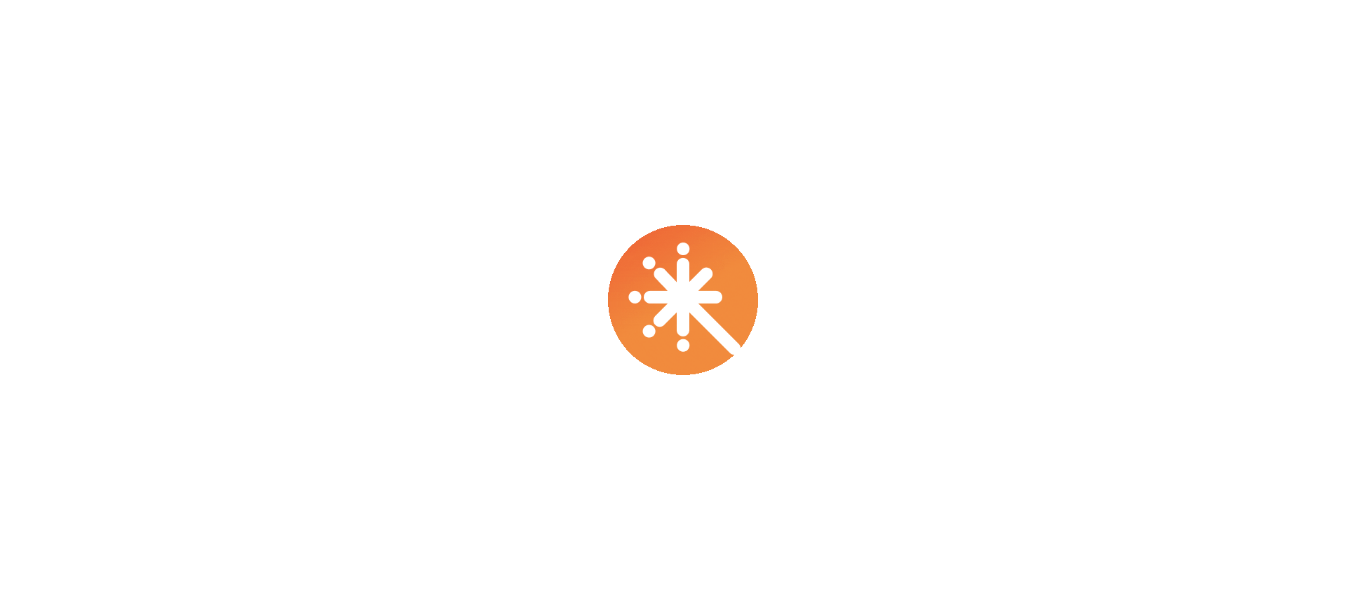 scroll, scrollTop: 0, scrollLeft: 0, axis: both 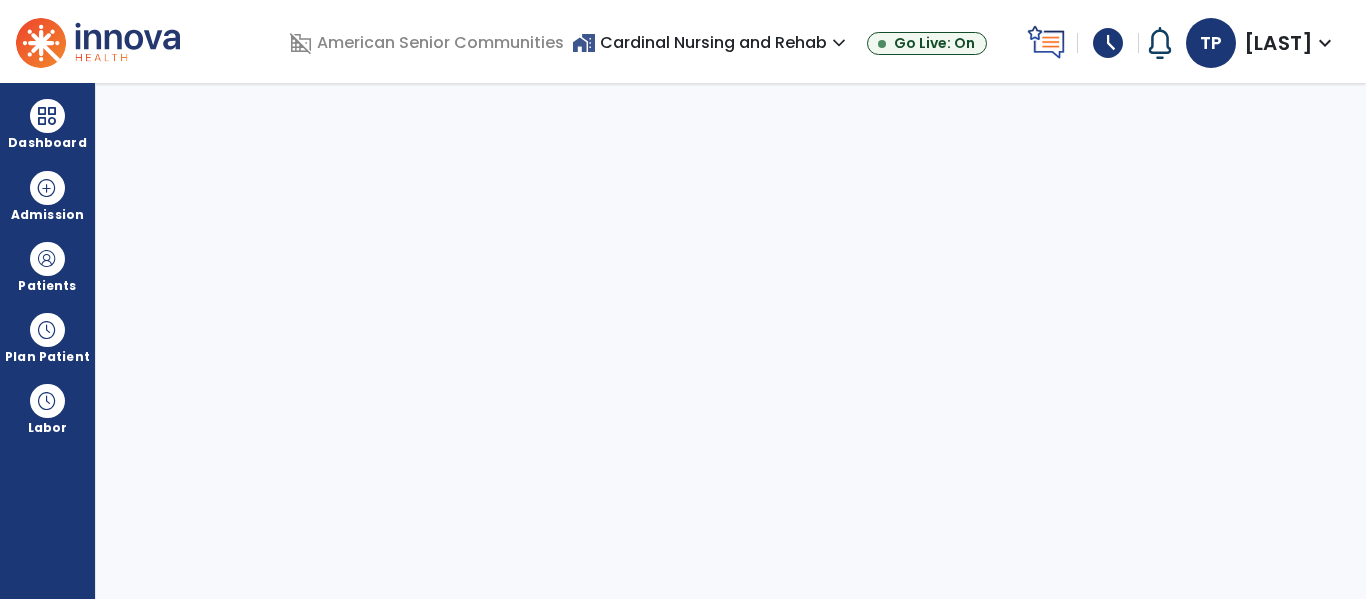 select on "****" 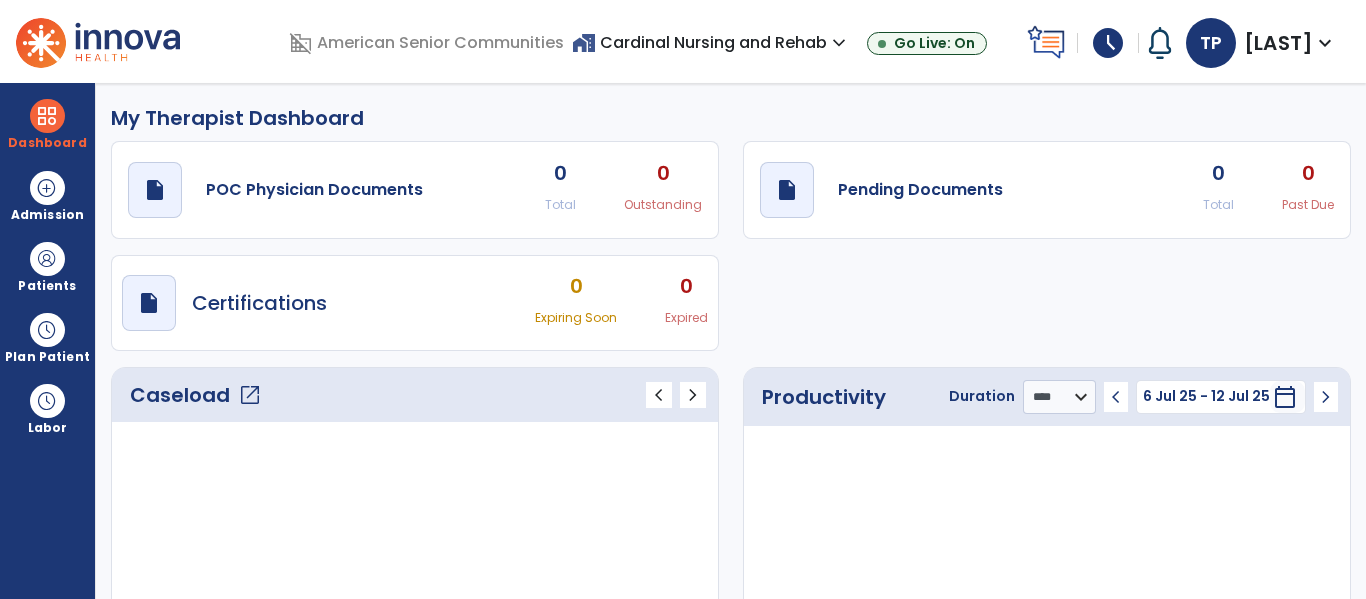 click on "Caseload   open_in_new" 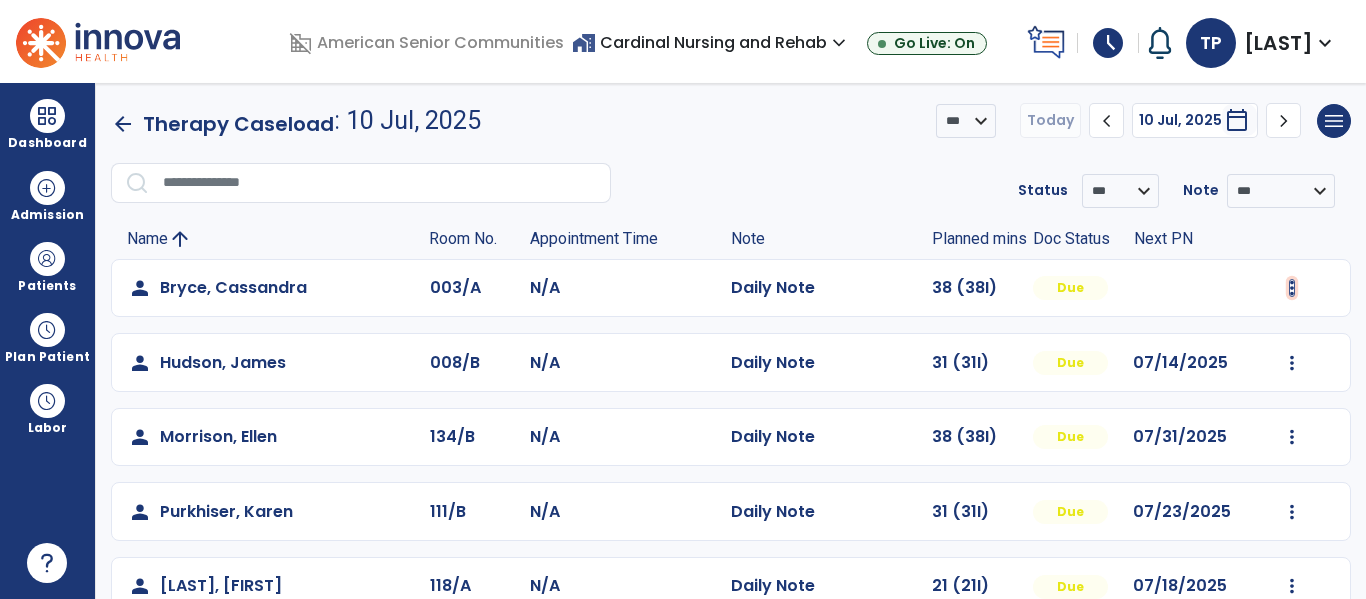 click at bounding box center (1292, 288) 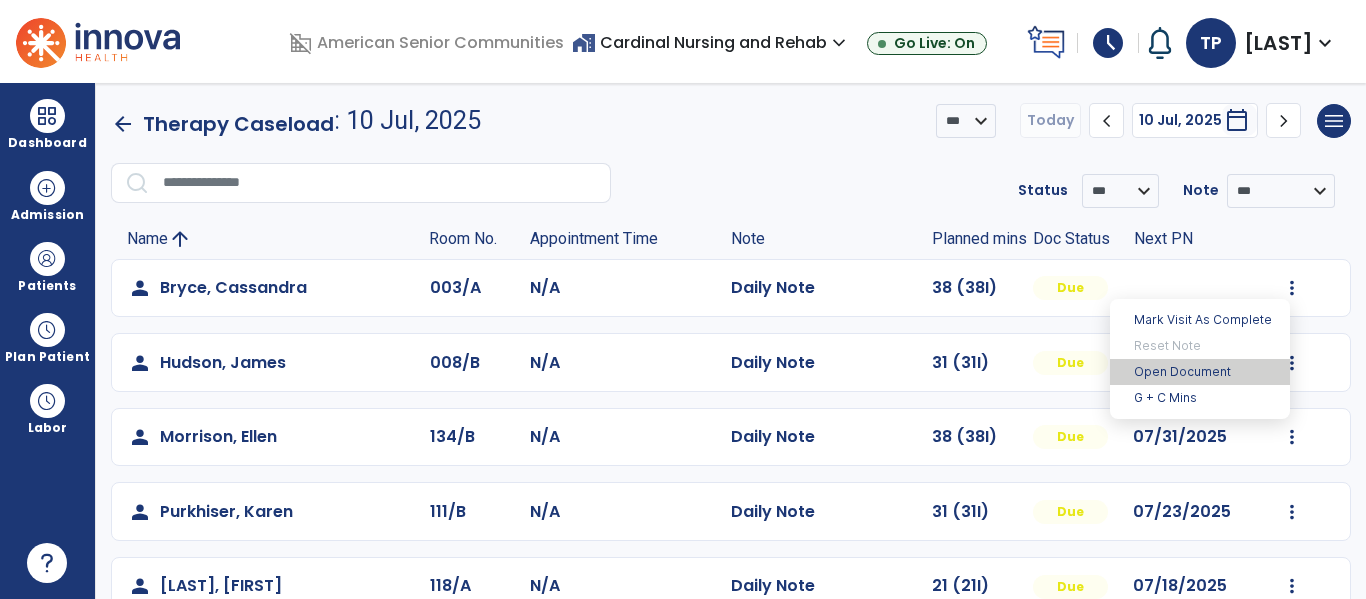 click on "Open Document" at bounding box center [1200, 372] 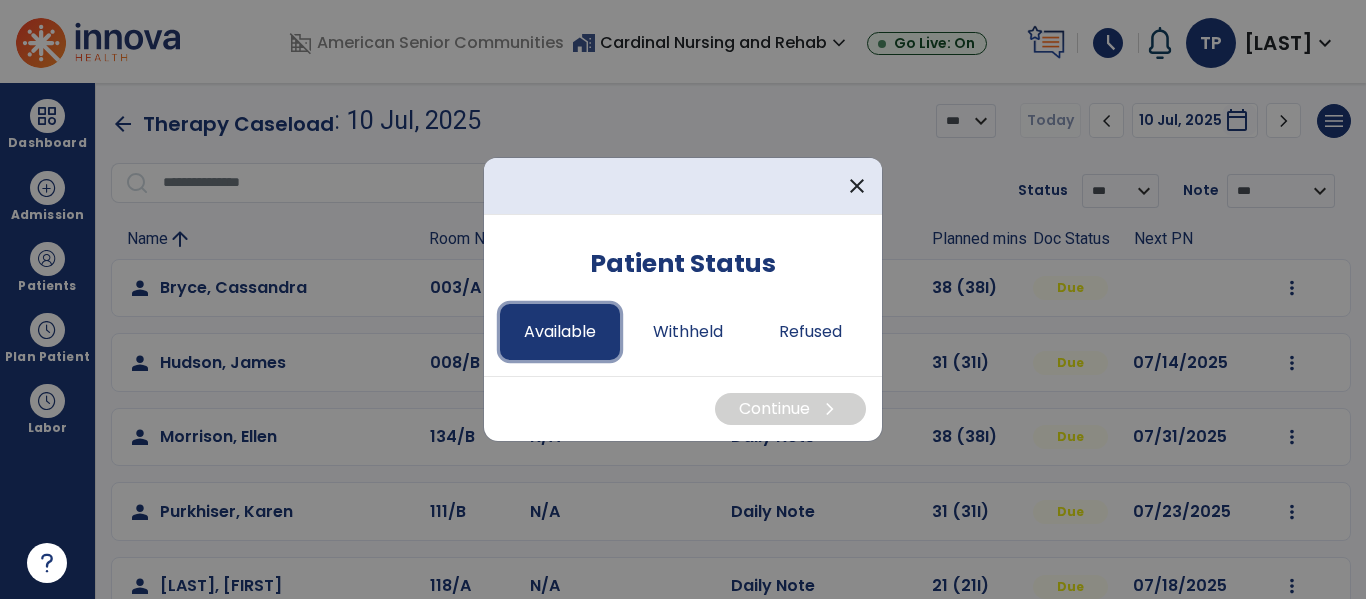 click on "Available" at bounding box center (560, 332) 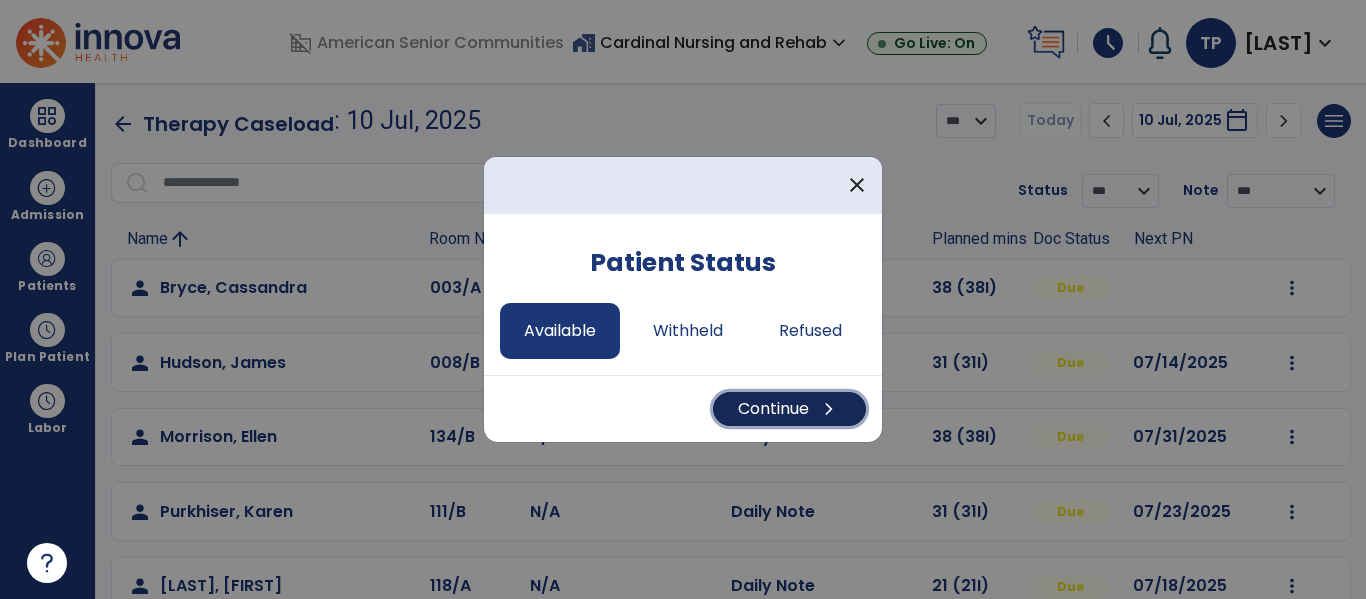 click on "Continue   chevron_right" at bounding box center [789, 409] 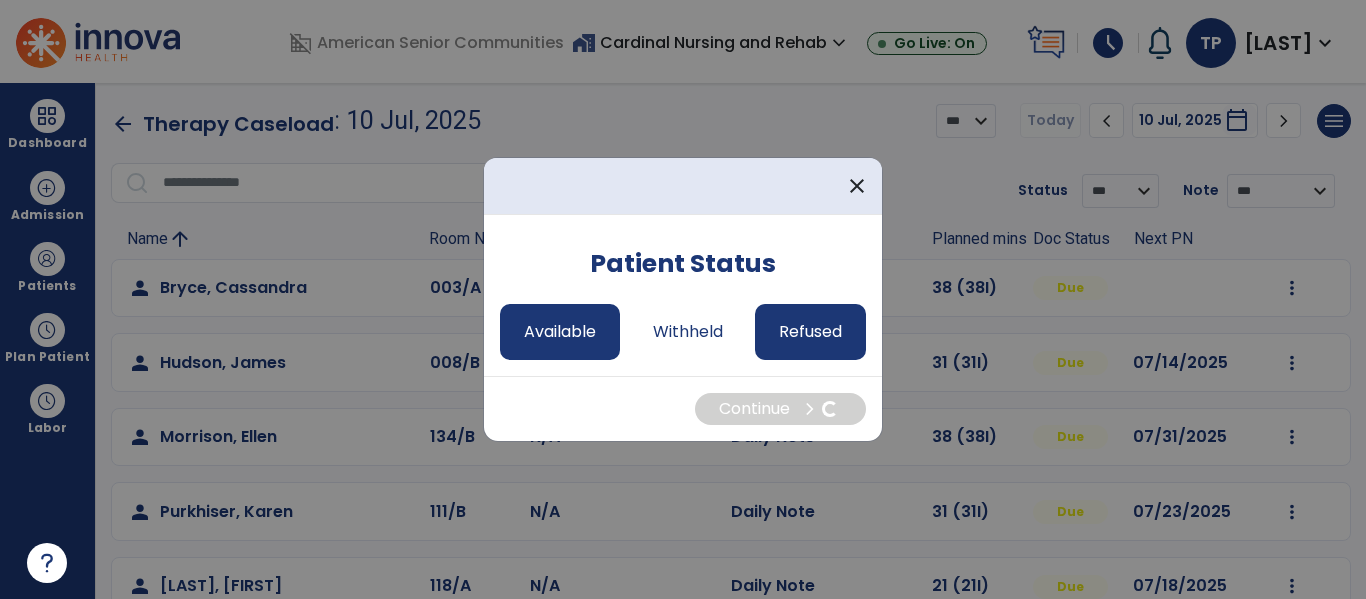 select on "*" 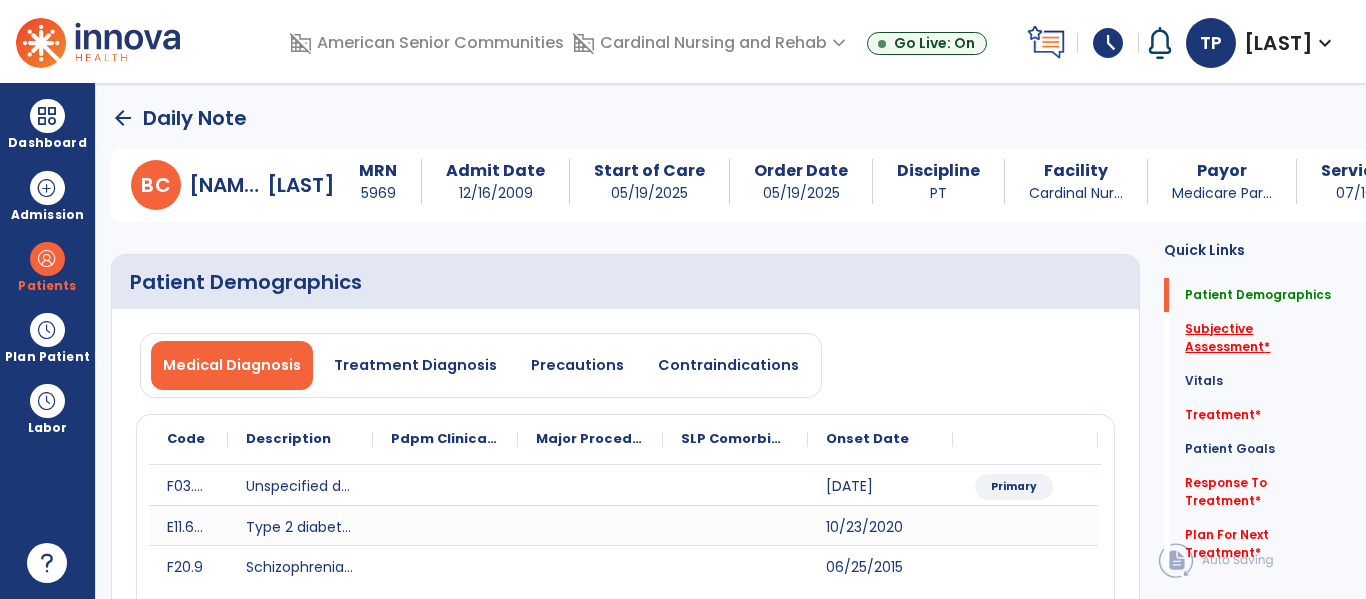 click on "Subjective Assessment   *" 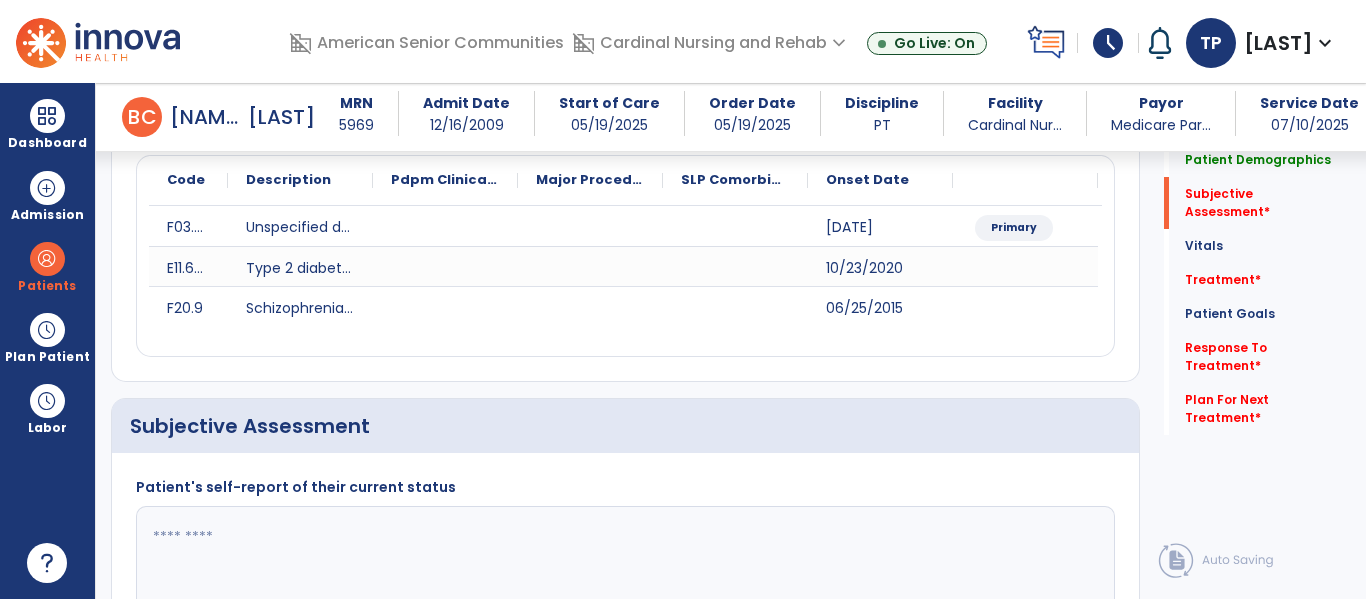 scroll, scrollTop: 457, scrollLeft: 0, axis: vertical 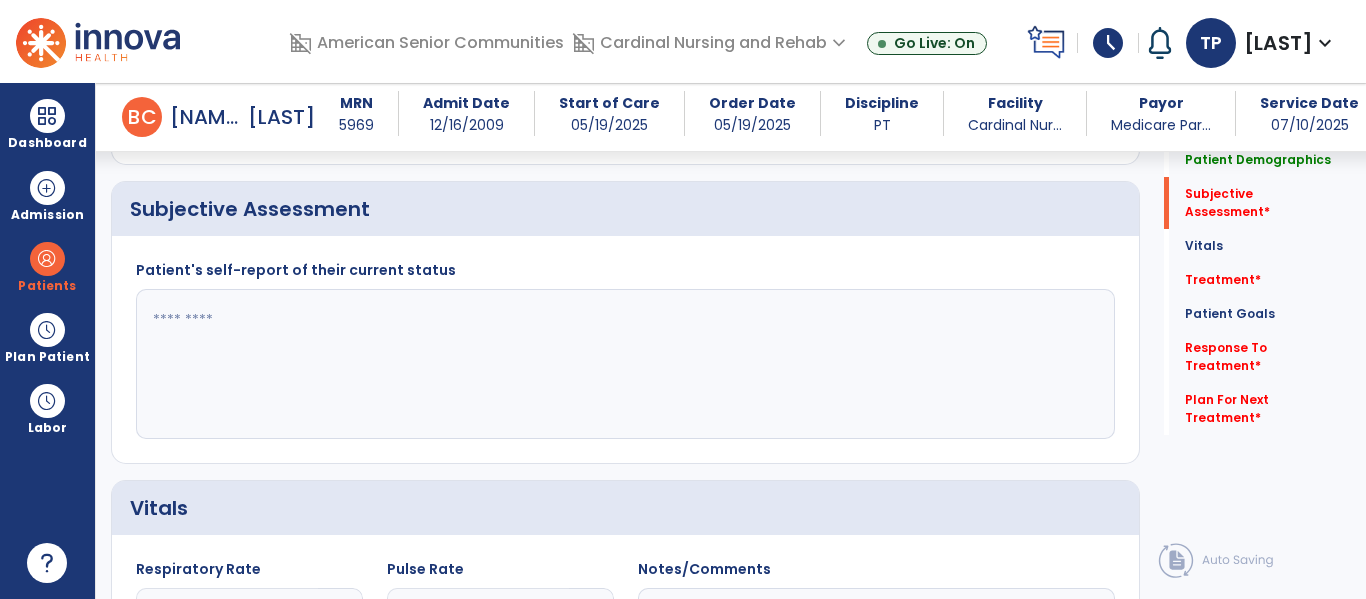 click 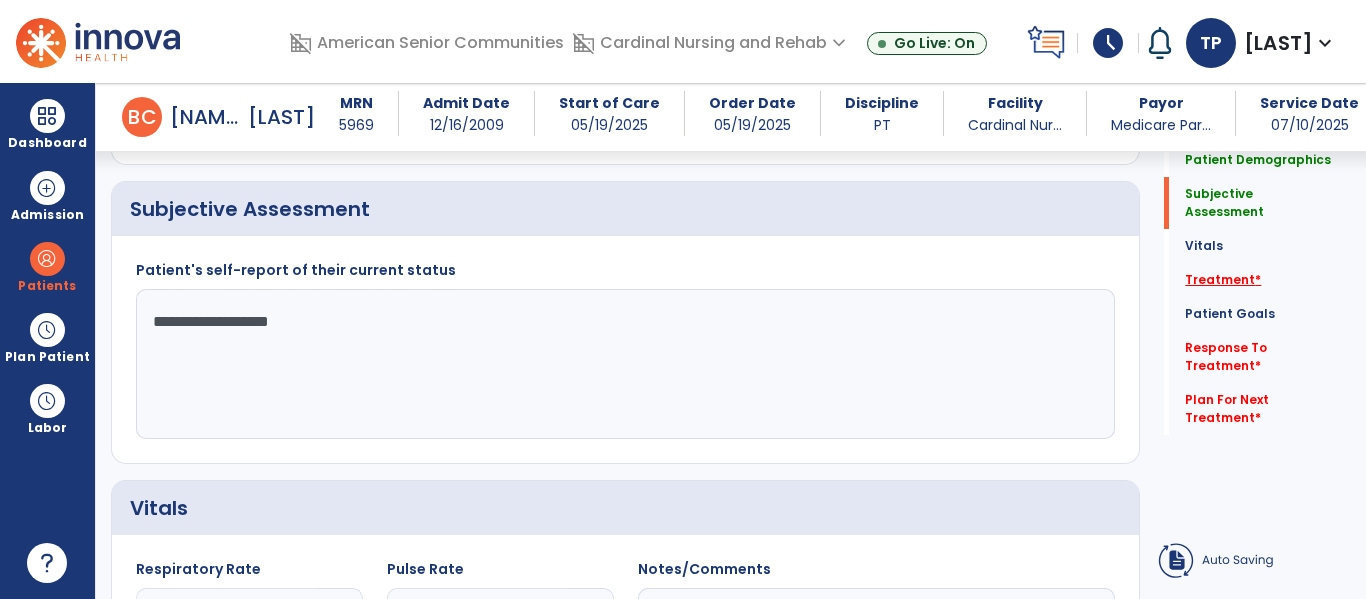 type on "**********" 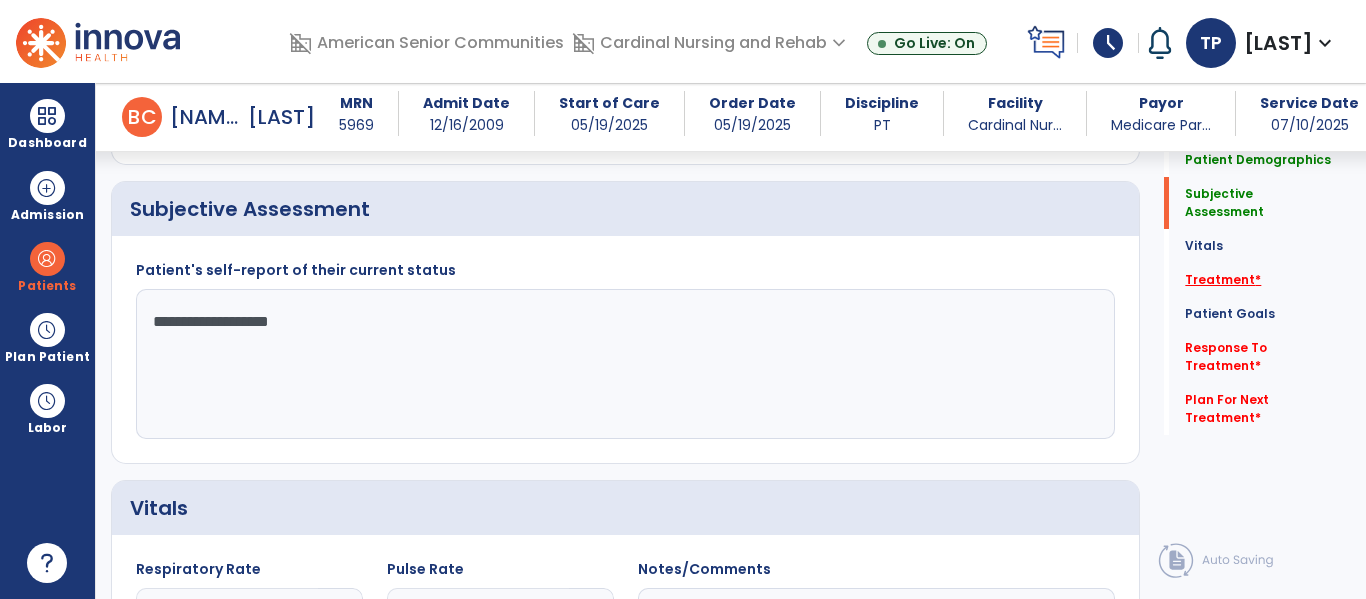 click on "Treatment   *" 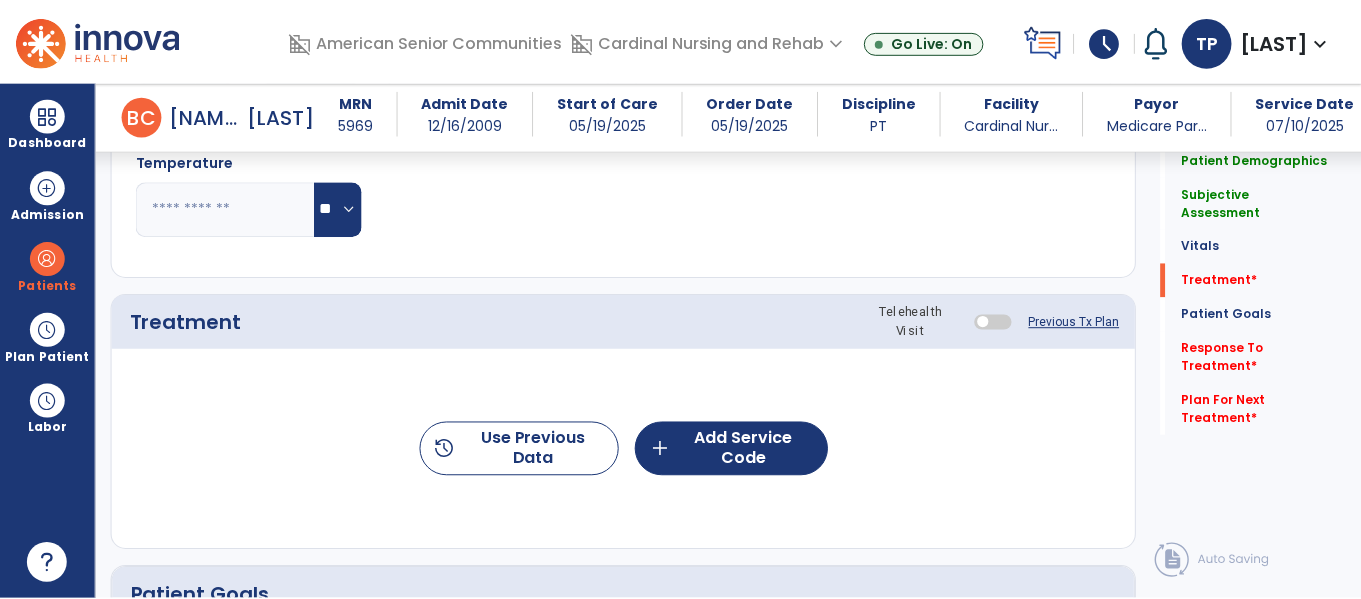 scroll, scrollTop: 1146, scrollLeft: 0, axis: vertical 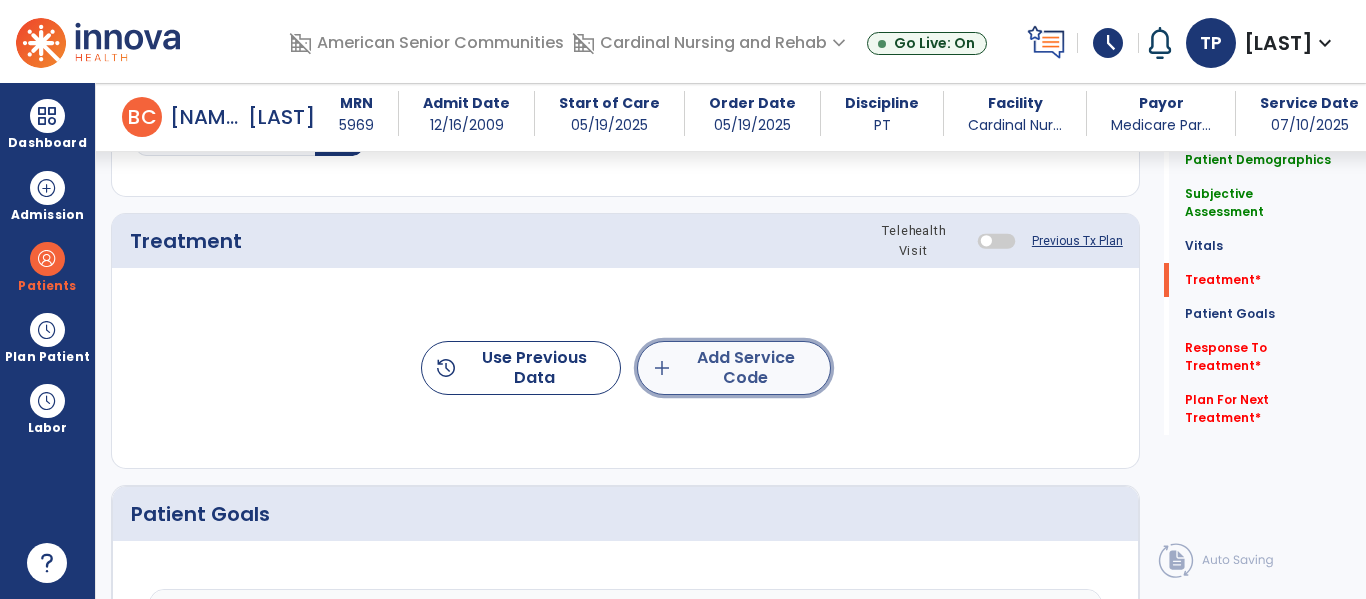 click on "add  Add Service Code" 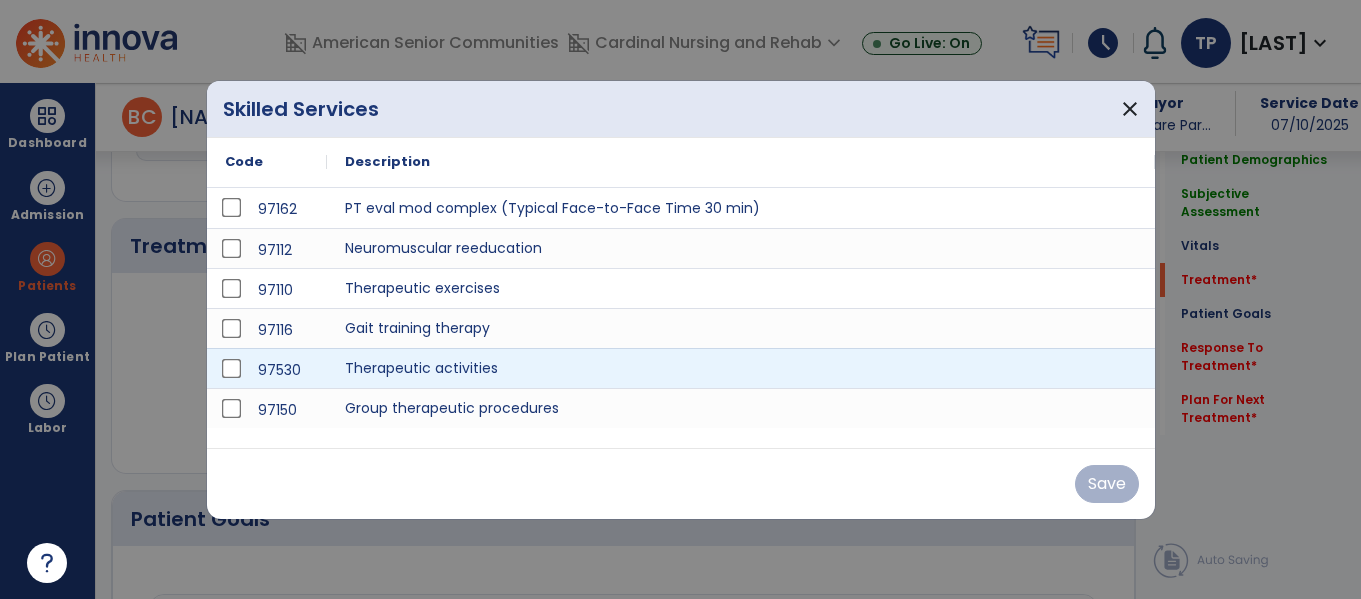 scroll, scrollTop: 1146, scrollLeft: 0, axis: vertical 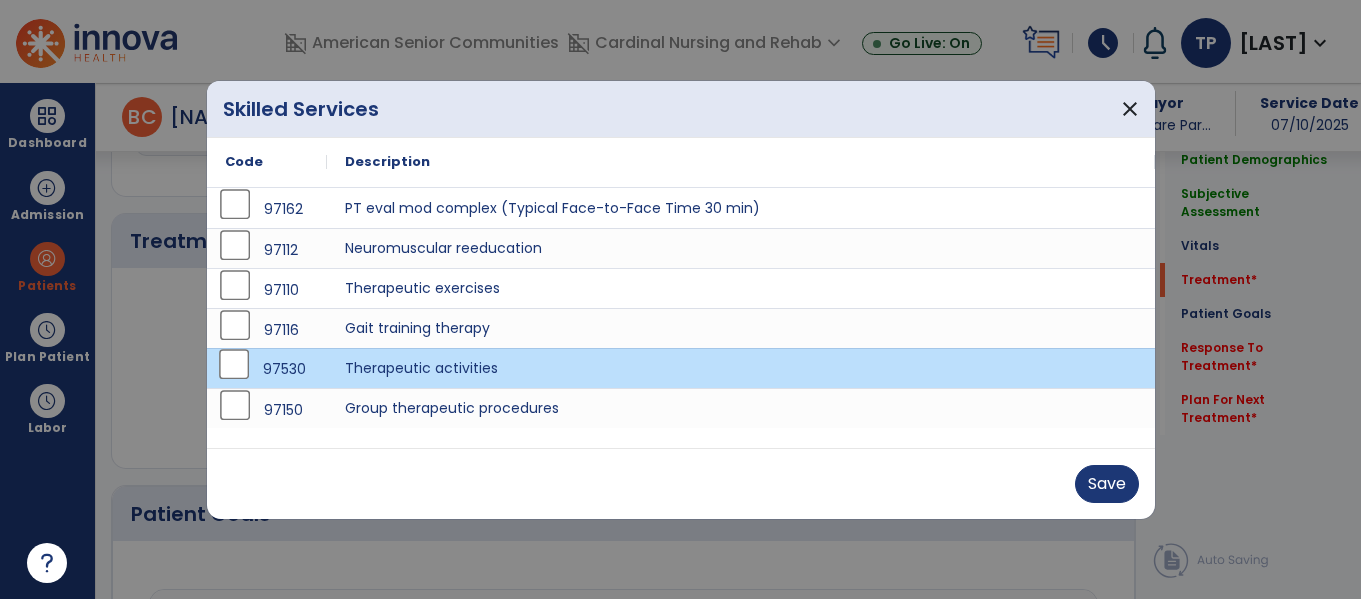 click on "Save" at bounding box center [681, 484] 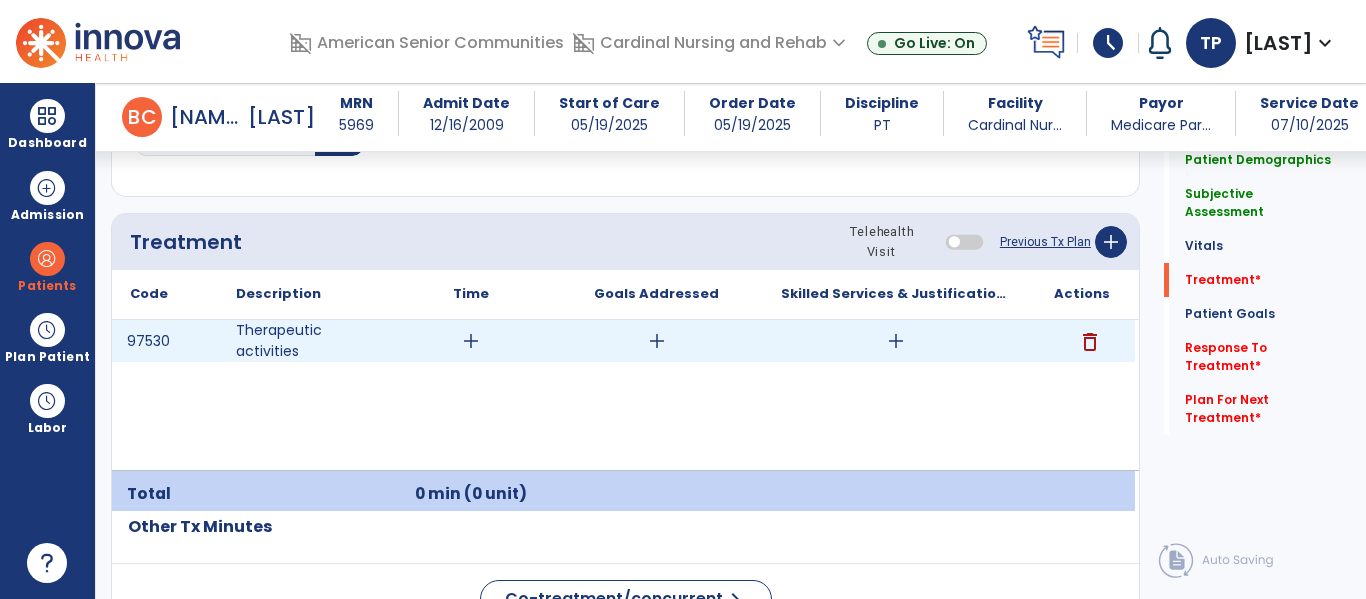 click on "add" at bounding box center (471, 341) 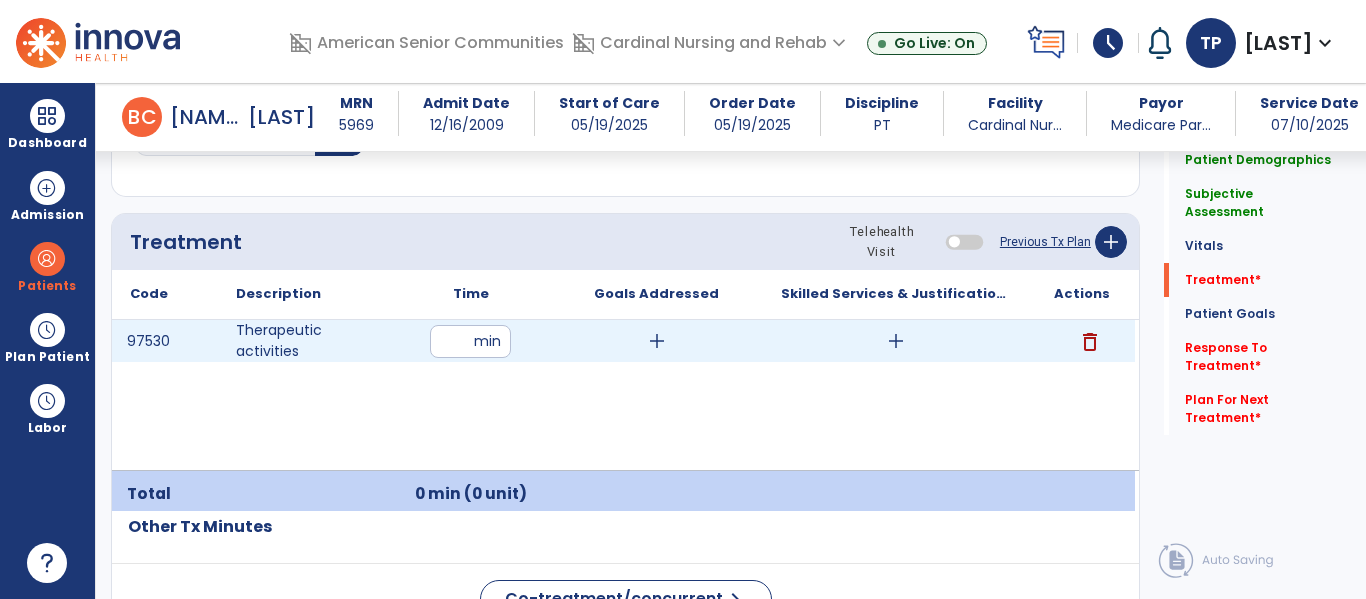 type on "*" 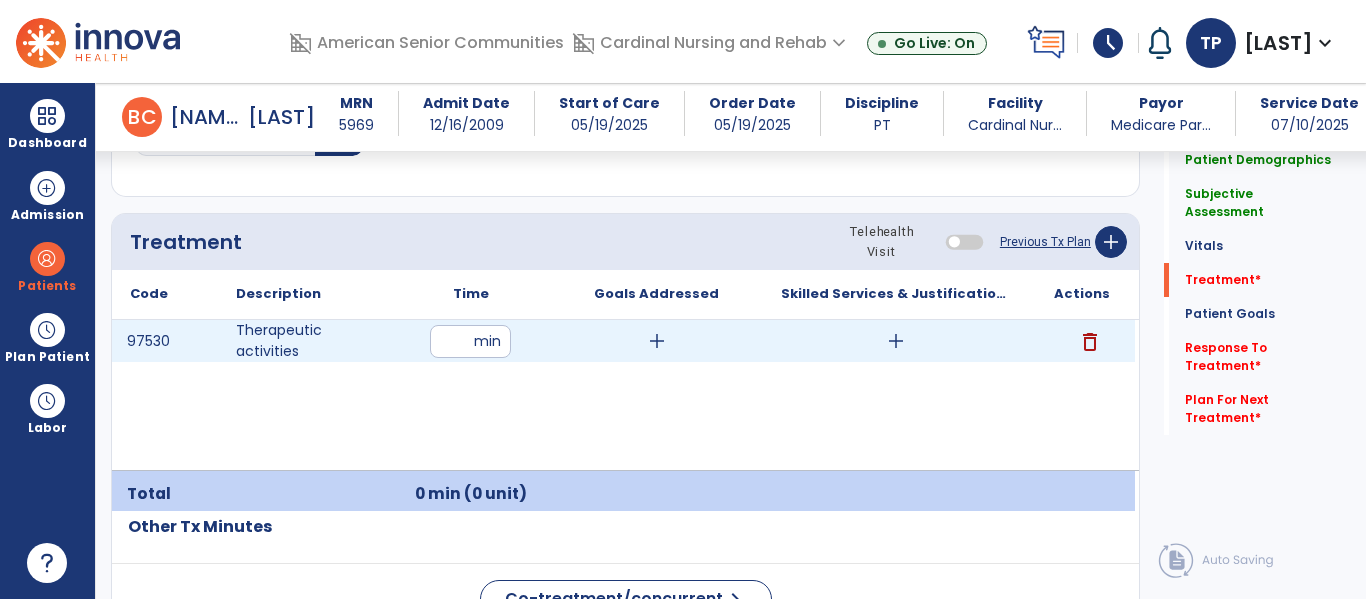 click on "**" at bounding box center (470, 341) 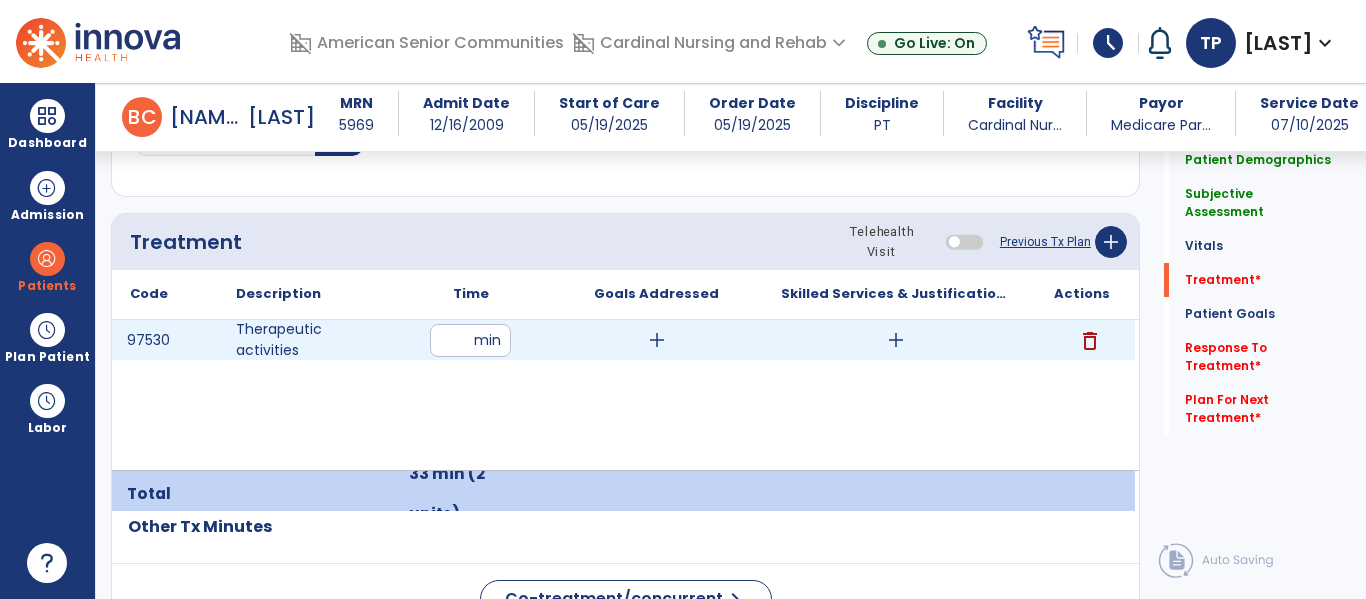 click on "add" at bounding box center (657, 340) 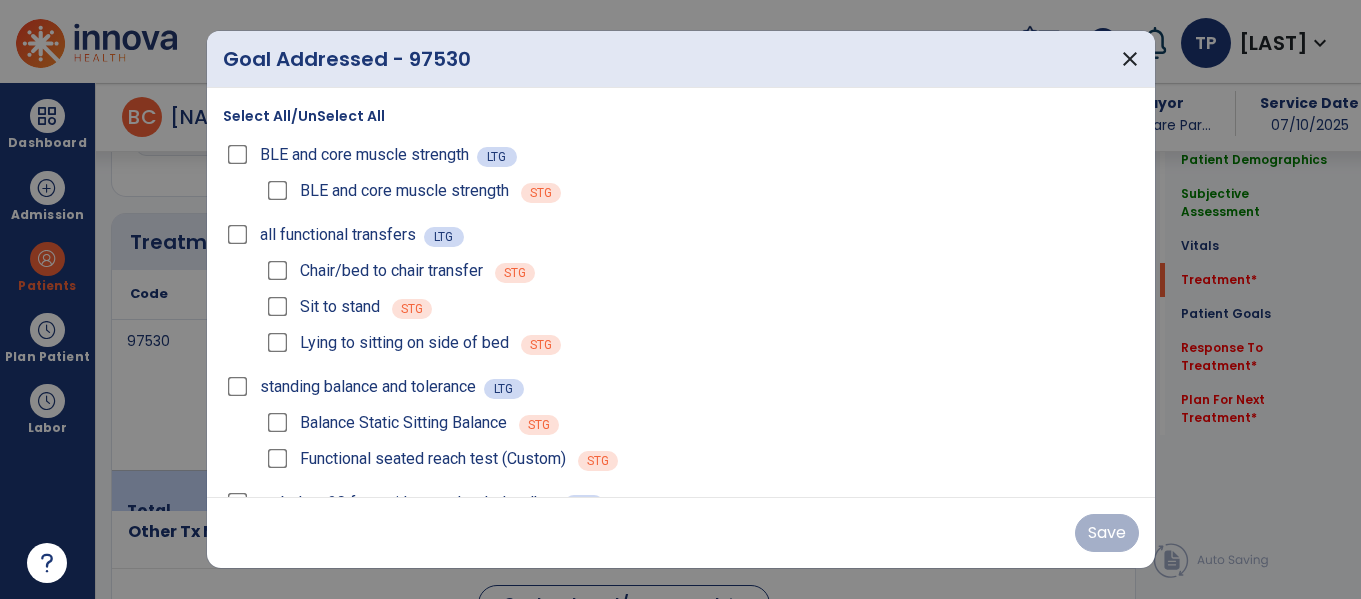 scroll, scrollTop: 1146, scrollLeft: 0, axis: vertical 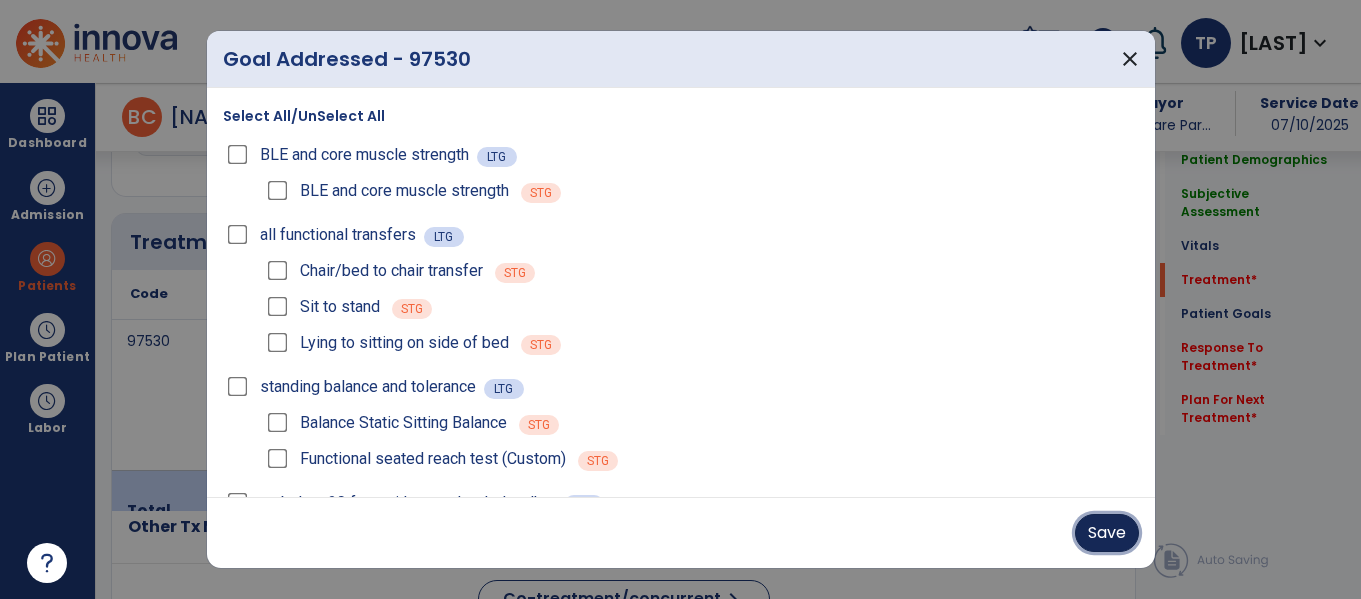 click on "Save" at bounding box center (1107, 533) 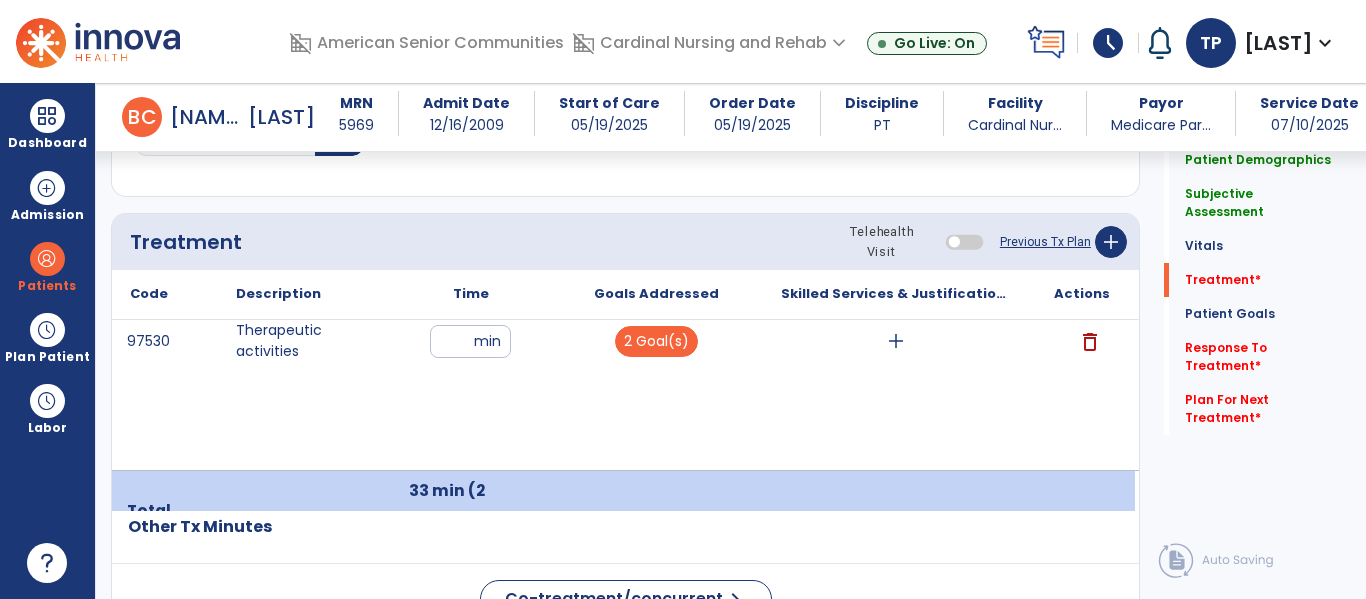 click on "Quick Links  Patient Demographics   Patient Demographics   Subjective Assessment   Subjective Assessment   Vitals   Vitals   Treatment   *  Treatment   *  Patient Goals   Patient Goals   Response To Treatment   *  Response To Treatment   *  Plan For Next Treatment   *  Plan For Next Treatment   *" 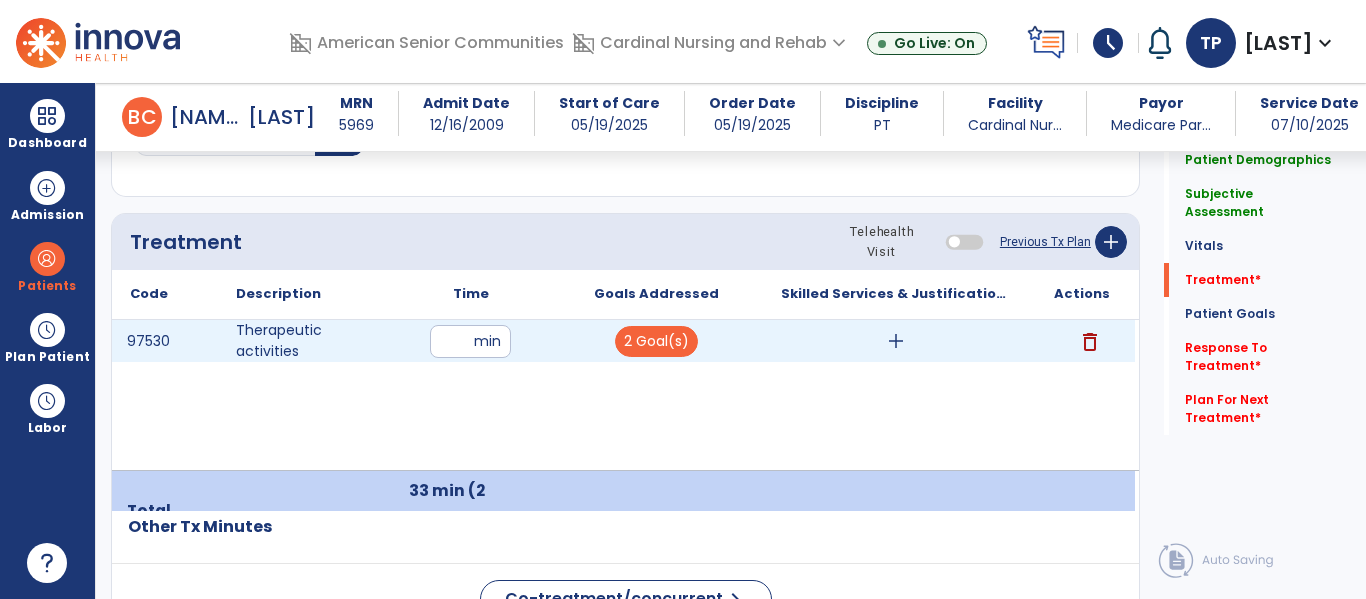 click on "add" at bounding box center (896, 341) 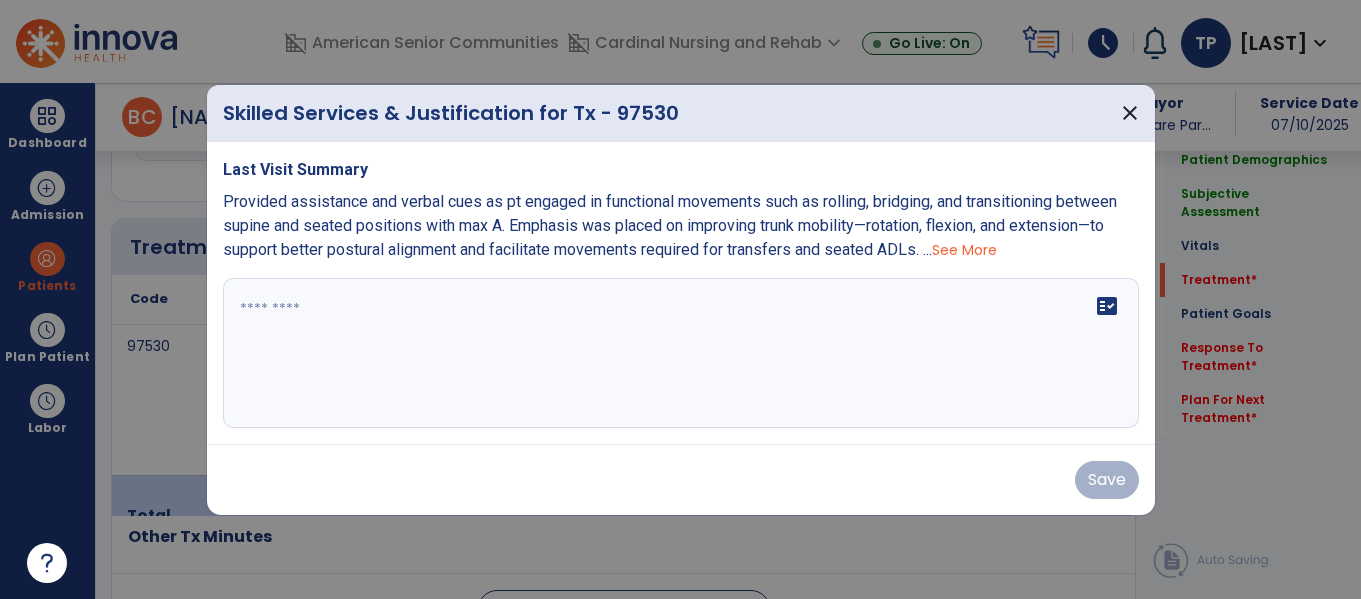 scroll, scrollTop: 1146, scrollLeft: 0, axis: vertical 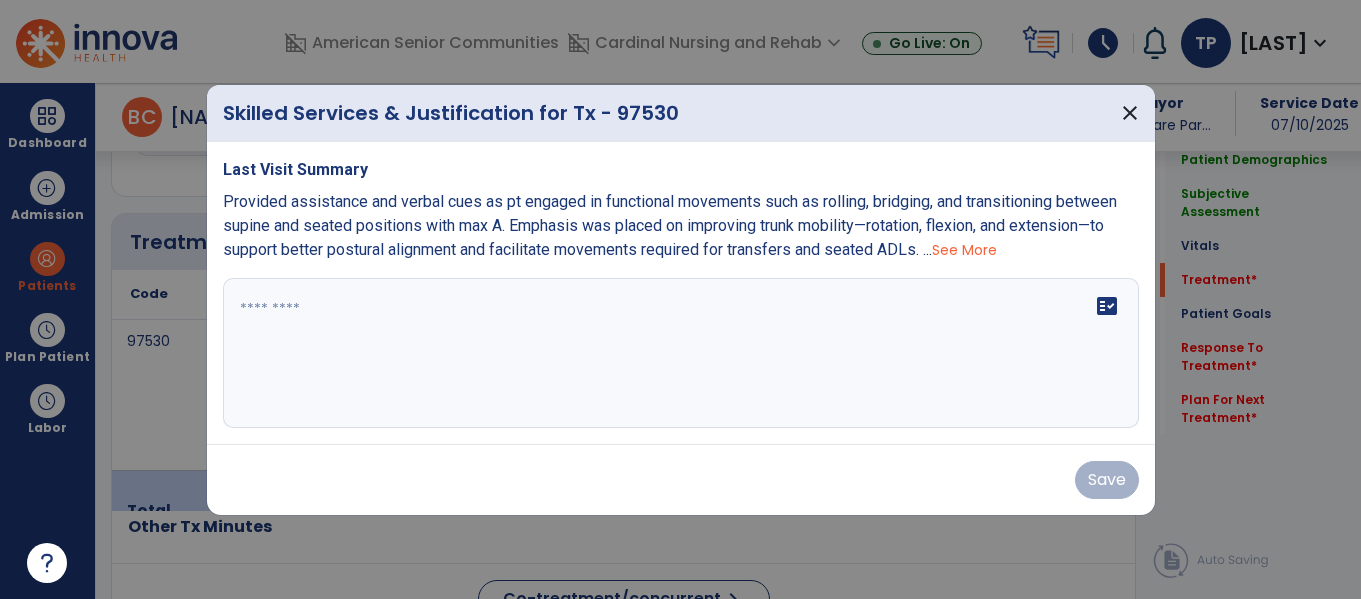 click at bounding box center [680, 299] 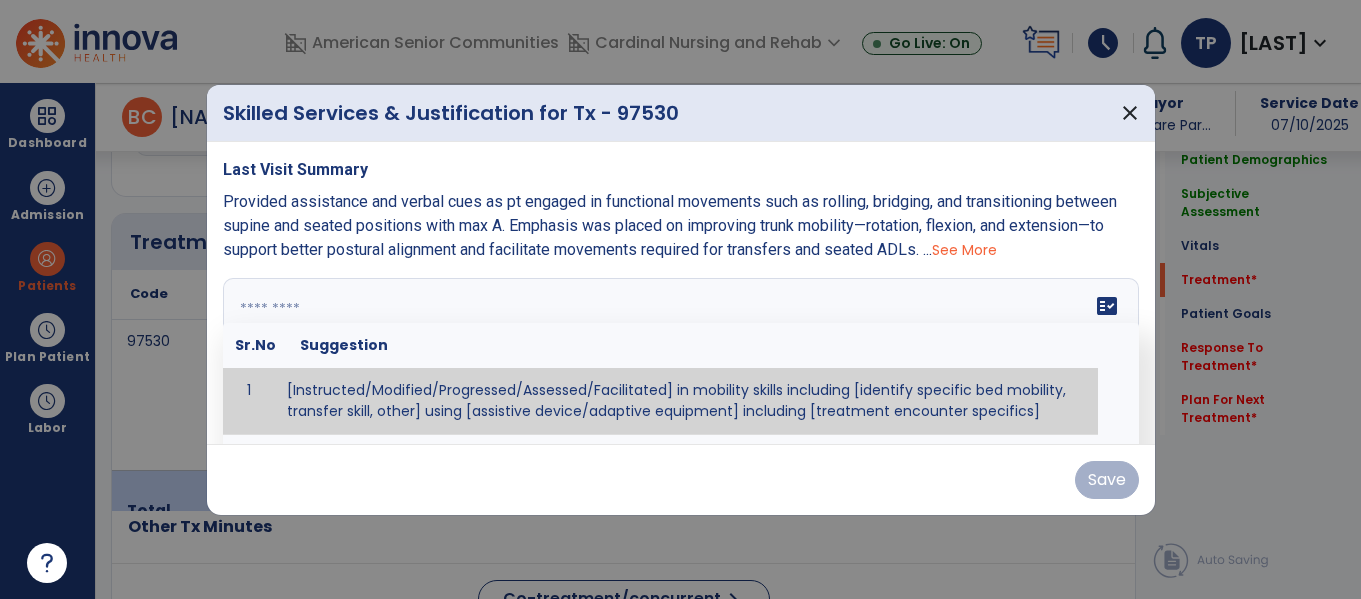paste on "**********" 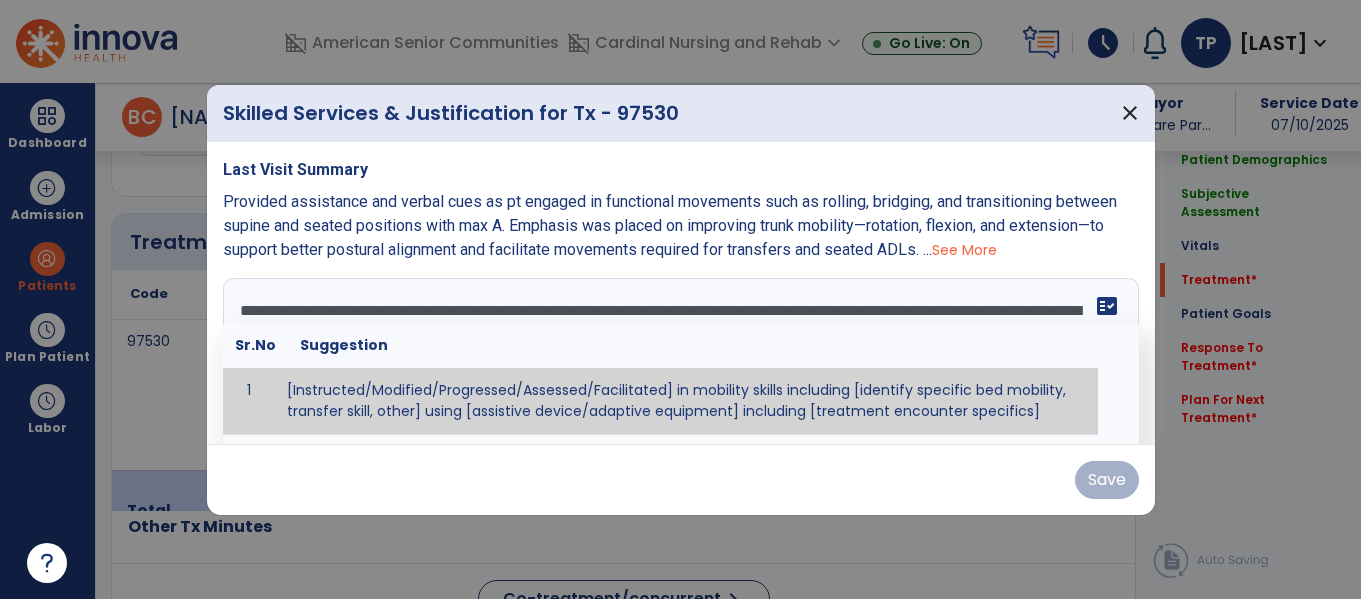 scroll, scrollTop: 16, scrollLeft: 0, axis: vertical 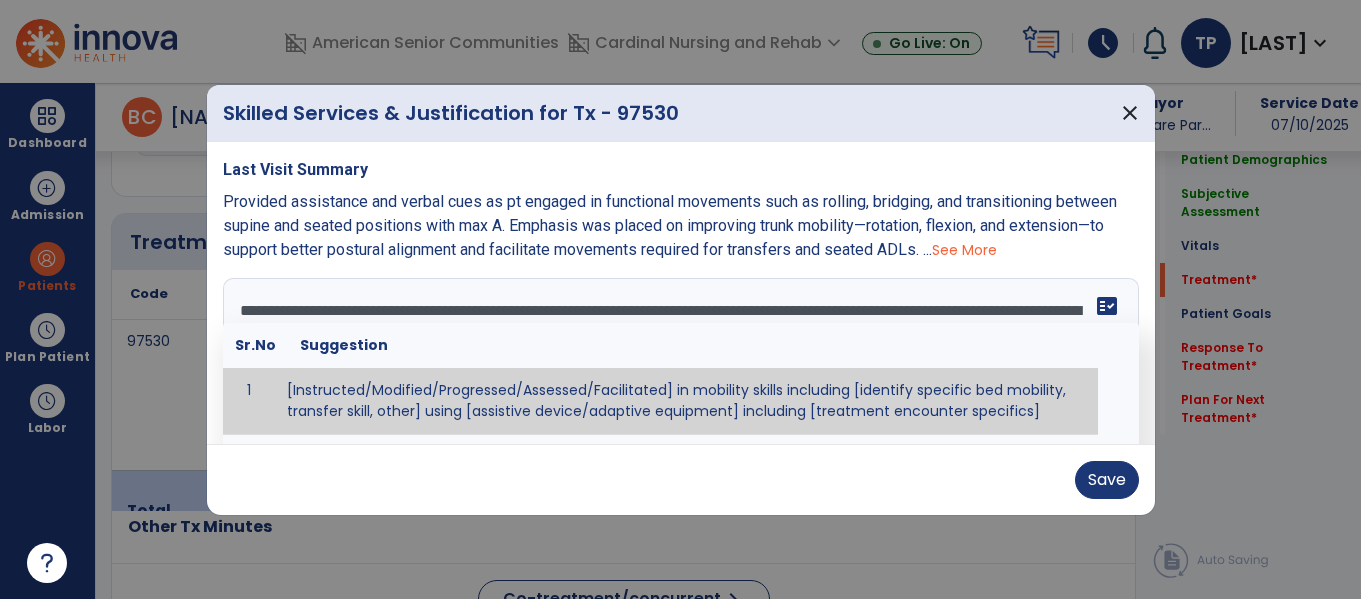 type on "**********" 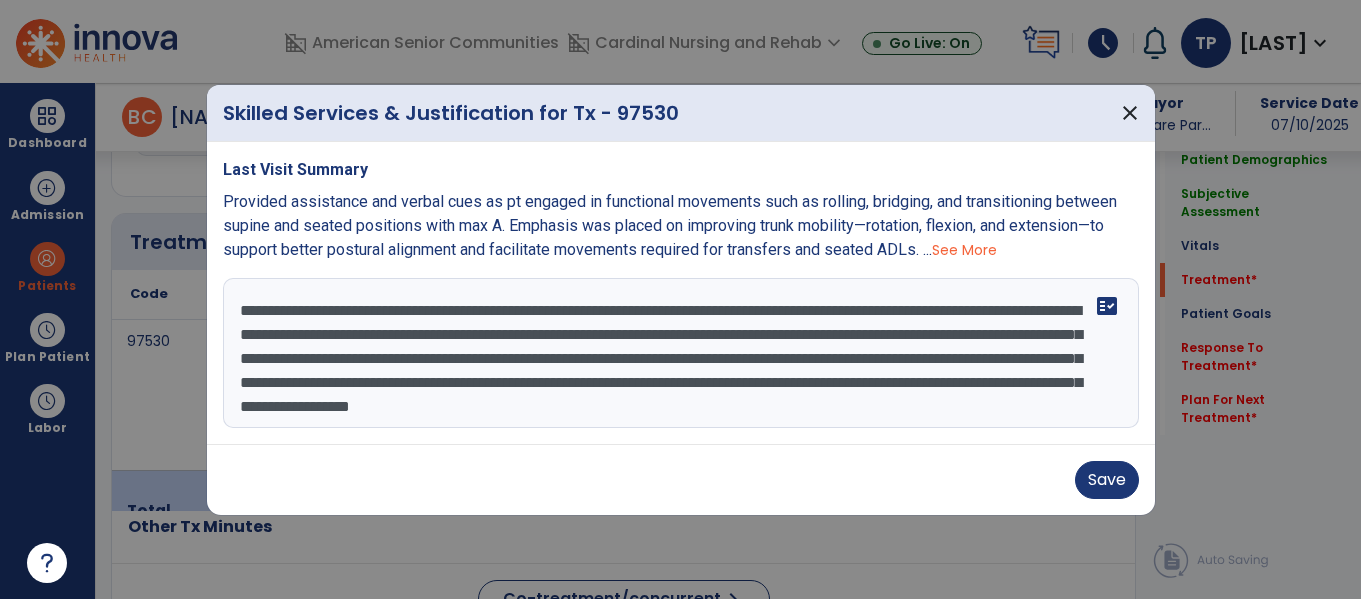 scroll, scrollTop: 24, scrollLeft: 0, axis: vertical 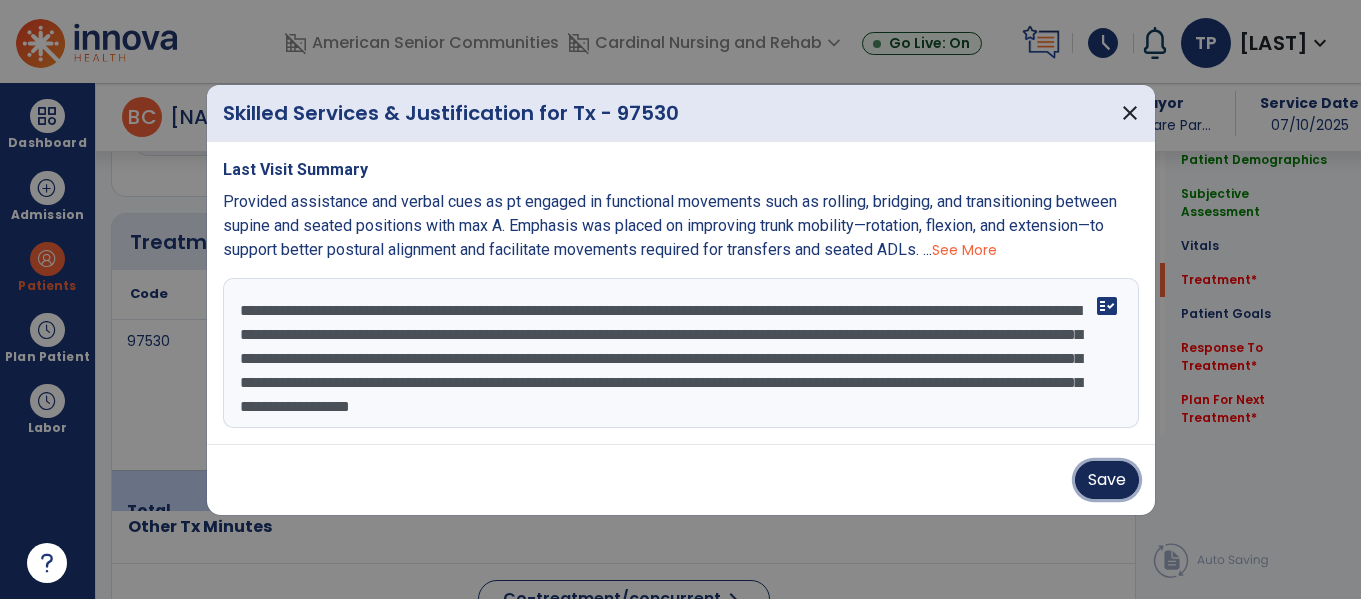 click on "Save" at bounding box center (1107, 480) 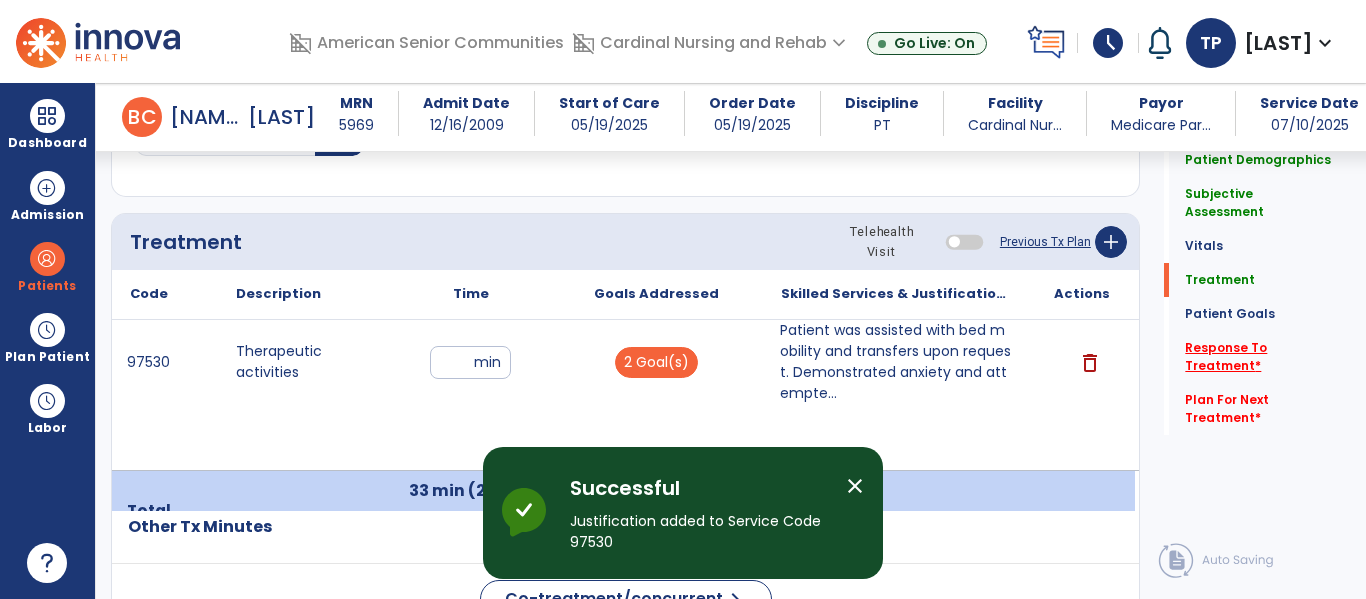 click on "Response To Treatment   *" 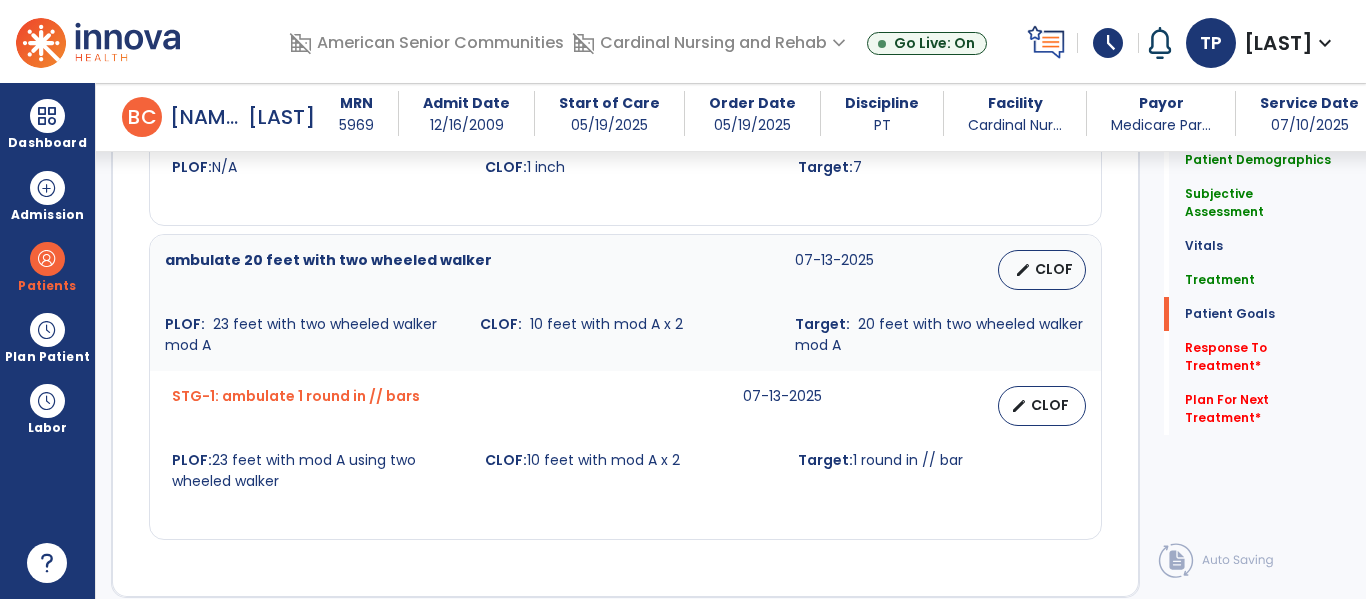 scroll, scrollTop: 3255, scrollLeft: 0, axis: vertical 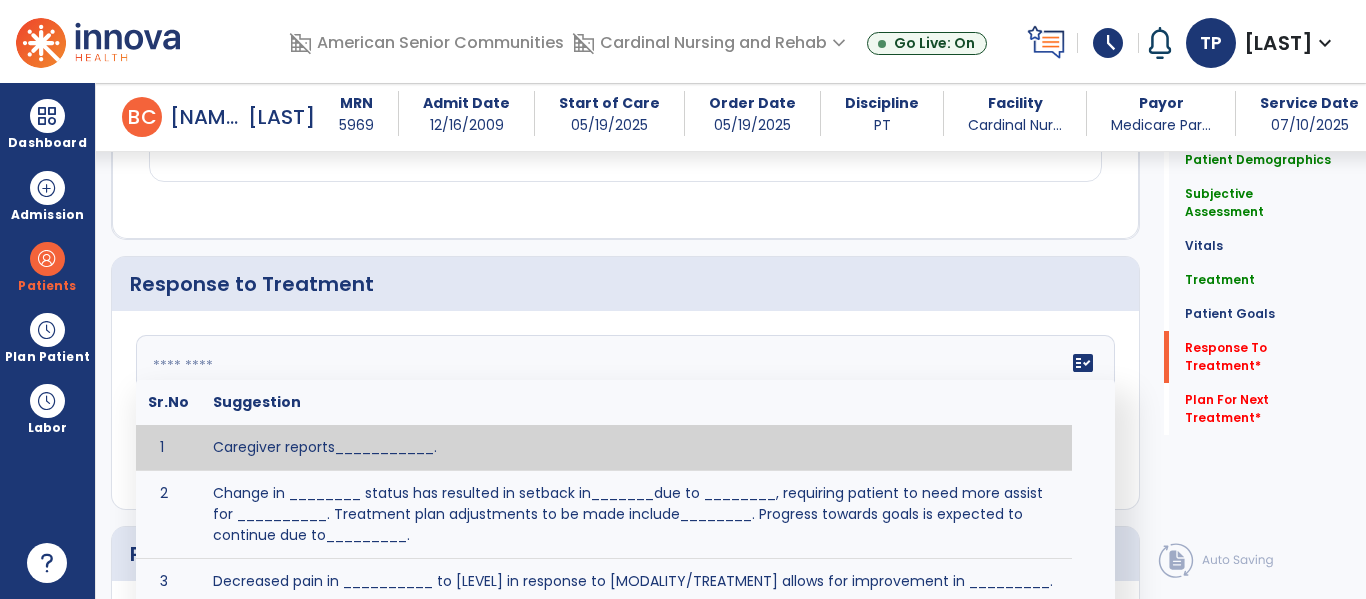 click on "fact_check  Sr.No Suggestion 1 Caregiver reports___________. 2 Change in ________ status has resulted in setback in_______due to ________, requiring patient to need more assist for __________.   Treatment plan adjustments to be made include________.  Progress towards goals is expected to continue due to_________. 3 Decreased pain in __________ to [LEVEL] in response to [MODALITY/TREATMENT] allows for improvement in _________. 4 Functional gains in _______ have impacted the patient's ability to perform_________ with a reduction in assist levels to_________. 5 Functional progress this week has been significant due to__________. 6 Gains in ________ have improved the patient's ability to perform ______with decreased levels of assist to___________. 7 Improvement in ________allows patient to tolerate higher levels of challenges in_________. 8 Pain in [AREA] has decreased to [LEVEL] in response to [TREATMENT/MODALITY], allowing fore ease in completing__________. 9 10 11 12 13 14 15 16 17 18 19 20 21" 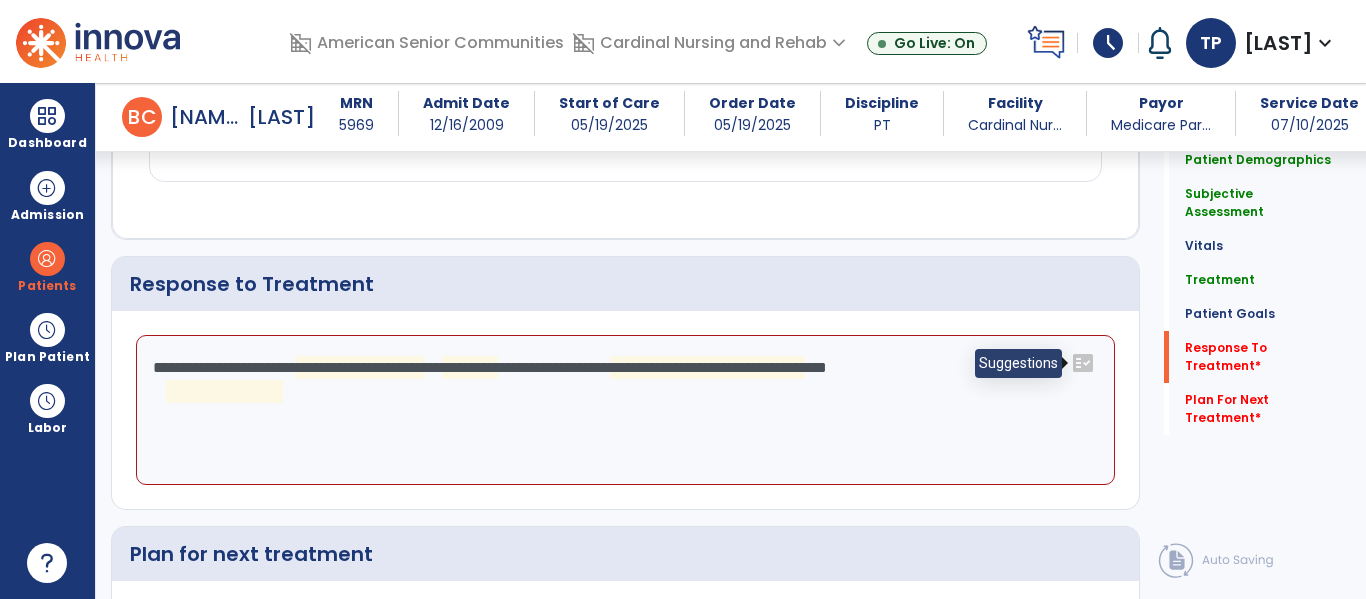 click on "fact_check" 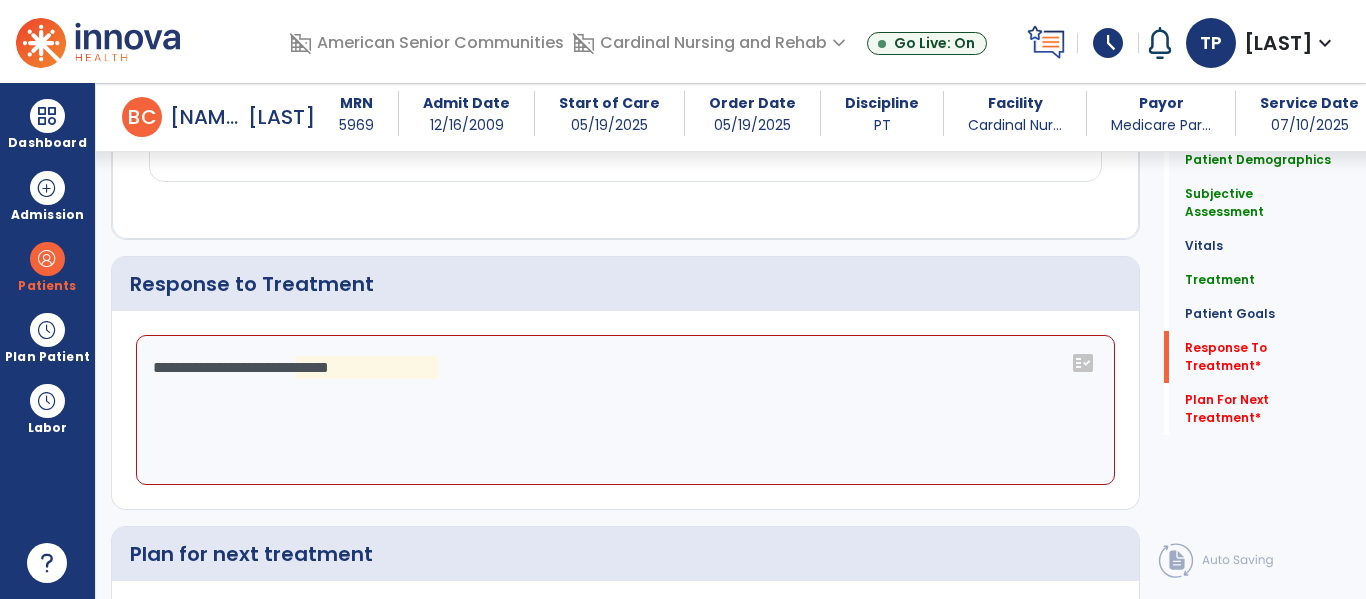 click on "**********" 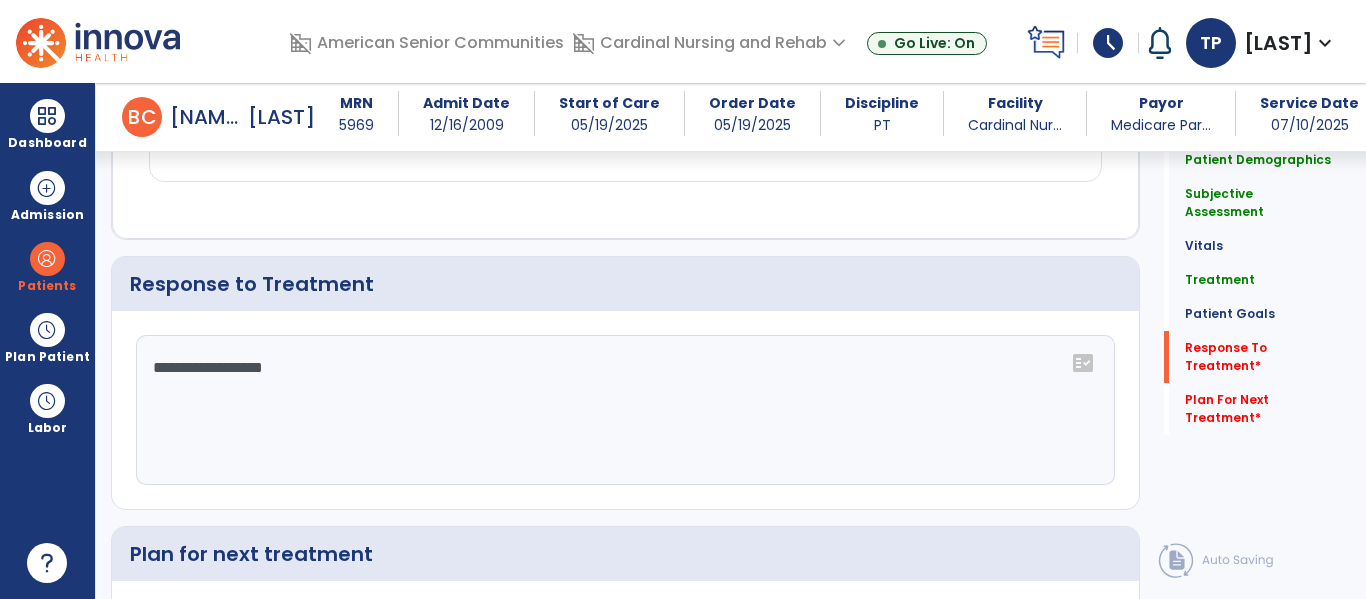 click on "**********" 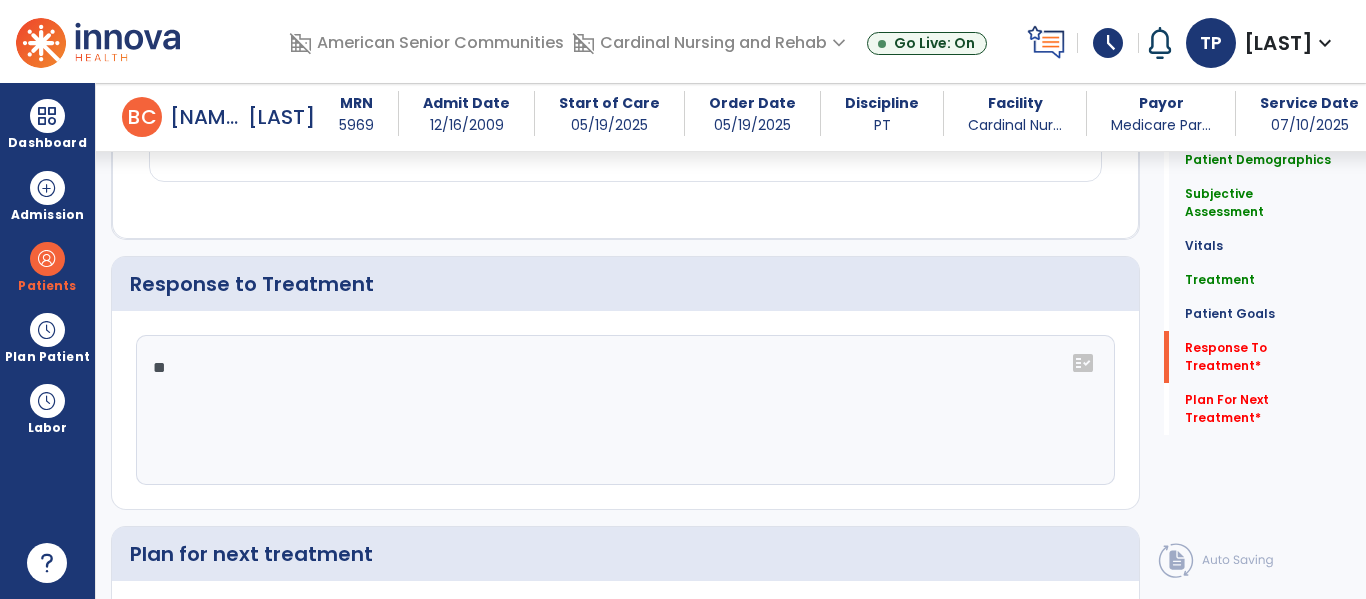 type on "*" 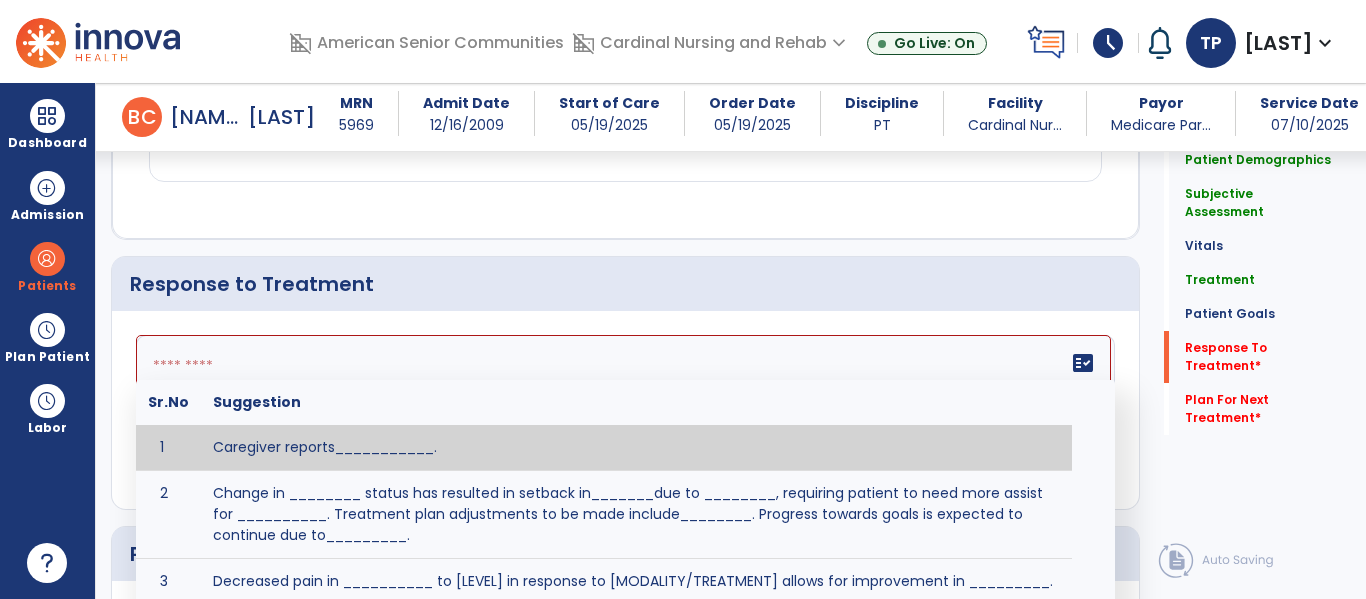 paste on "**********" 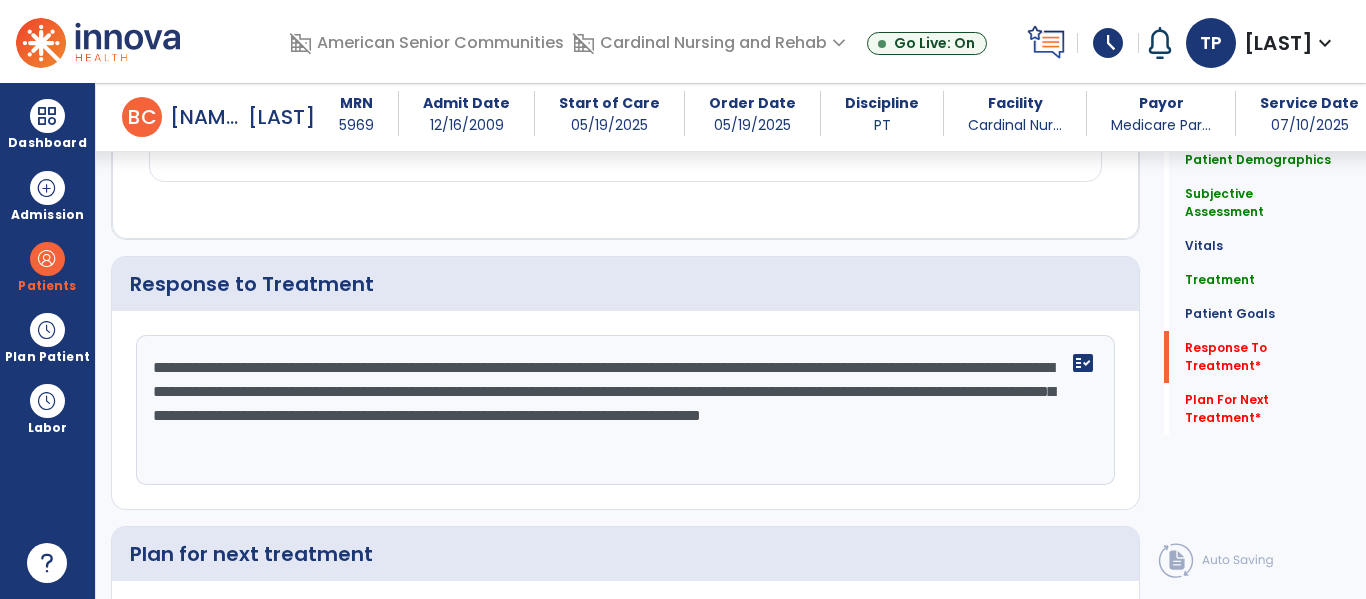 click on "**********" 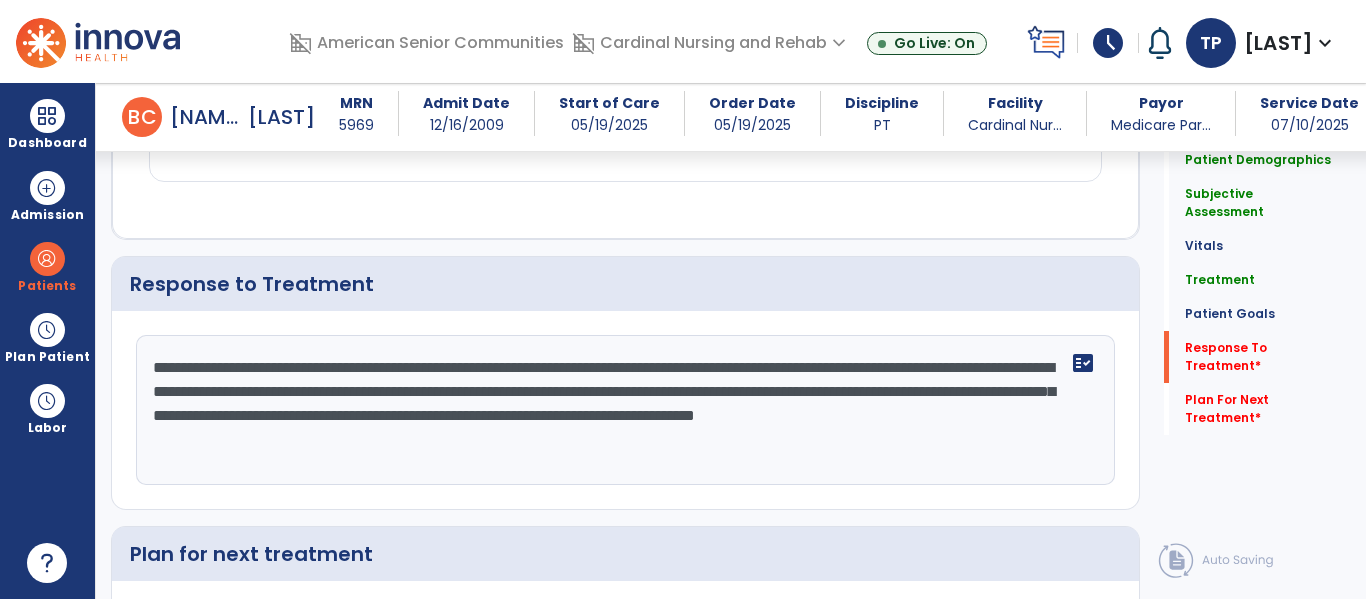 type on "**********" 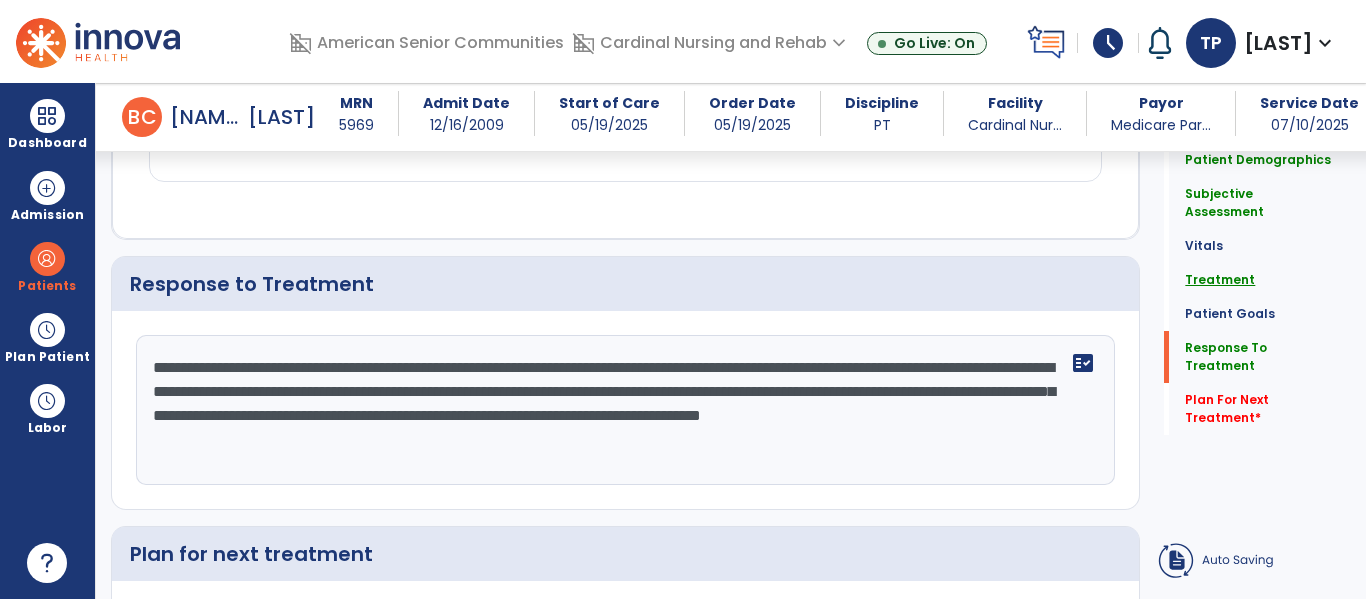 click on "Treatment" 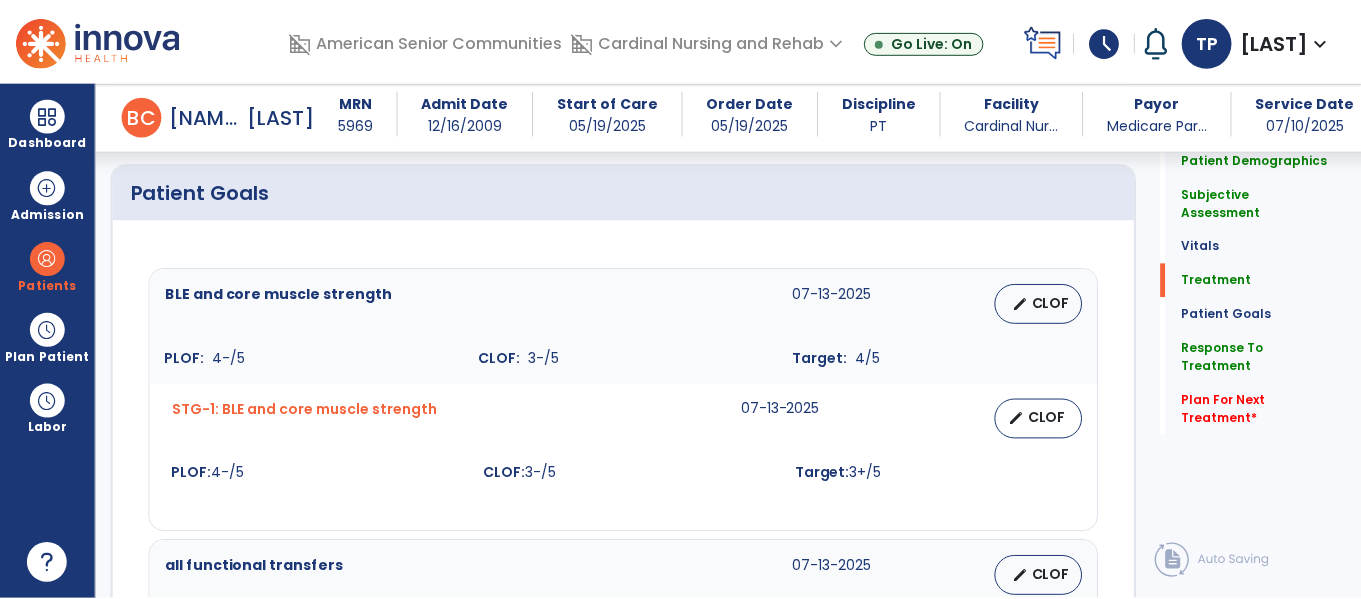 scroll, scrollTop: 1229, scrollLeft: 0, axis: vertical 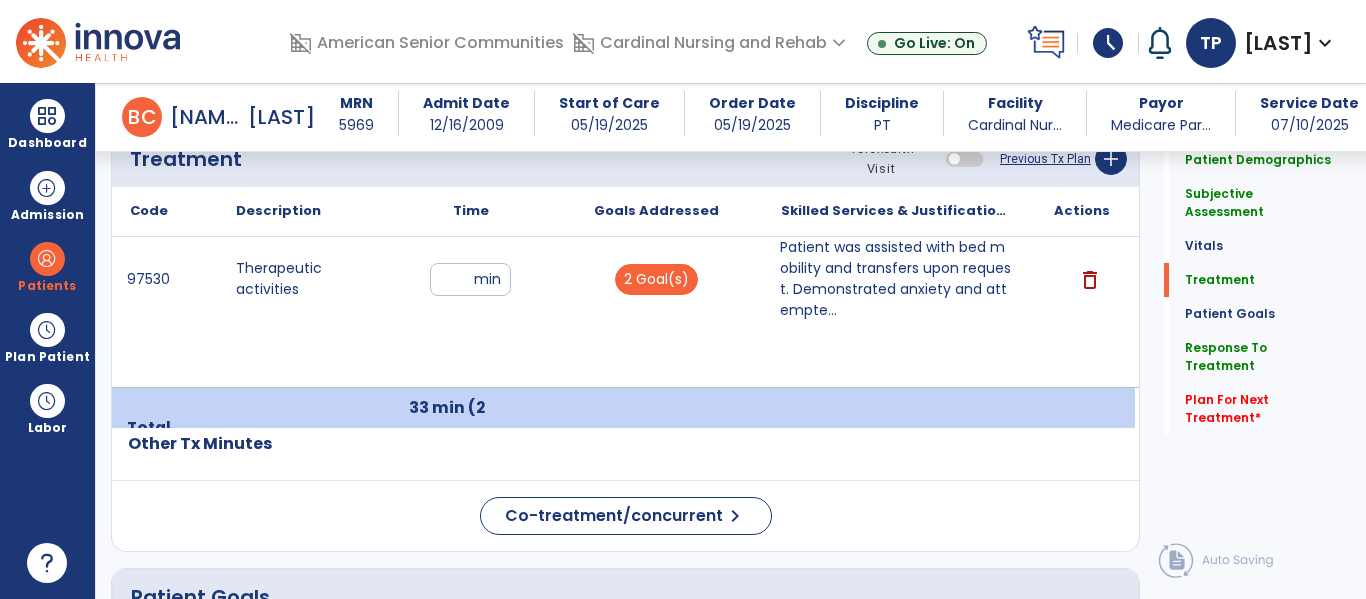 click on "Previous Tx Plan" 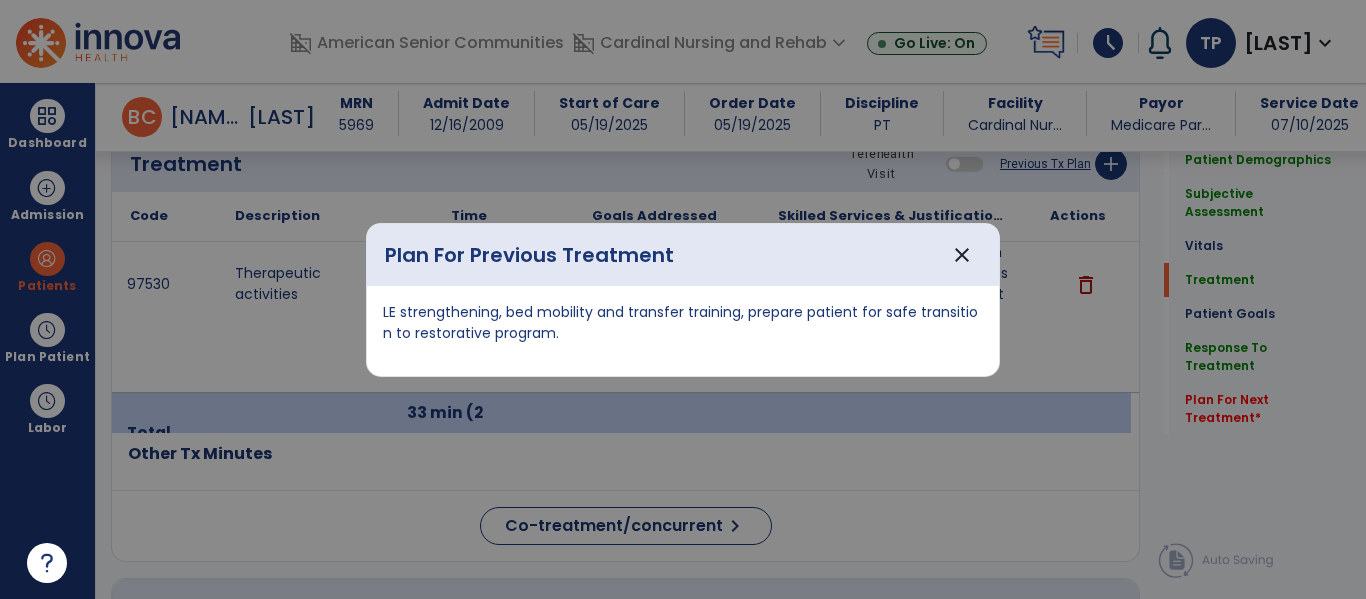 scroll, scrollTop: 1229, scrollLeft: 0, axis: vertical 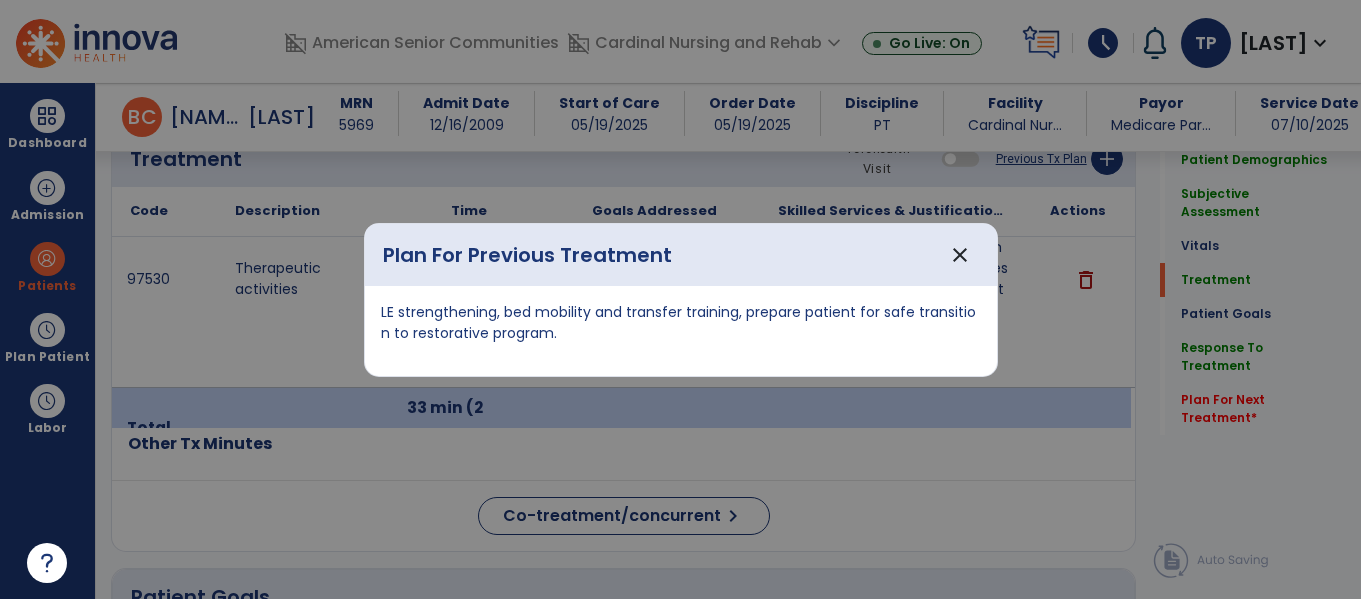 drag, startPoint x: 380, startPoint y: 309, endPoint x: 662, endPoint y: 368, distance: 288.1059 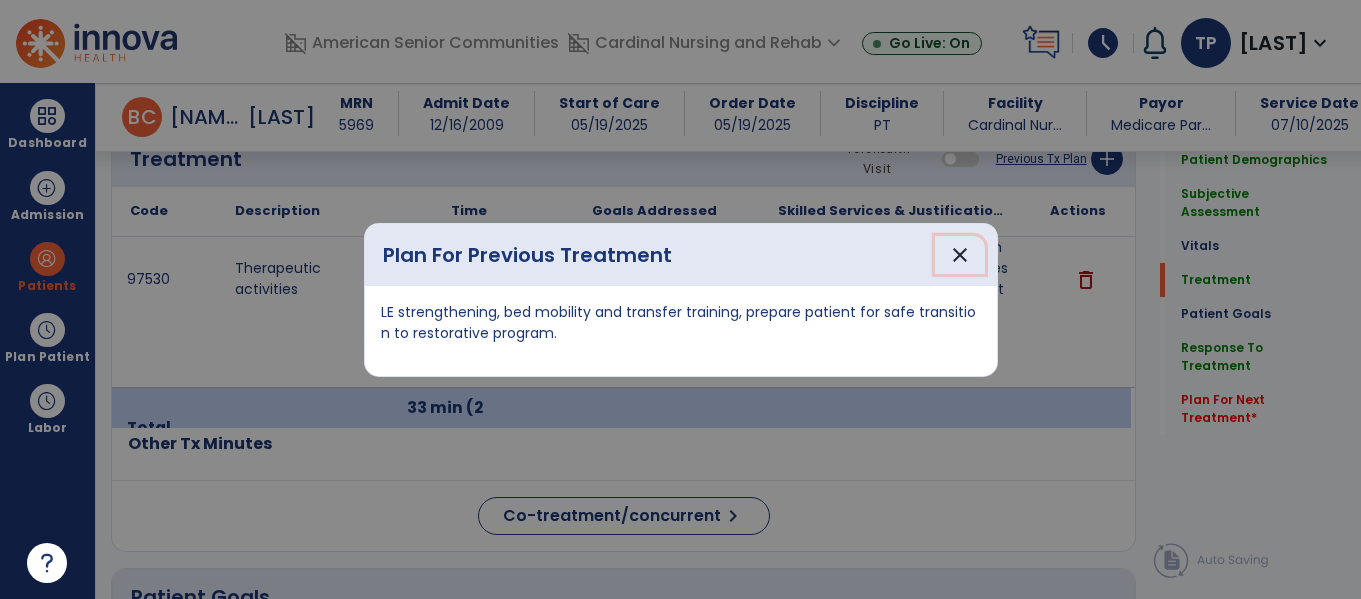 click on "close" at bounding box center (960, 255) 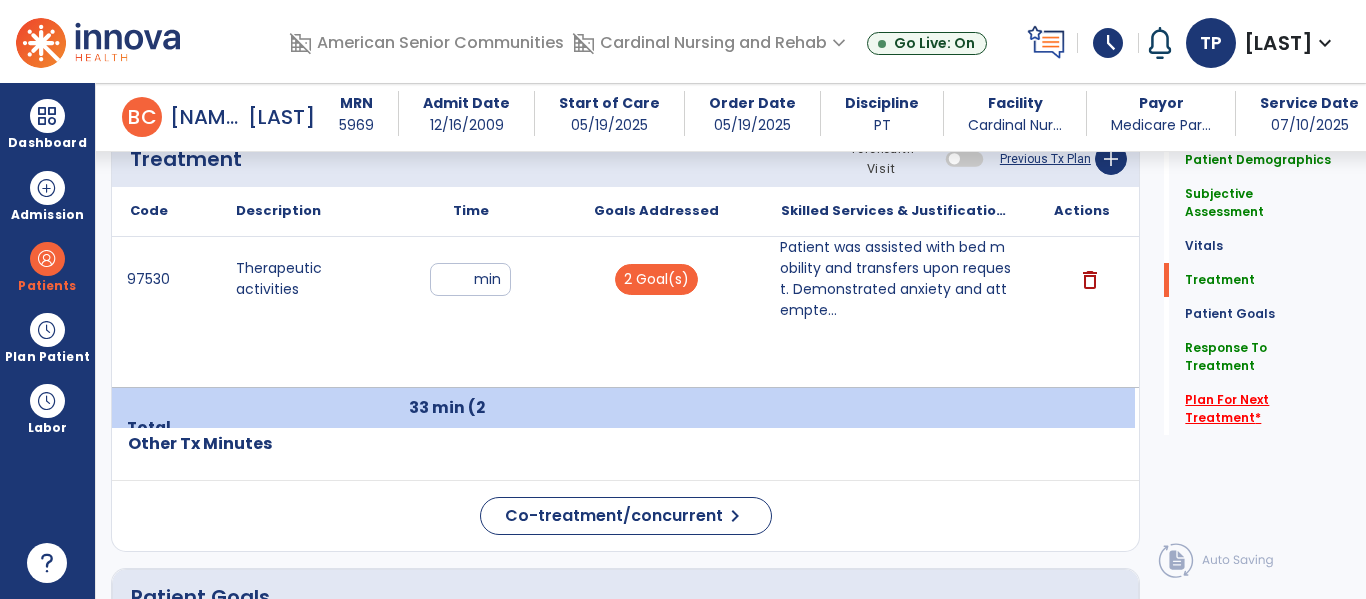 click on "Plan For Next Treatment   *" 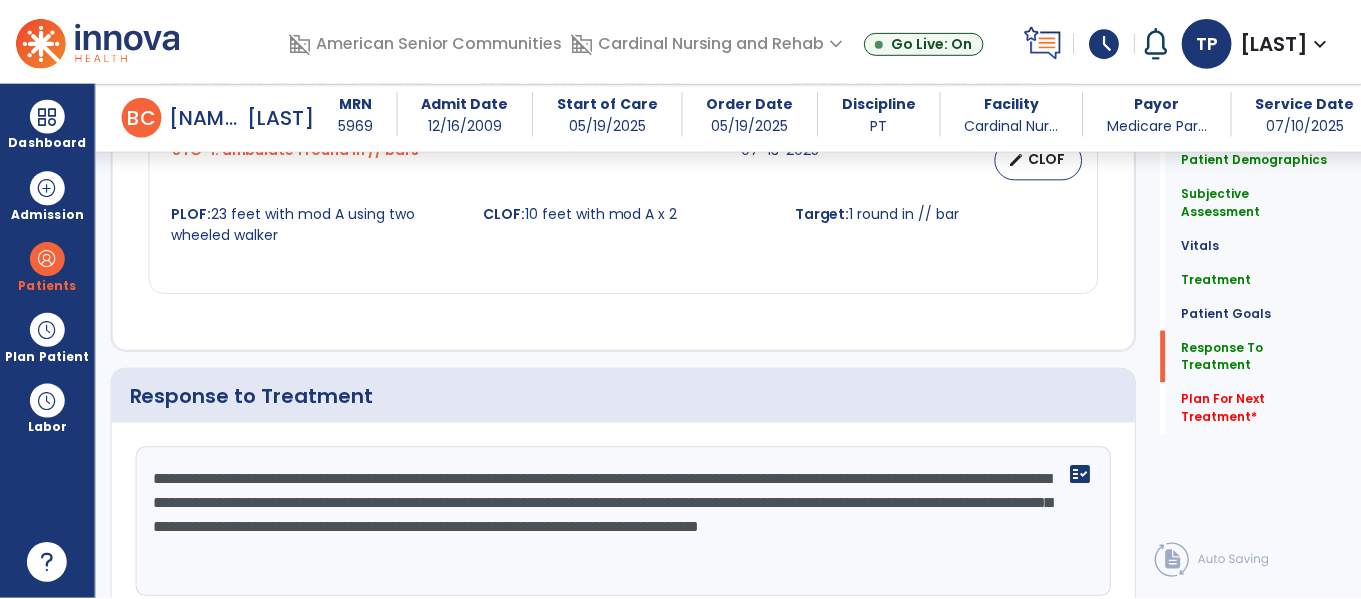 scroll, scrollTop: 3460, scrollLeft: 0, axis: vertical 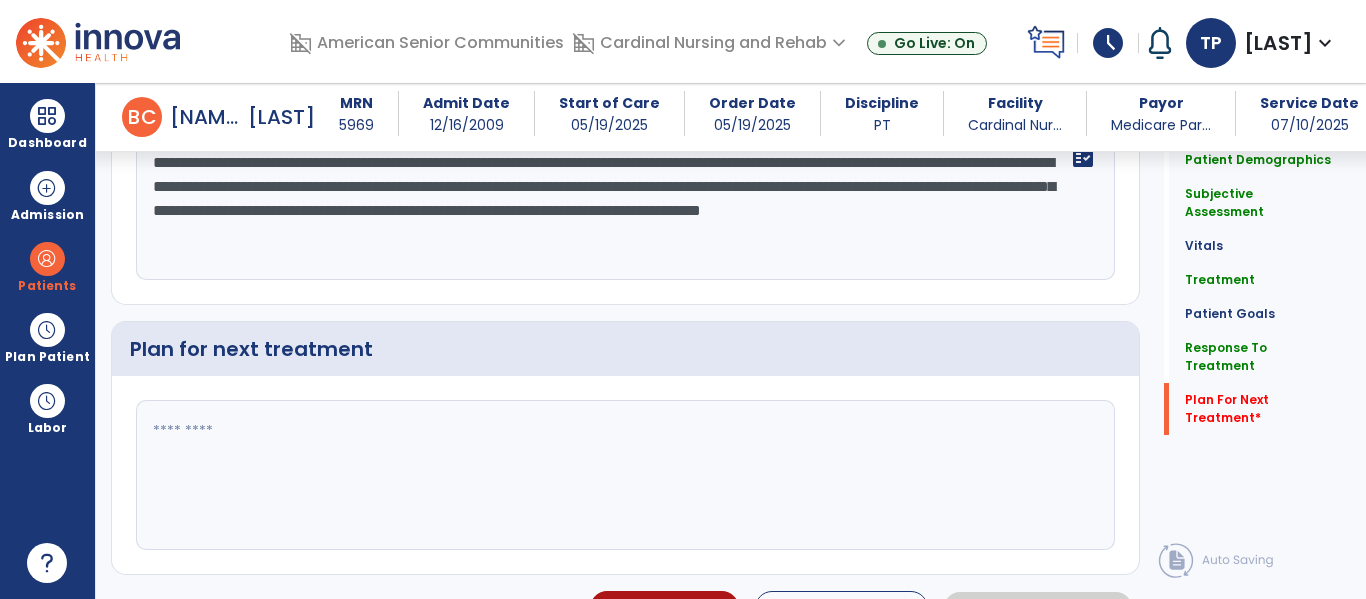 click 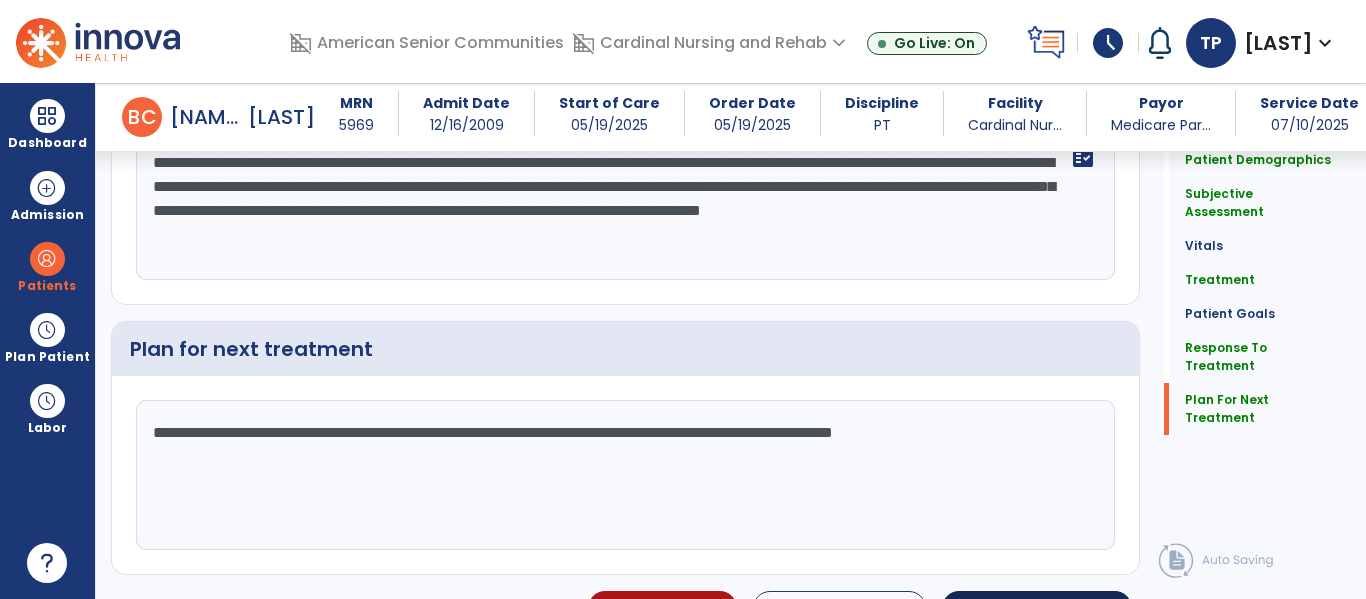 type on "**********" 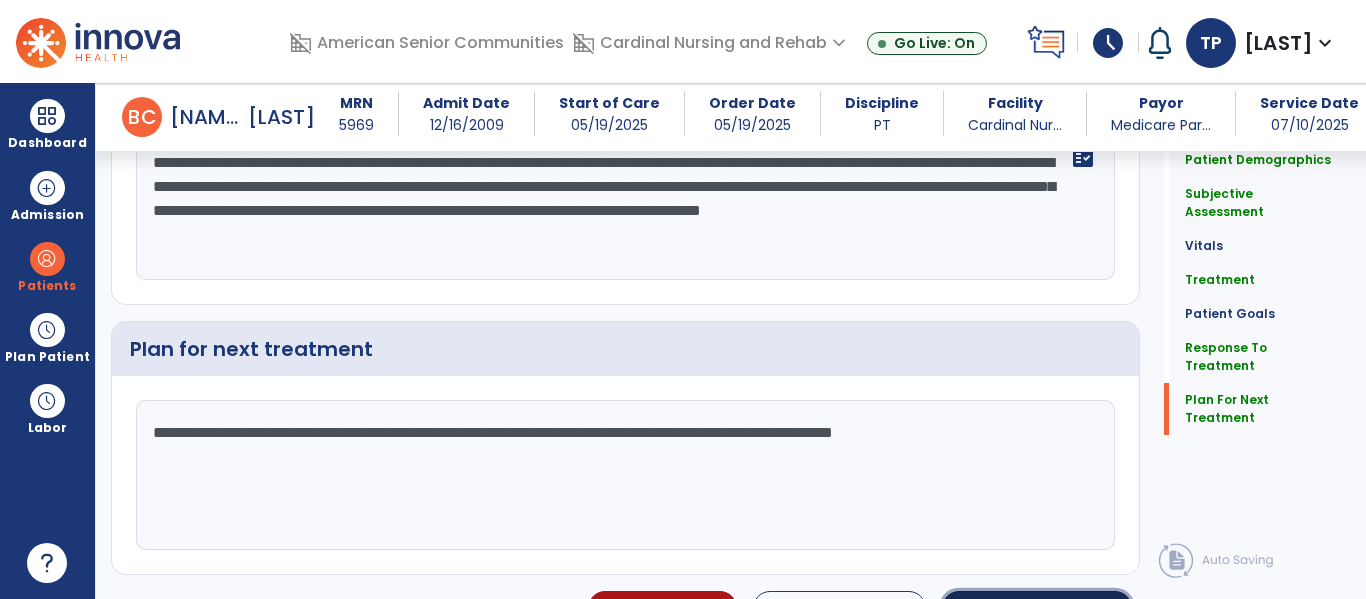 click on "Sign Doc" 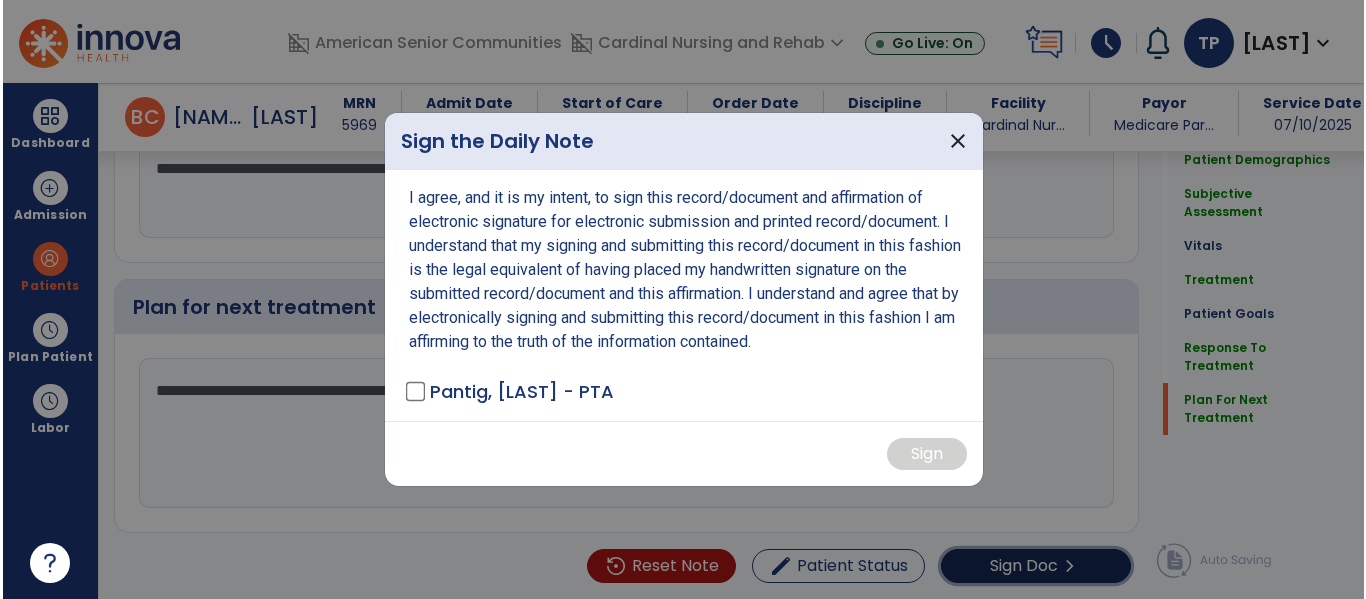 scroll, scrollTop: 3502, scrollLeft: 0, axis: vertical 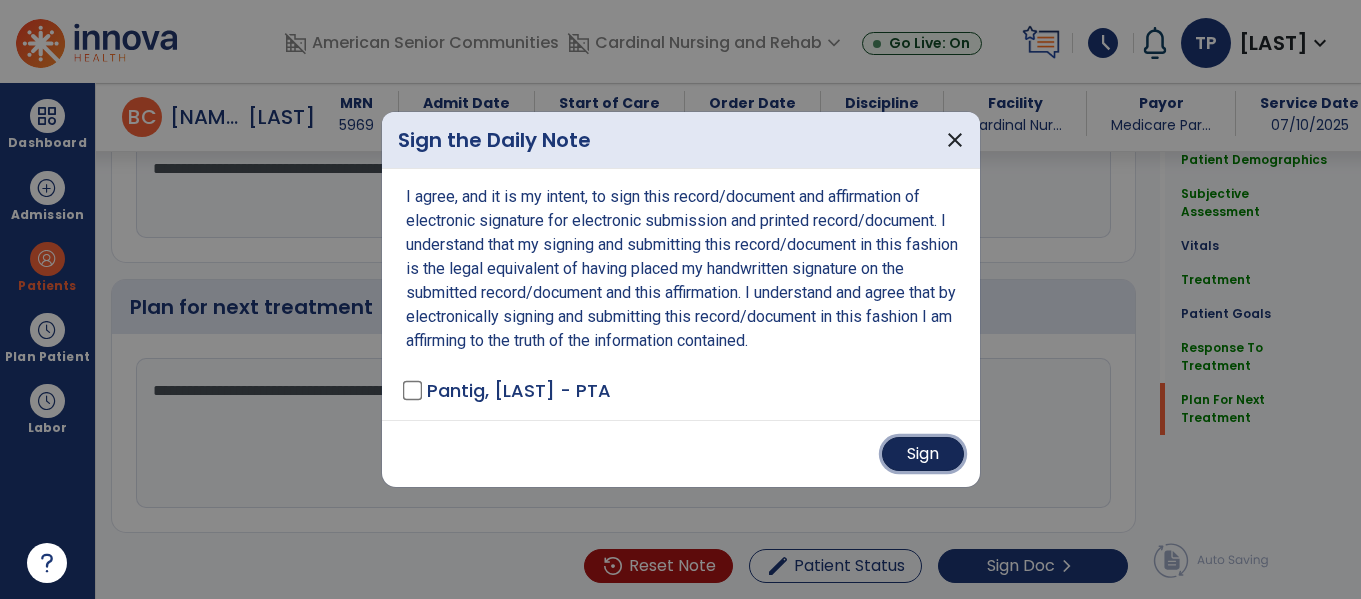 click on "Sign" at bounding box center (923, 454) 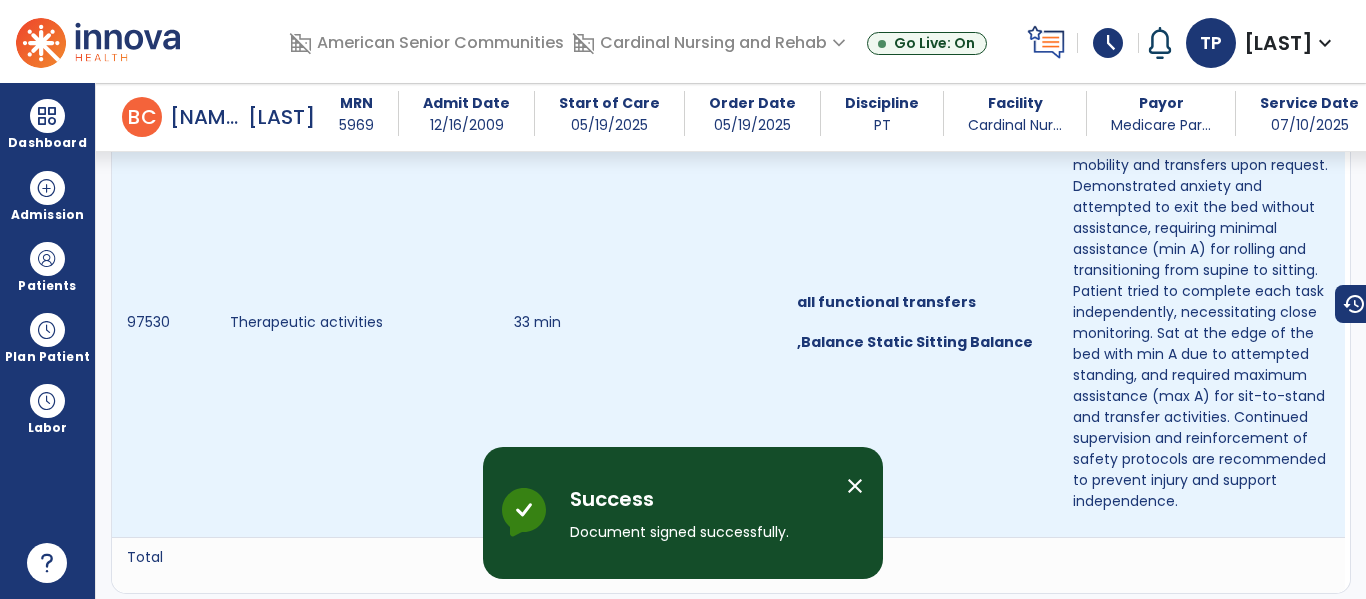 scroll, scrollTop: 0, scrollLeft: 0, axis: both 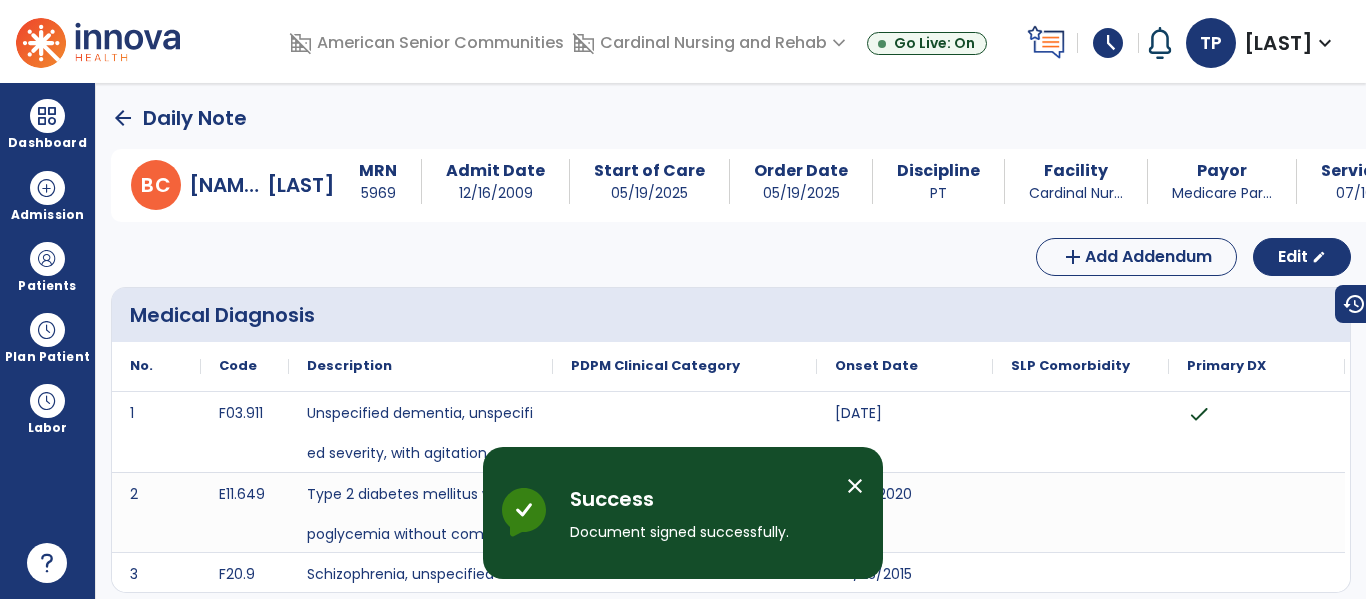 click on "arrow_back" 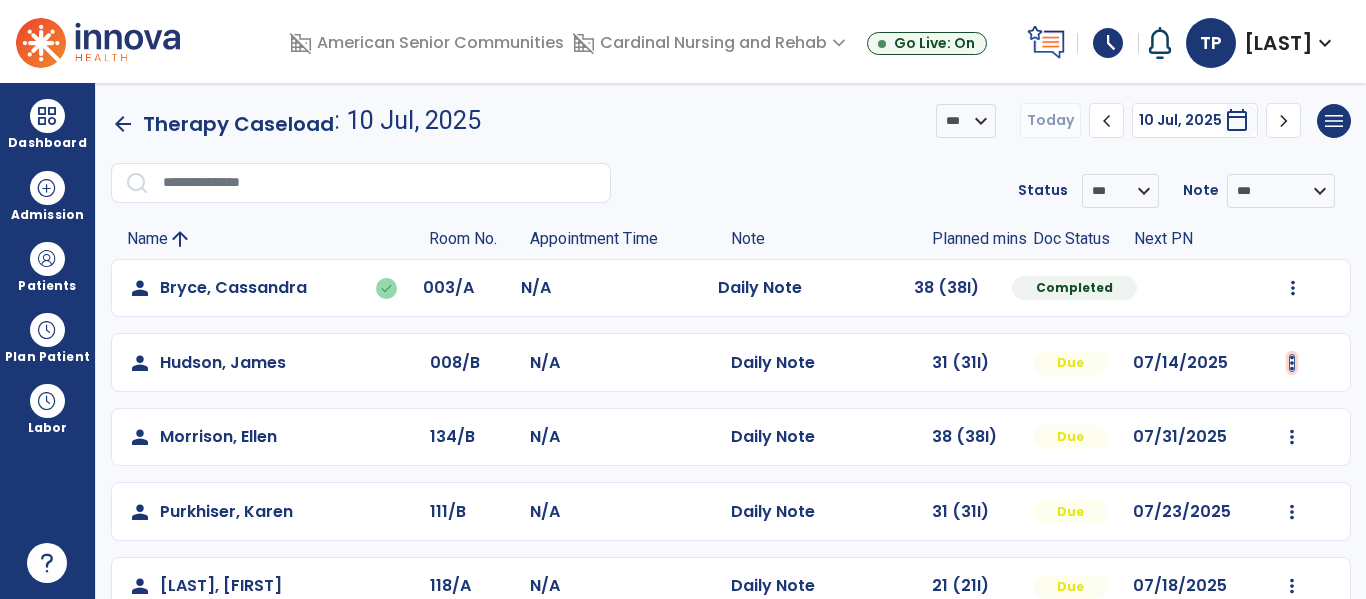 click at bounding box center [1293, 288] 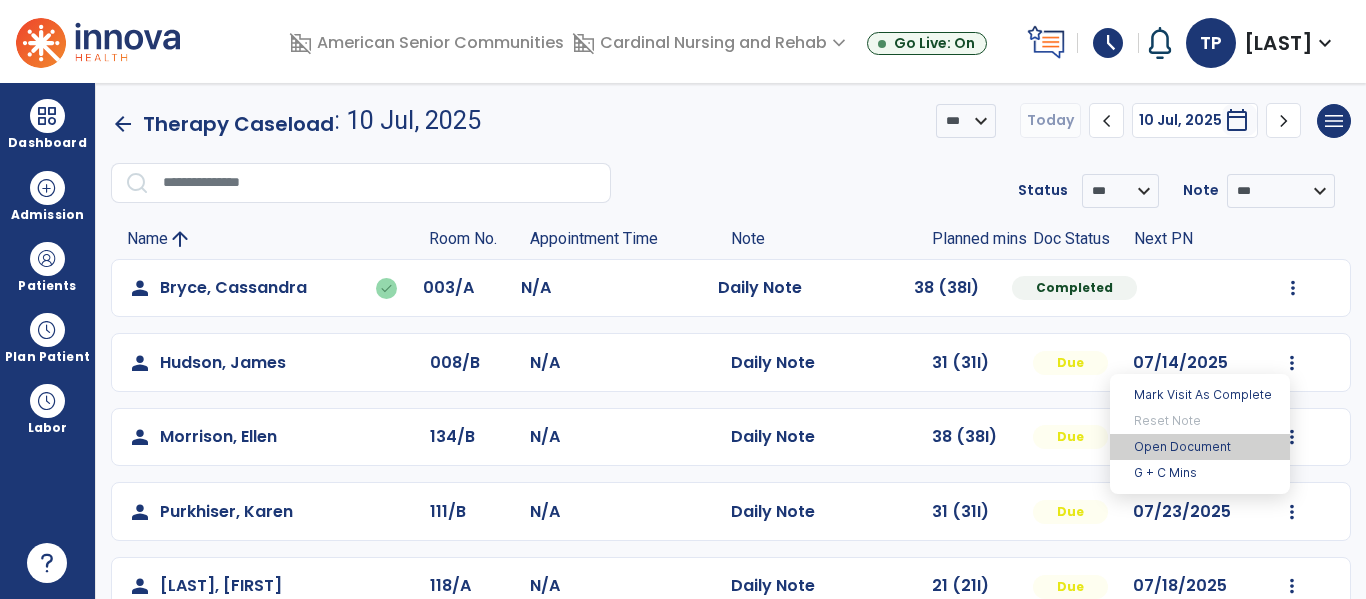 click on "Open Document" at bounding box center [1200, 447] 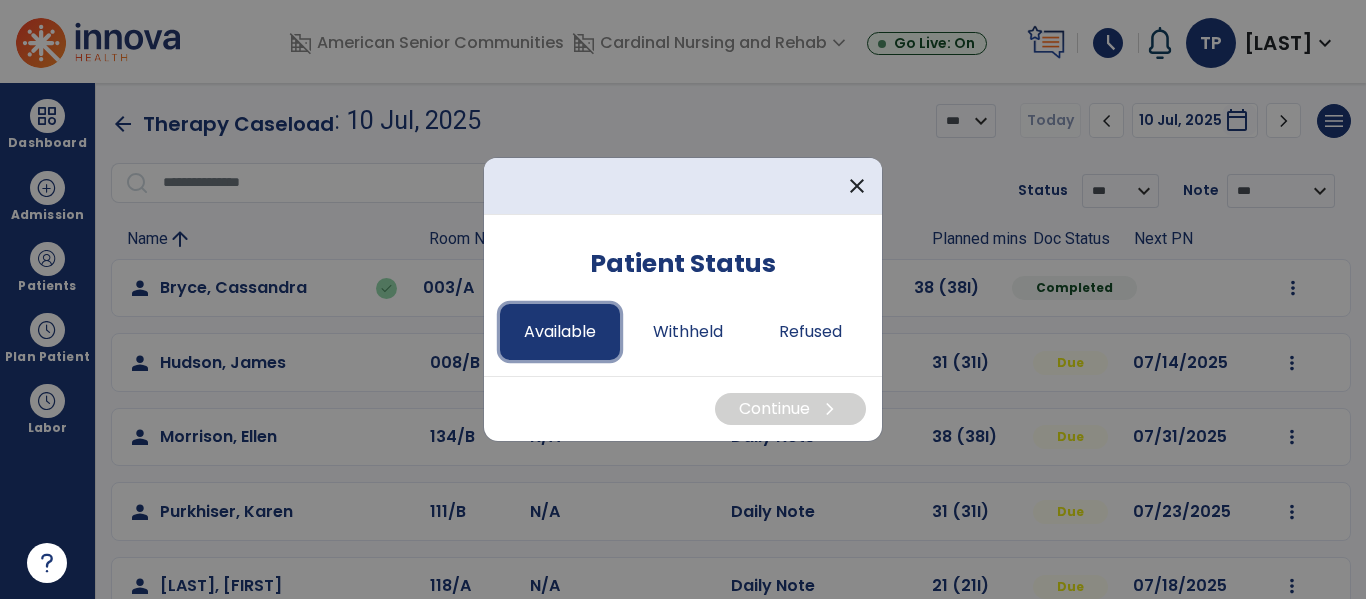 click on "Available" at bounding box center [560, 332] 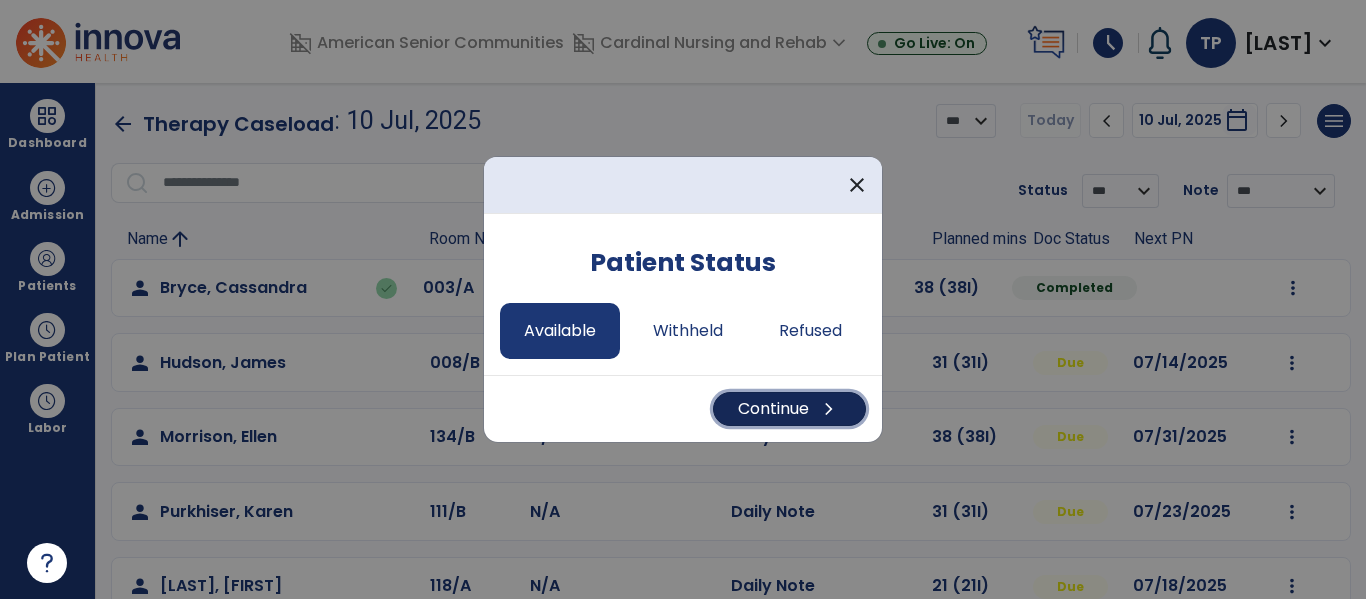 click on "Continue   chevron_right" at bounding box center [789, 409] 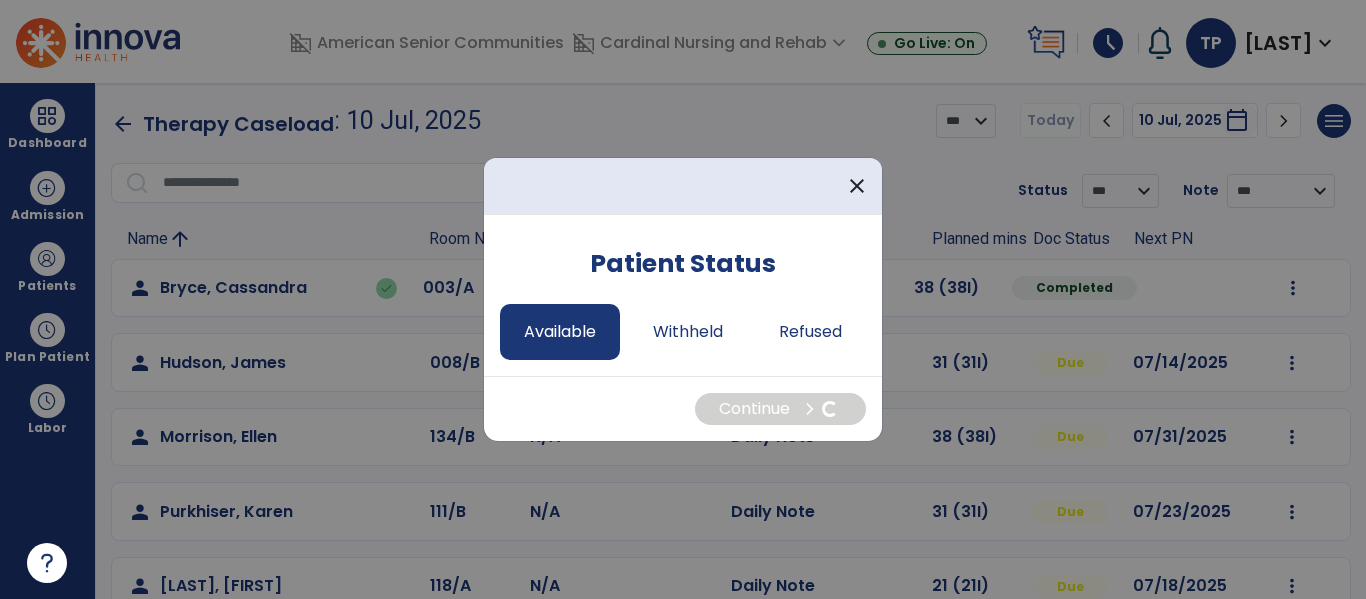 select on "*" 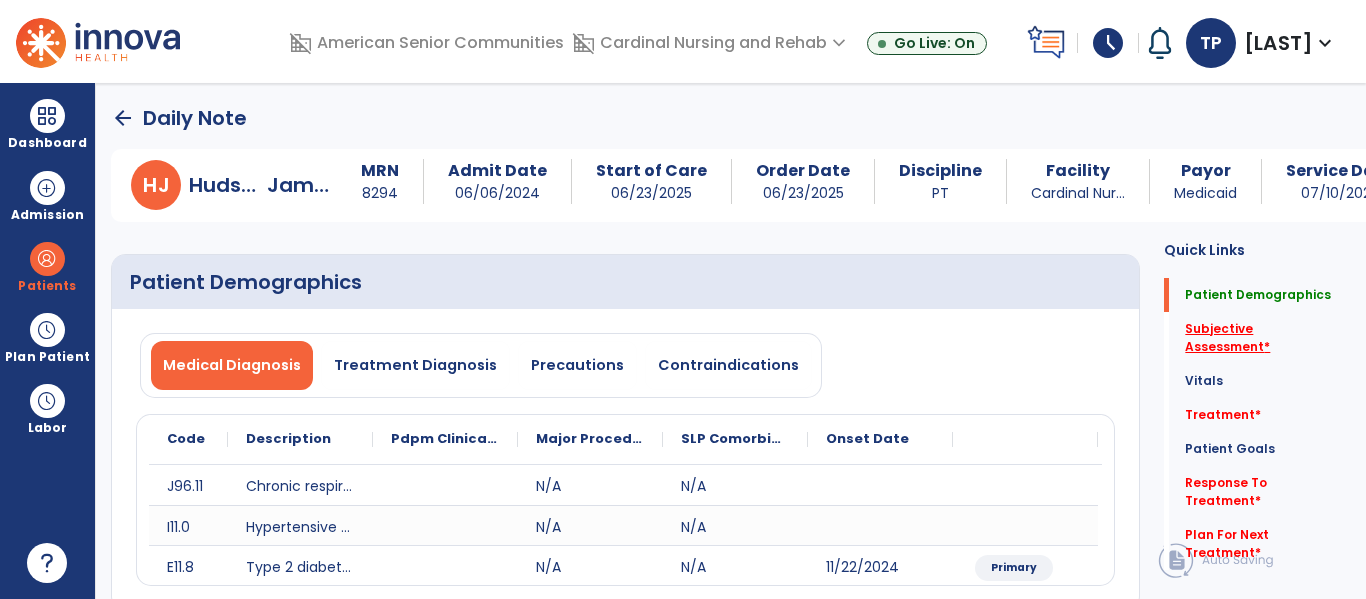 click on "Subjective Assessment   *" 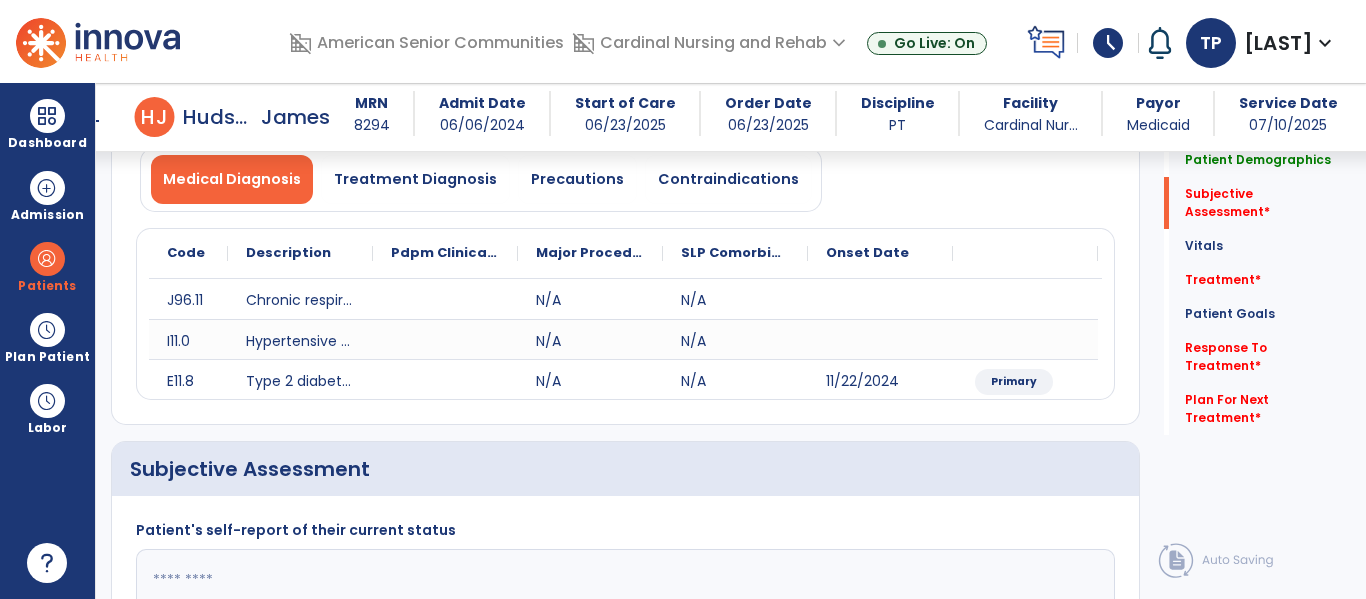 scroll, scrollTop: 427, scrollLeft: 0, axis: vertical 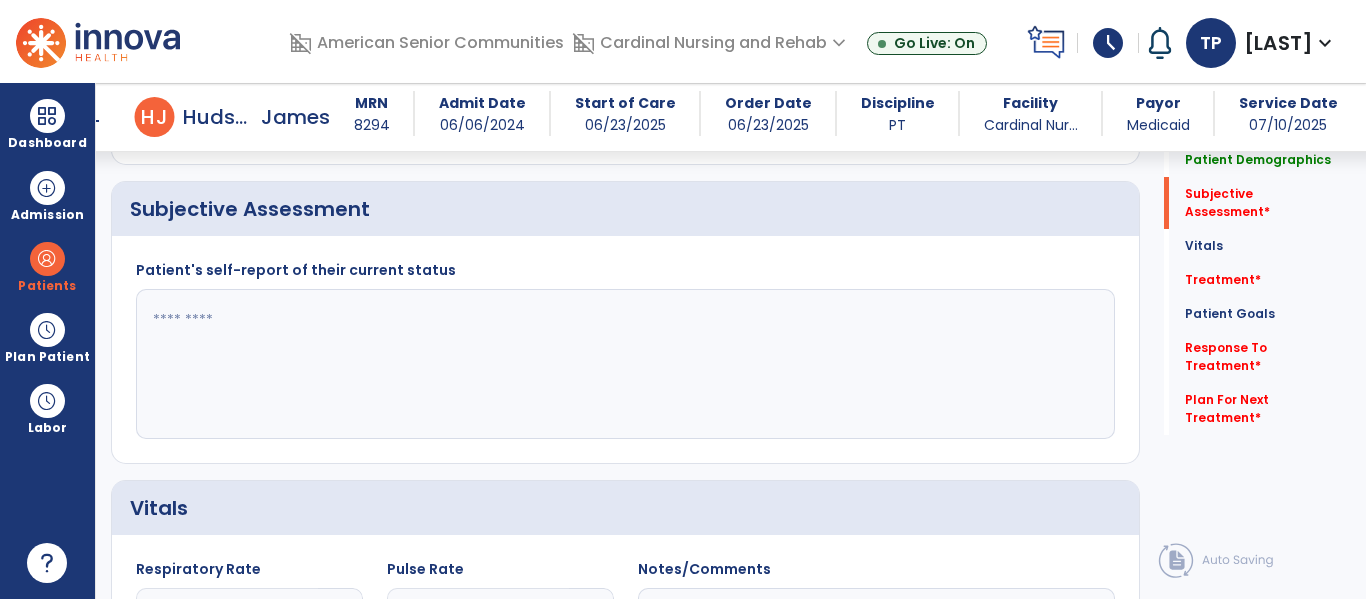 click 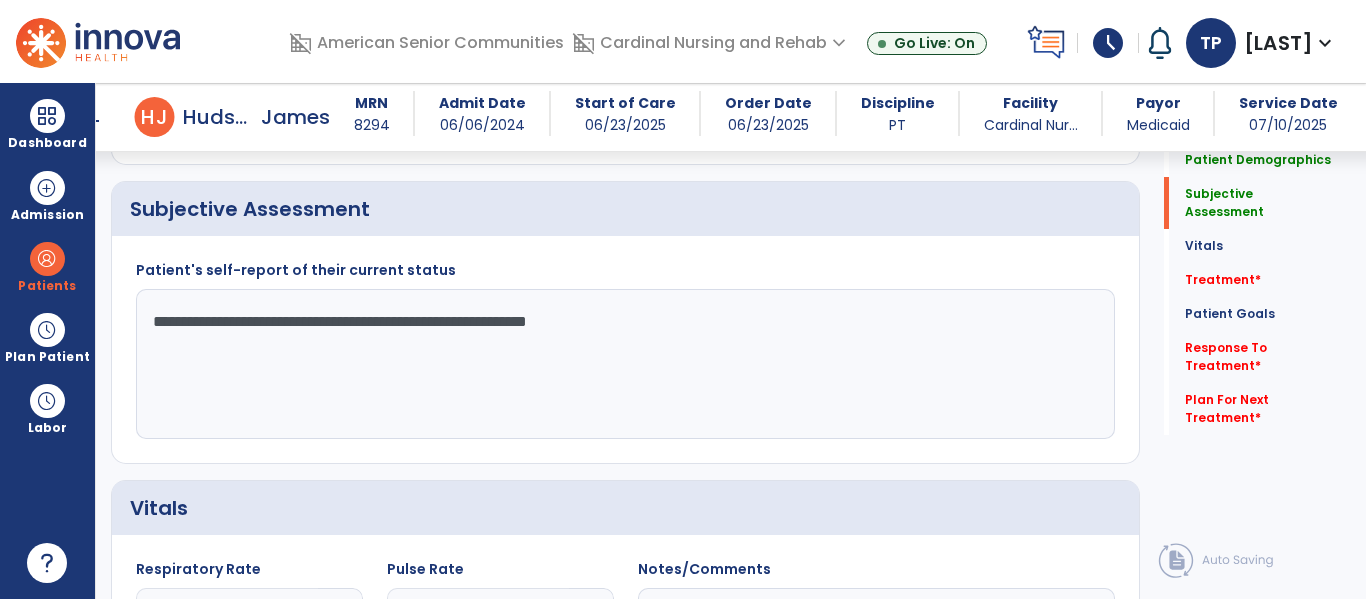 drag, startPoint x: 164, startPoint y: 323, endPoint x: 596, endPoint y: 376, distance: 435.239 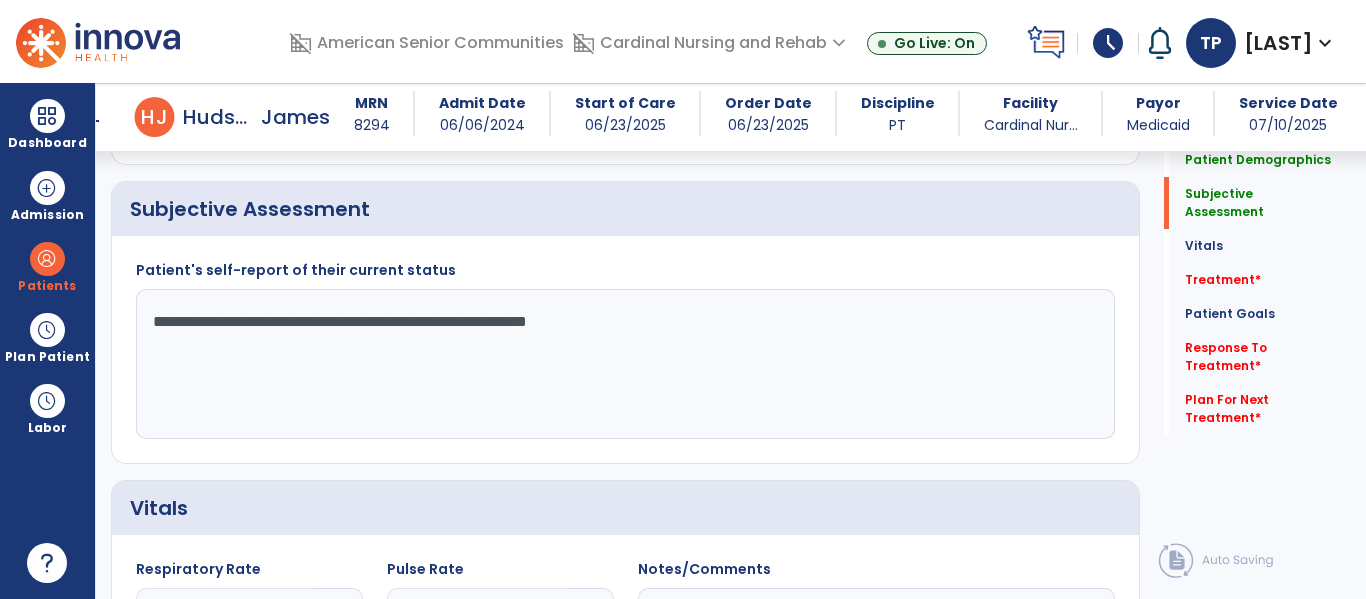 click 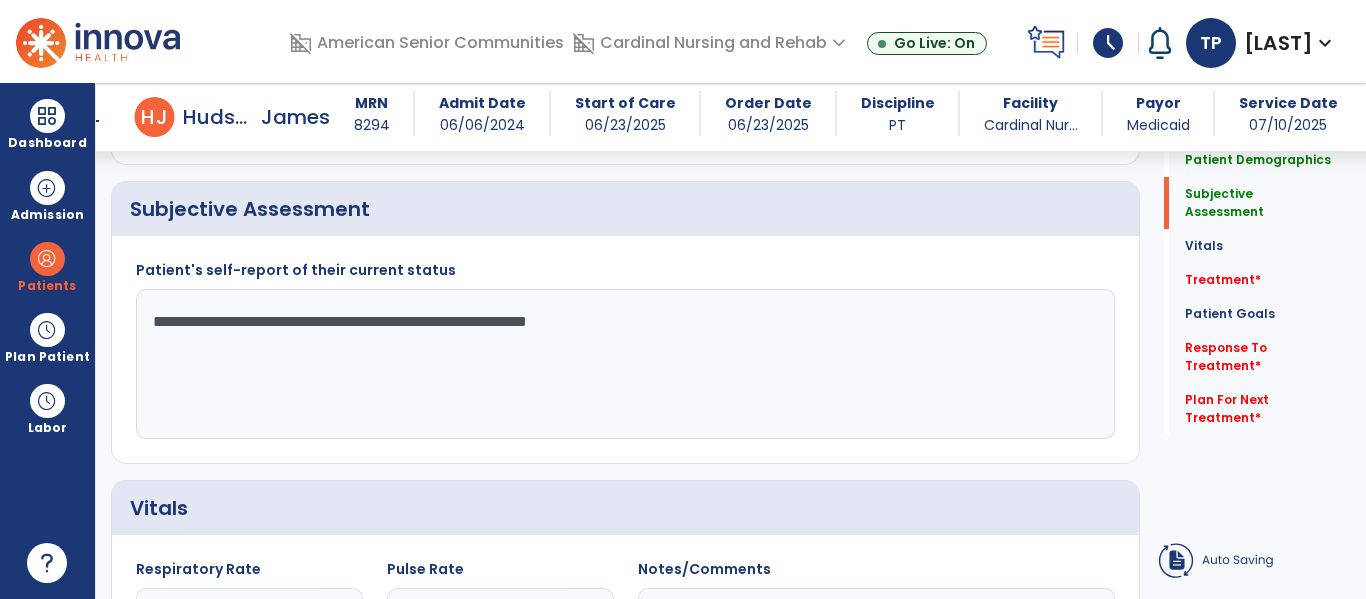 drag, startPoint x: 142, startPoint y: 315, endPoint x: 1040, endPoint y: 458, distance: 909.3146 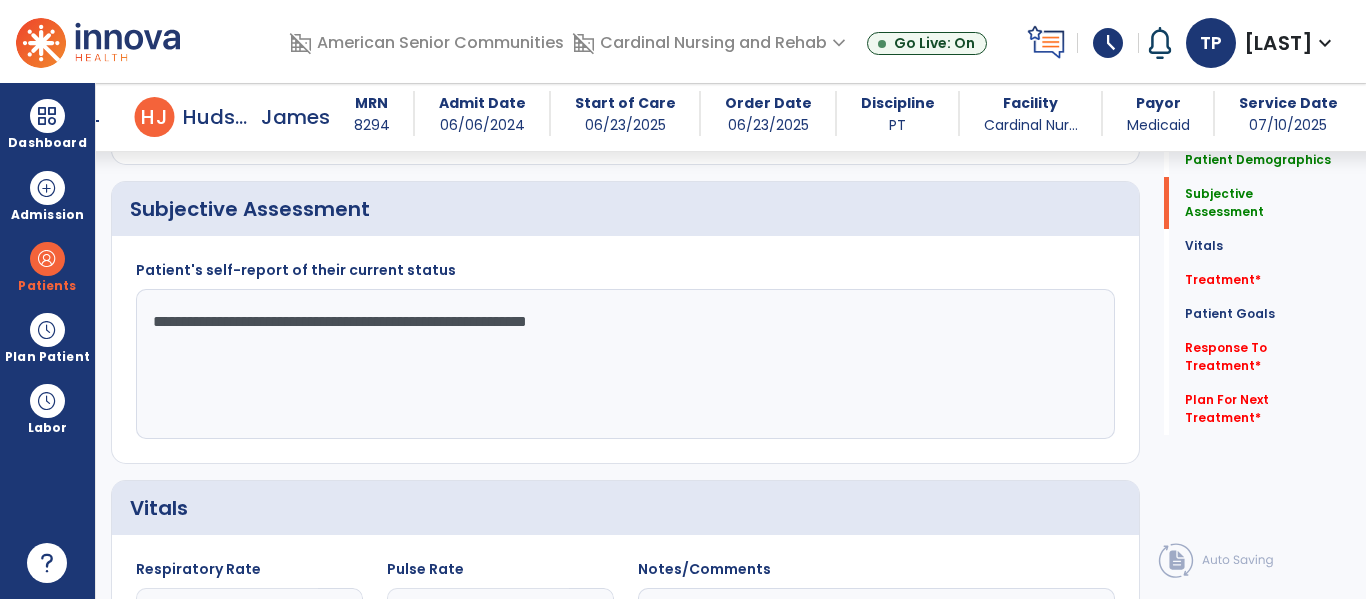 paste on "**********" 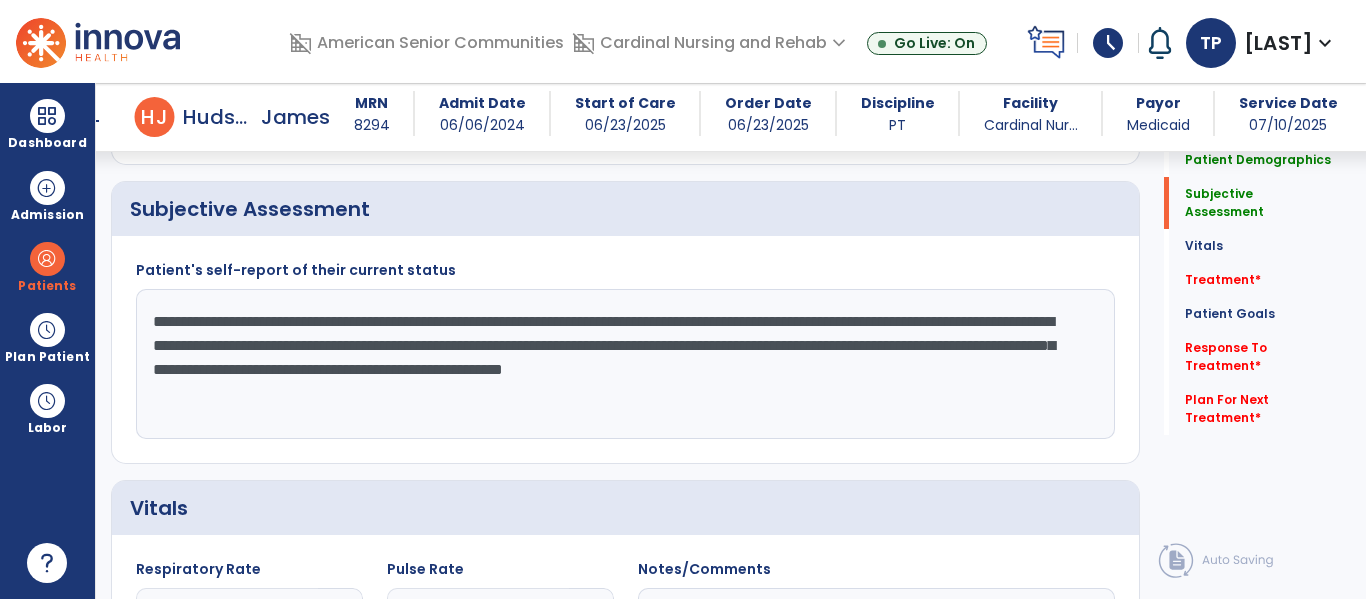 drag, startPoint x: 769, startPoint y: 316, endPoint x: 1337, endPoint y: 525, distance: 605.2314 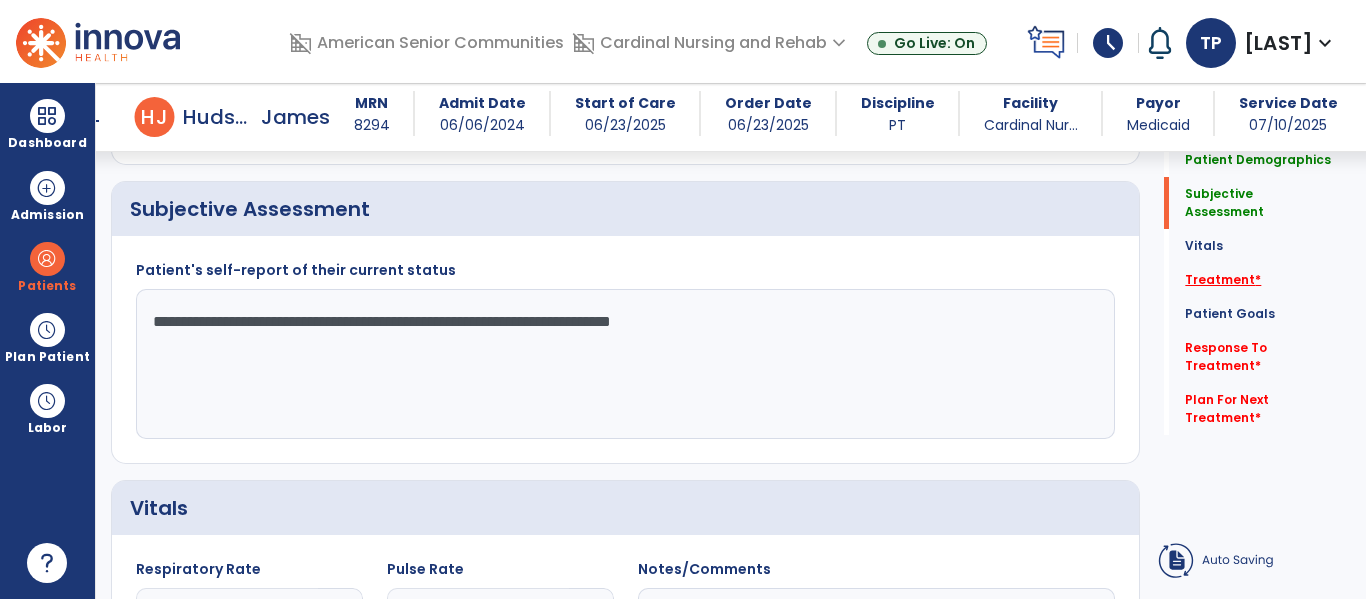 type on "**********" 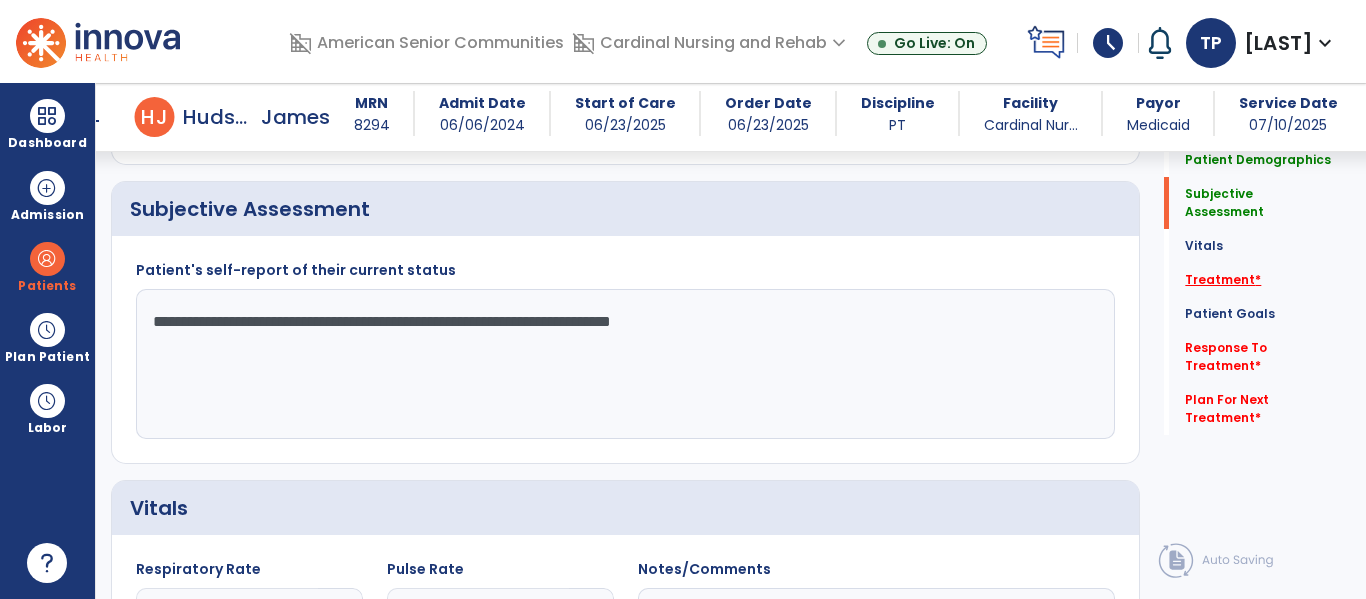click on "Treatment   *" 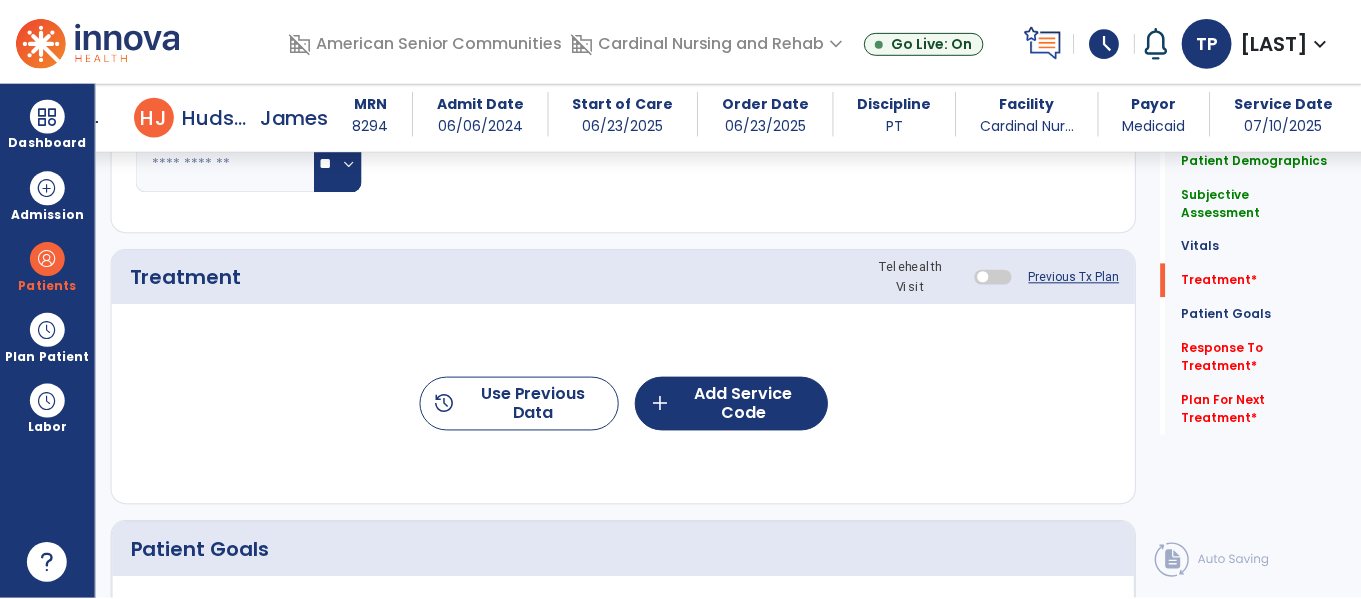 scroll, scrollTop: 1116, scrollLeft: 0, axis: vertical 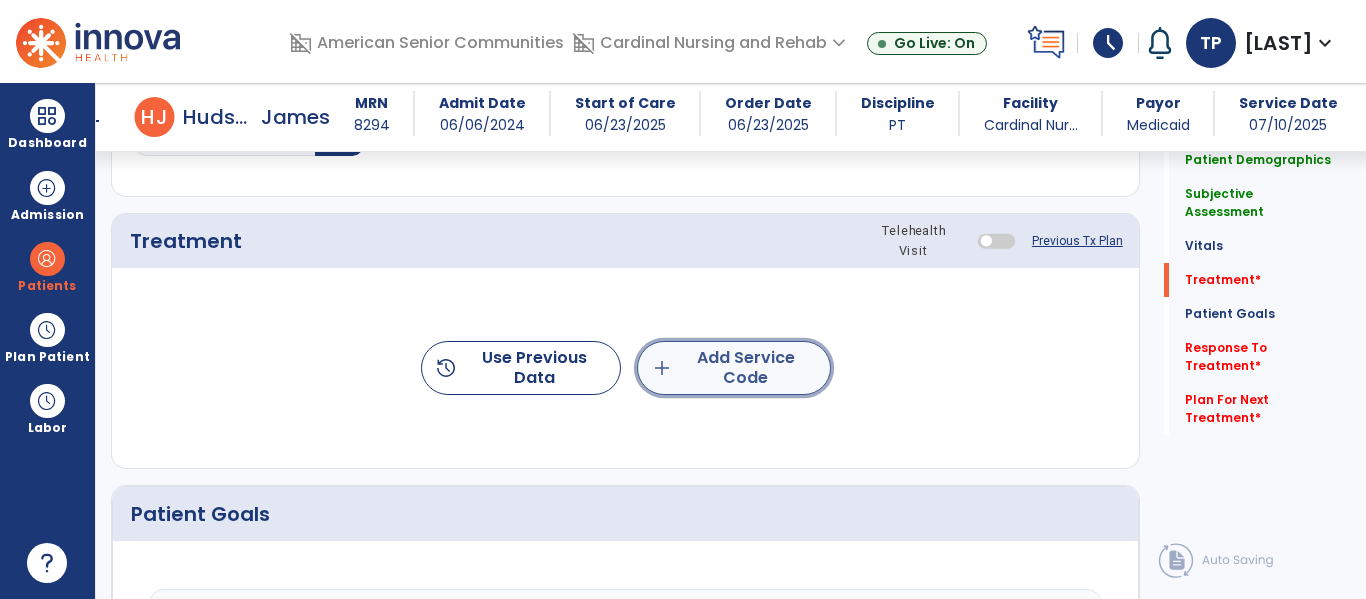 click on "add  Add Service Code" 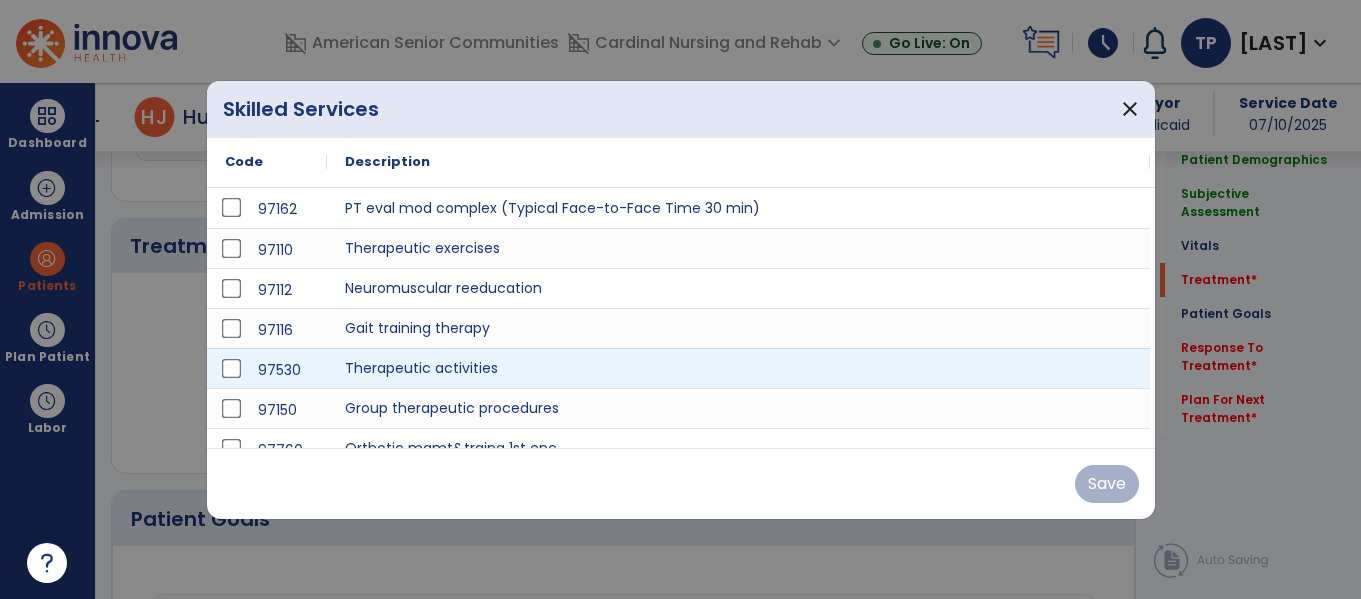 scroll, scrollTop: 1116, scrollLeft: 0, axis: vertical 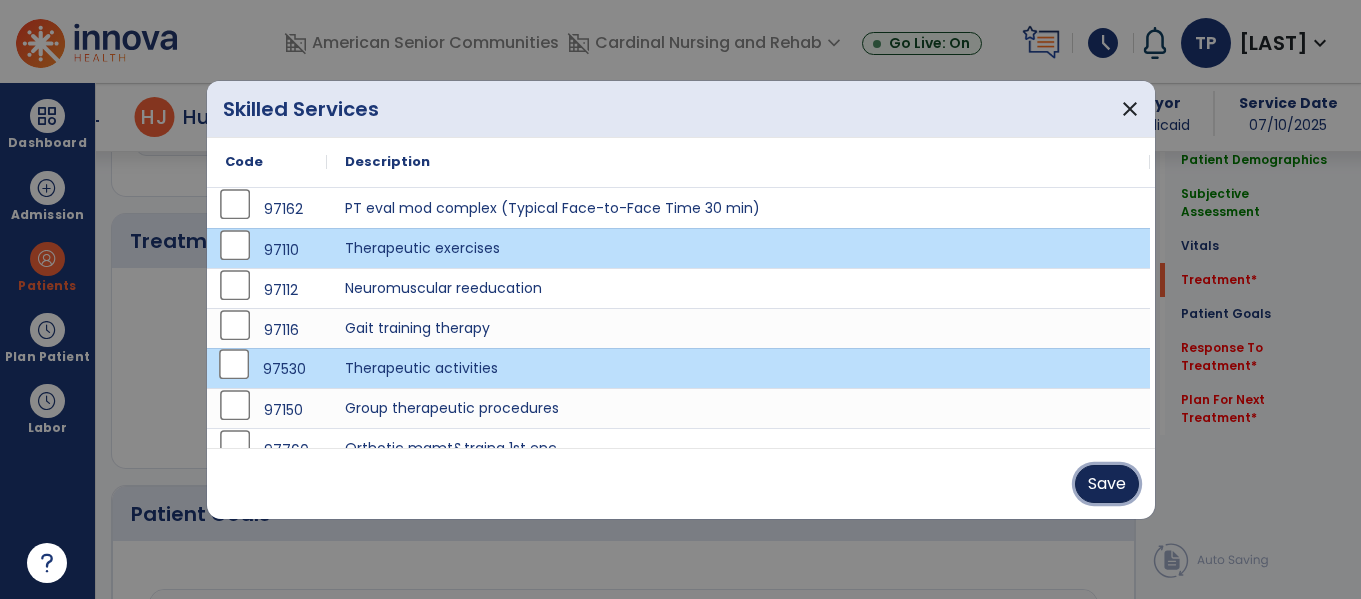 click on "Save" at bounding box center (1107, 484) 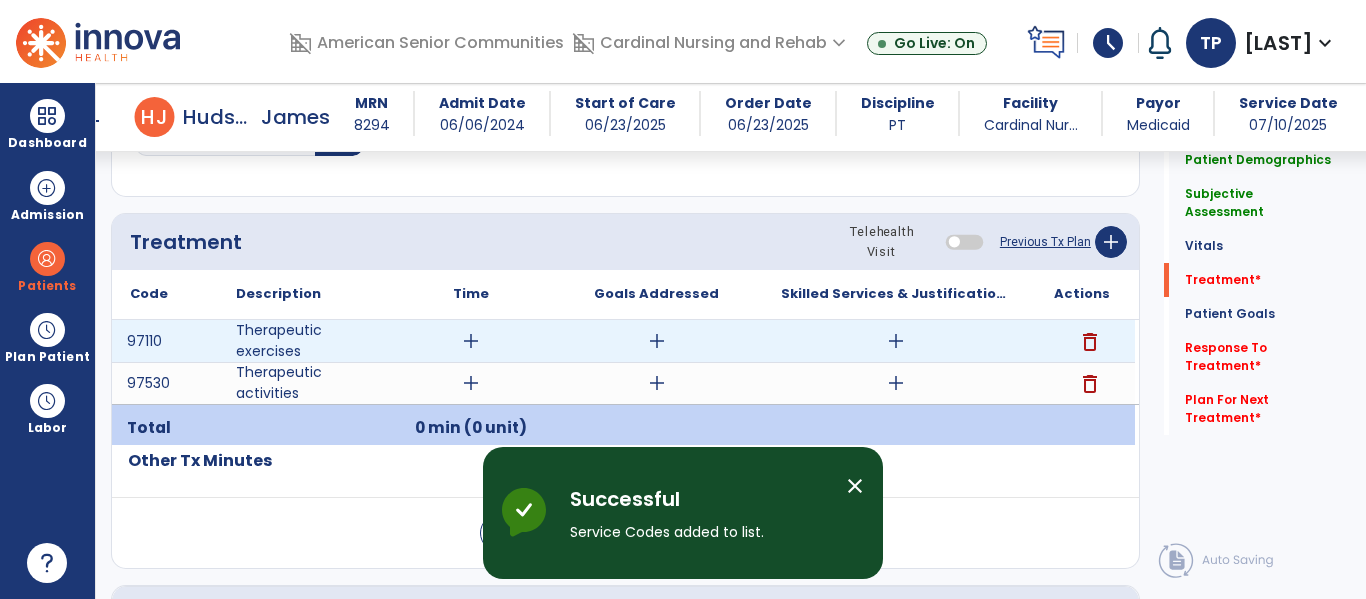 click on "add" at bounding box center [471, 341] 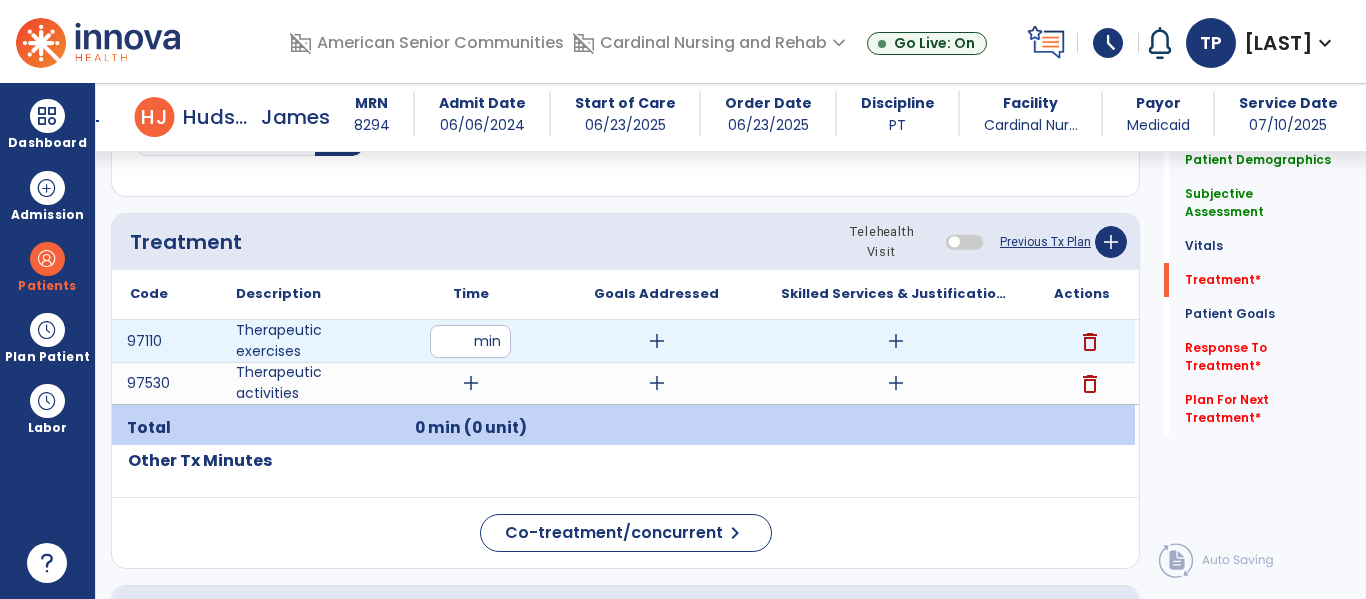 type on "**" 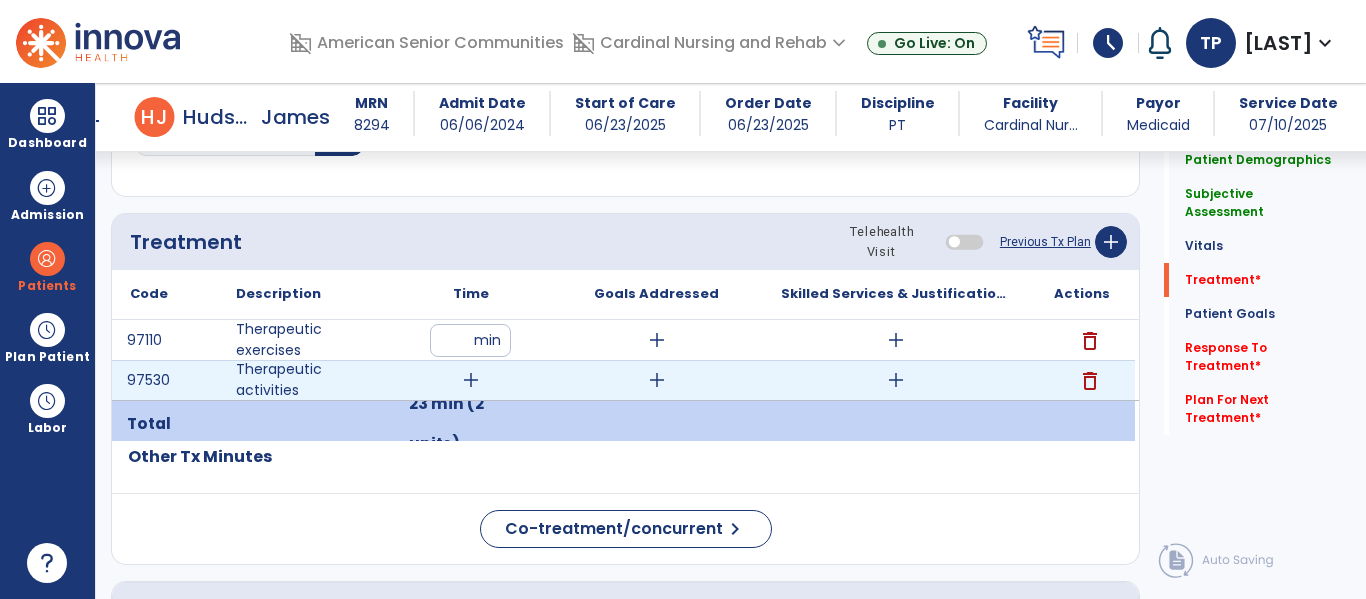 click on "add" at bounding box center (471, 380) 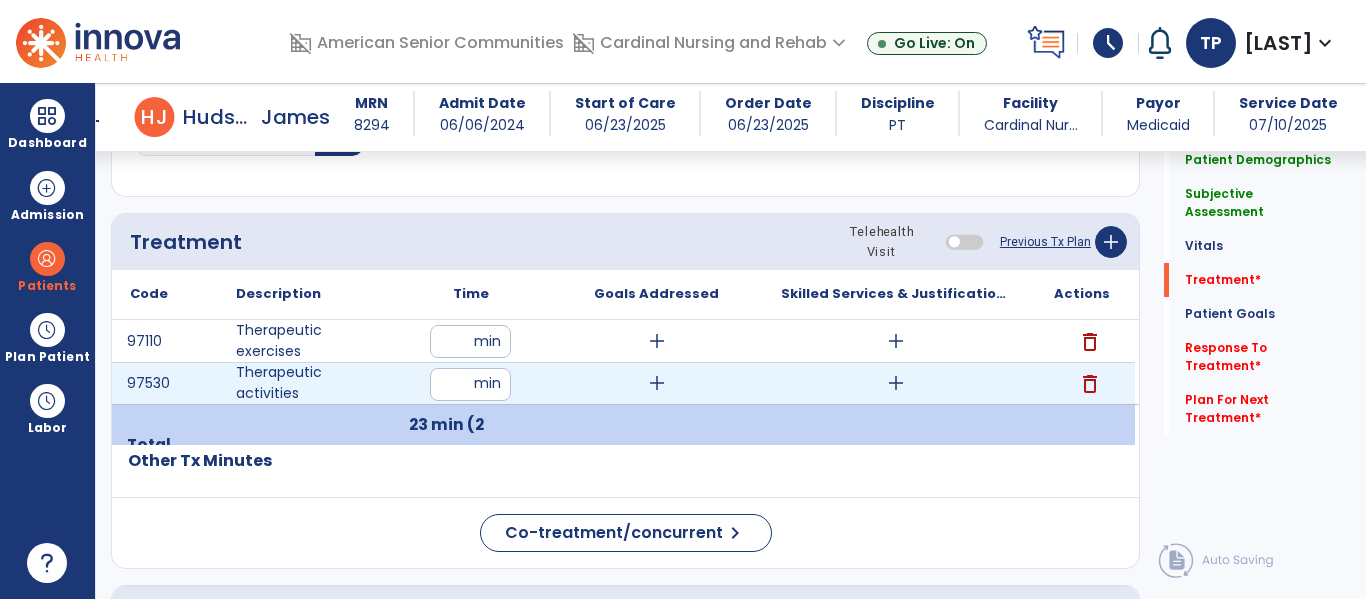 type on "**" 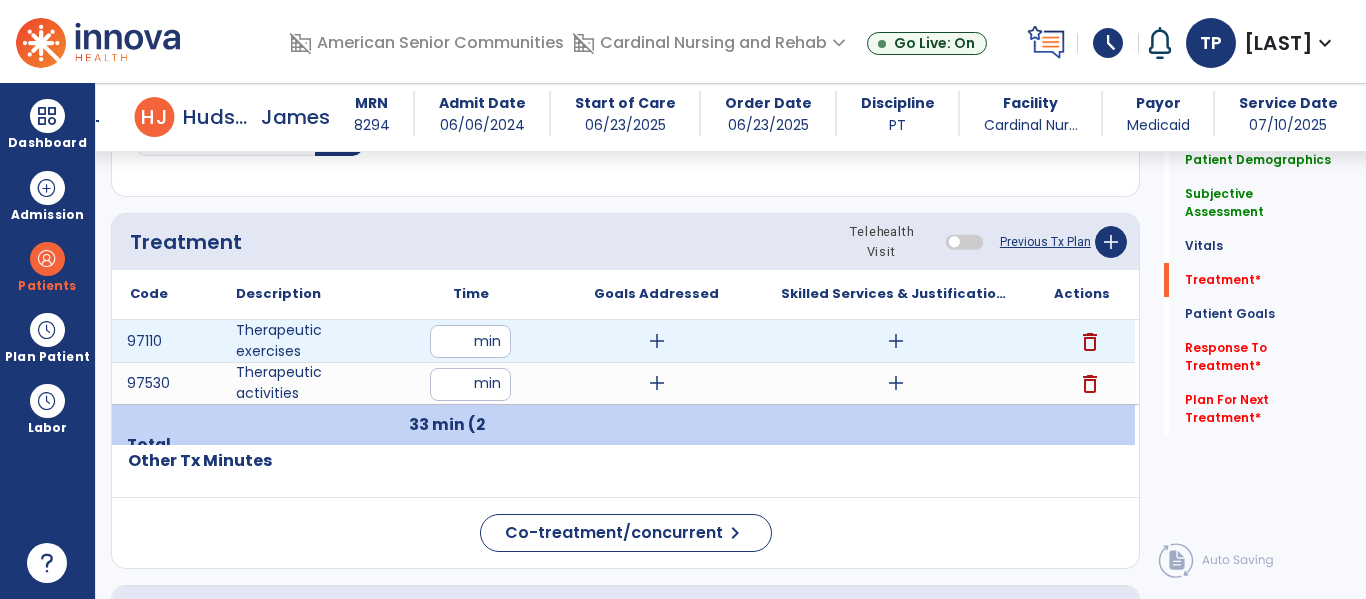 click on "add" at bounding box center [657, 341] 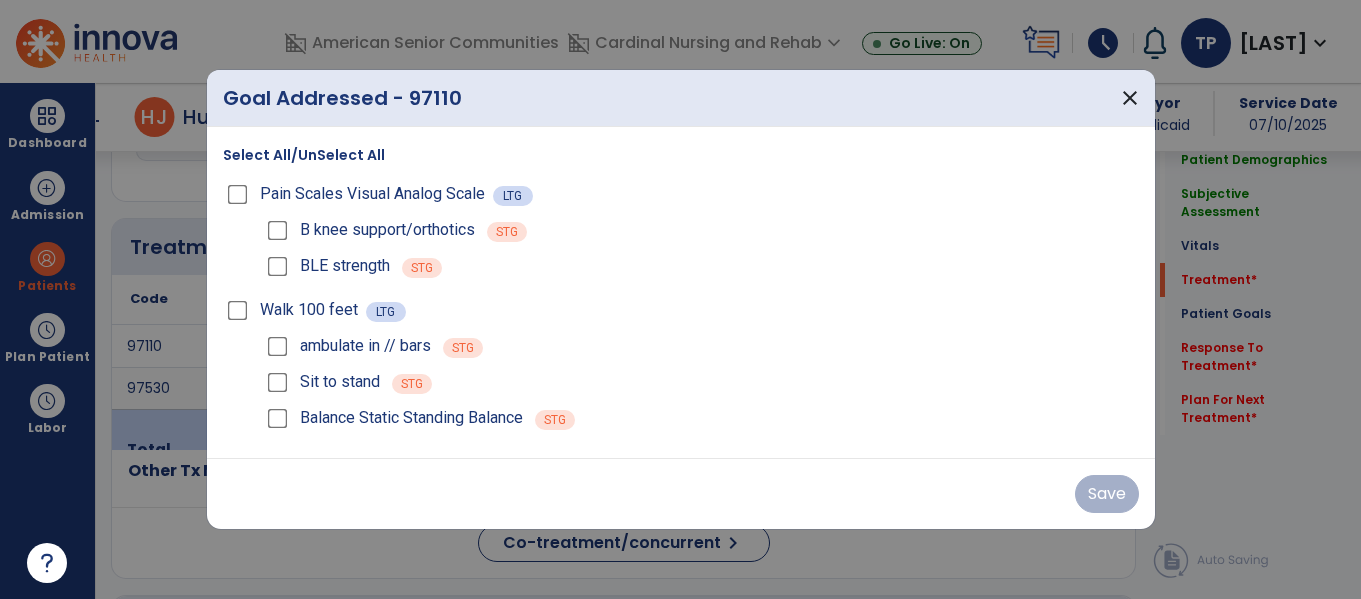 scroll, scrollTop: 1116, scrollLeft: 0, axis: vertical 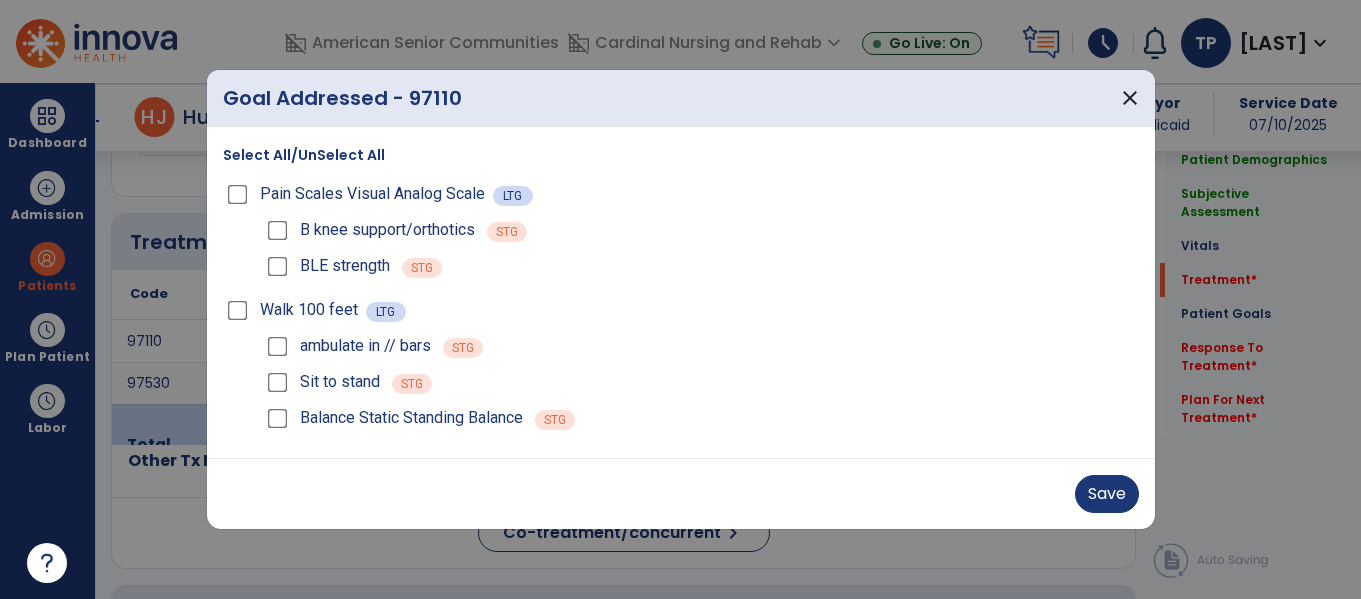 click on "B knee support/orthotics" at bounding box center (369, 230) 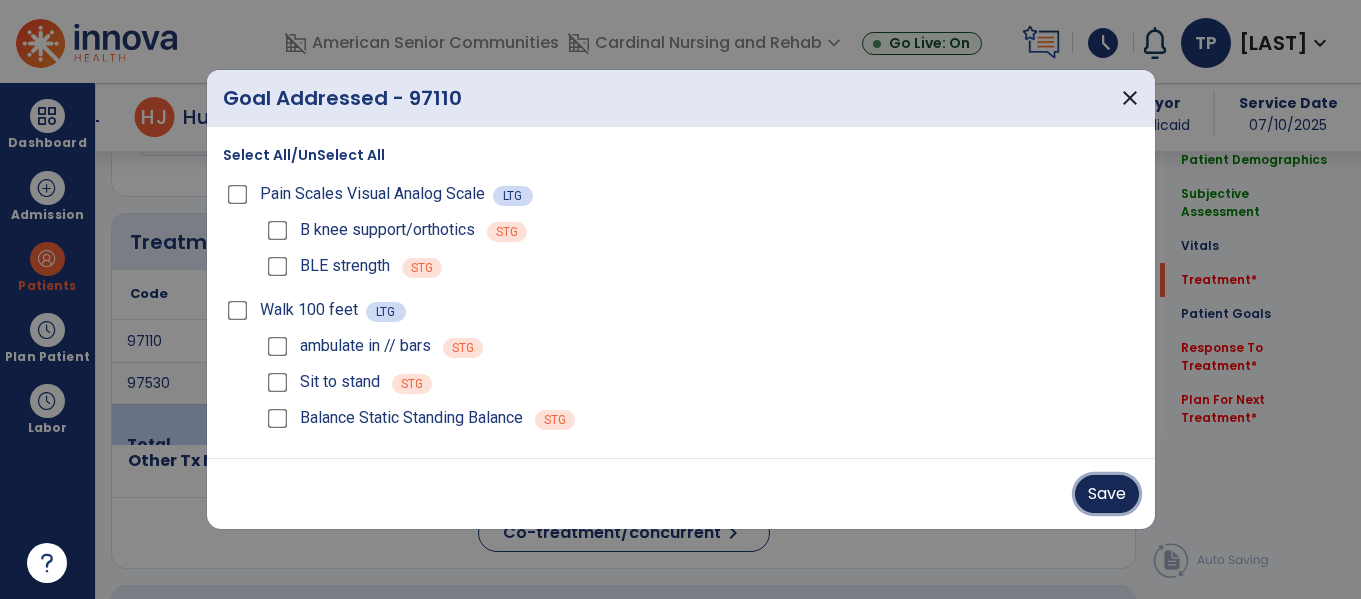 click on "Save" at bounding box center [1107, 494] 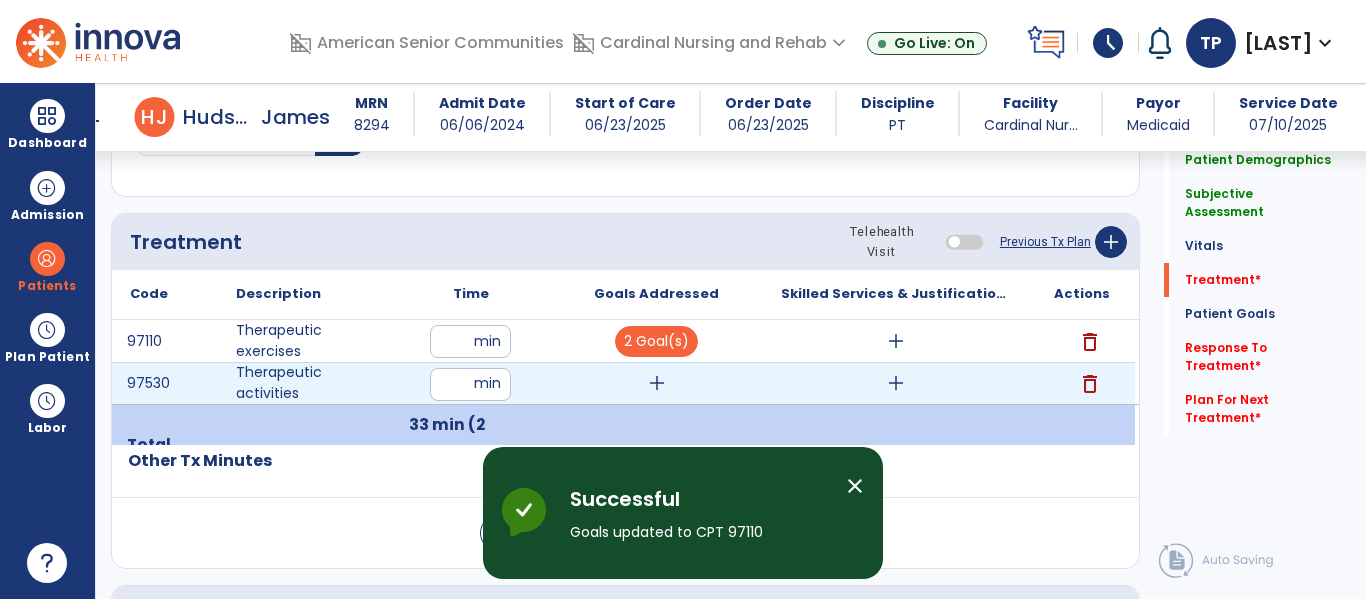 click on "add" at bounding box center (657, 383) 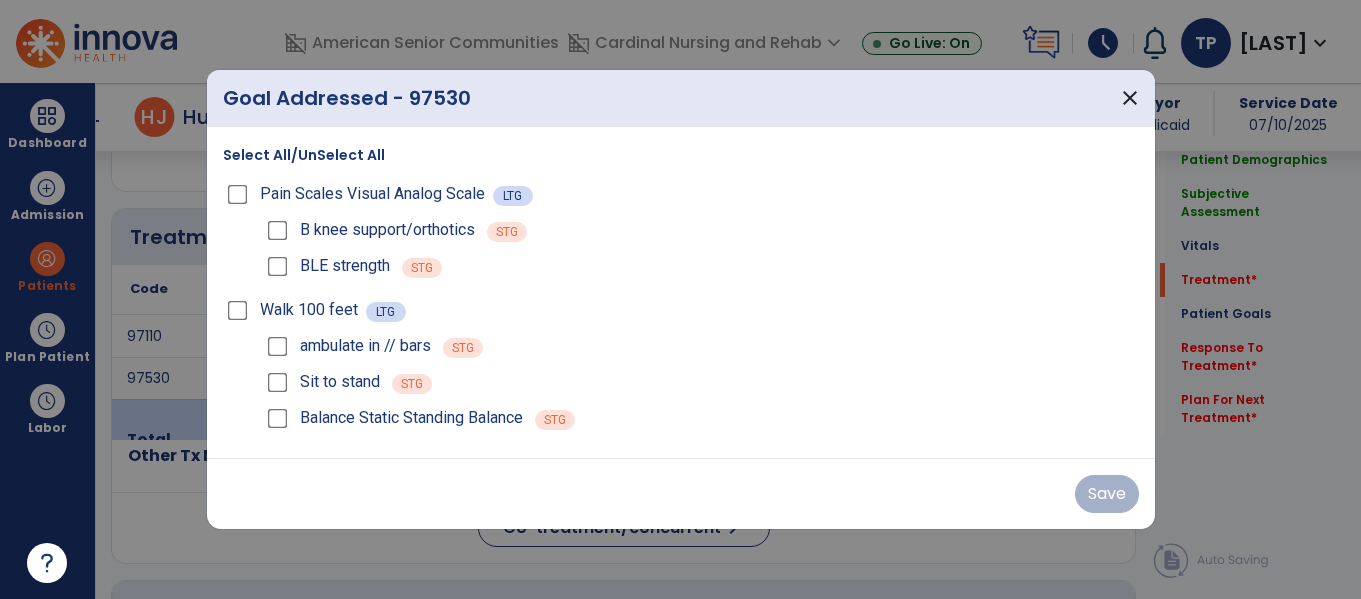 scroll, scrollTop: 1116, scrollLeft: 0, axis: vertical 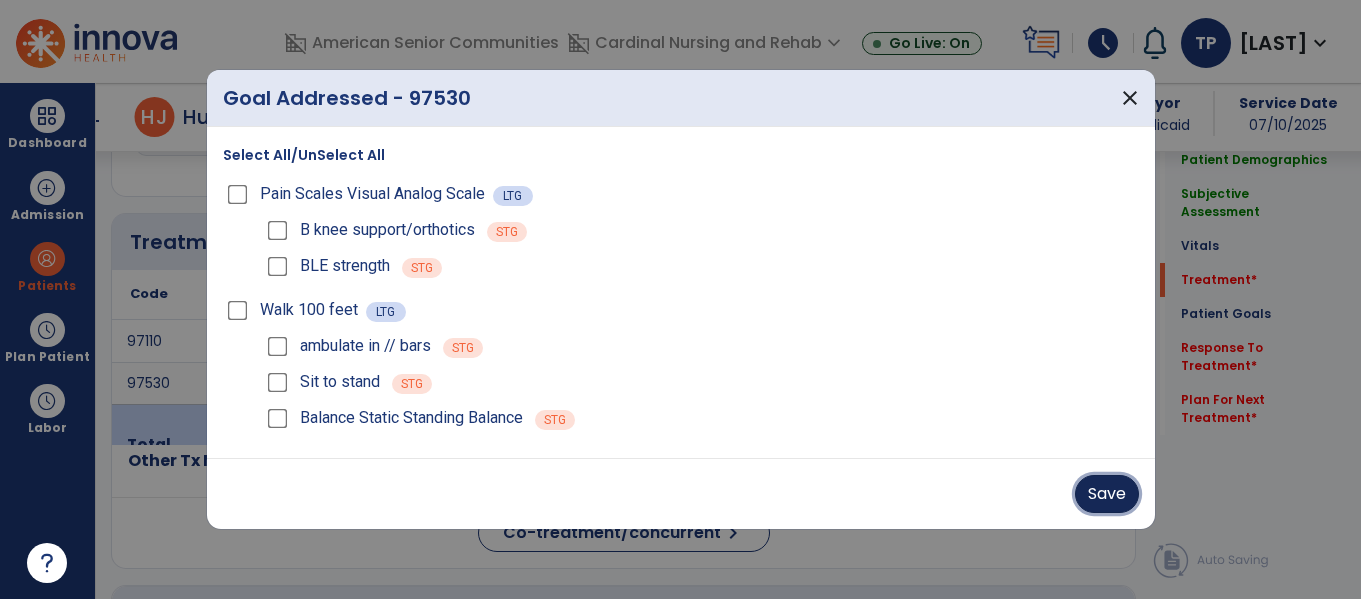 click on "Save" at bounding box center [1107, 494] 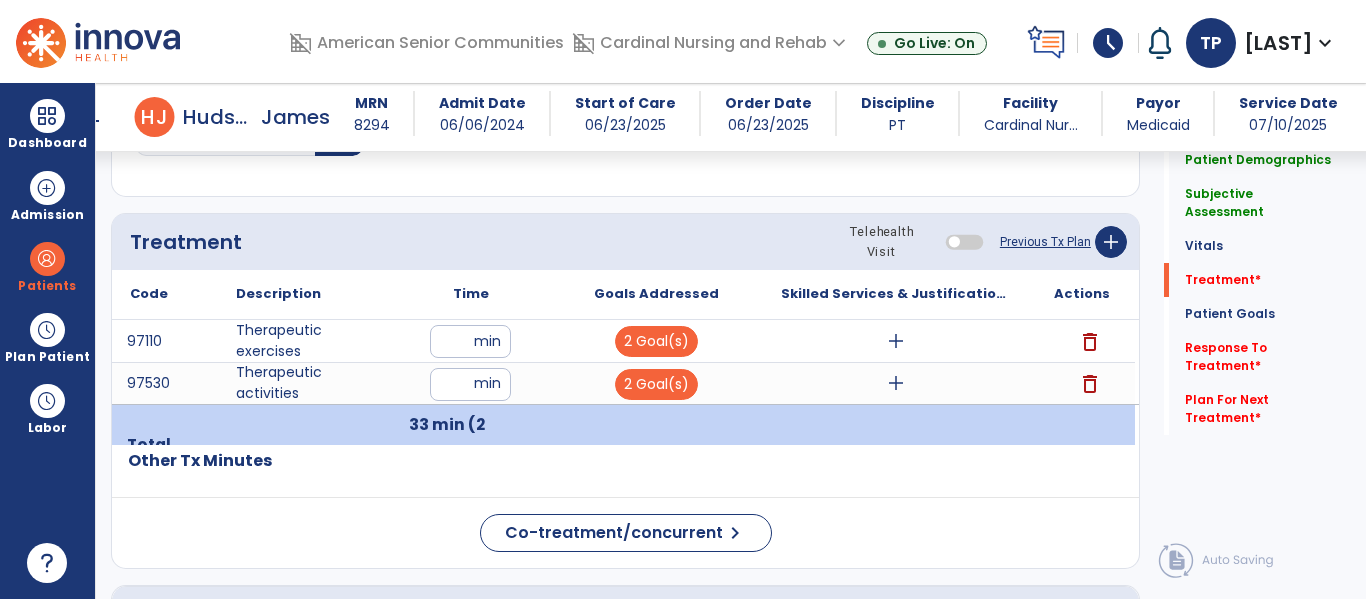 click on "Co-treatment/concurrent  chevron_right" 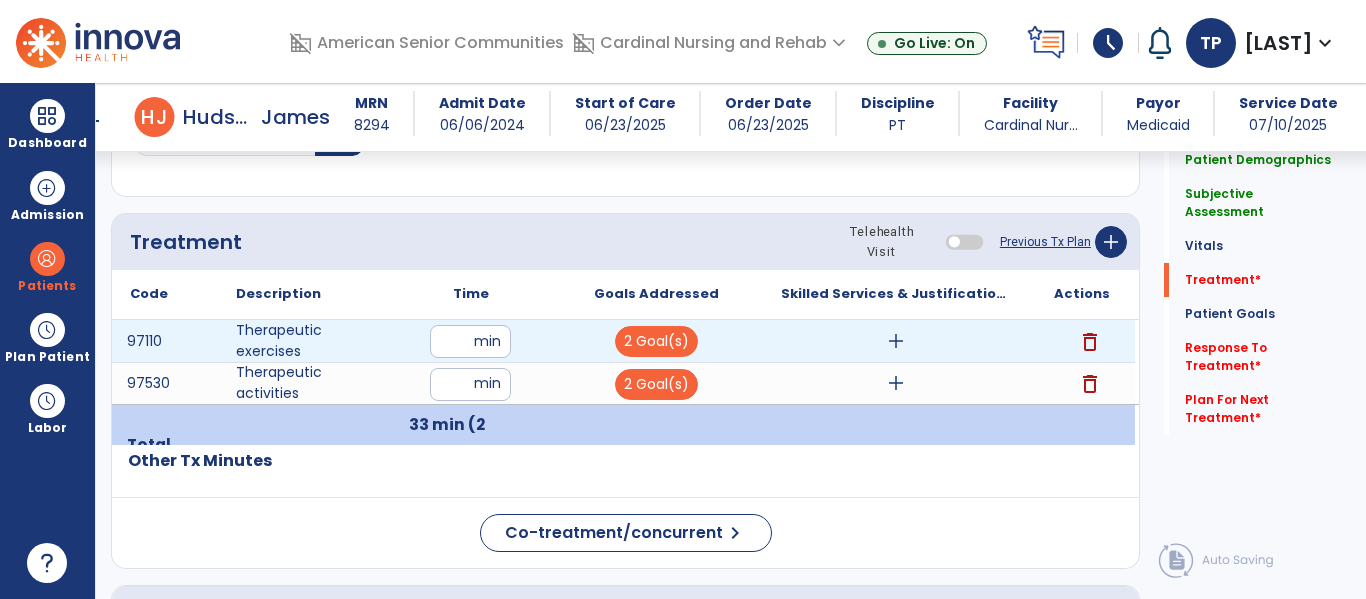 click on "add" at bounding box center (896, 341) 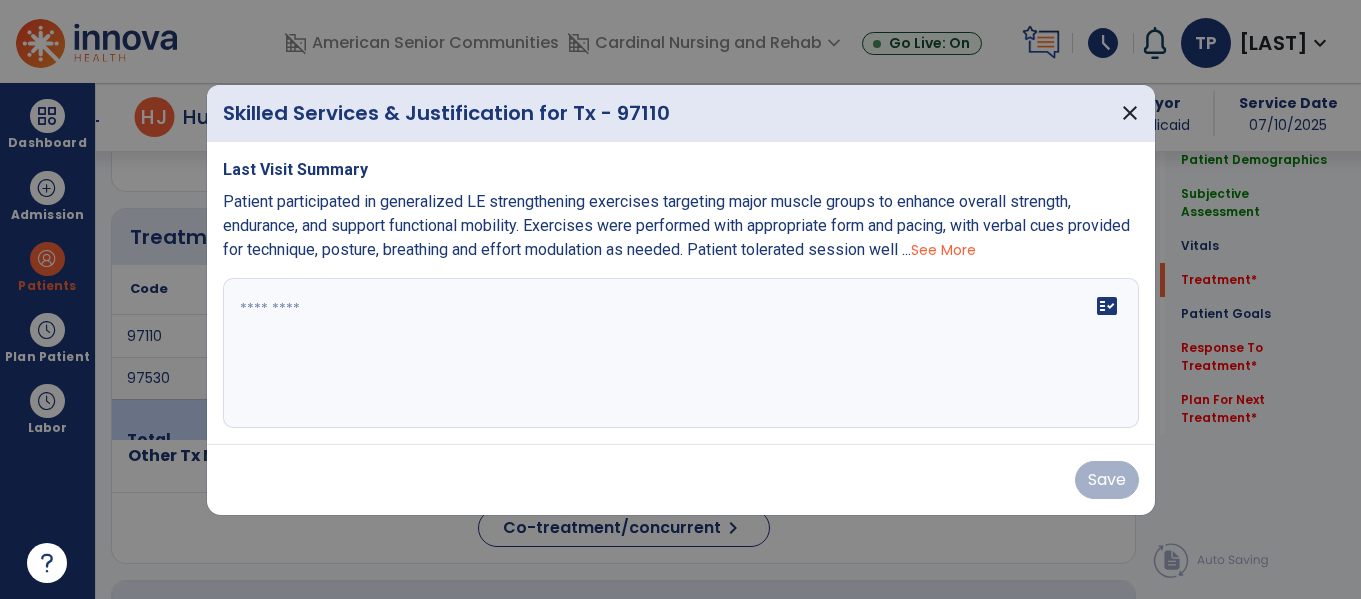 scroll, scrollTop: 1116, scrollLeft: 0, axis: vertical 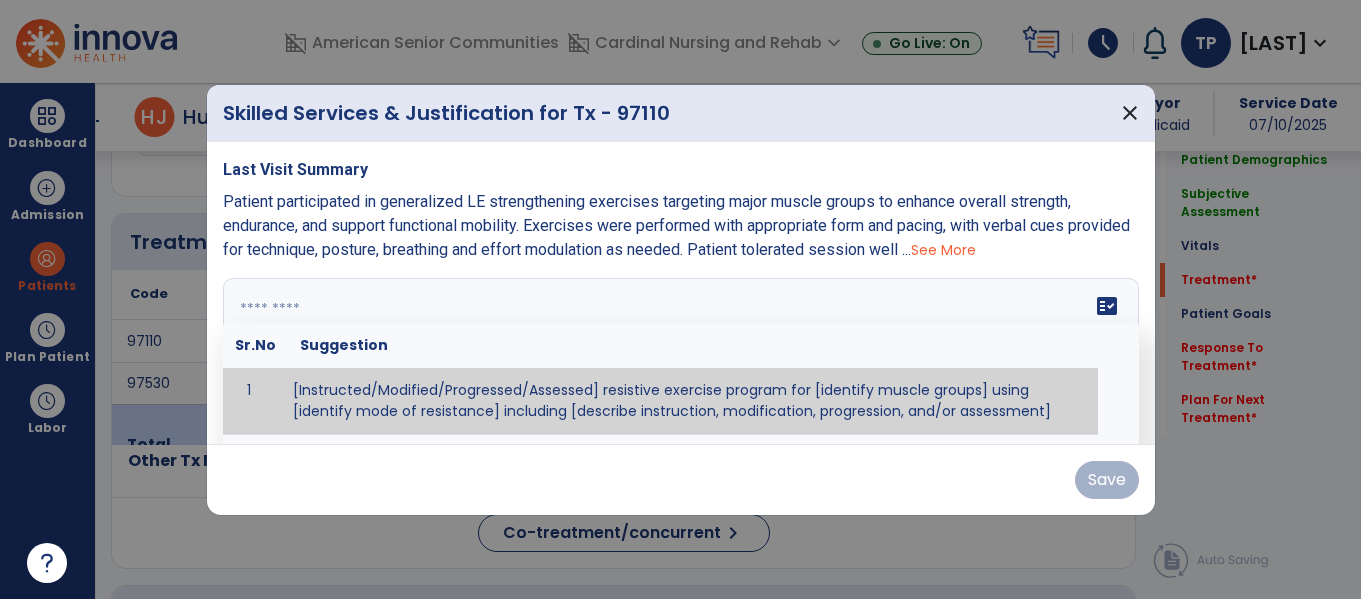 click at bounding box center (681, 353) 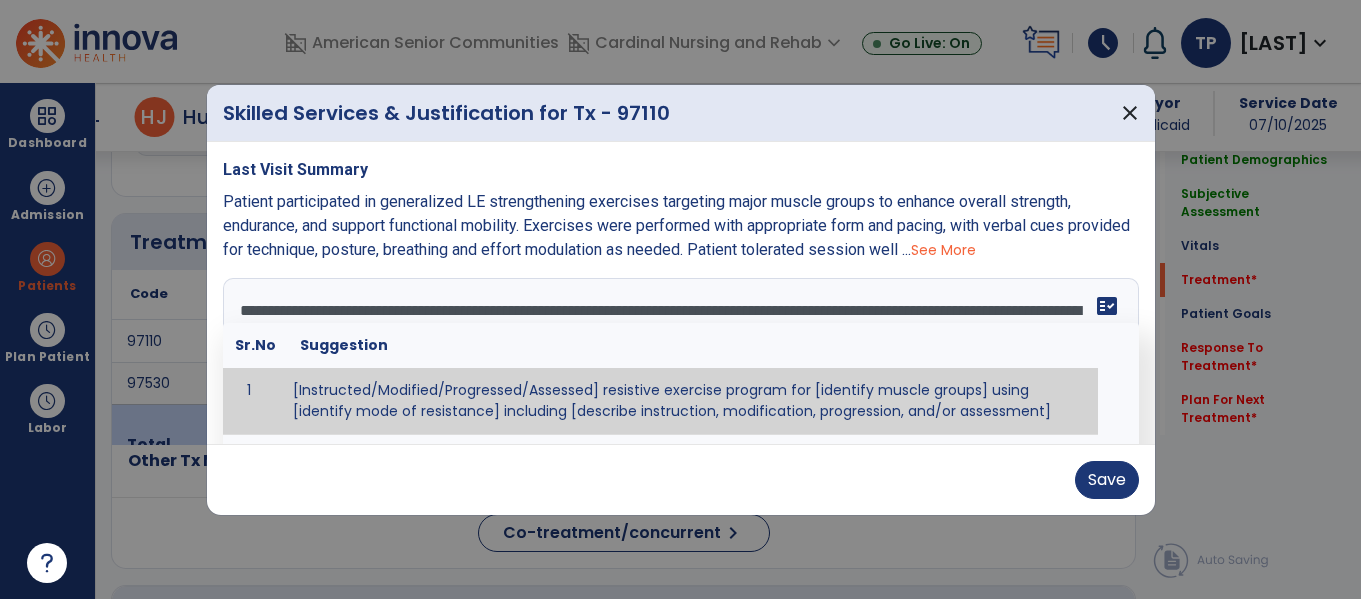 type on "**********" 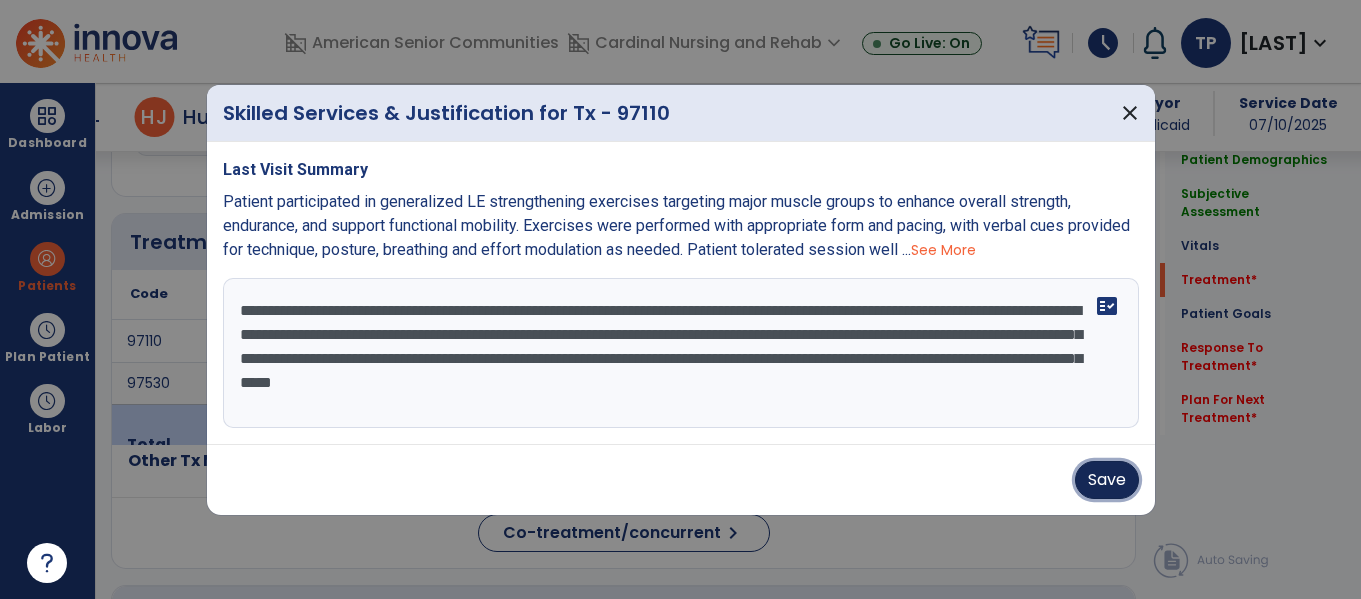 click on "Save" at bounding box center [1107, 480] 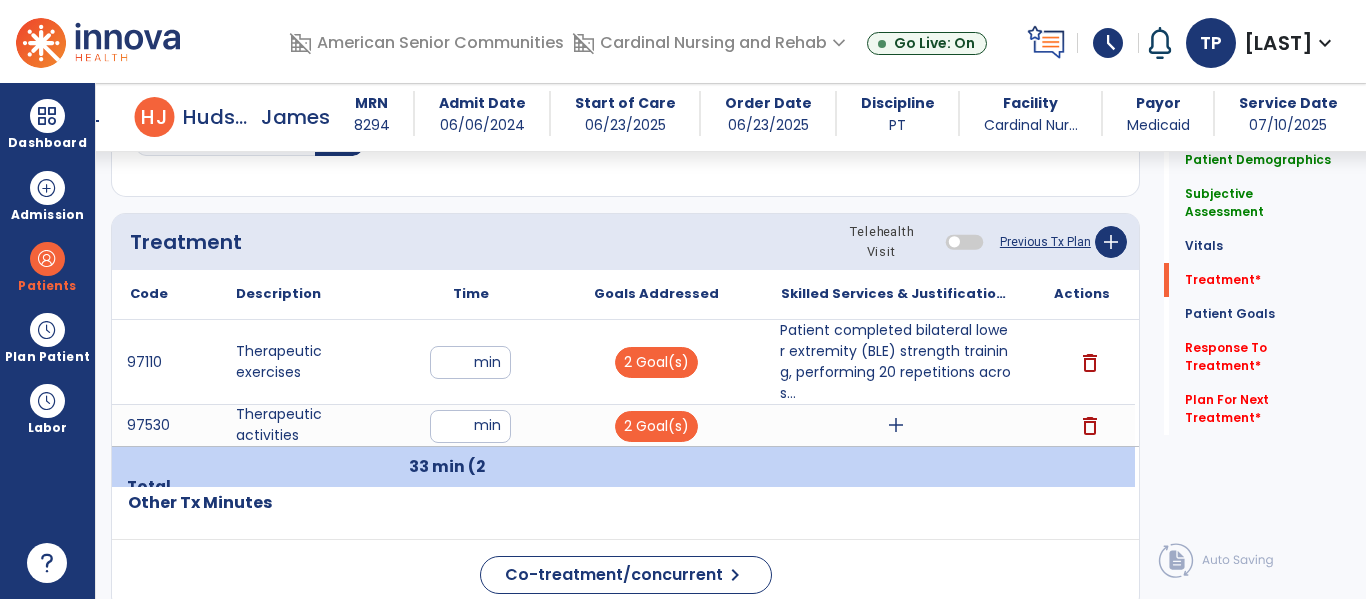 click on "Co-treatment/concurrent  chevron_right" 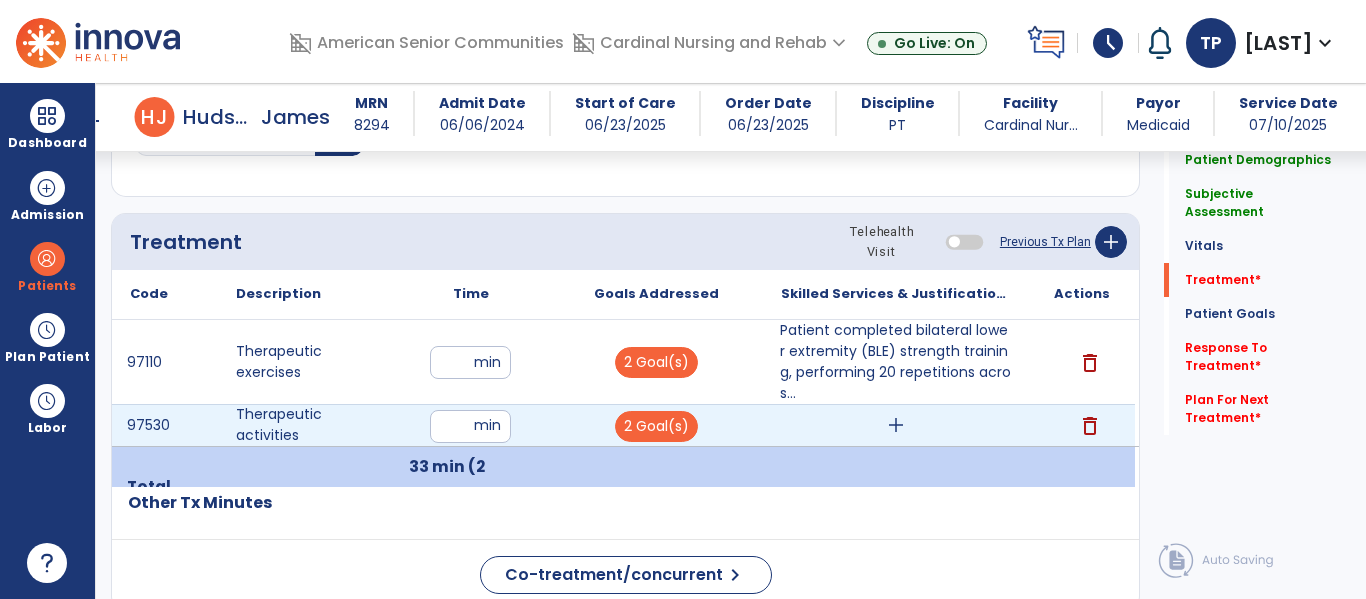 click on "add" at bounding box center [896, 425] 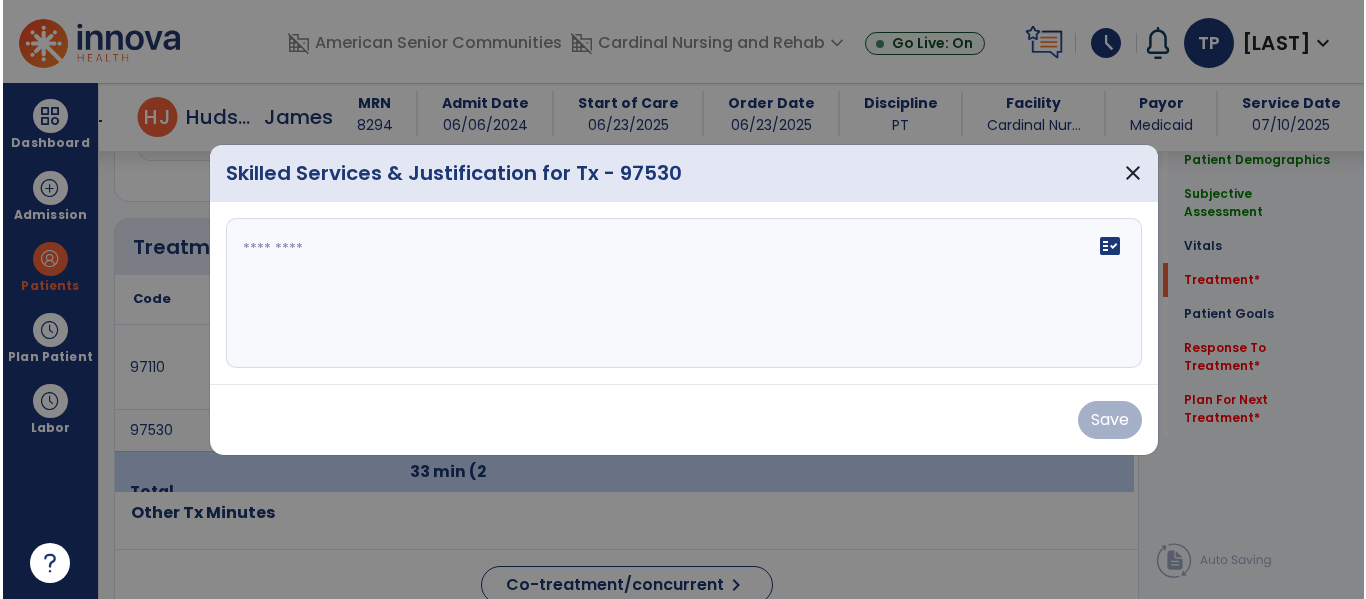 scroll, scrollTop: 1116, scrollLeft: 0, axis: vertical 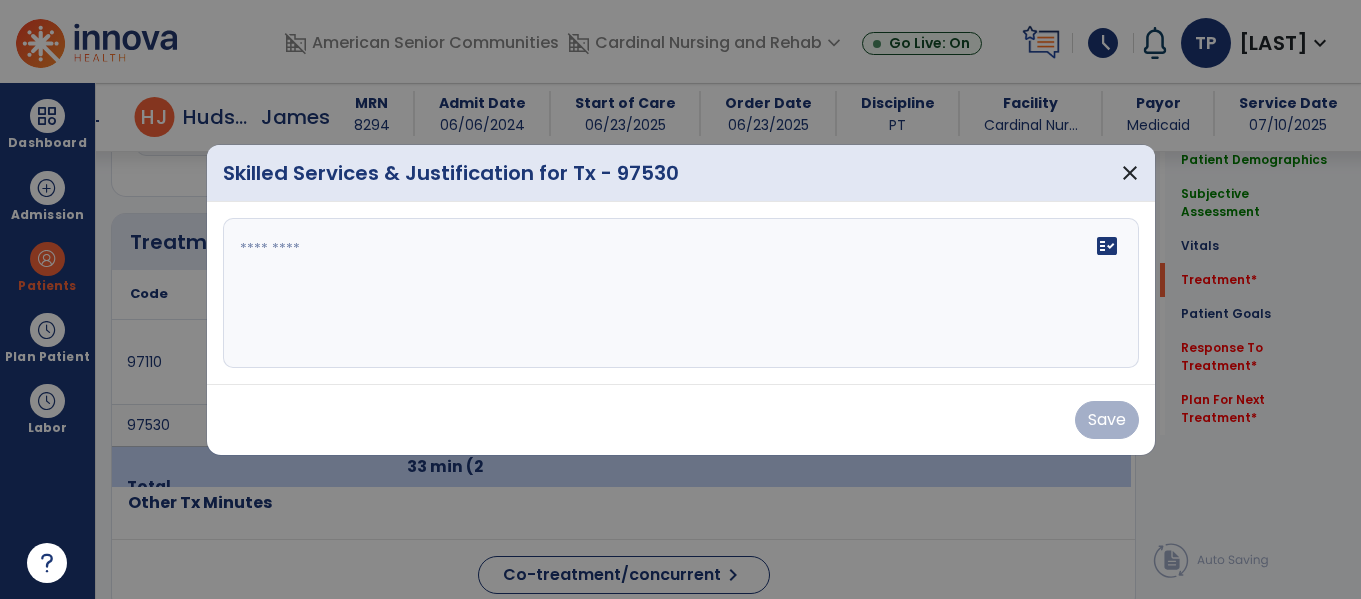 click at bounding box center (681, 293) 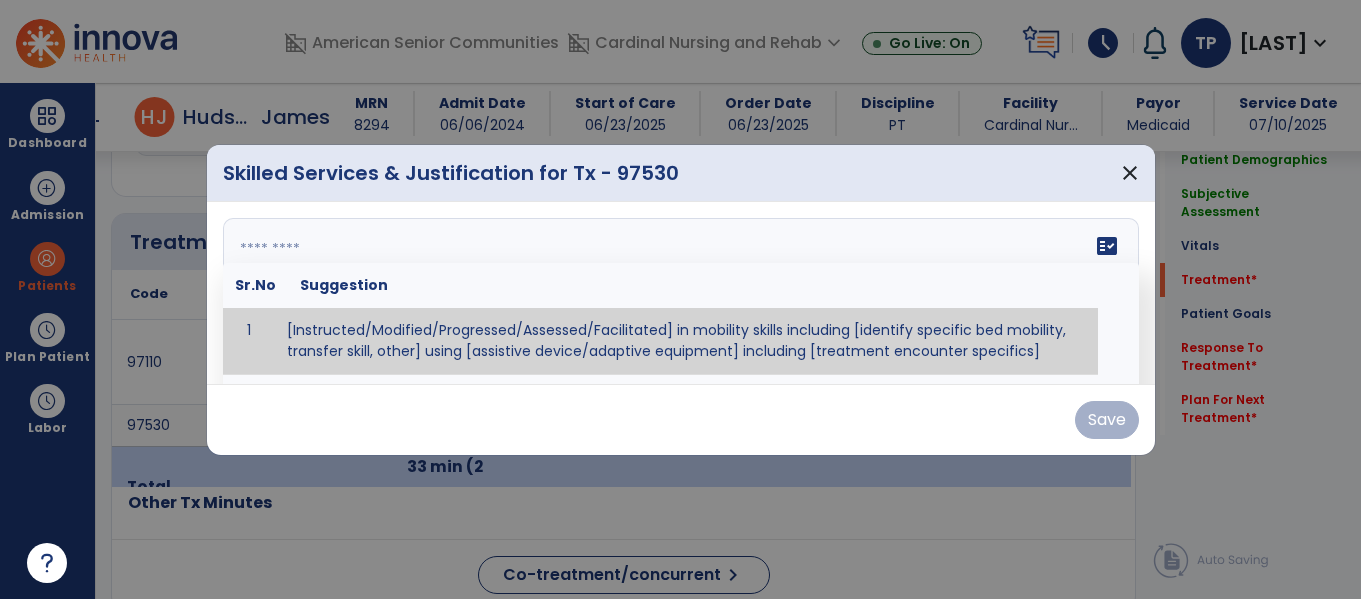 paste on "**********" 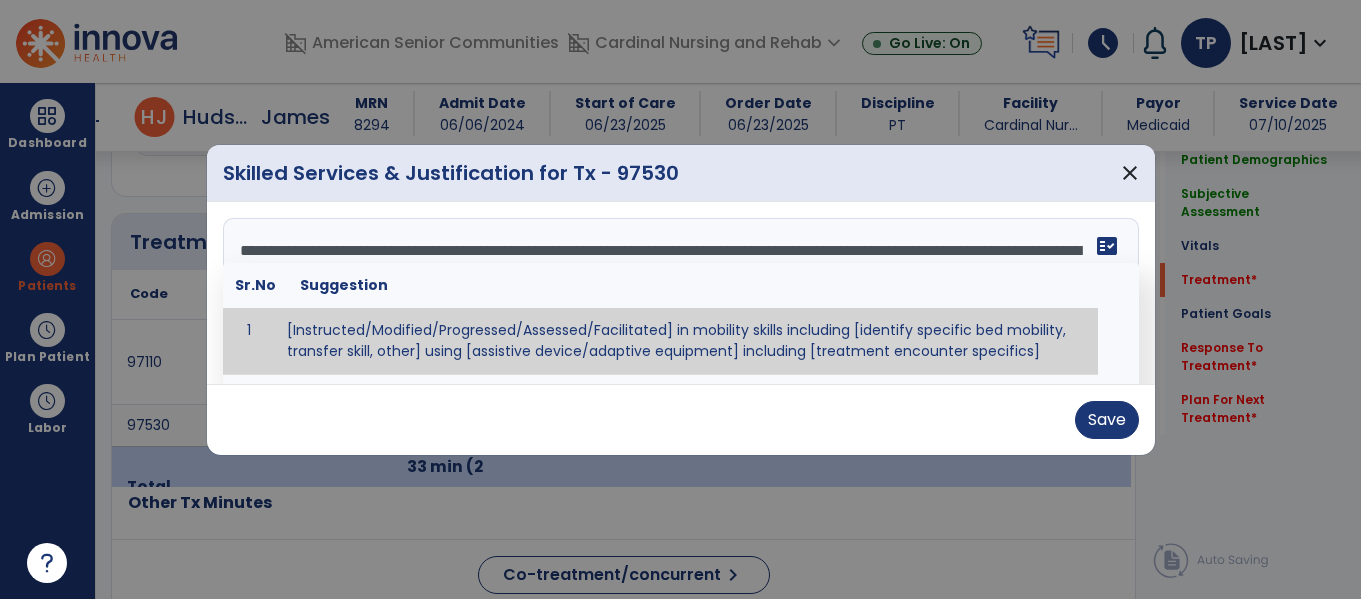 type on "**********" 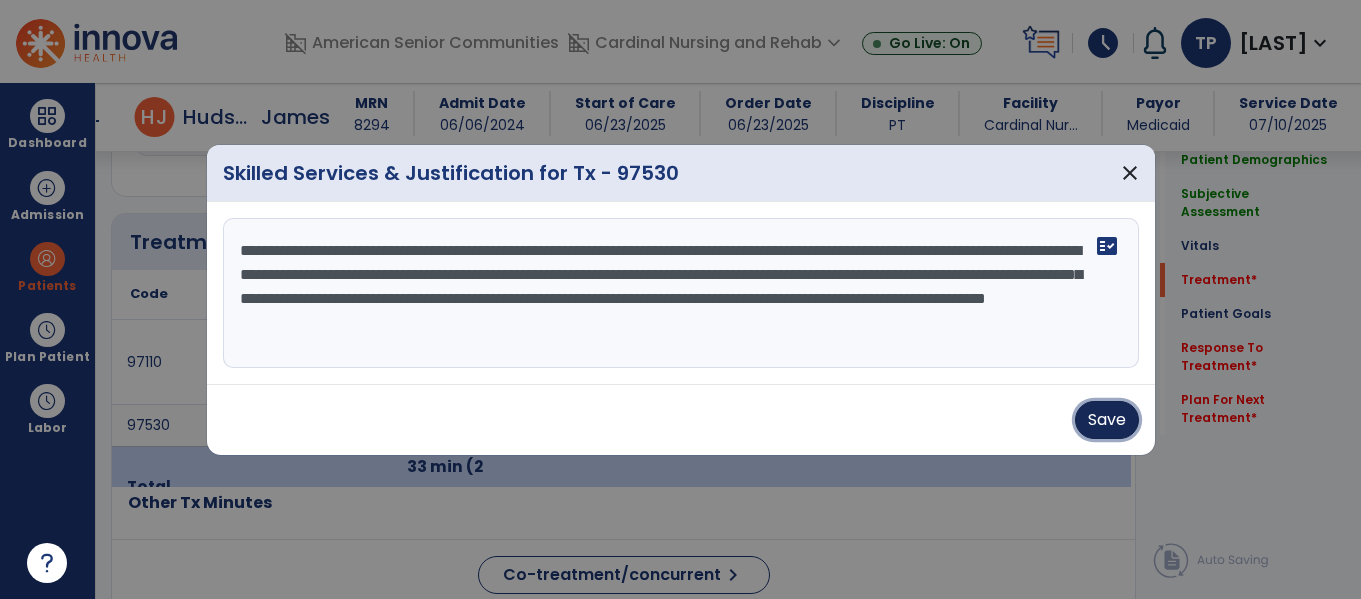 click on "Save" at bounding box center [1107, 420] 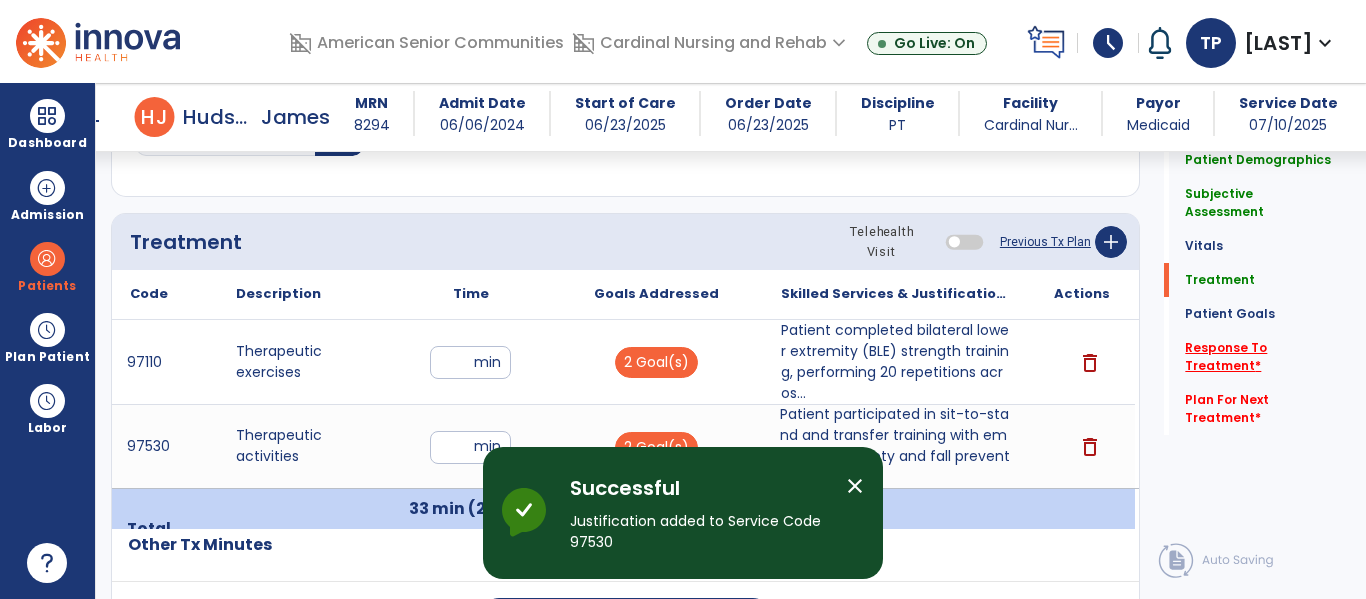 drag, startPoint x: 1250, startPoint y: 326, endPoint x: 1234, endPoint y: 323, distance: 16.27882 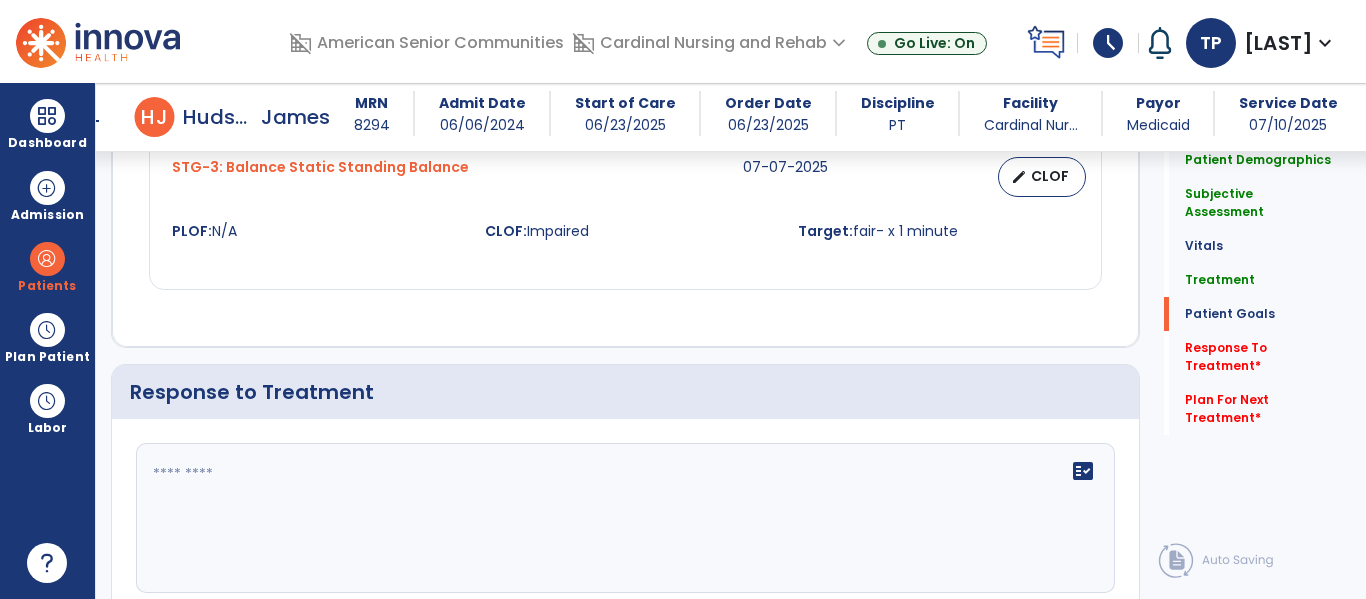 scroll, scrollTop: 2762, scrollLeft: 0, axis: vertical 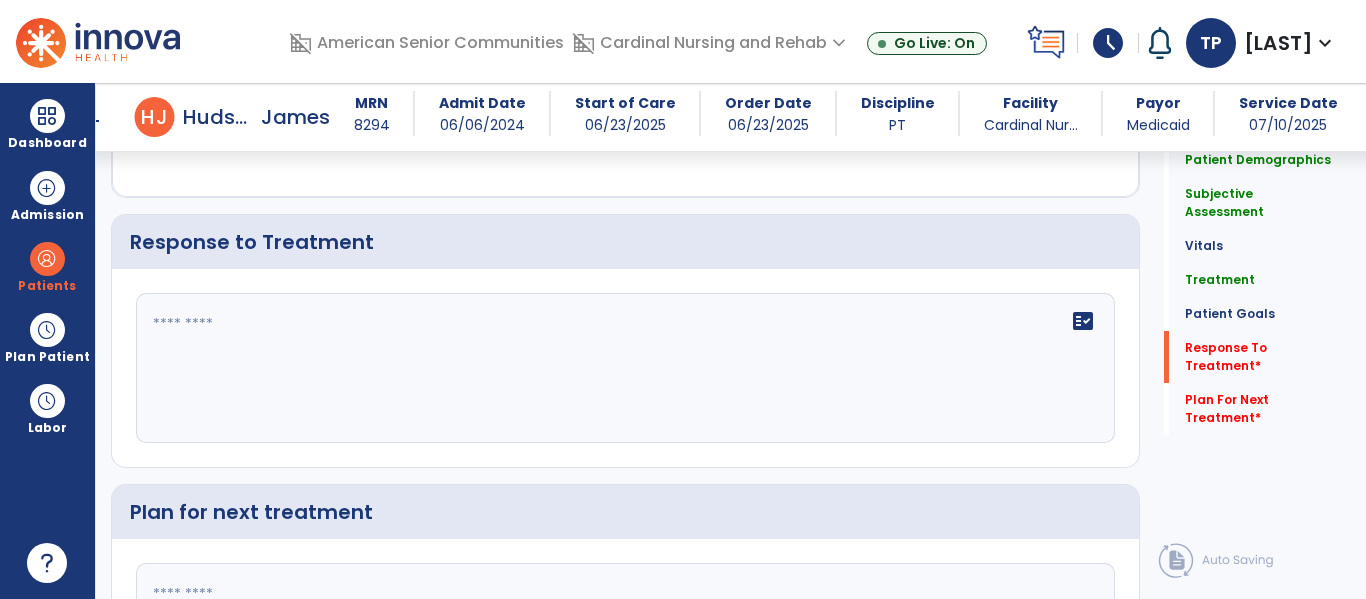 click 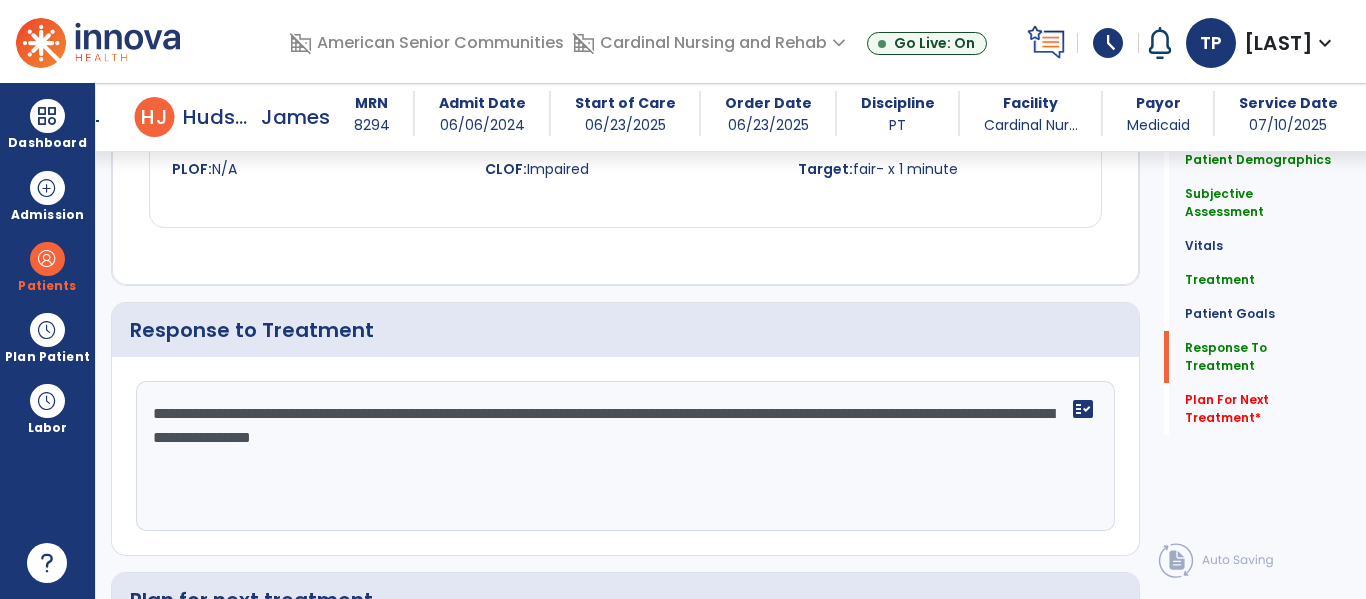 scroll, scrollTop: 2762, scrollLeft: 0, axis: vertical 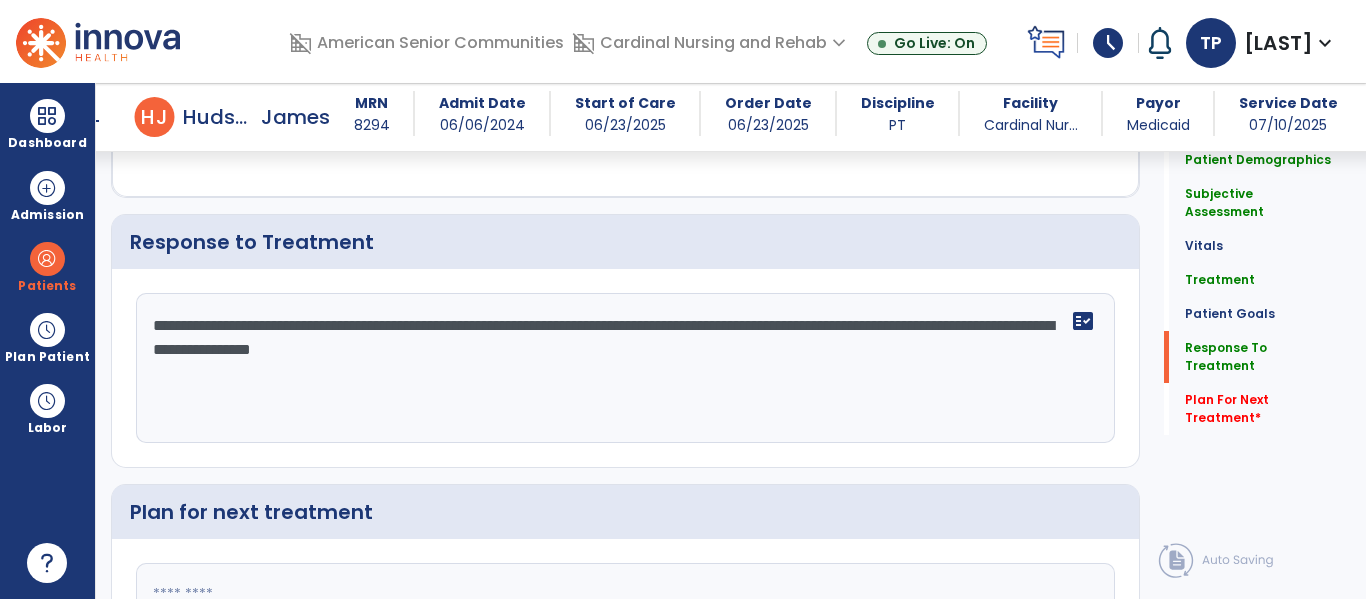 drag, startPoint x: 147, startPoint y: 320, endPoint x: 636, endPoint y: 335, distance: 489.23 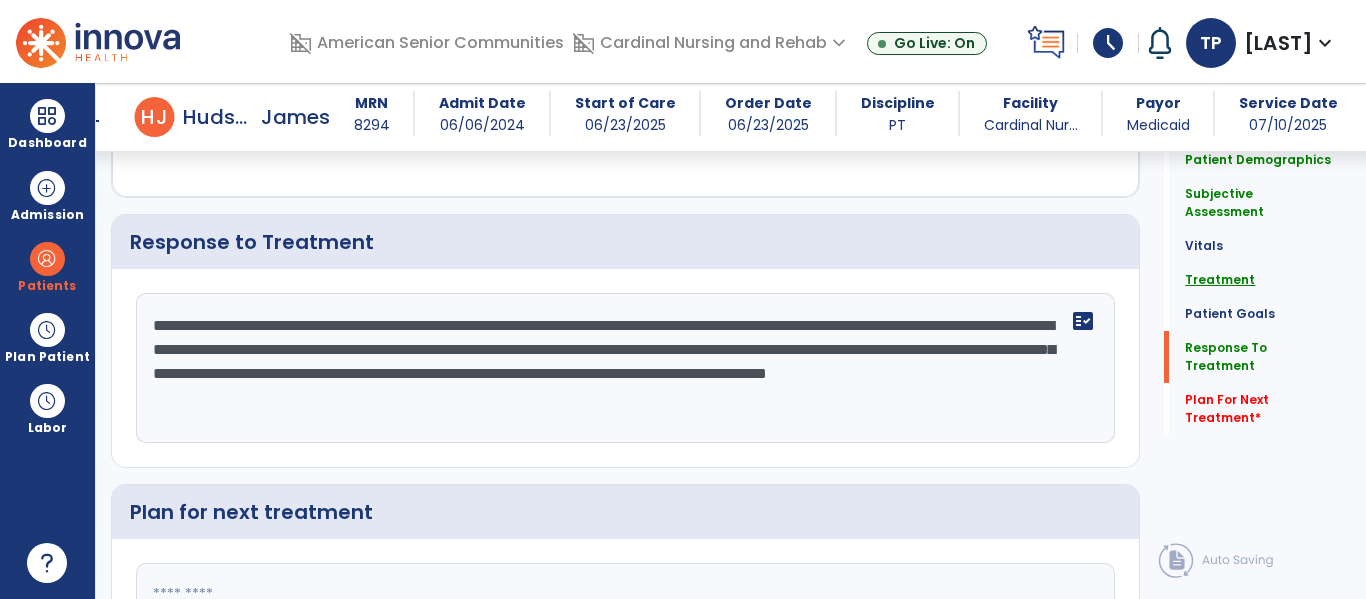 type on "**********" 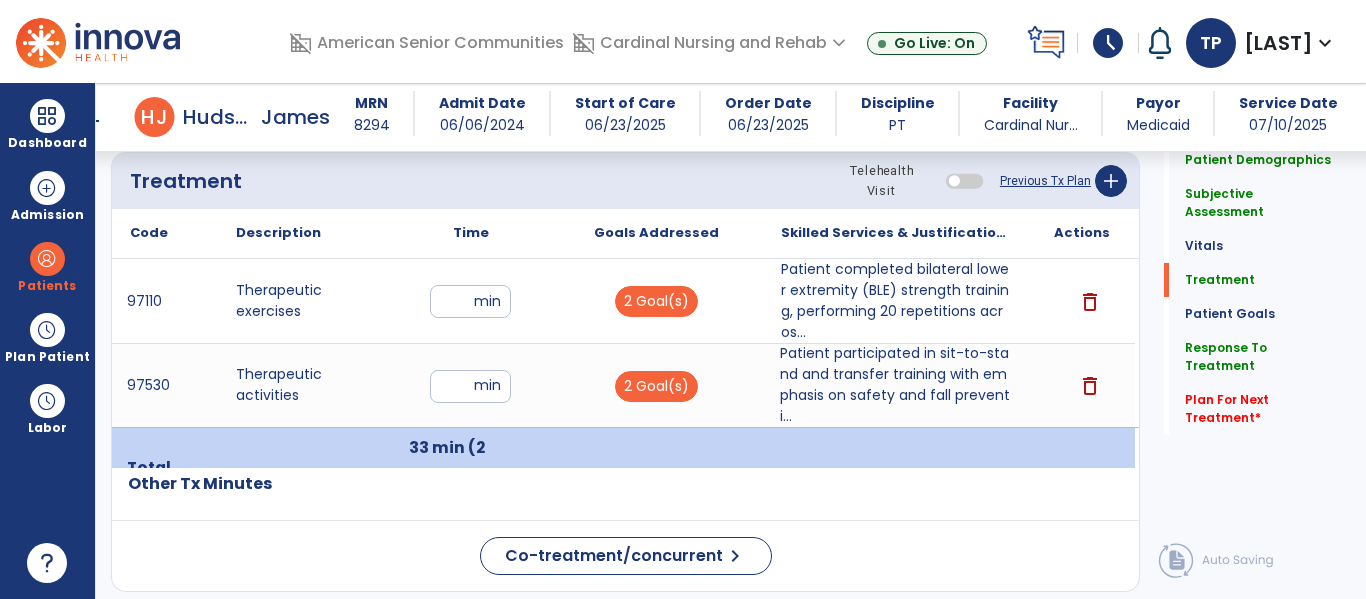 click on "Previous Tx Plan" 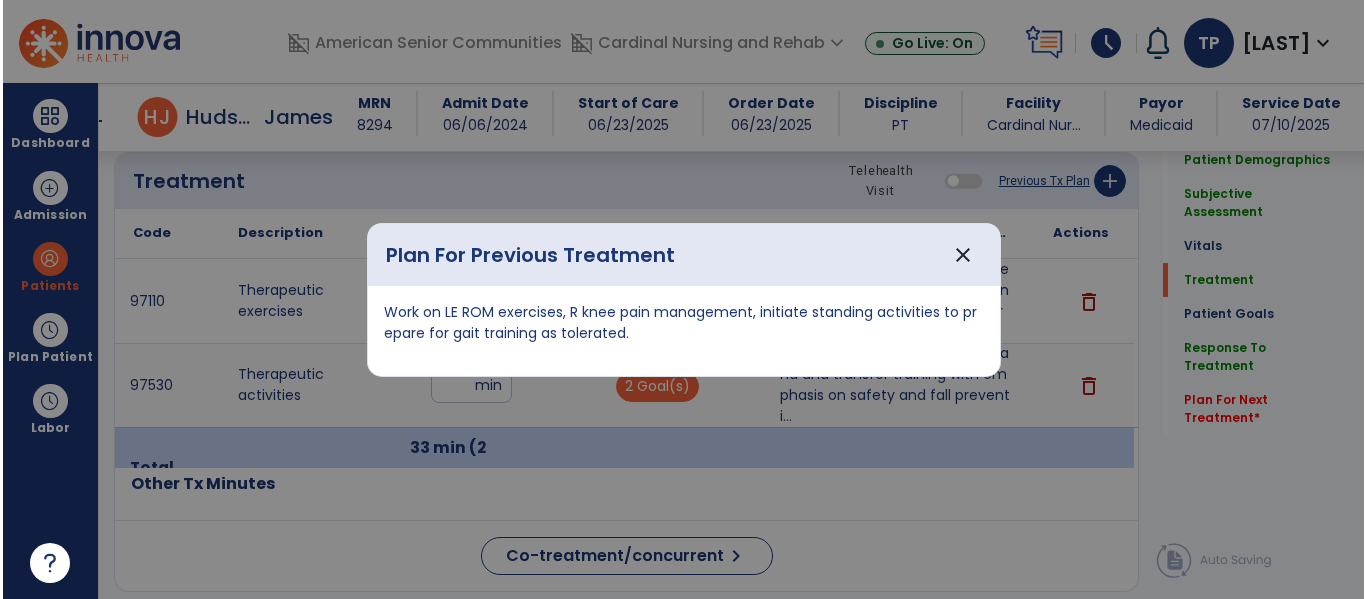 scroll, scrollTop: 1177, scrollLeft: 0, axis: vertical 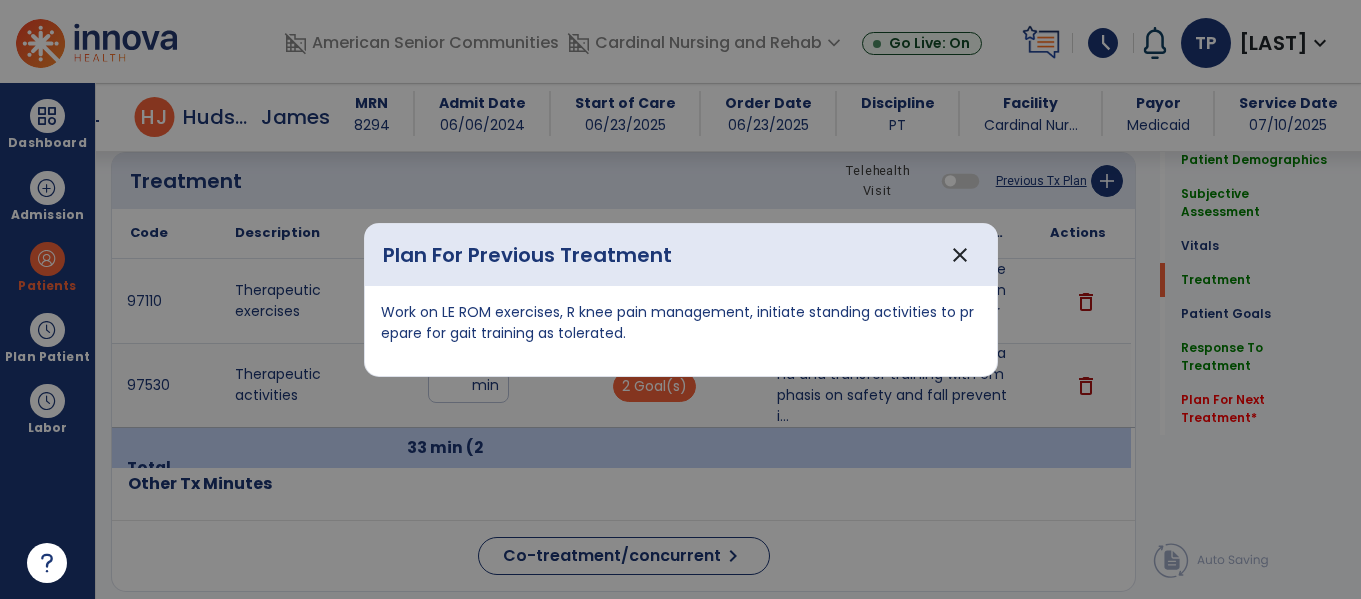drag, startPoint x: 384, startPoint y: 306, endPoint x: 669, endPoint y: 323, distance: 285.50656 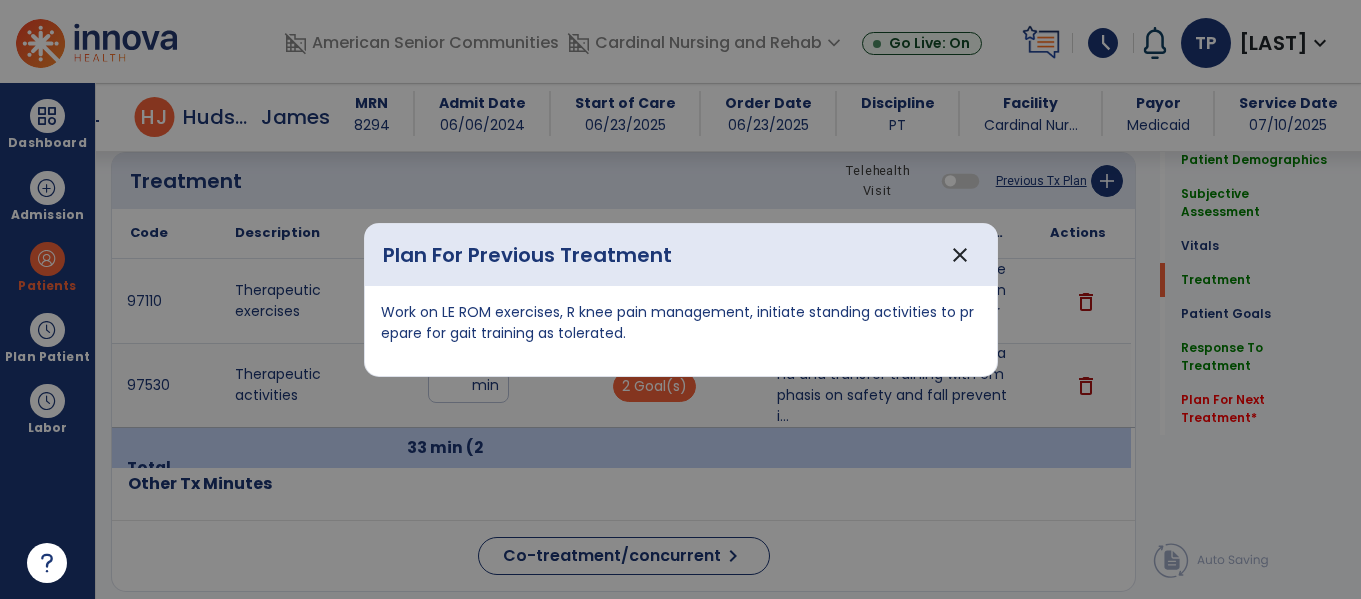 copy on "Work on LE ROM exercises, R knee pain management,  initiate standing activities to prepare for gait training as tolerated." 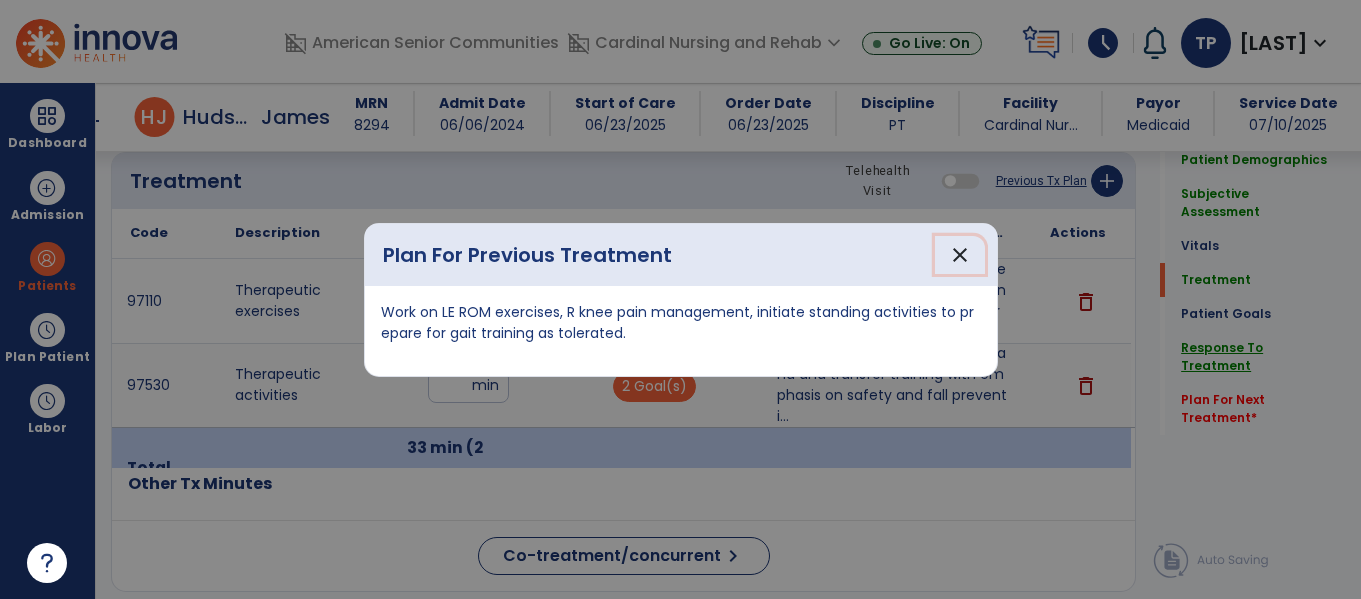 drag, startPoint x: 958, startPoint y: 252, endPoint x: 1249, endPoint y: 337, distance: 303.16003 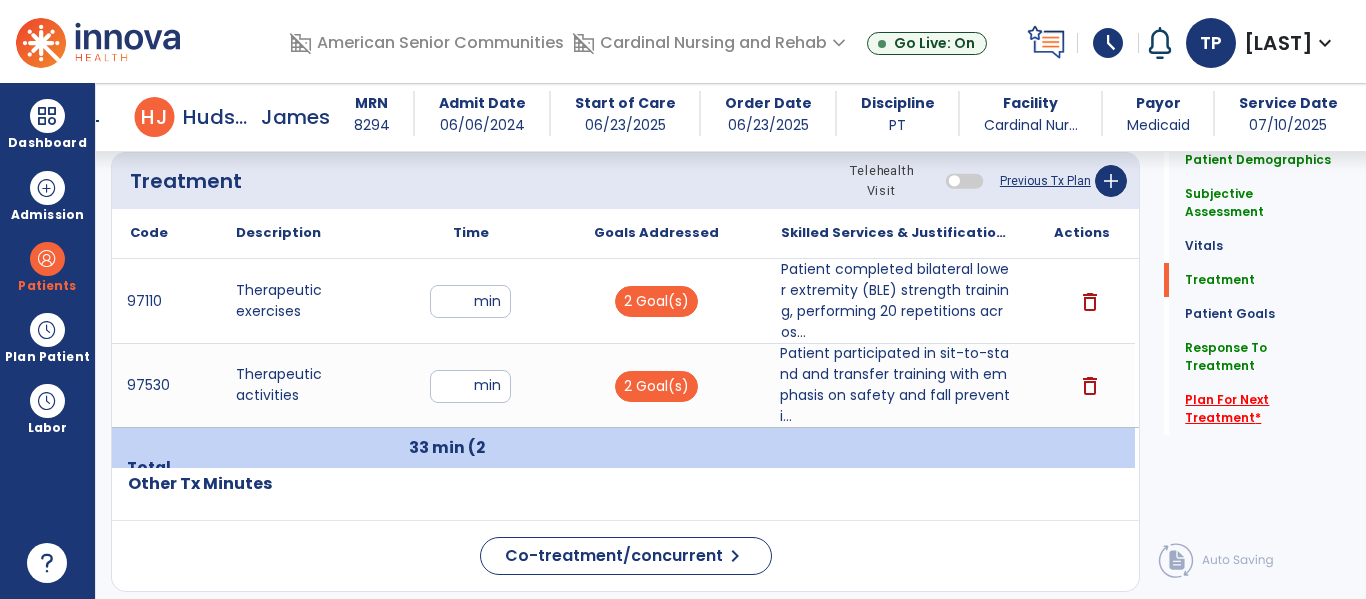 click on "Plan For Next Treatment   *" 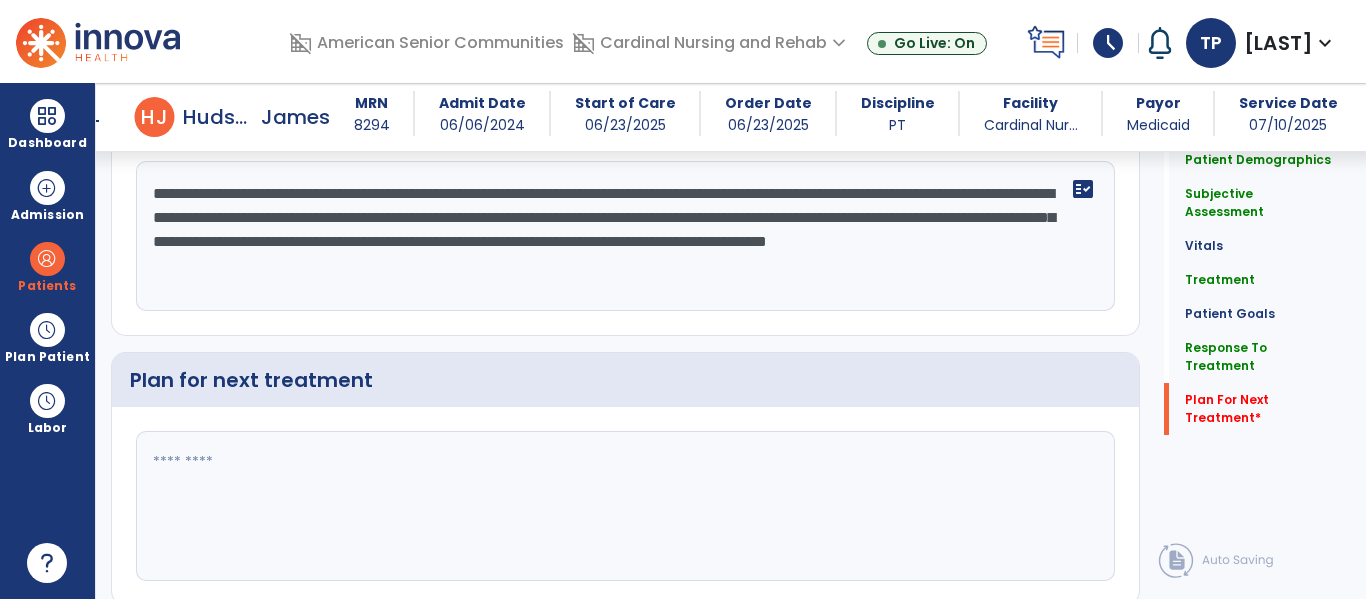 scroll, scrollTop: 2967, scrollLeft: 0, axis: vertical 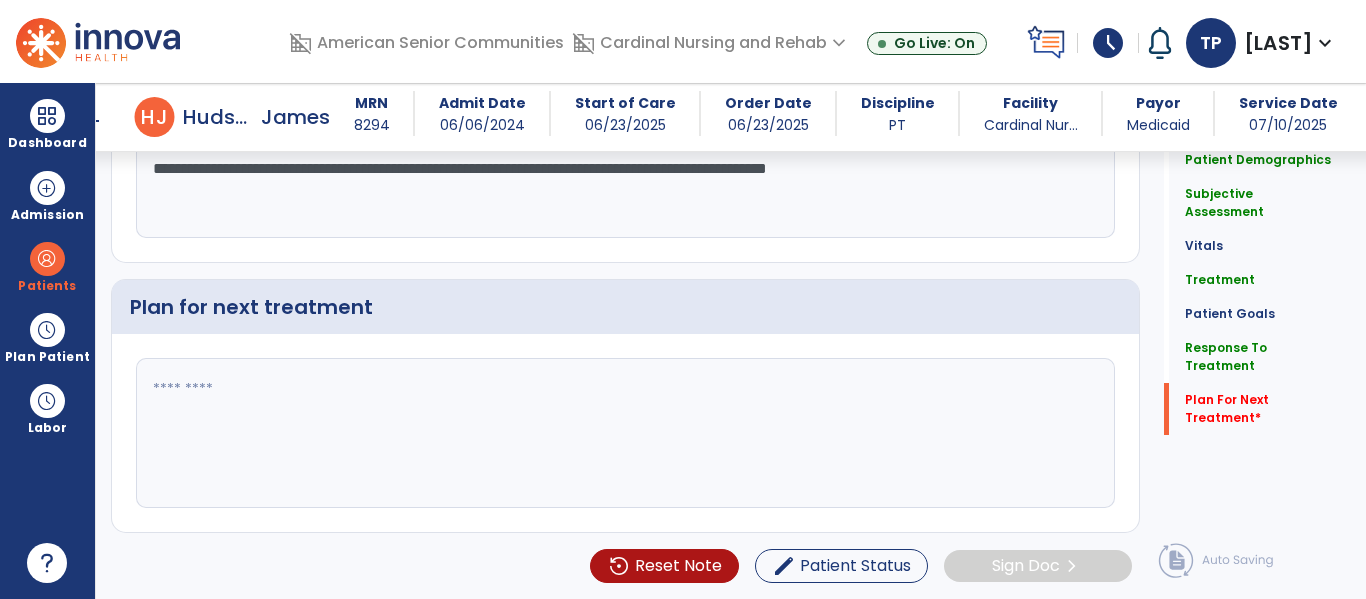 click 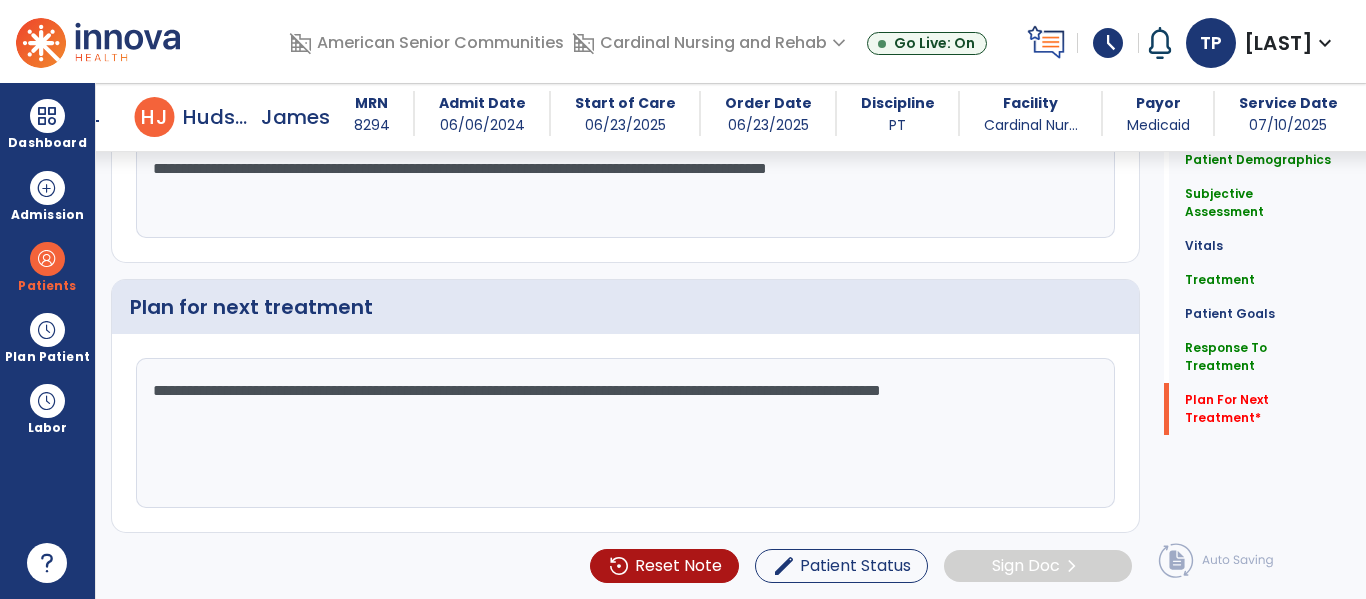 click on "**********" 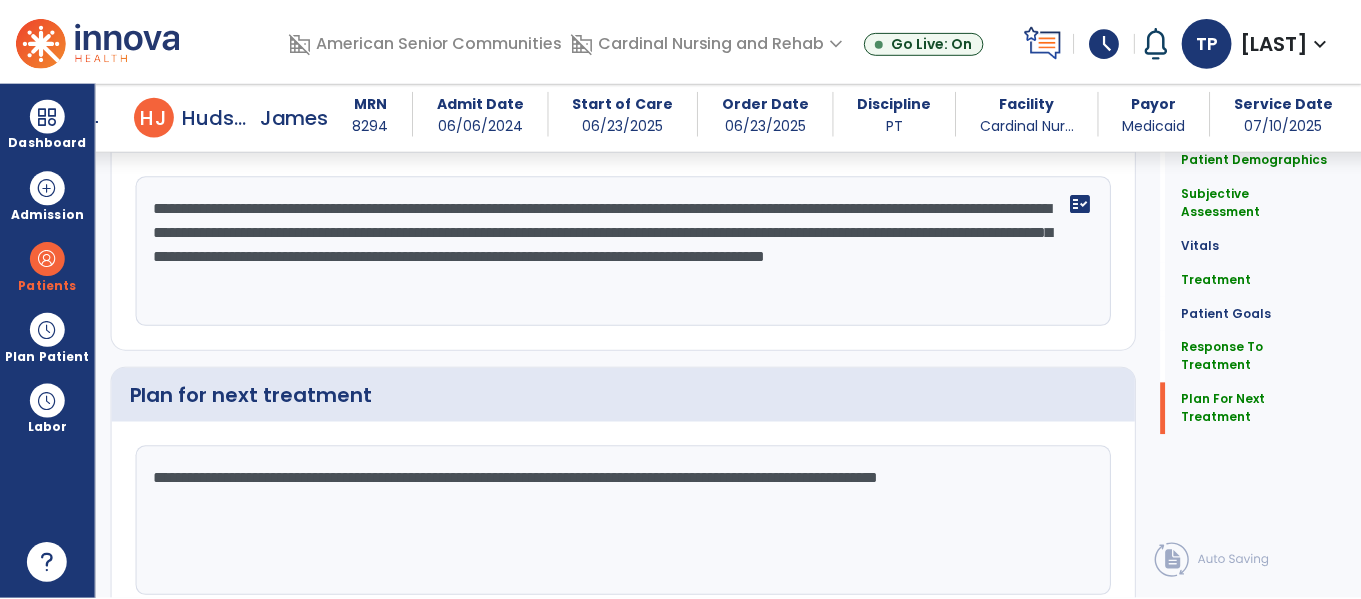 scroll, scrollTop: 2967, scrollLeft: 0, axis: vertical 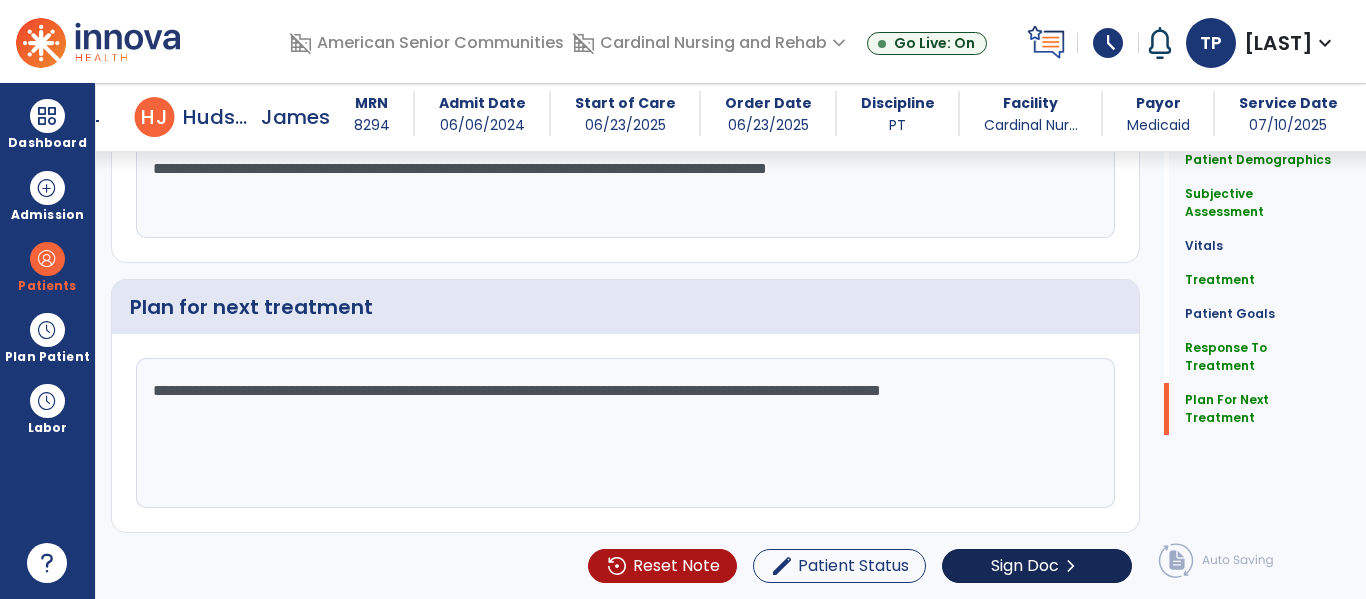 type on "**********" 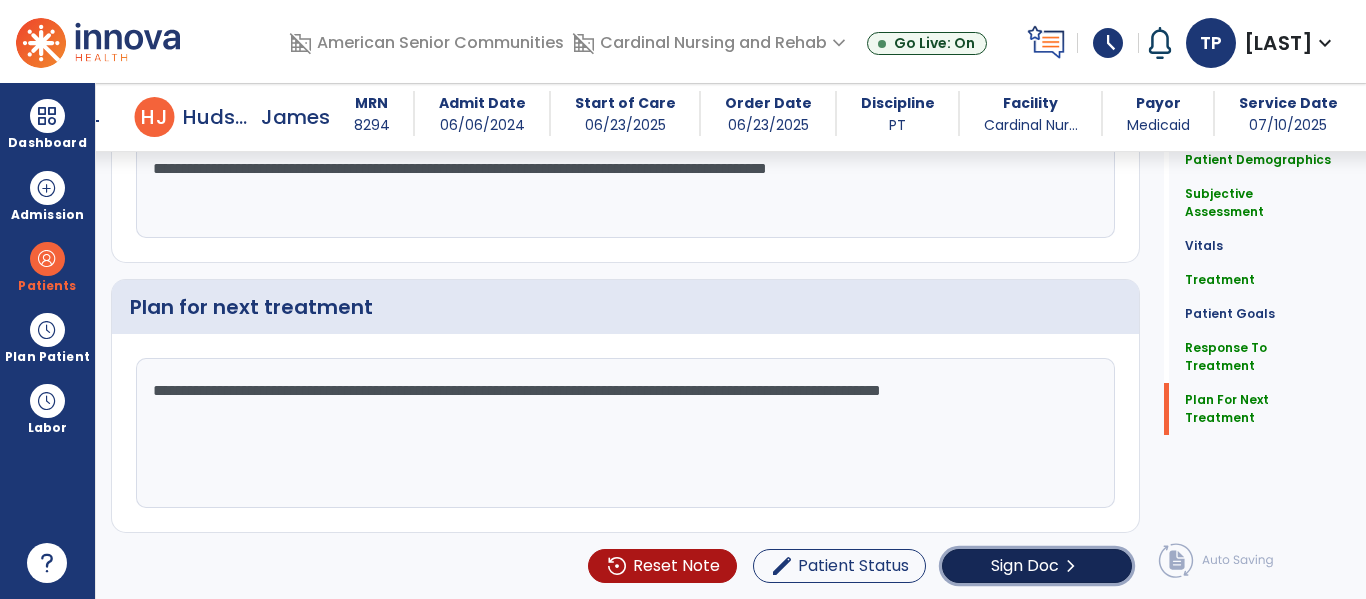 click on "Sign Doc" 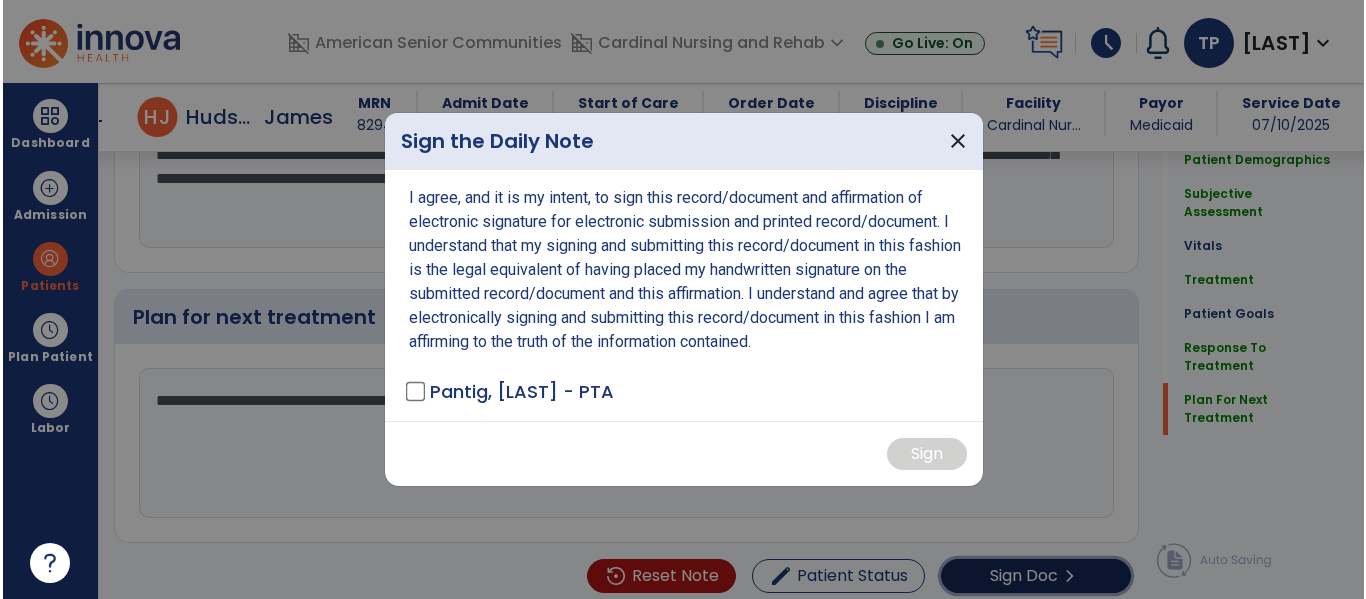 scroll, scrollTop: 2967, scrollLeft: 0, axis: vertical 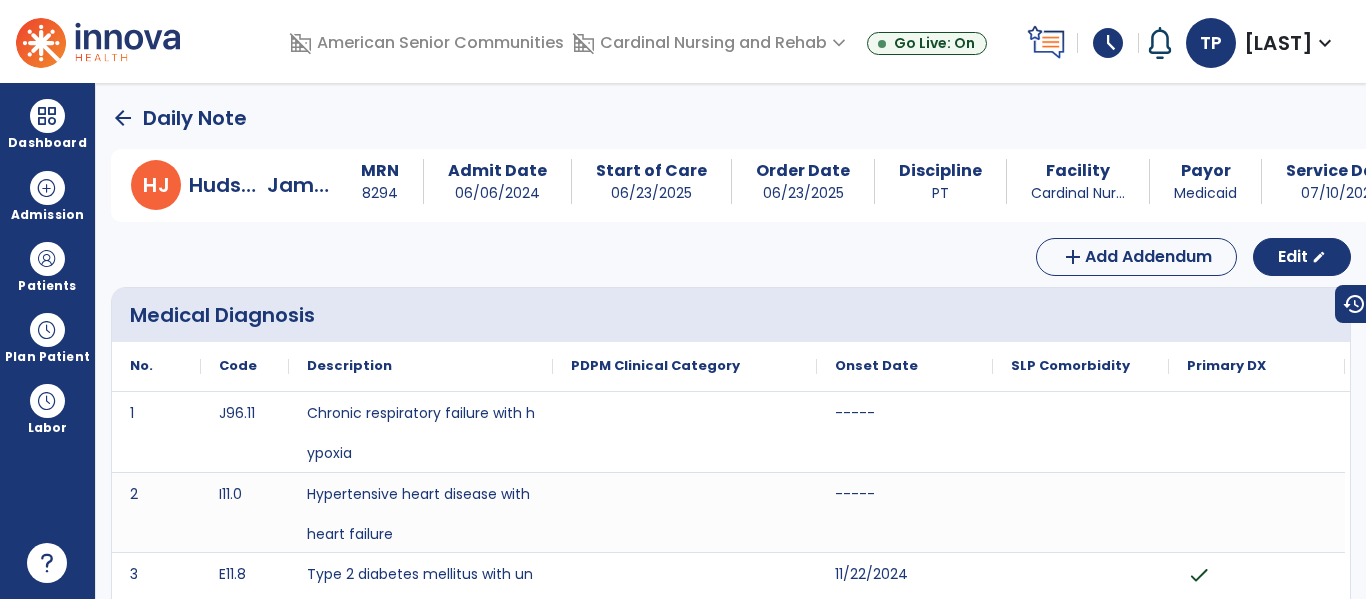 click on "arrow_back" 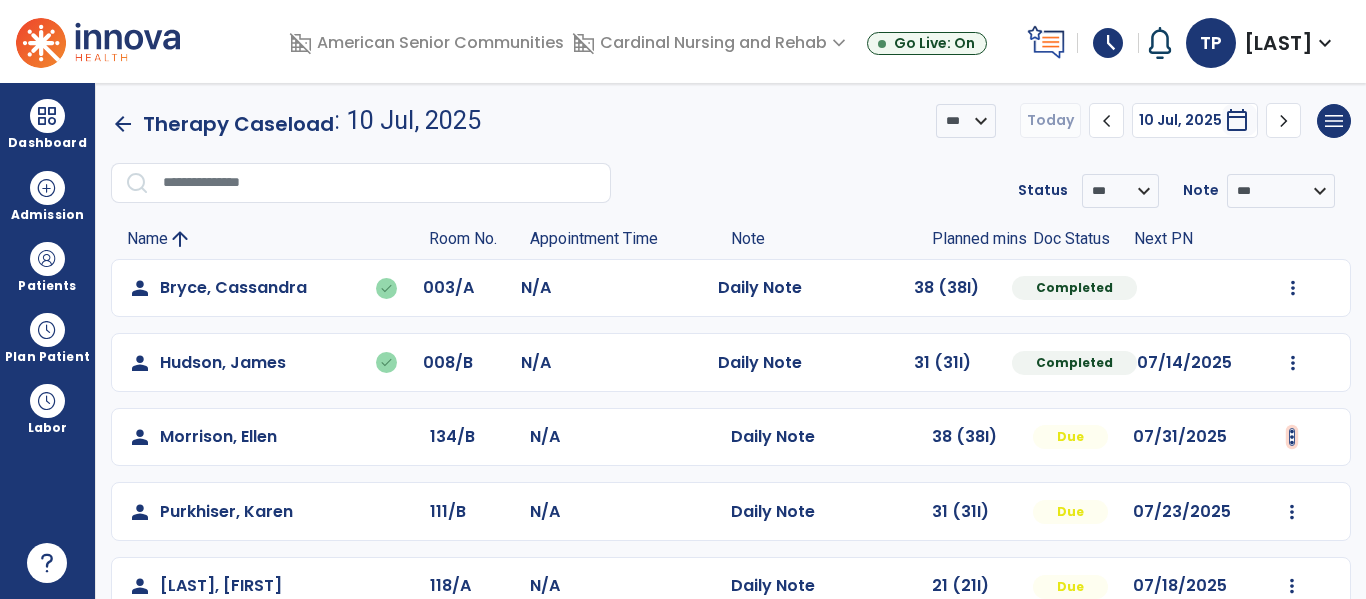click at bounding box center [1293, 288] 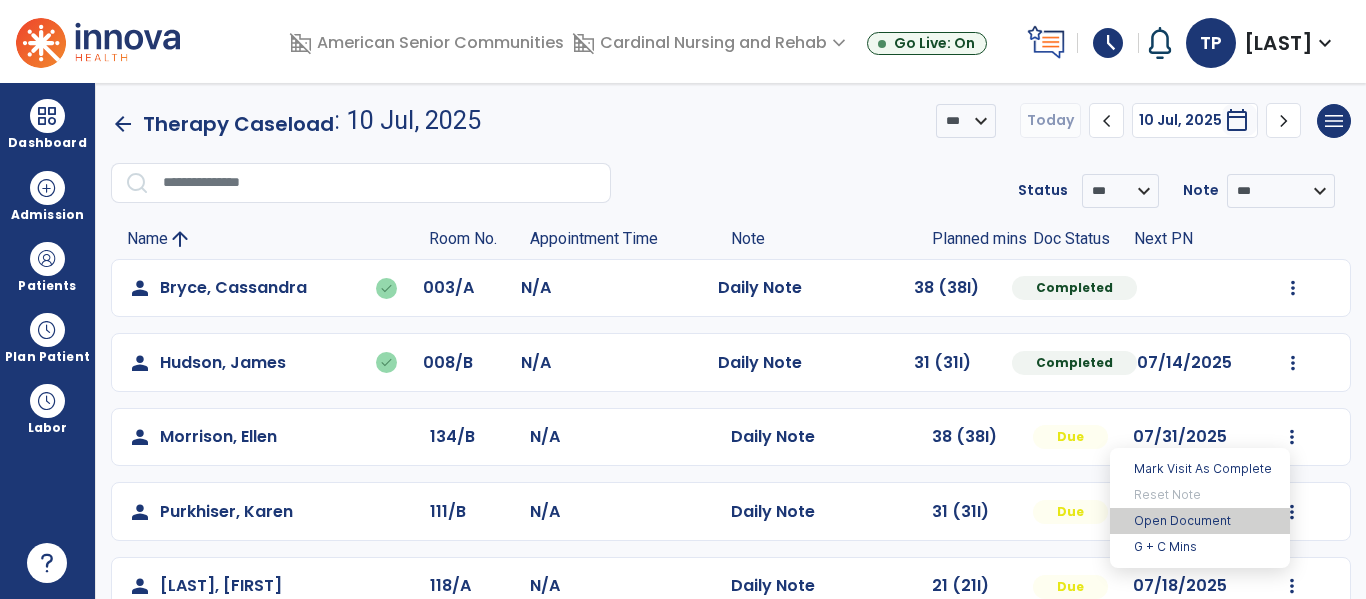 click on "Open Document" at bounding box center [1200, 521] 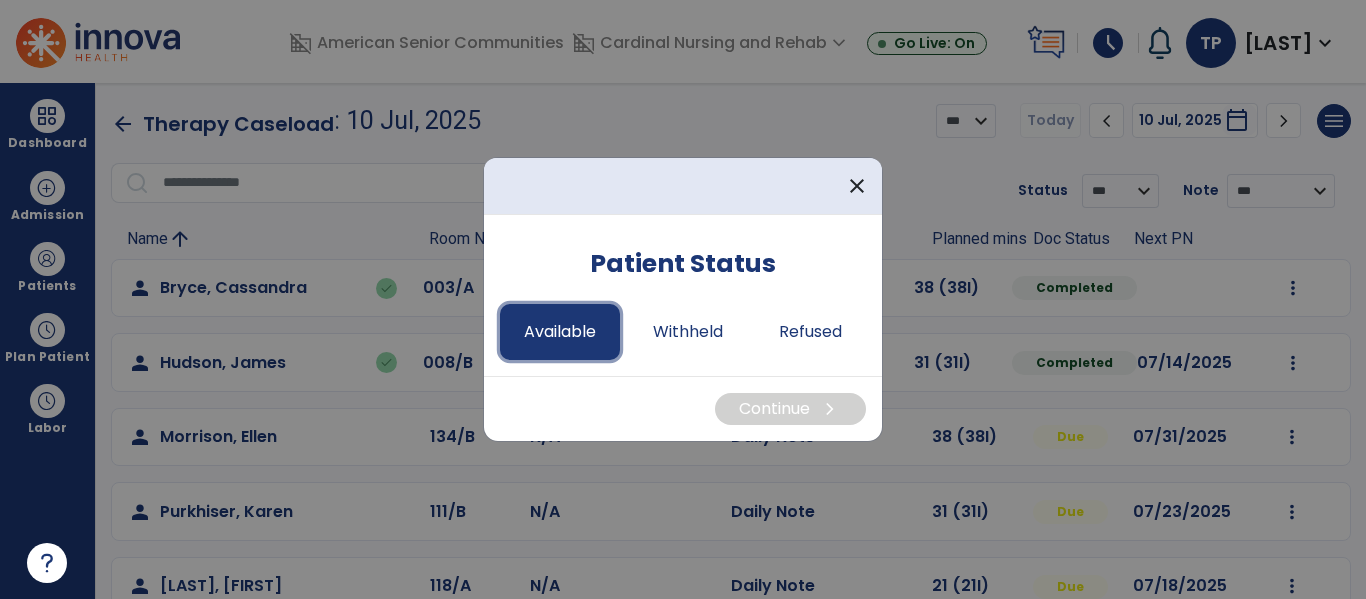 click on "Available" at bounding box center (560, 332) 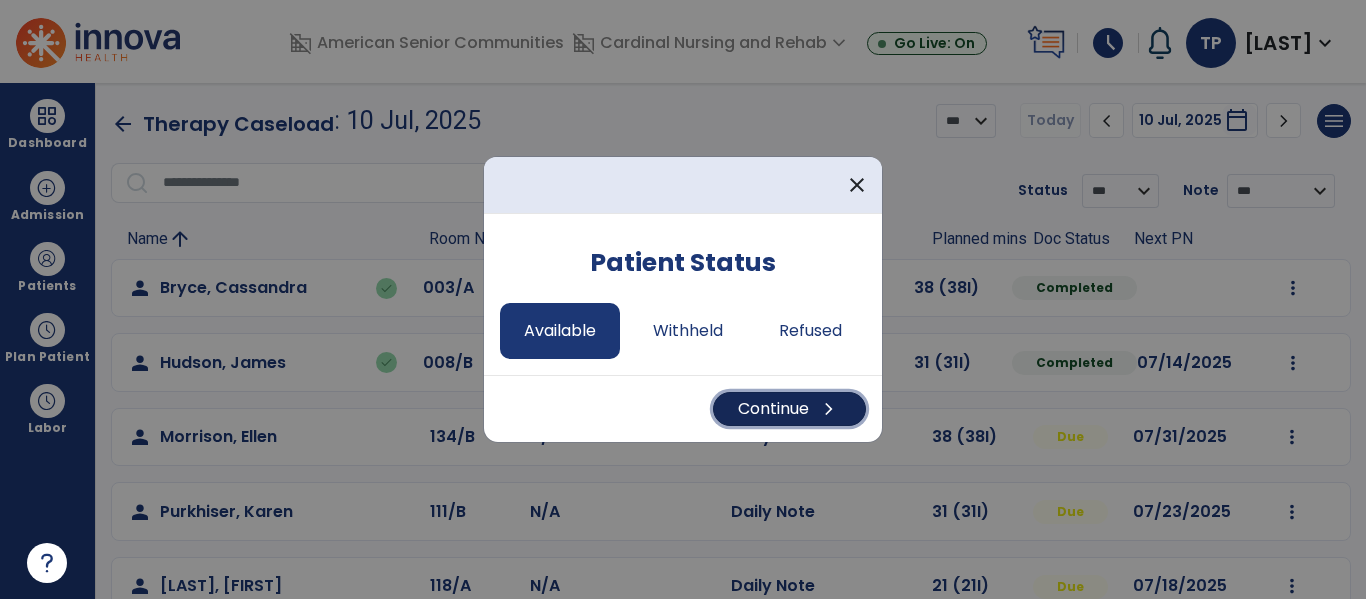 click on "Continue   chevron_right" at bounding box center [789, 409] 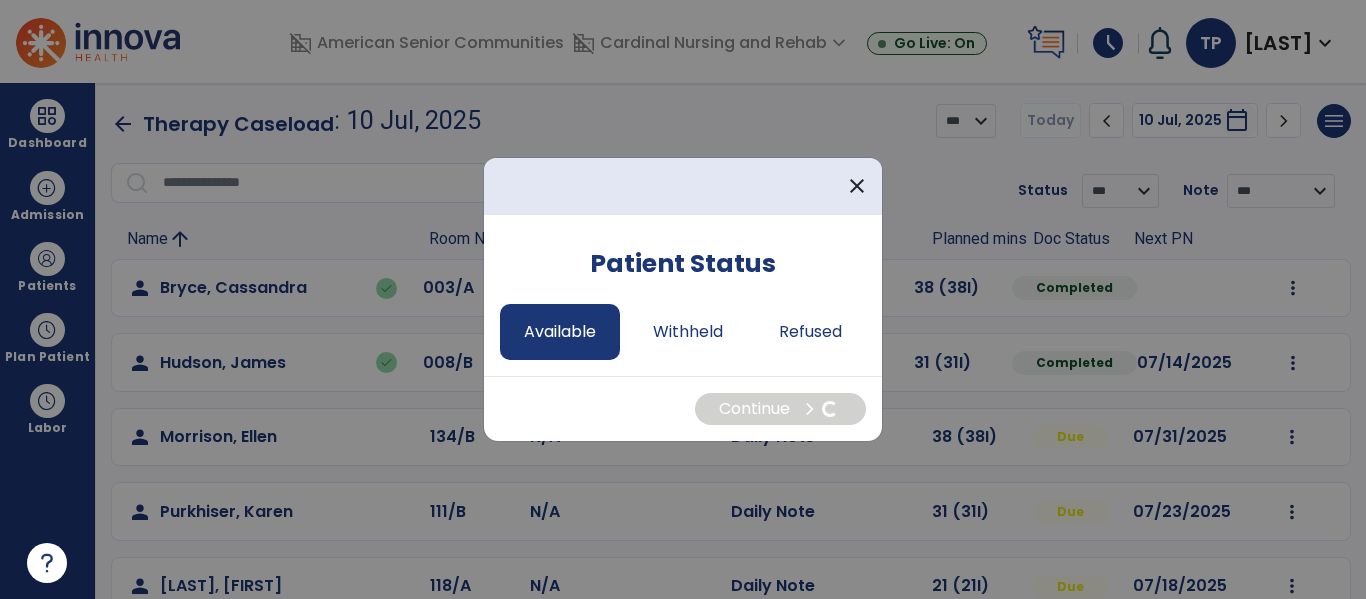 select on "*" 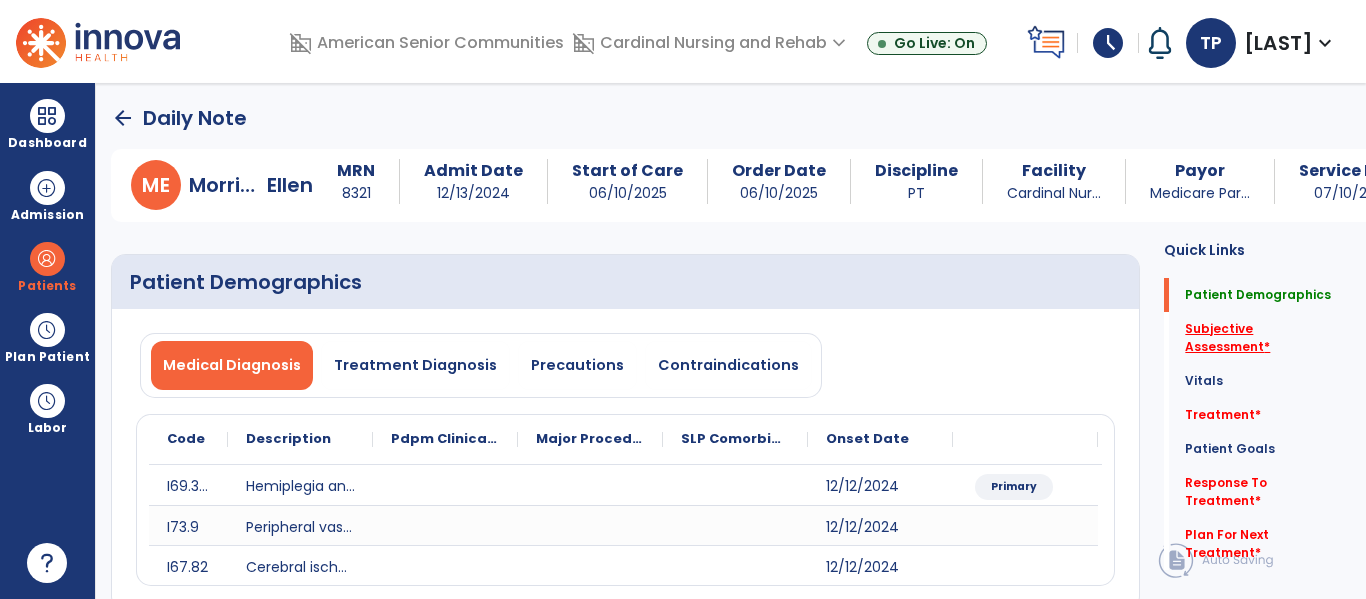 click on "Subjective Assessment   *" 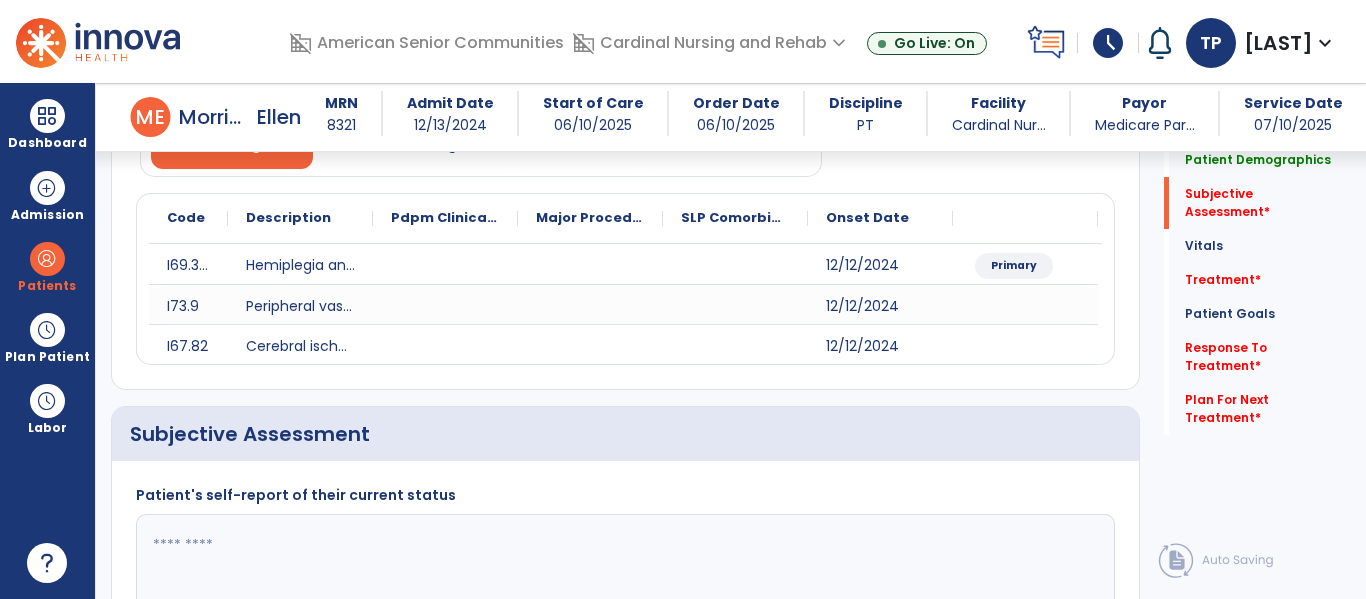 scroll, scrollTop: 427, scrollLeft: 0, axis: vertical 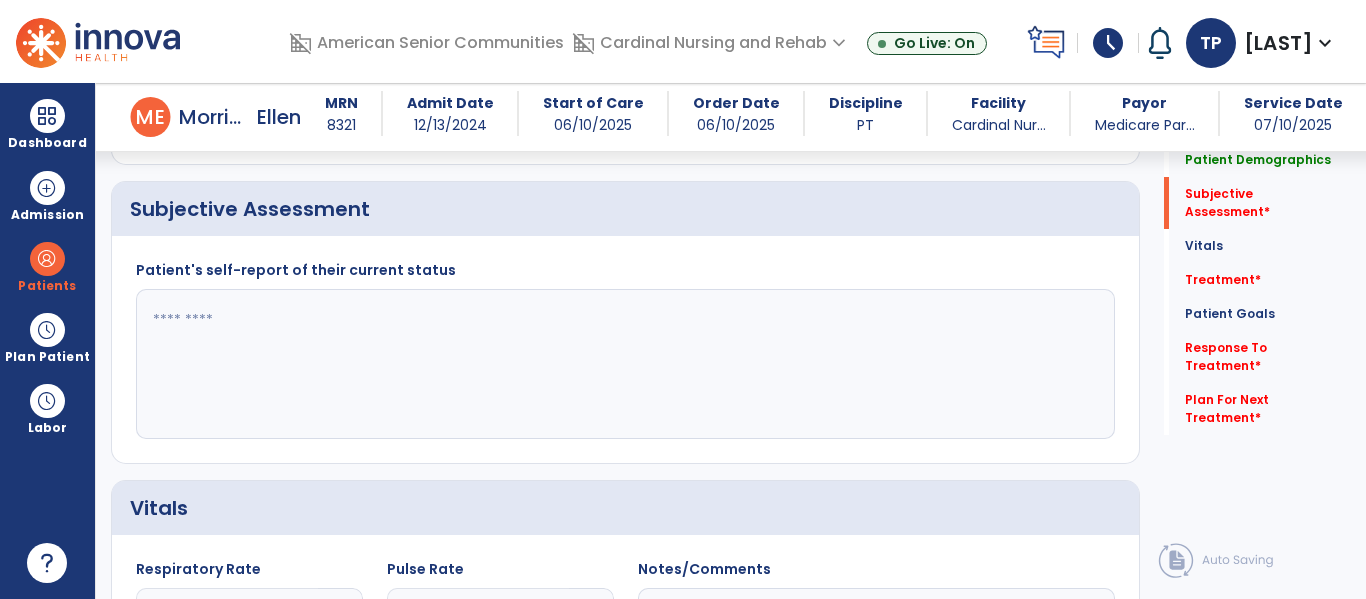 click 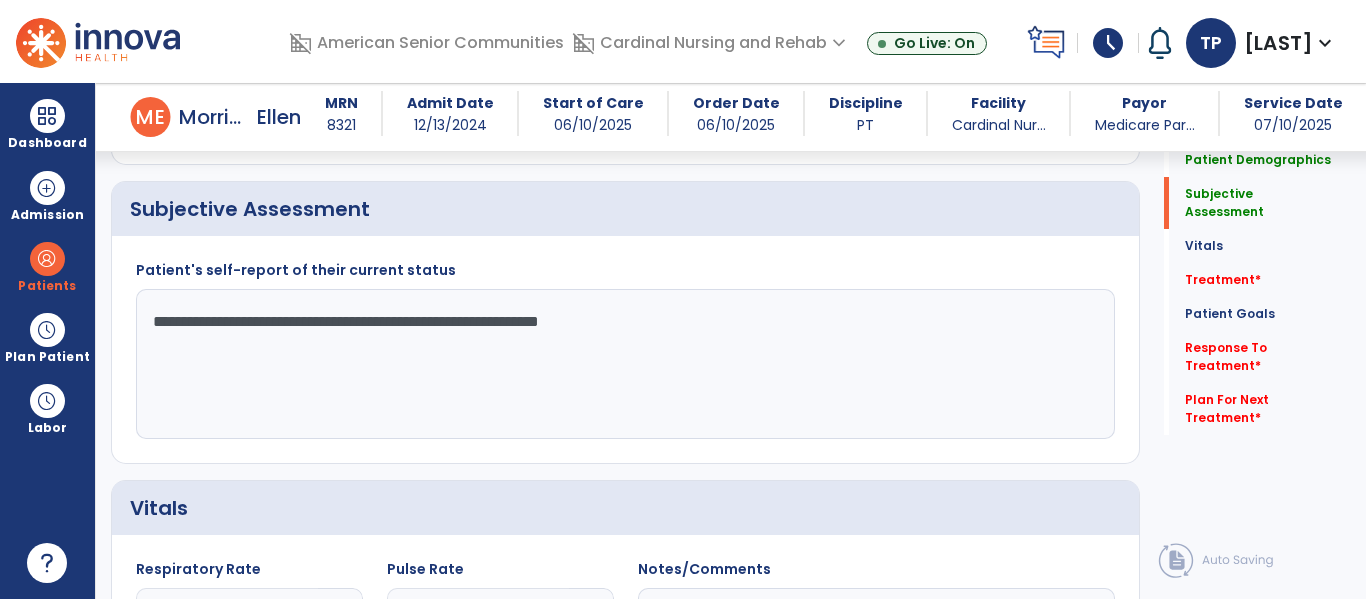 drag, startPoint x: 150, startPoint y: 323, endPoint x: 632, endPoint y: 350, distance: 482.75565 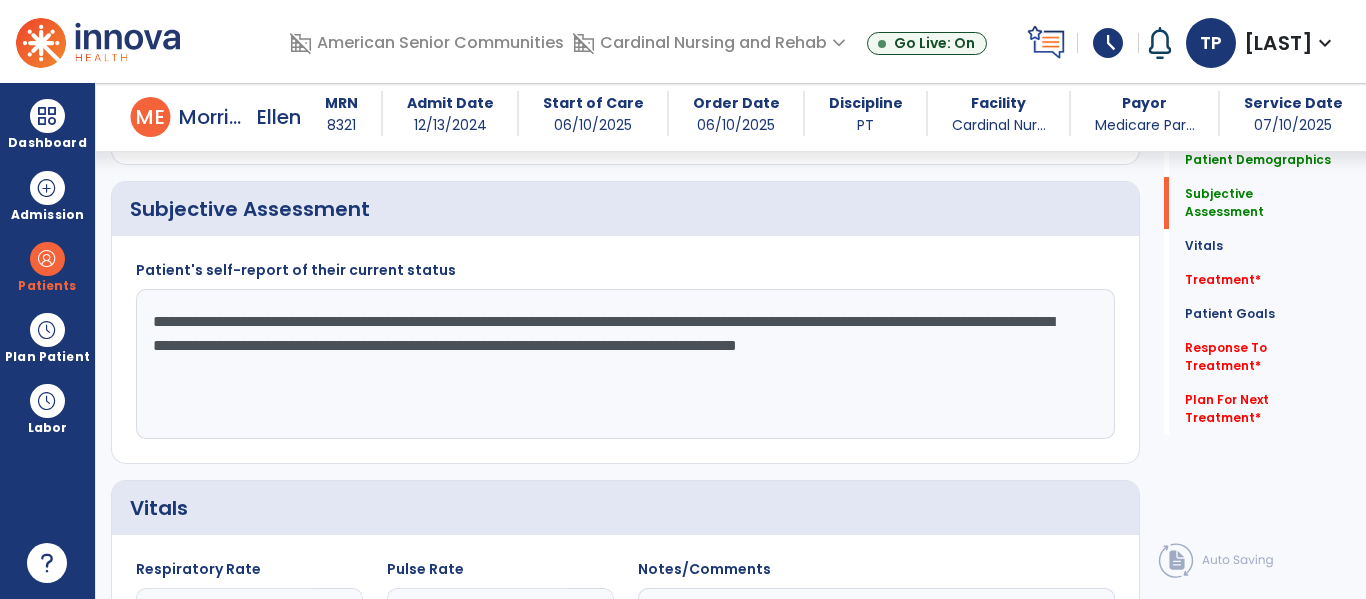 drag, startPoint x: 786, startPoint y: 313, endPoint x: 1281, endPoint y: 497, distance: 528.09186 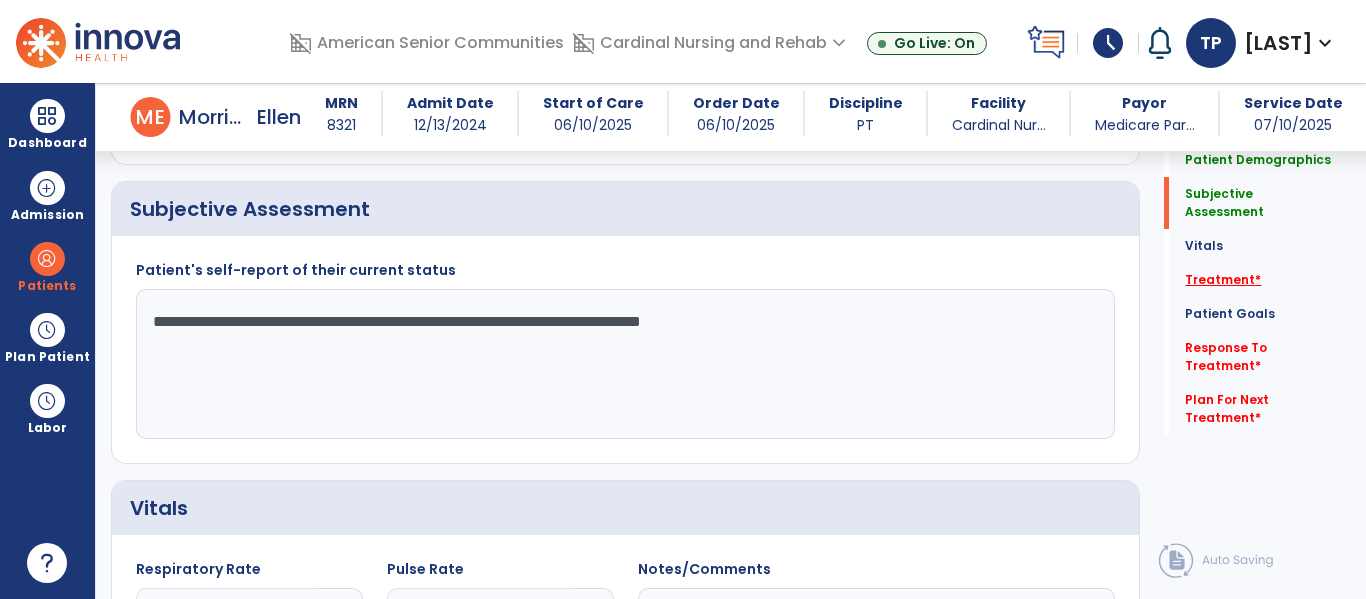 type on "**********" 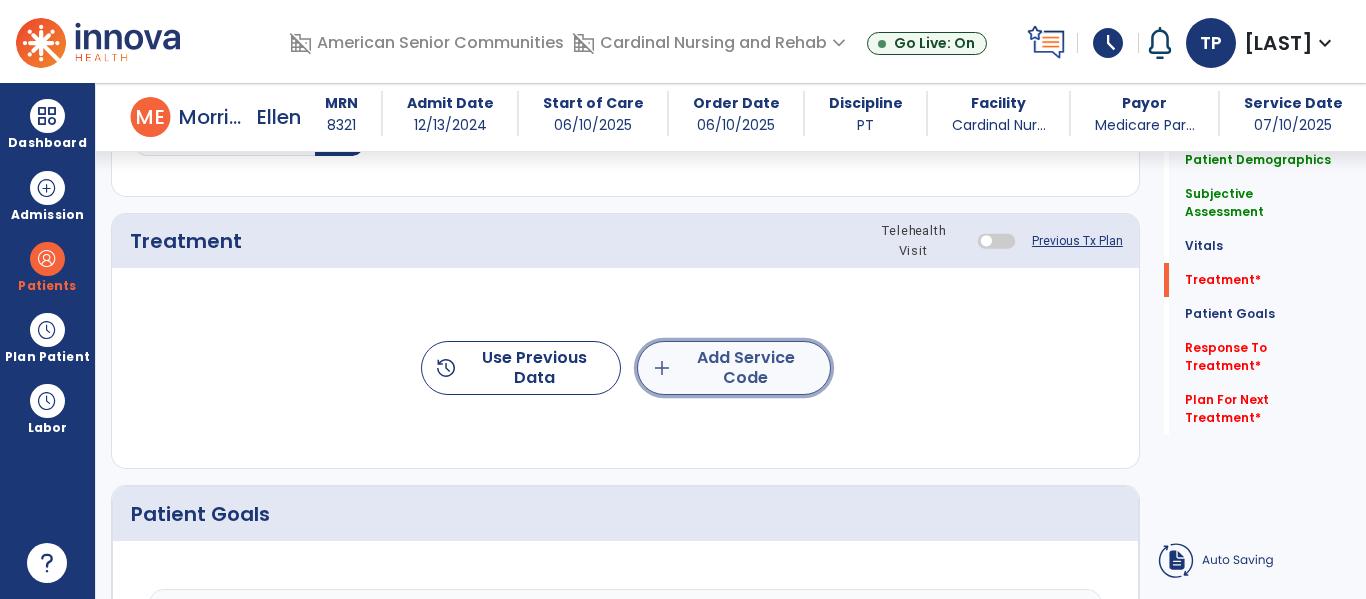 click on "add  Add Service Code" 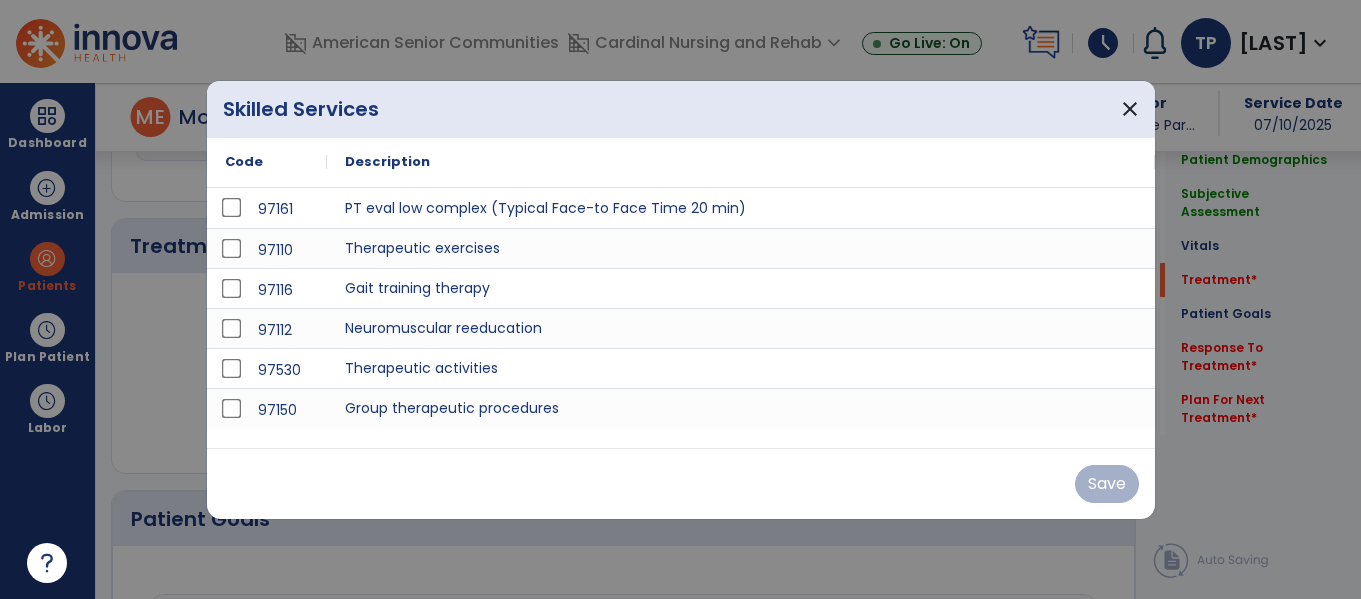 scroll, scrollTop: 1116, scrollLeft: 0, axis: vertical 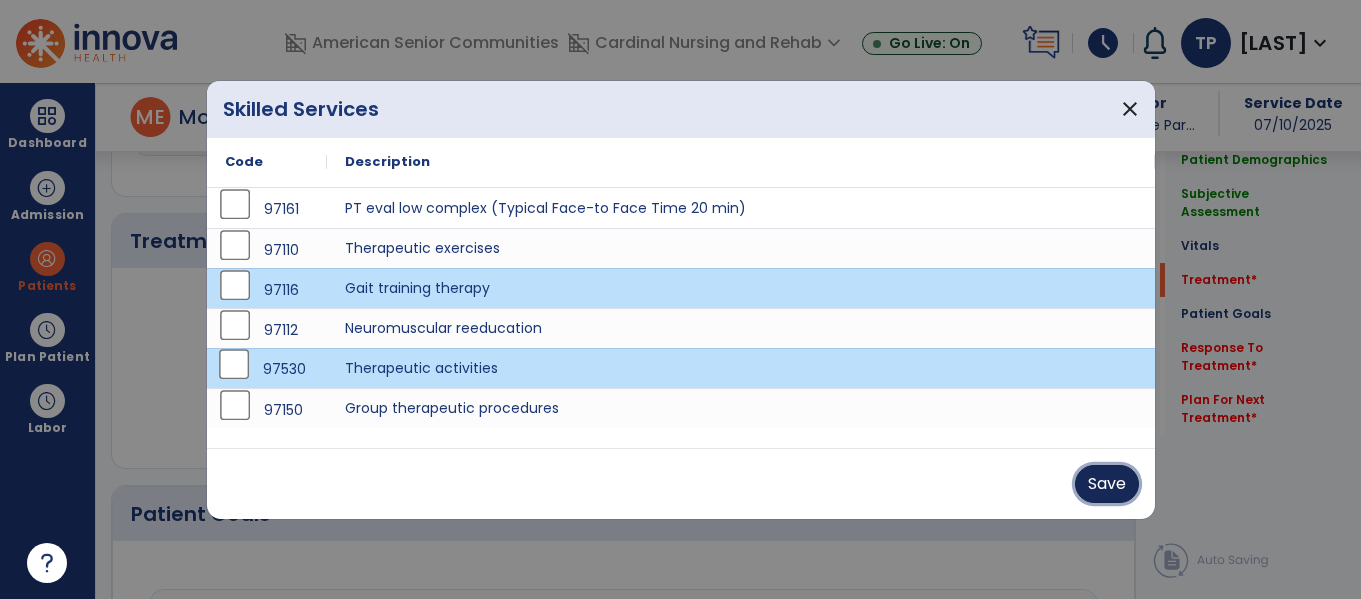 click on "Save" at bounding box center [1107, 484] 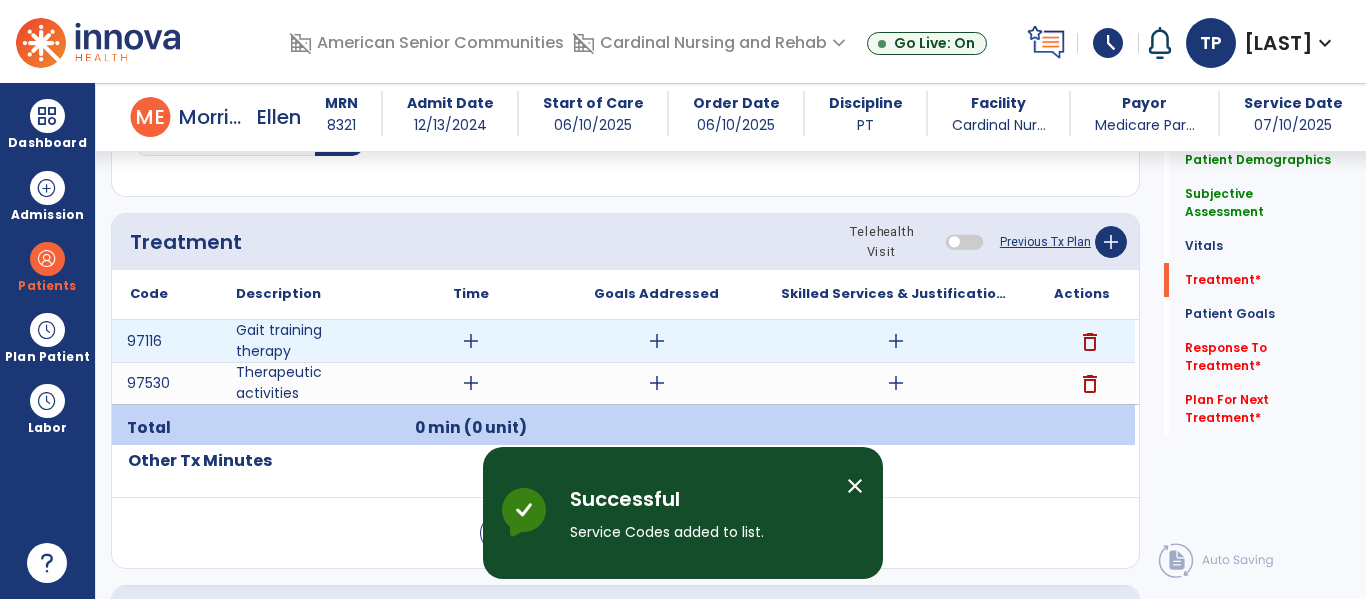 click on "add" at bounding box center (471, 341) 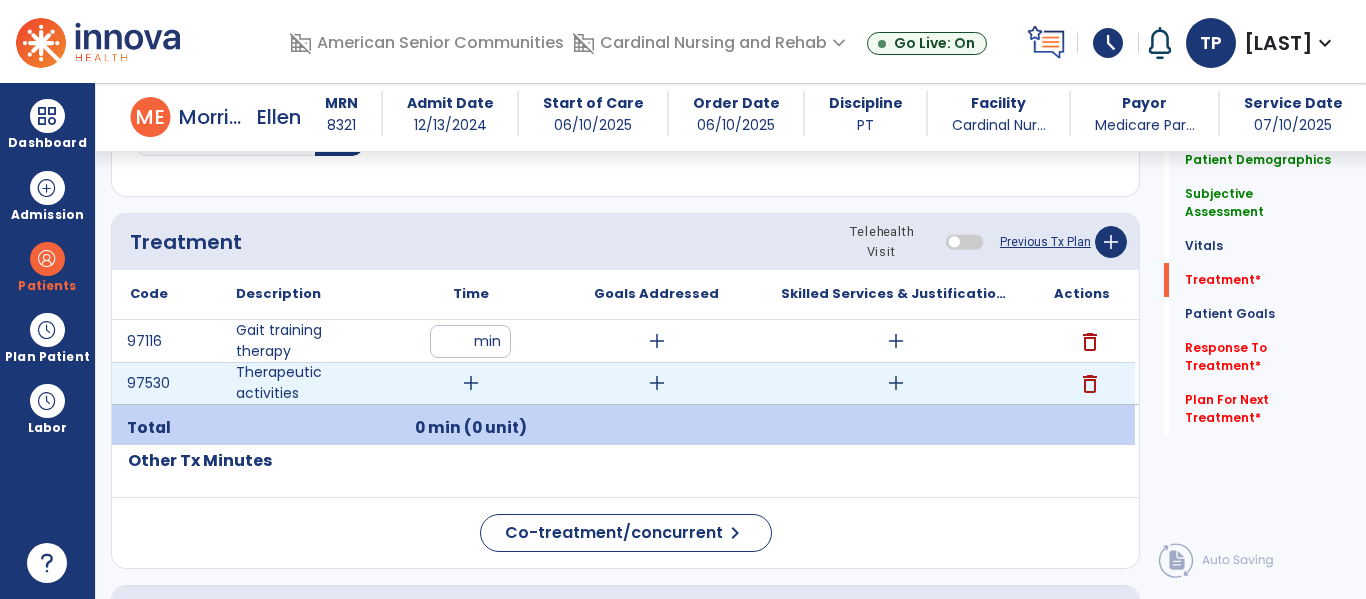 type on "**" 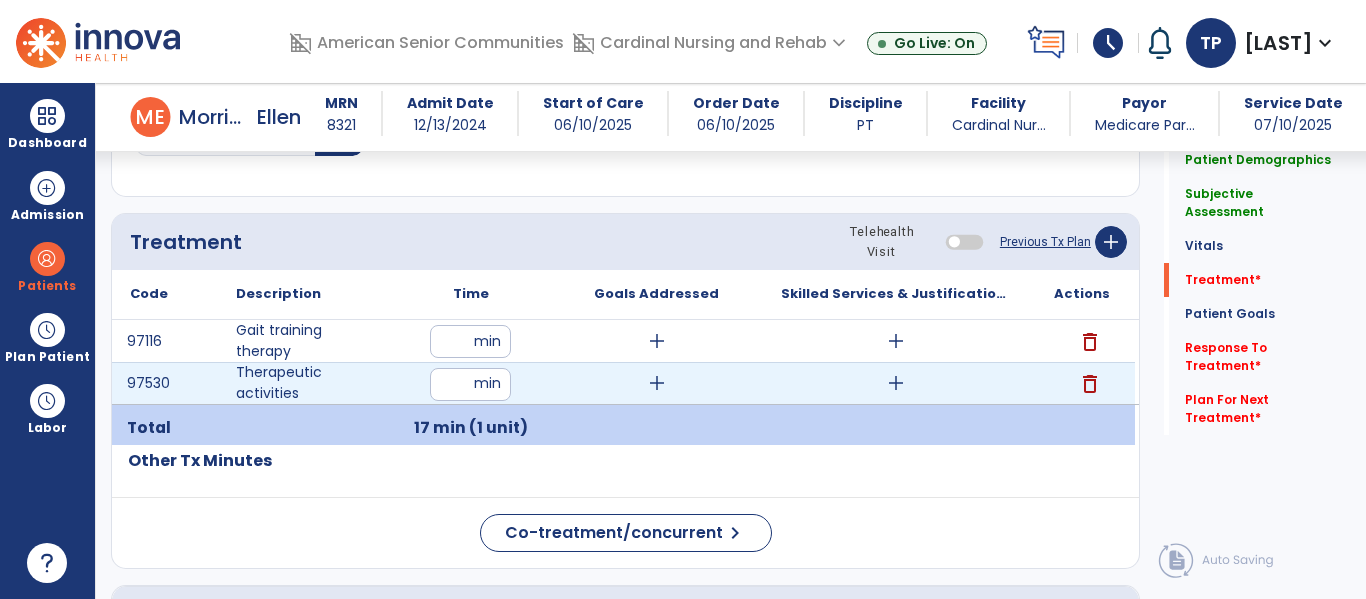 type on "*" 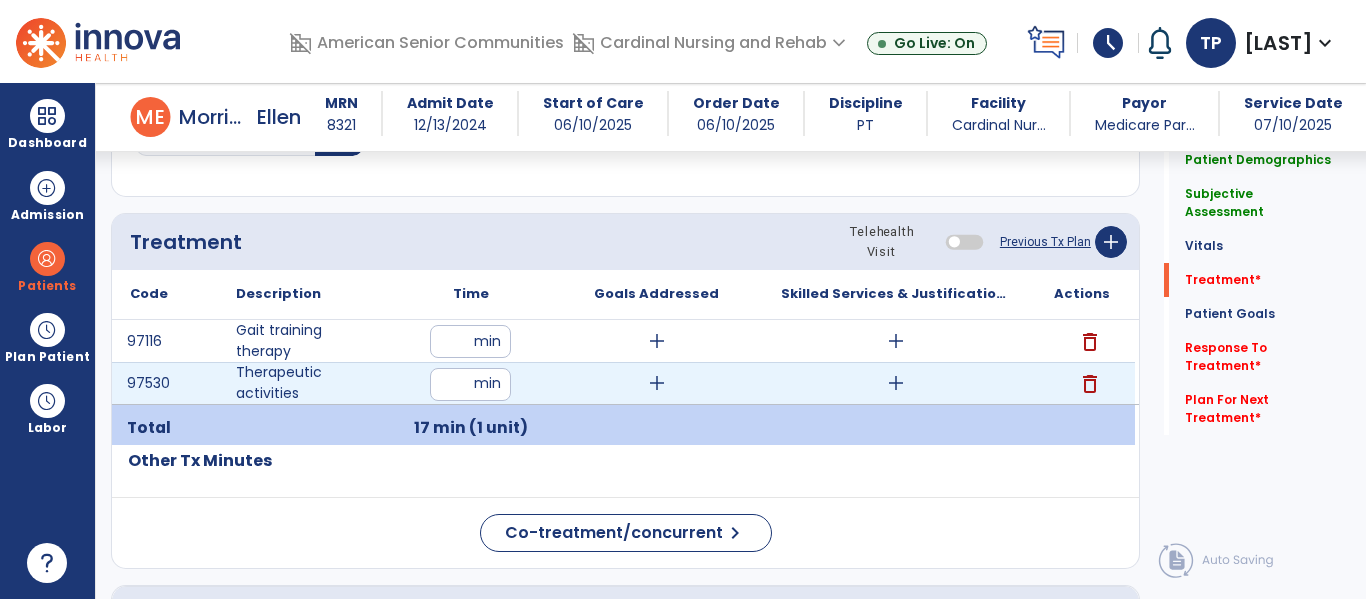 type on "**" 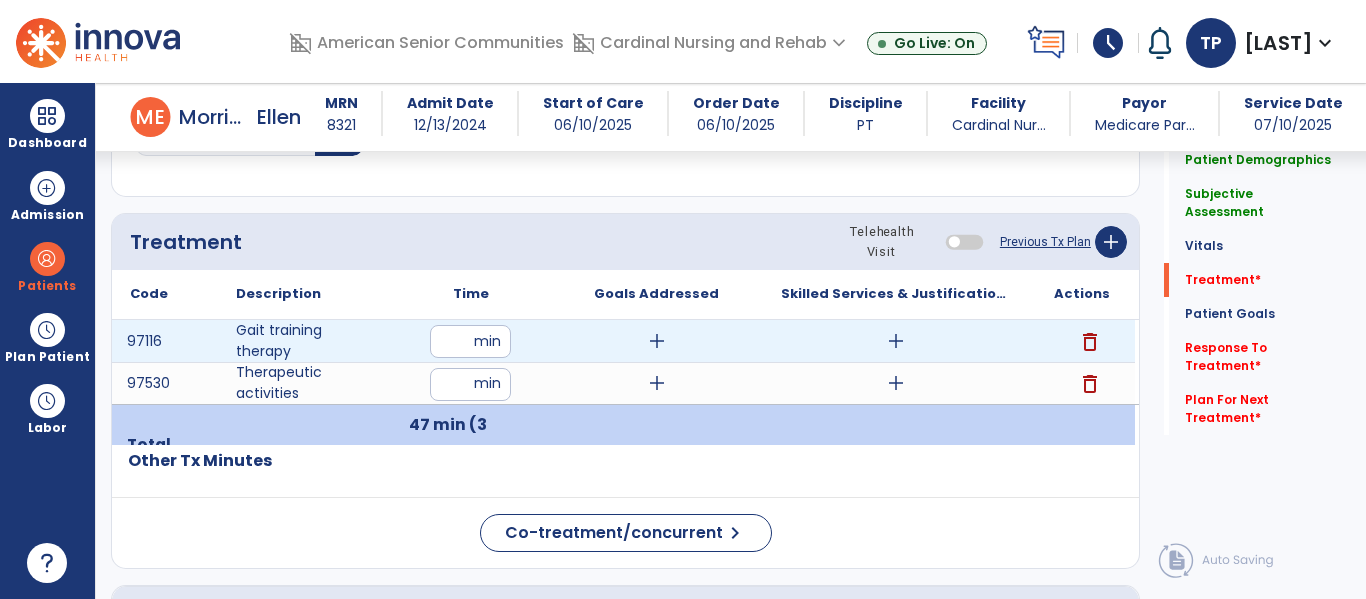 click on "add" at bounding box center (657, 341) 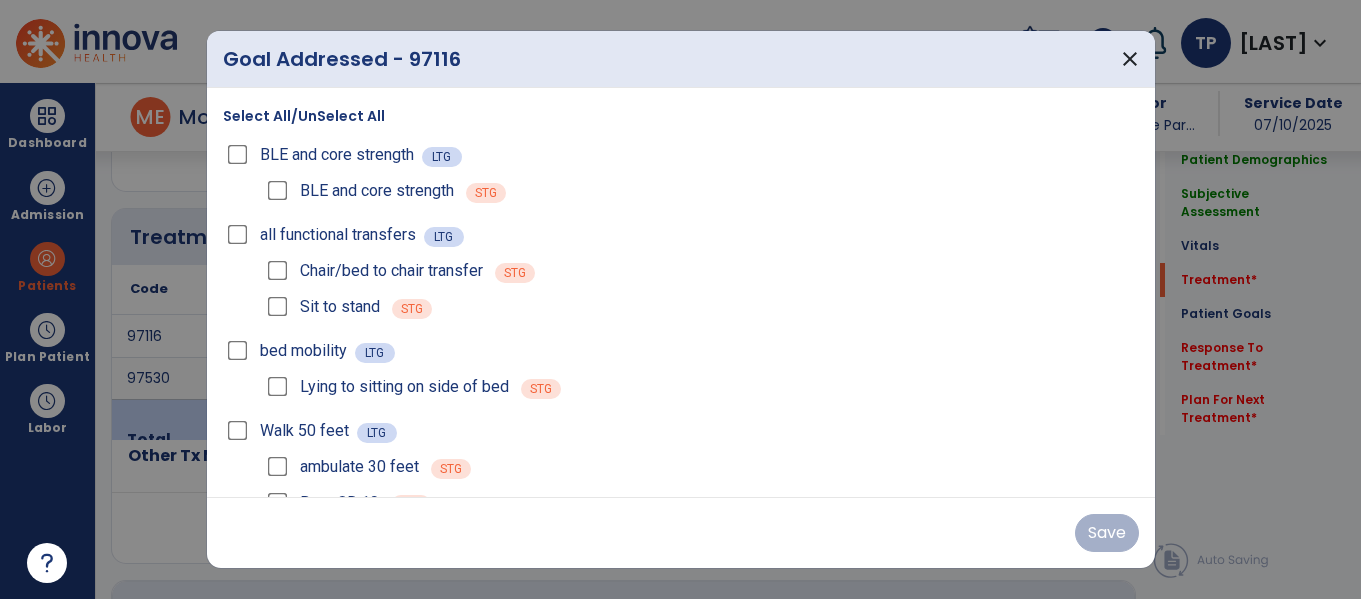 scroll, scrollTop: 1116, scrollLeft: 0, axis: vertical 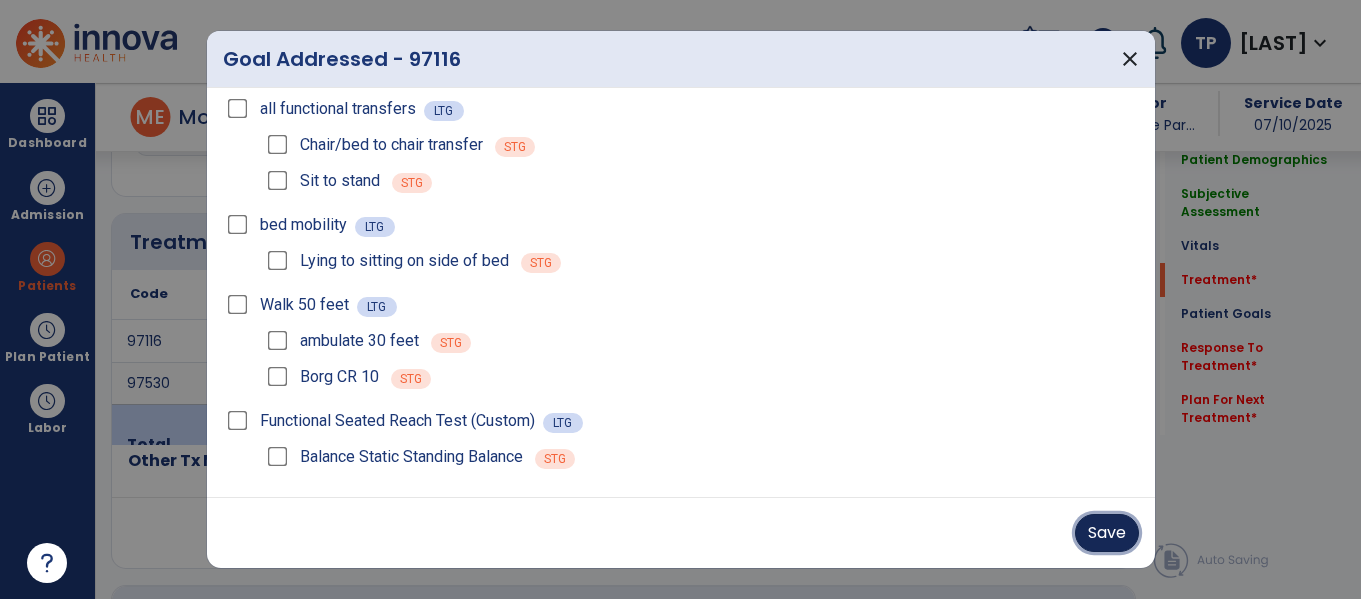 click on "Save" at bounding box center (1107, 533) 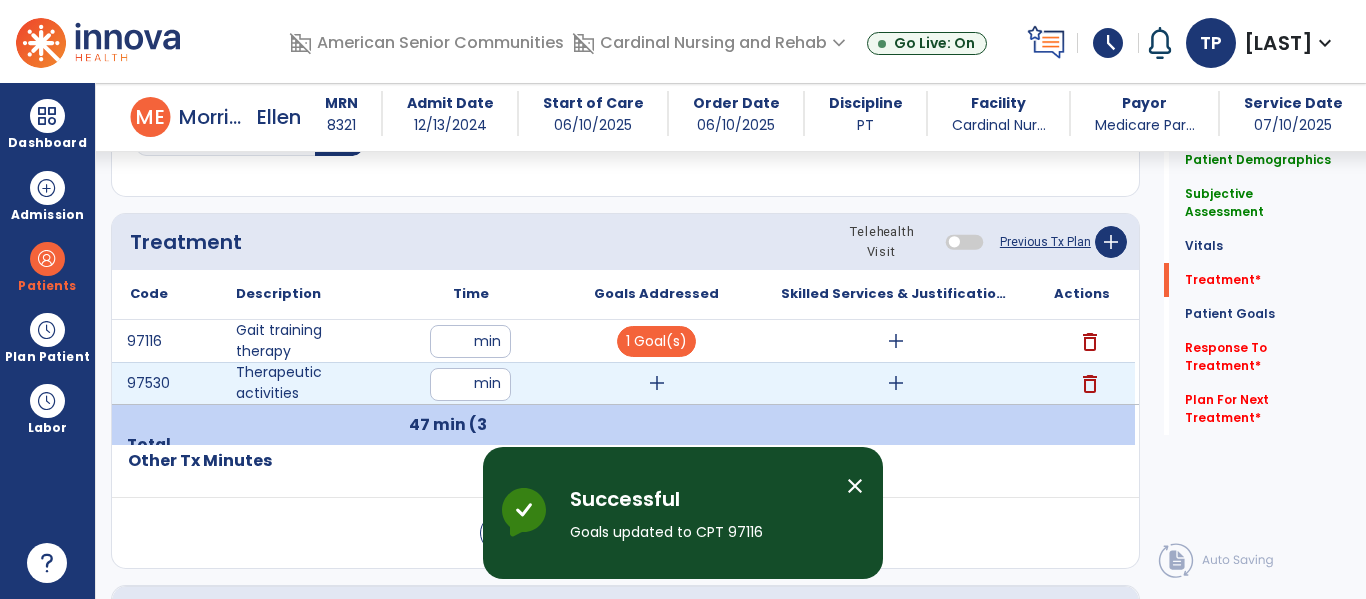 click on "add" at bounding box center [657, 383] 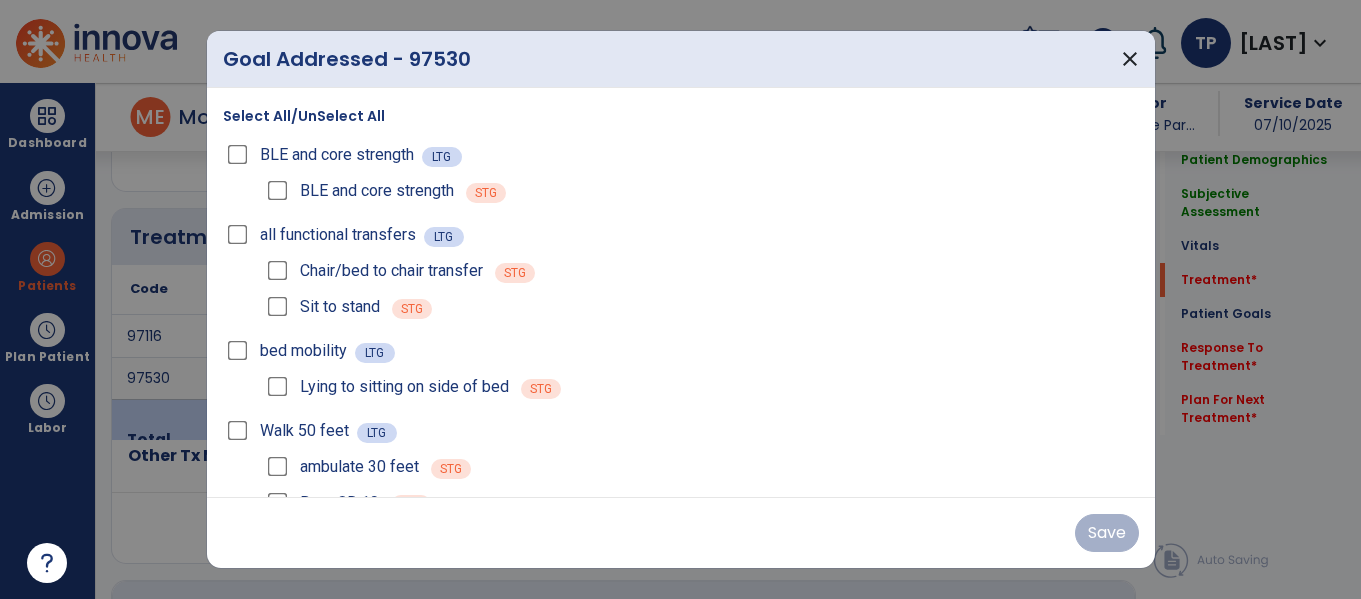 scroll, scrollTop: 1116, scrollLeft: 0, axis: vertical 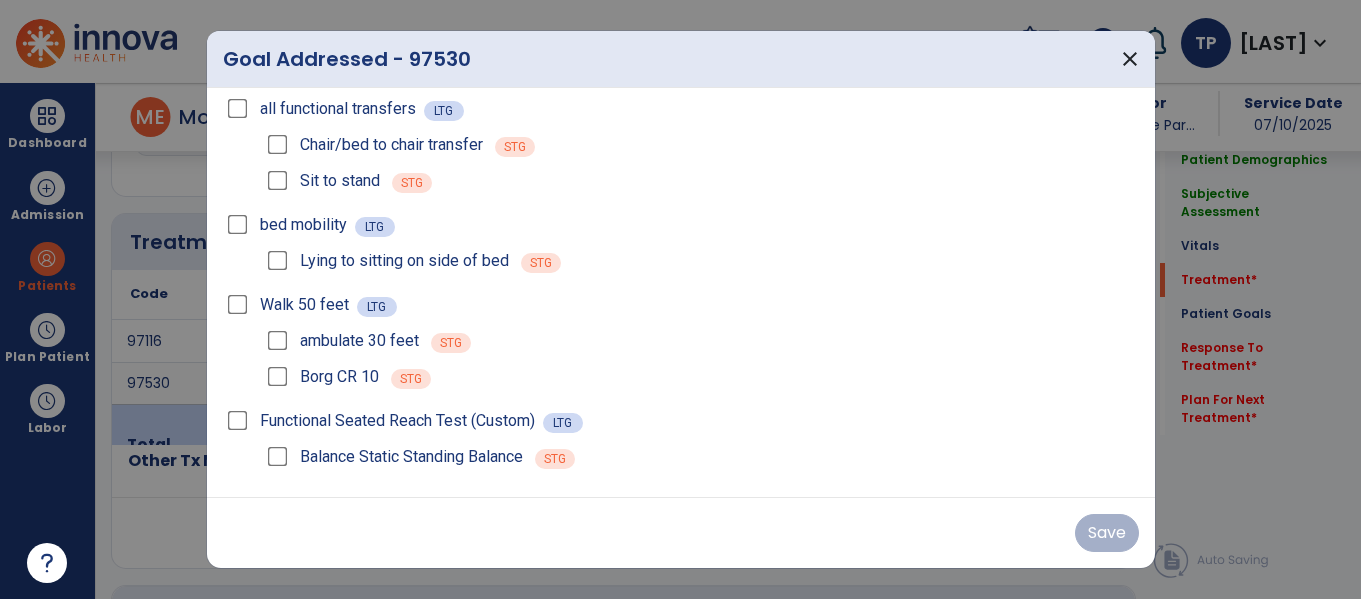 click on "Sit to stand" at bounding box center [321, 181] 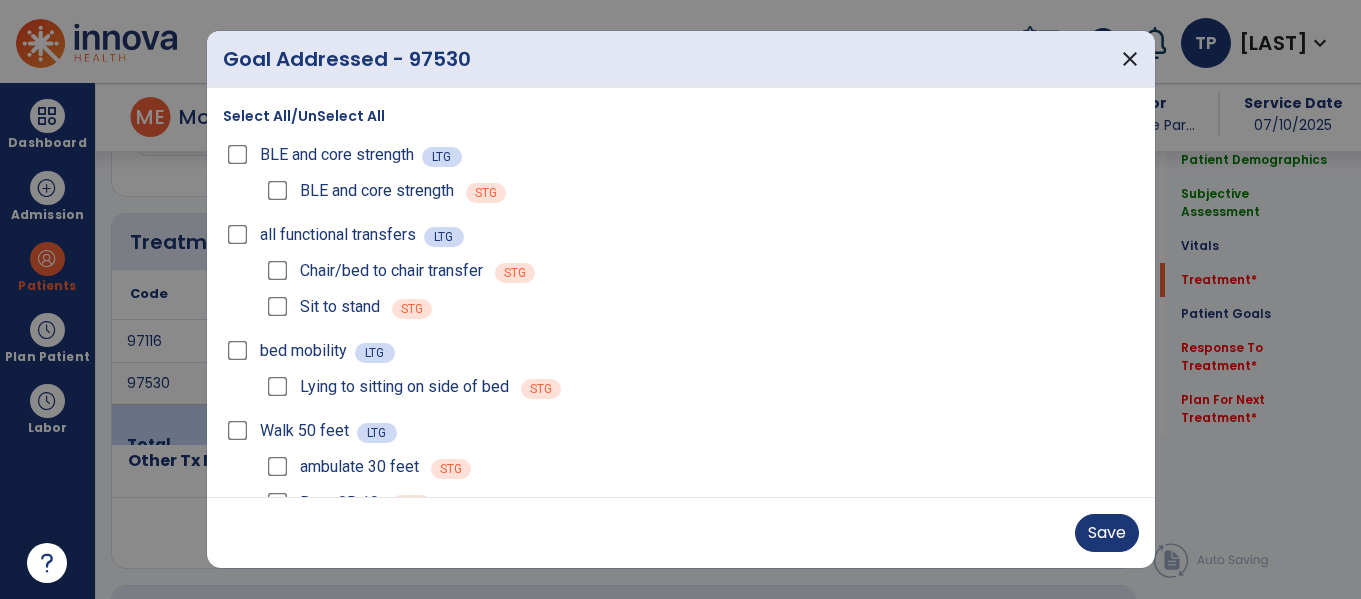 scroll, scrollTop: 126, scrollLeft: 0, axis: vertical 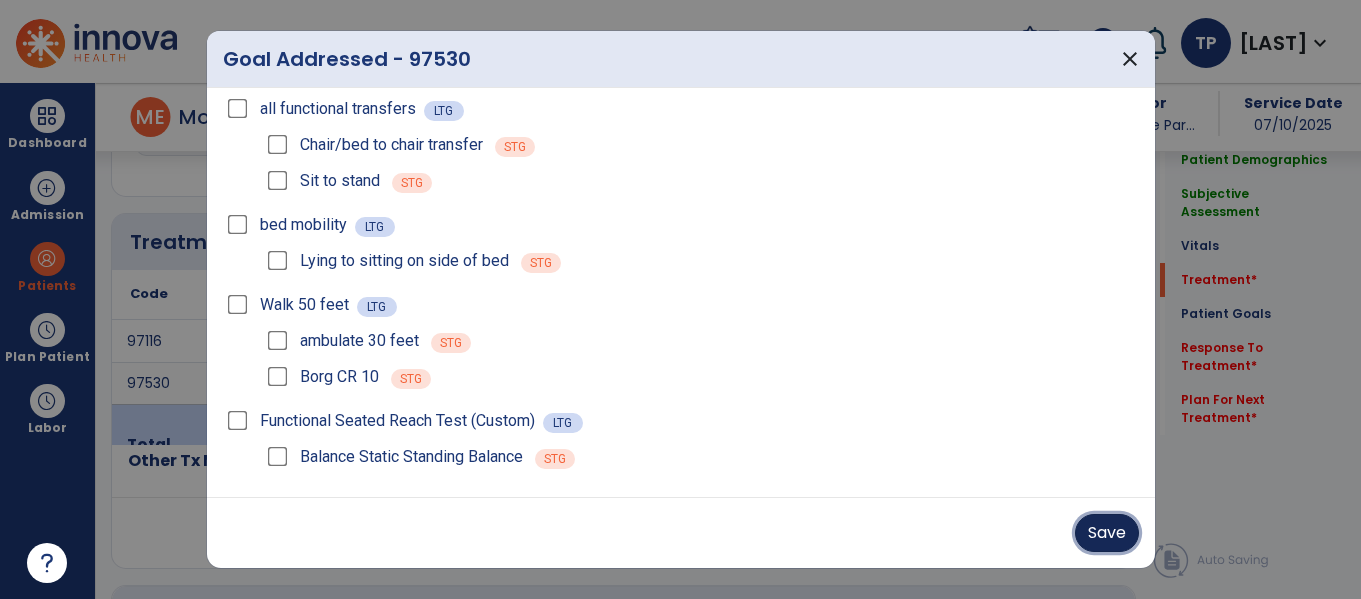 click on "Save" at bounding box center [1107, 533] 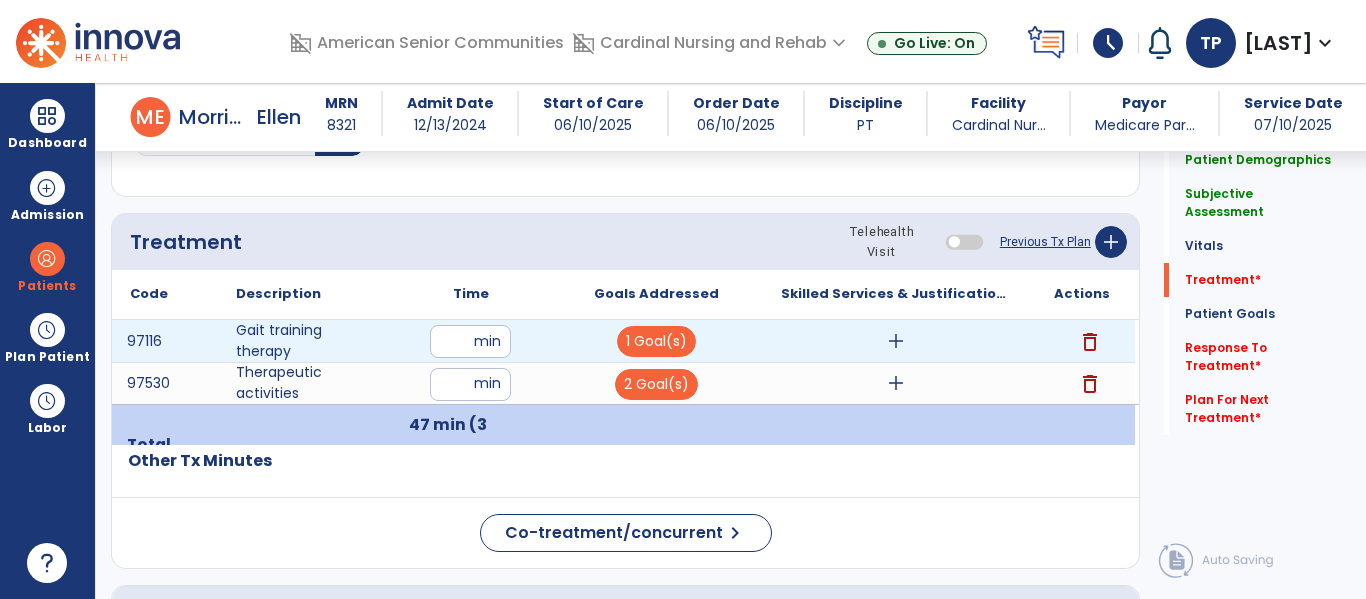 click on "add" at bounding box center [896, 341] 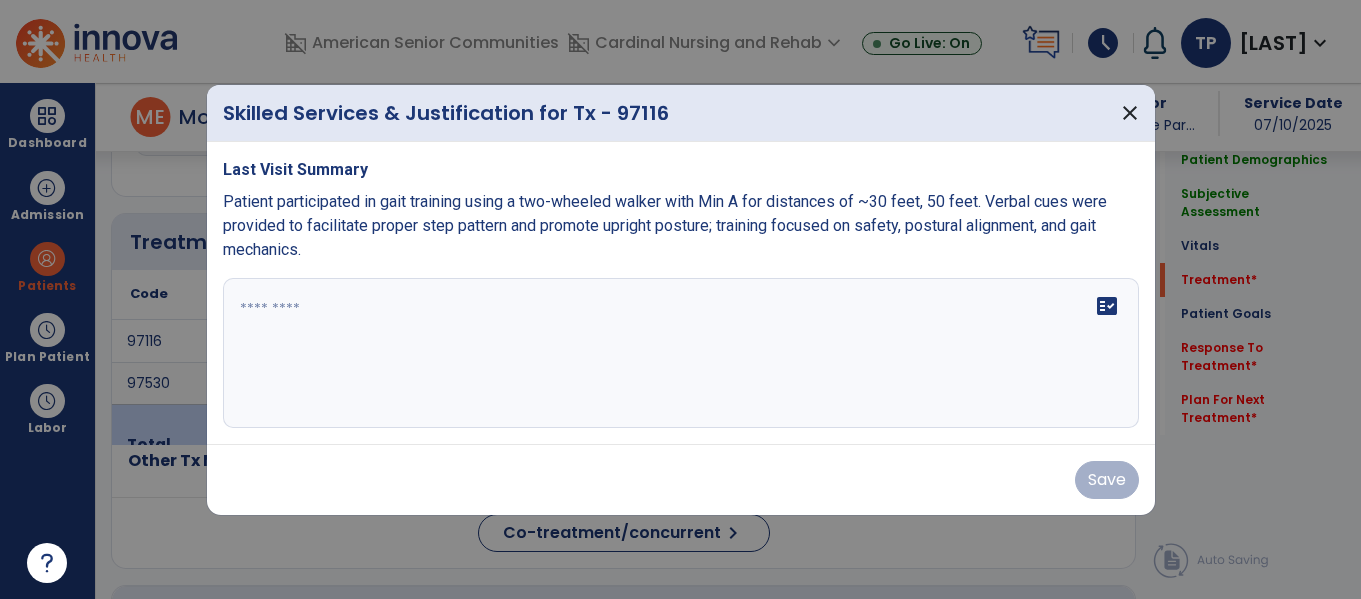 scroll, scrollTop: 1116, scrollLeft: 0, axis: vertical 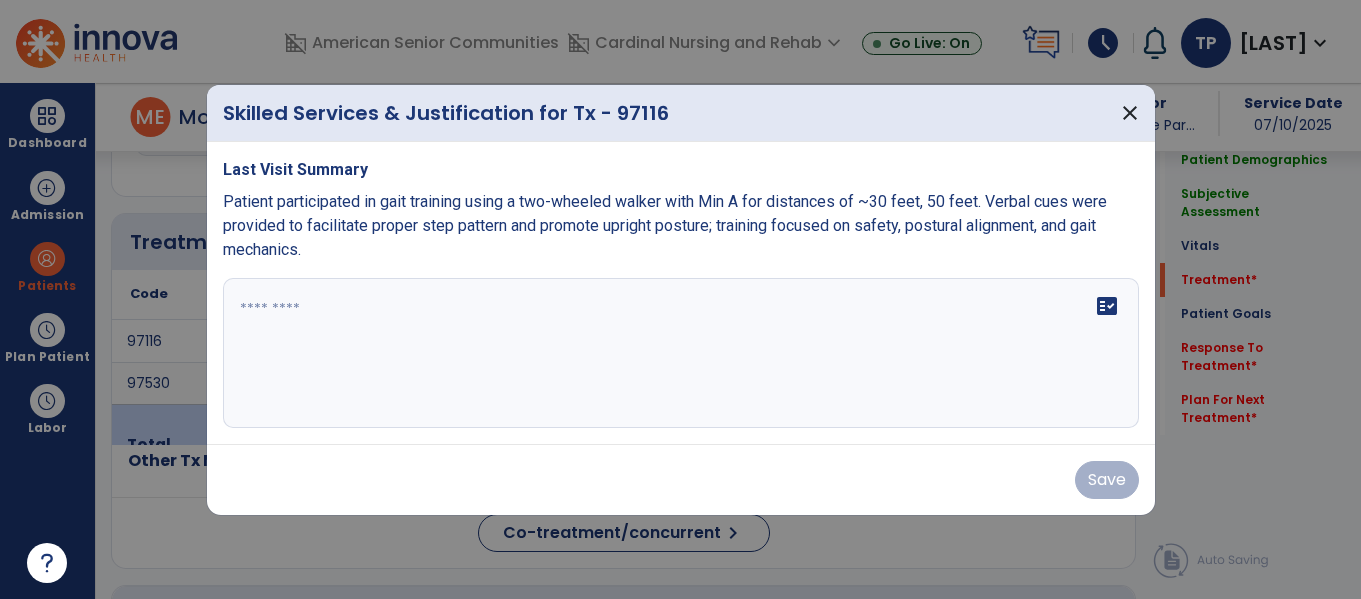 click at bounding box center [681, 353] 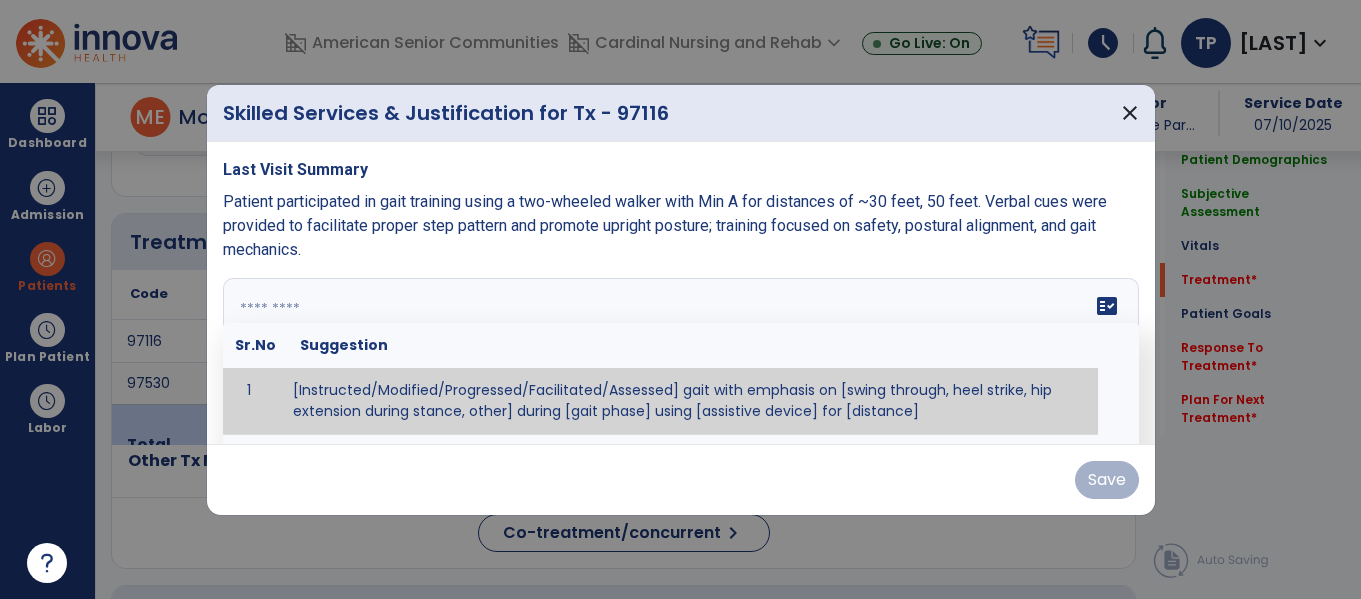 click at bounding box center (678, 353) 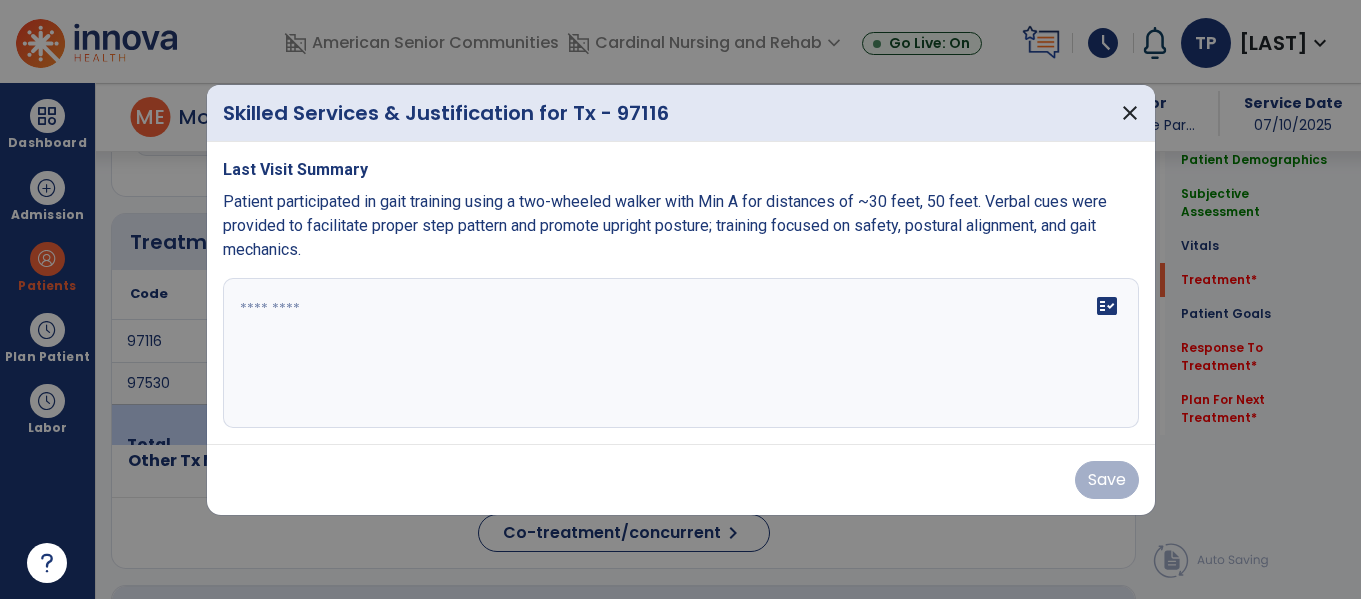 click at bounding box center [680, 299] 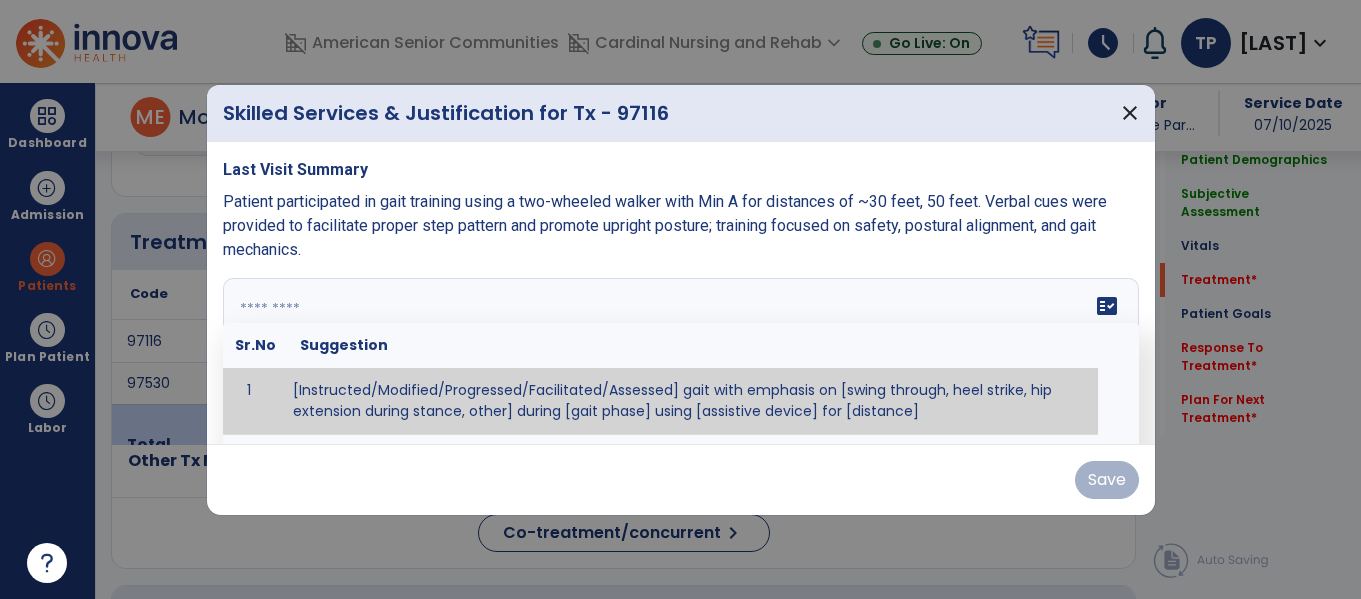 click at bounding box center [681, 353] 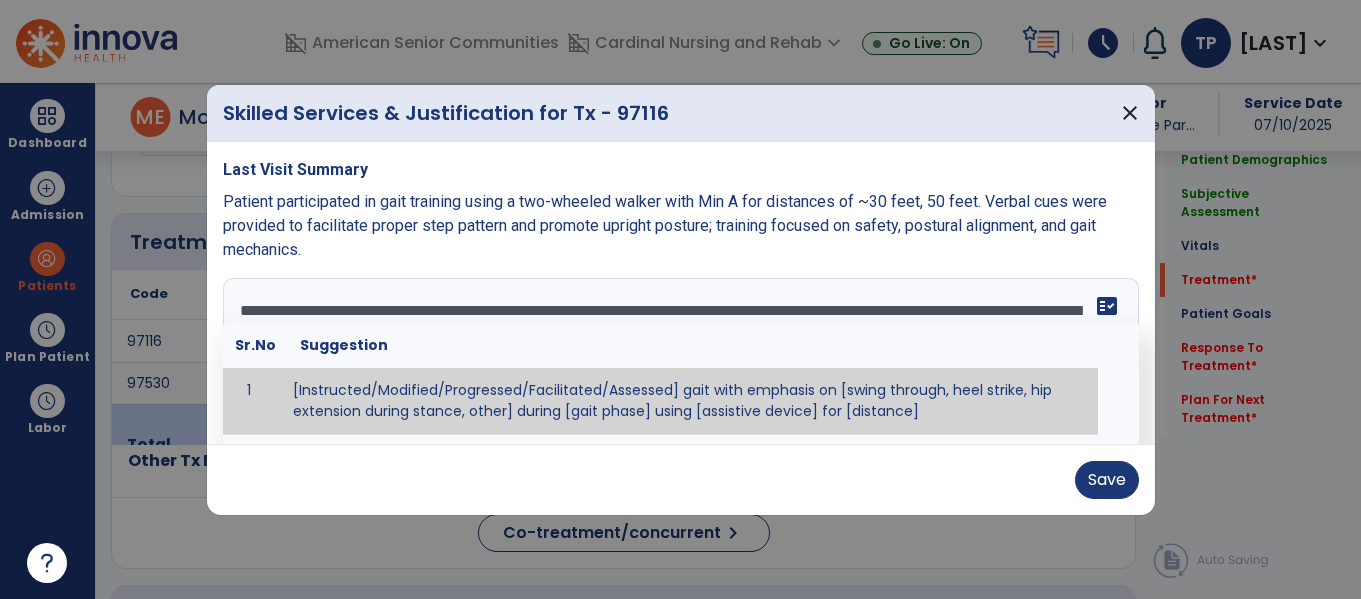 type on "**********" 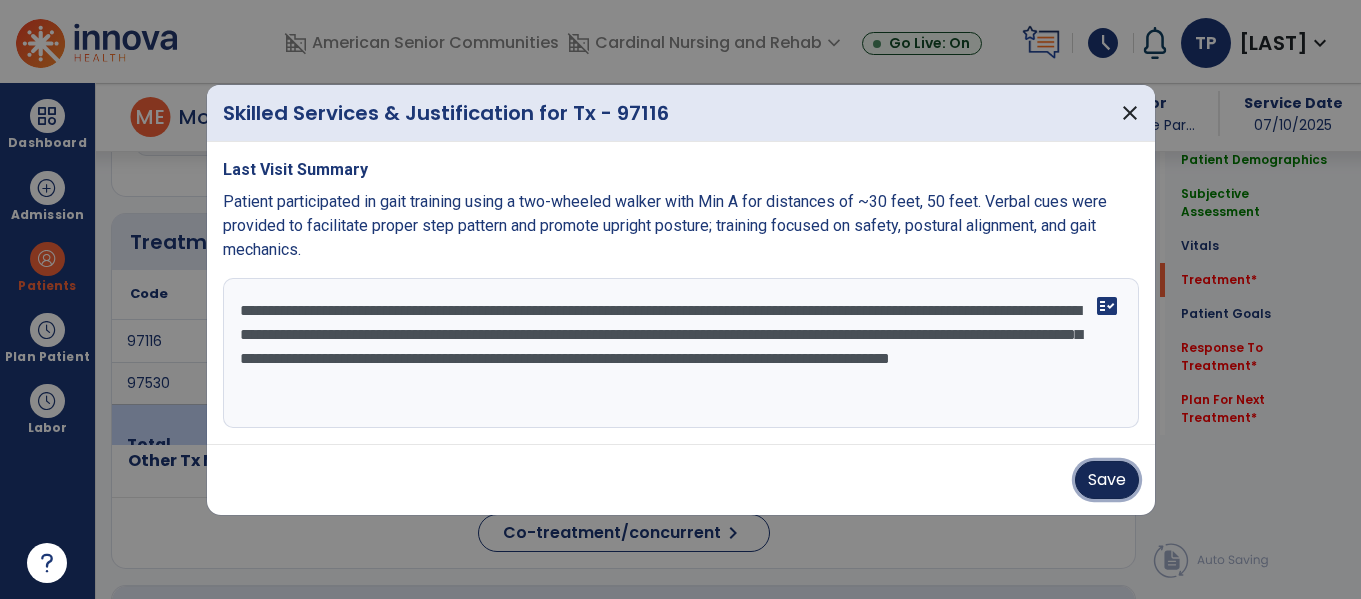 click on "Save" at bounding box center (1107, 480) 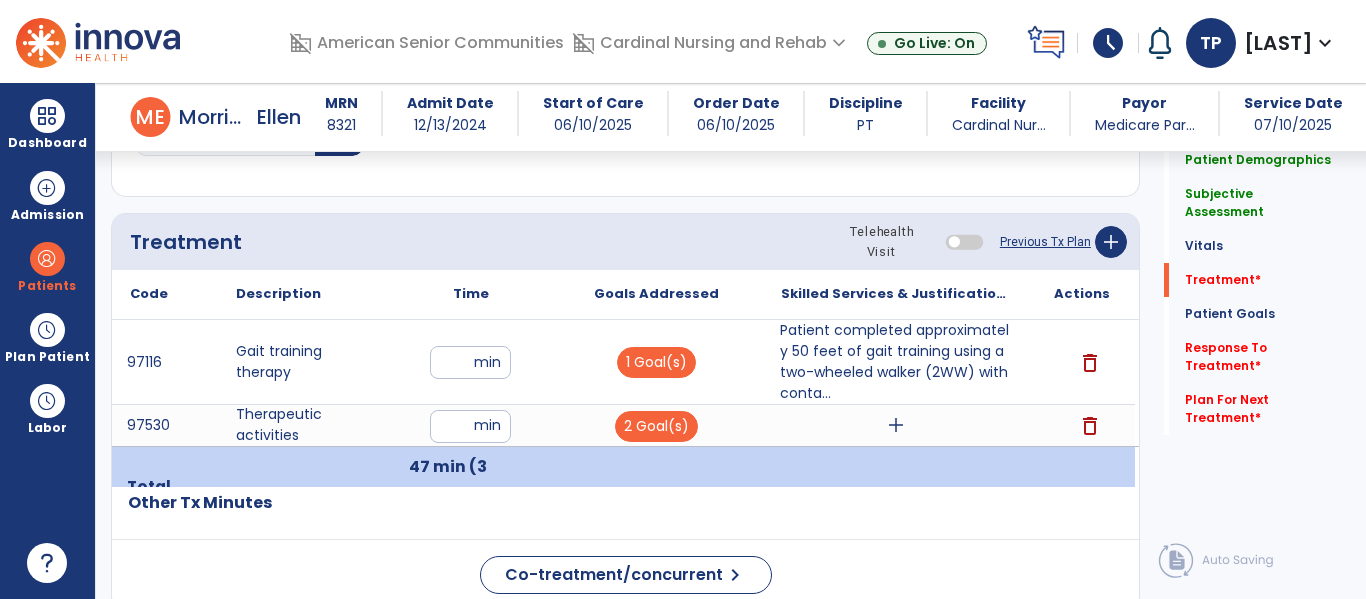 click on "Co-treatment/concurrent  chevron_right" 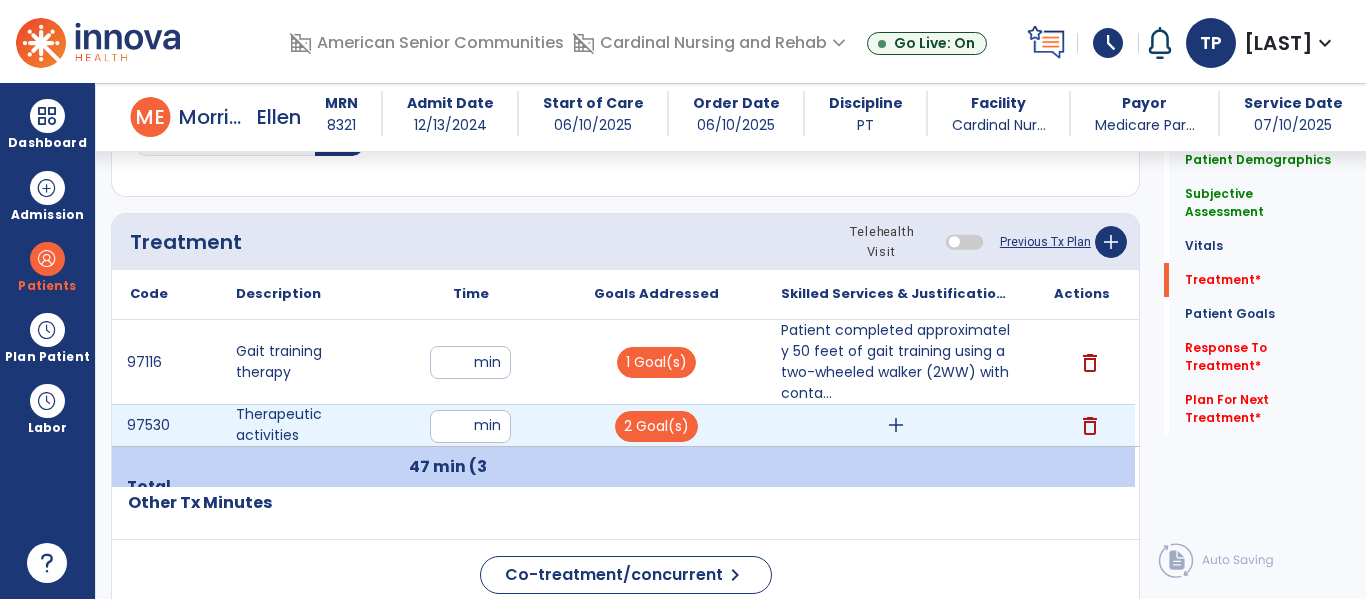 click on "add" at bounding box center [896, 425] 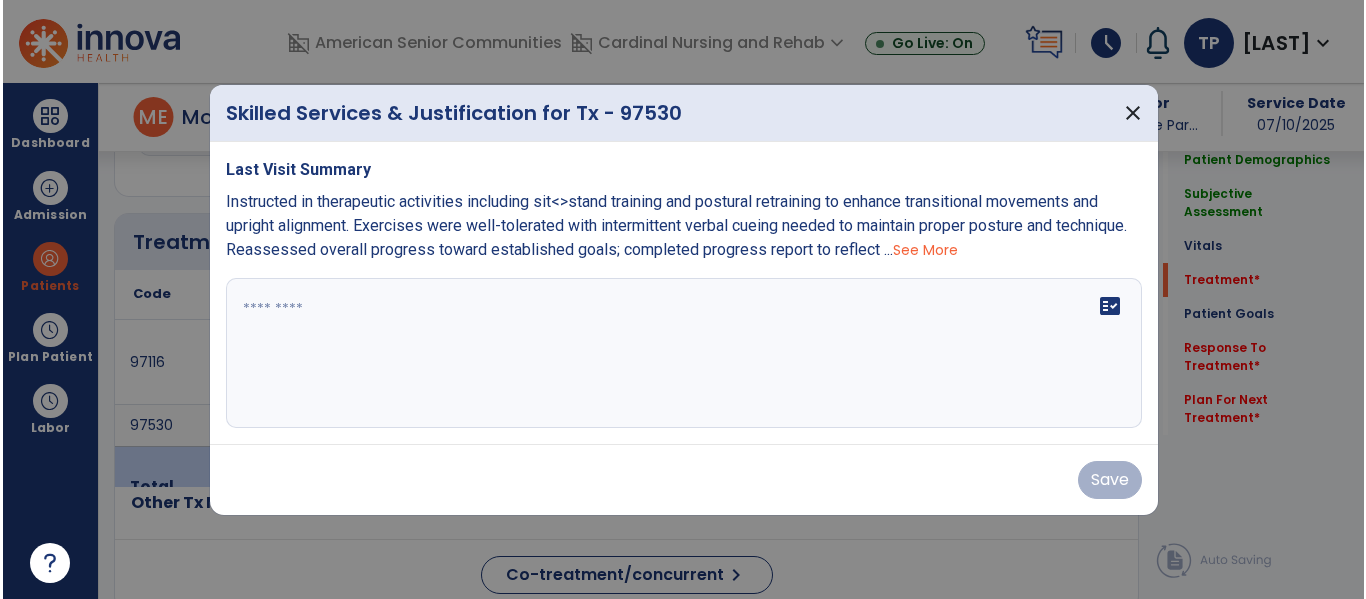 scroll, scrollTop: 1116, scrollLeft: 0, axis: vertical 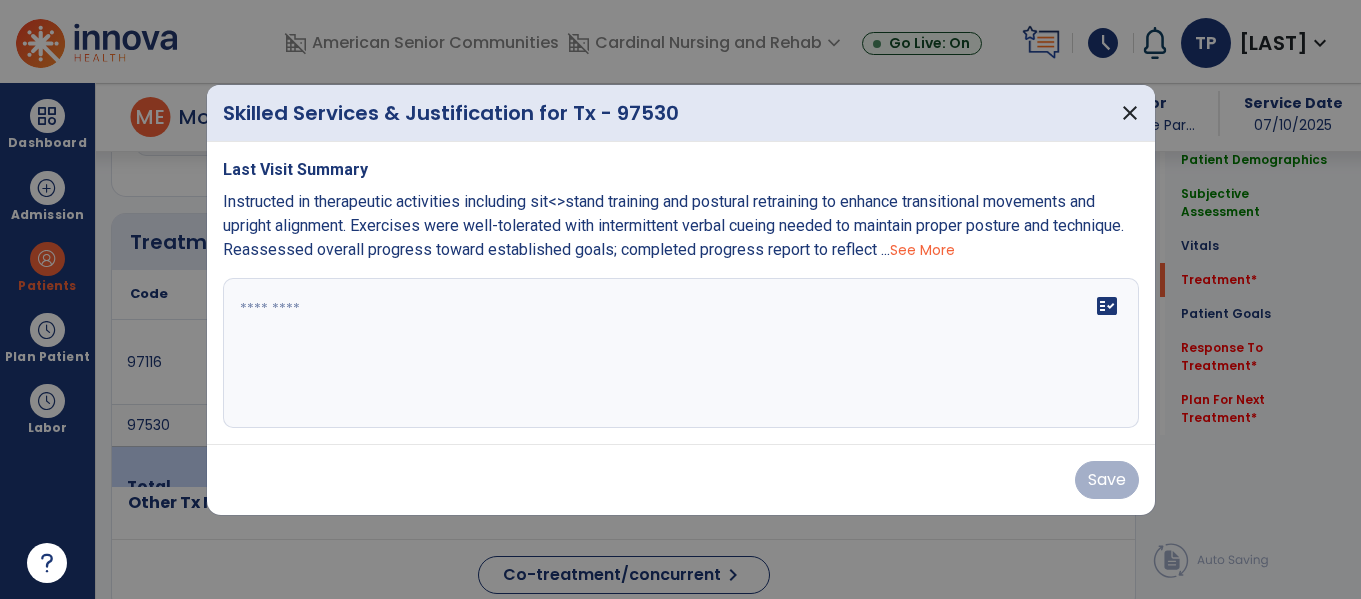 click at bounding box center (681, 353) 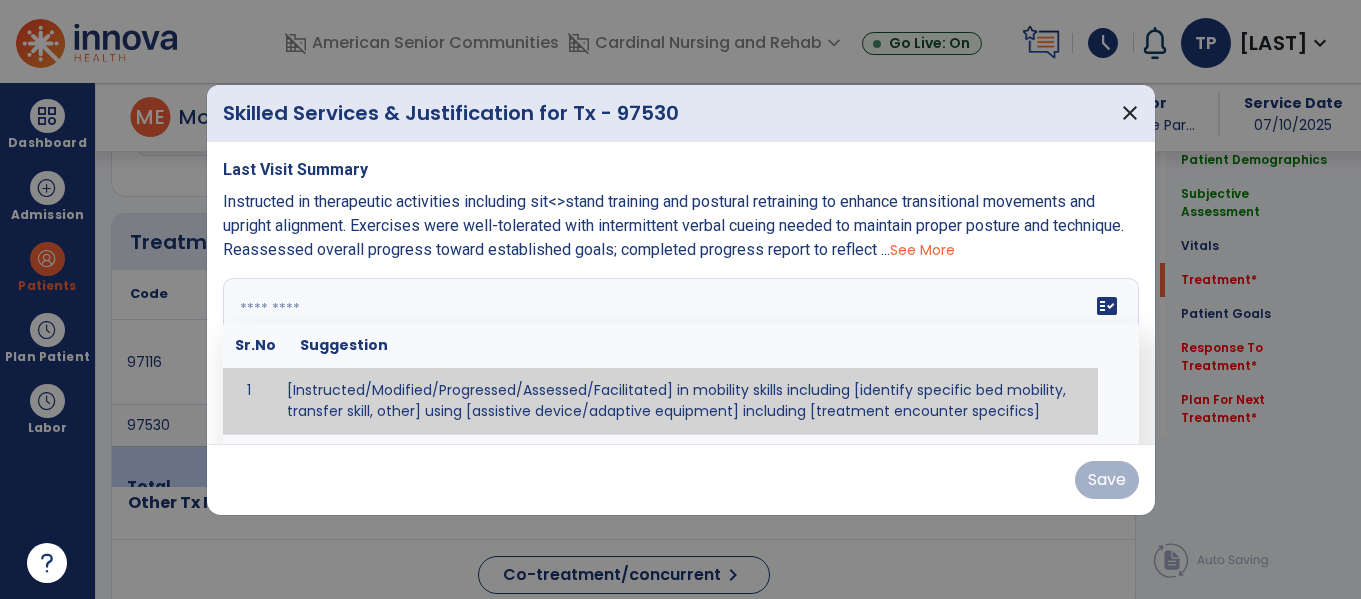 paste on "**********" 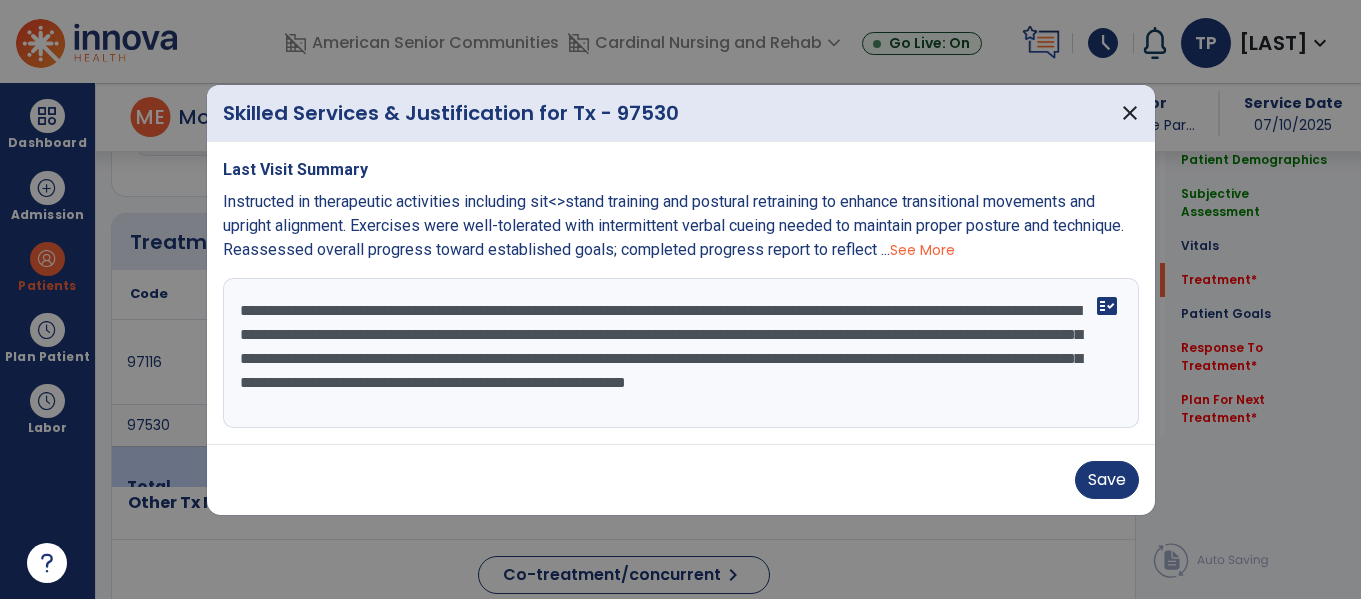 drag, startPoint x: 298, startPoint y: 336, endPoint x: 521, endPoint y: 336, distance: 223 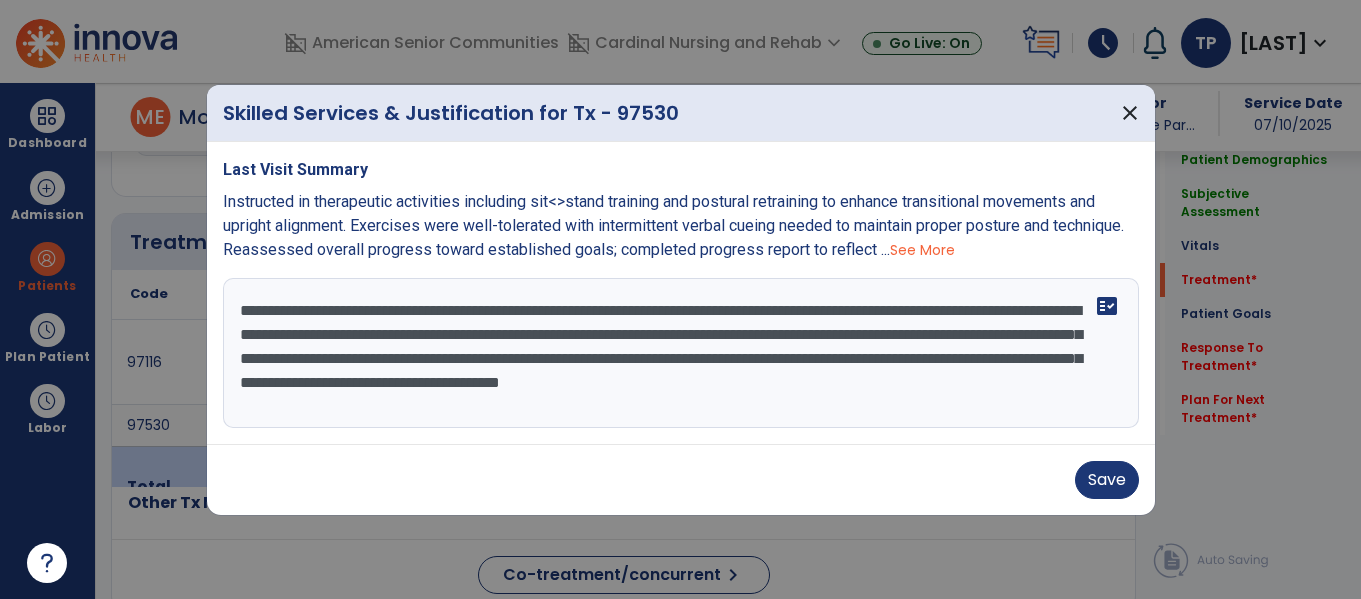 drag, startPoint x: 623, startPoint y: 335, endPoint x: 828, endPoint y: 333, distance: 205.00975 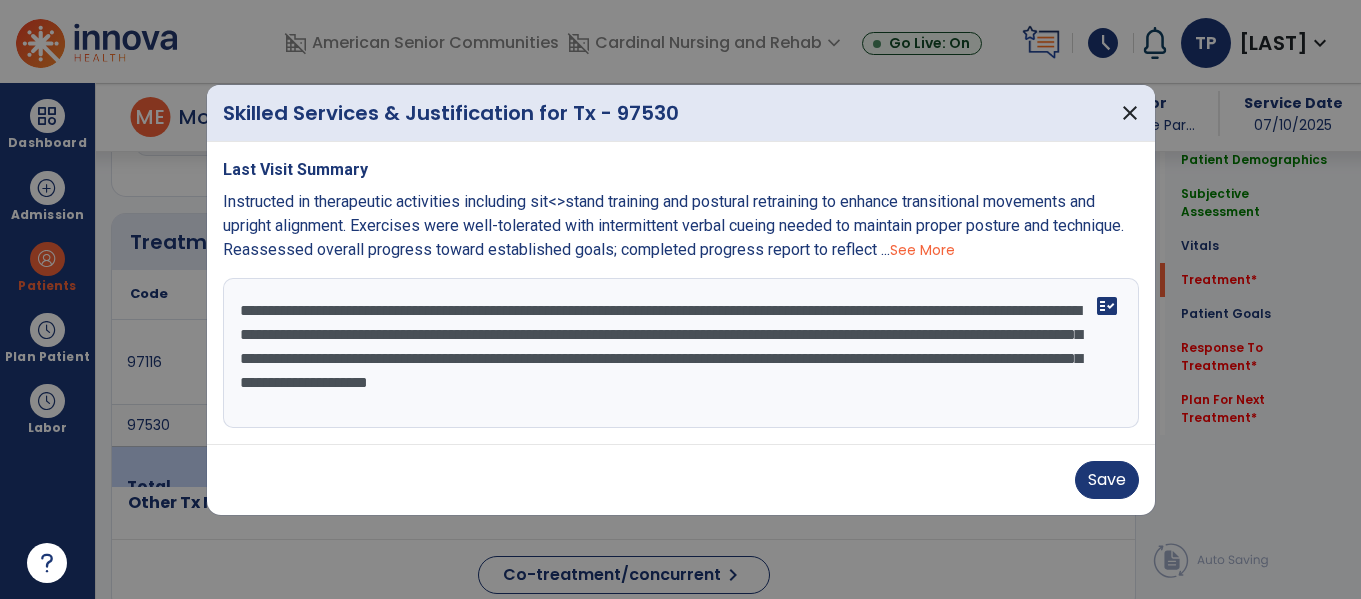 click on "**********" at bounding box center (681, 353) 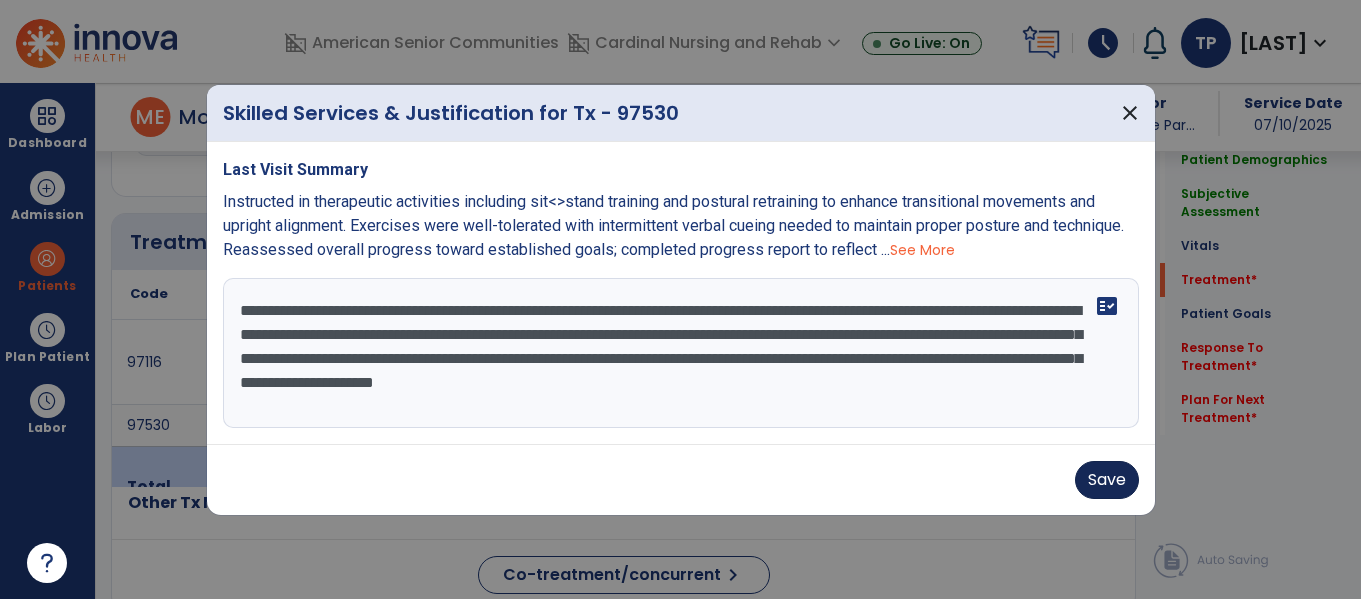 type on "**********" 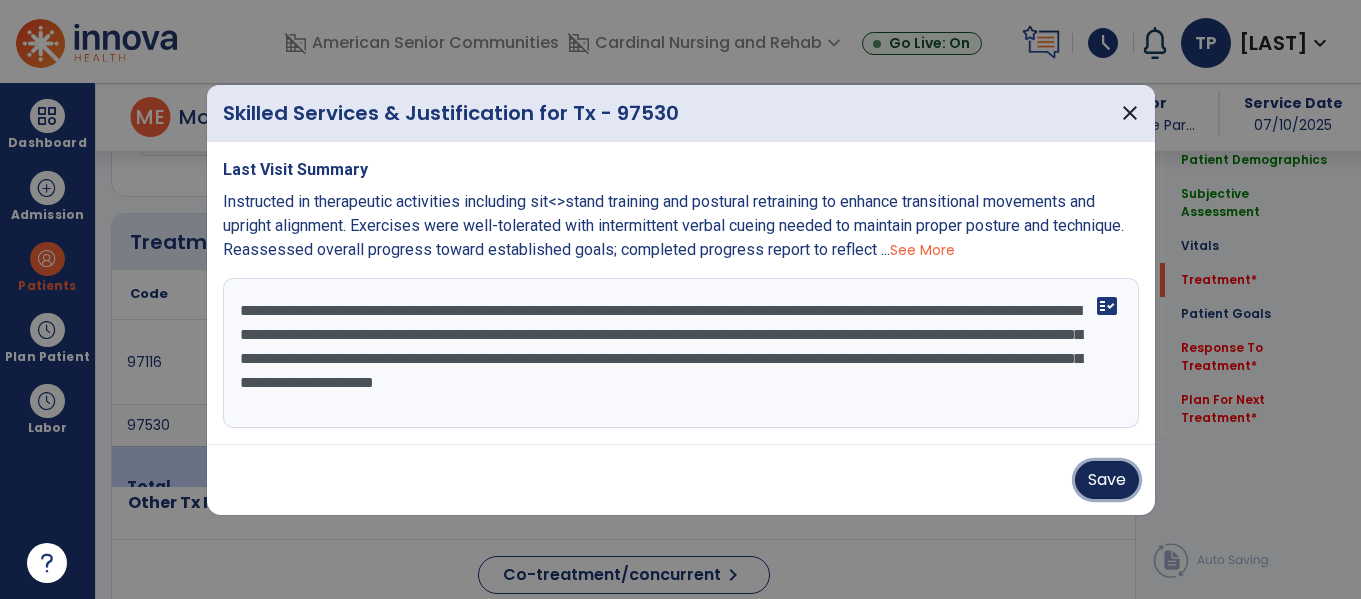 click on "Save" at bounding box center [1107, 480] 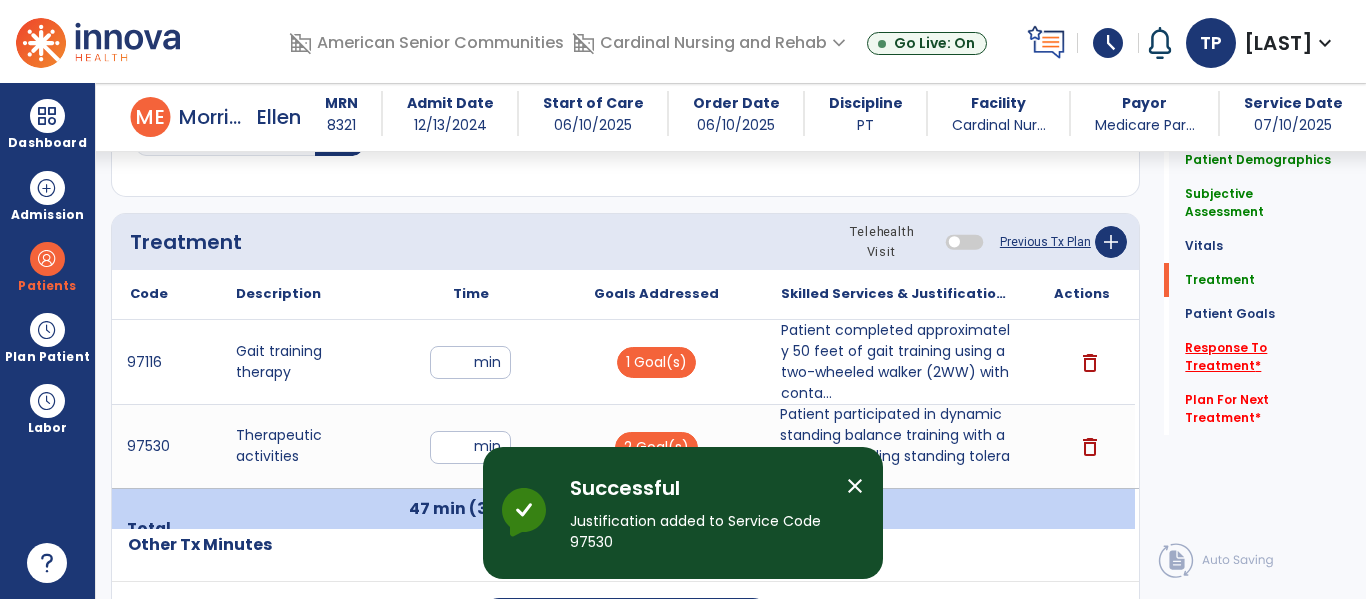 click on "Response To Treatment   *" 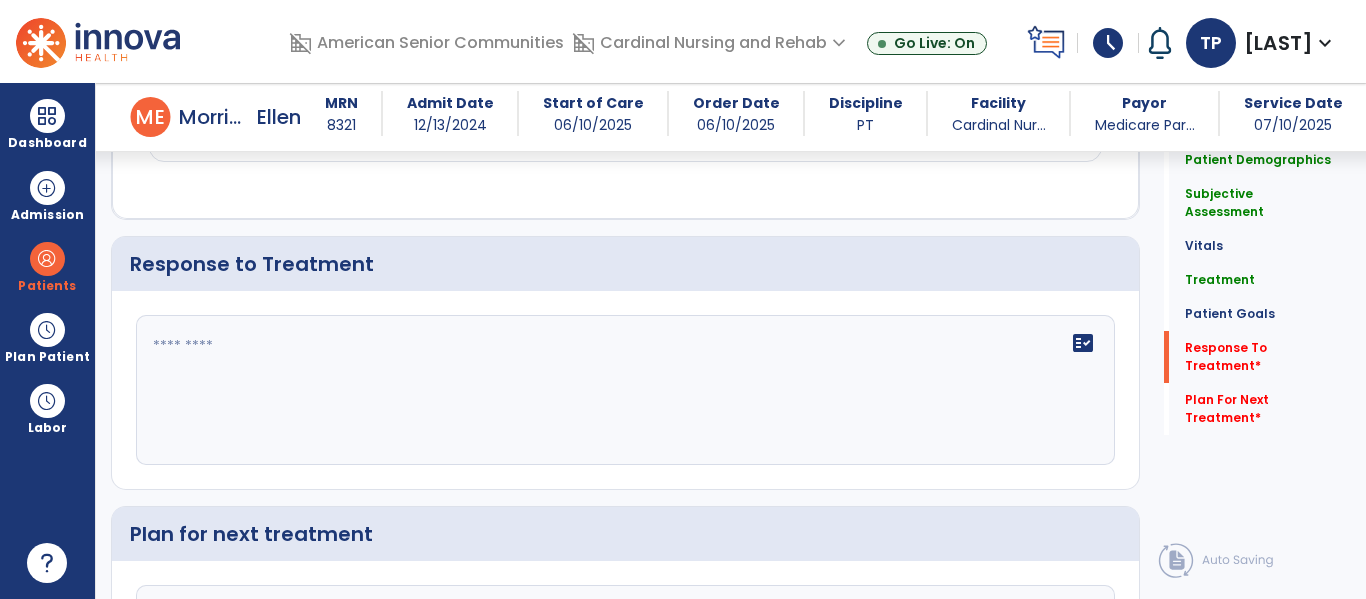 scroll, scrollTop: 3370, scrollLeft: 0, axis: vertical 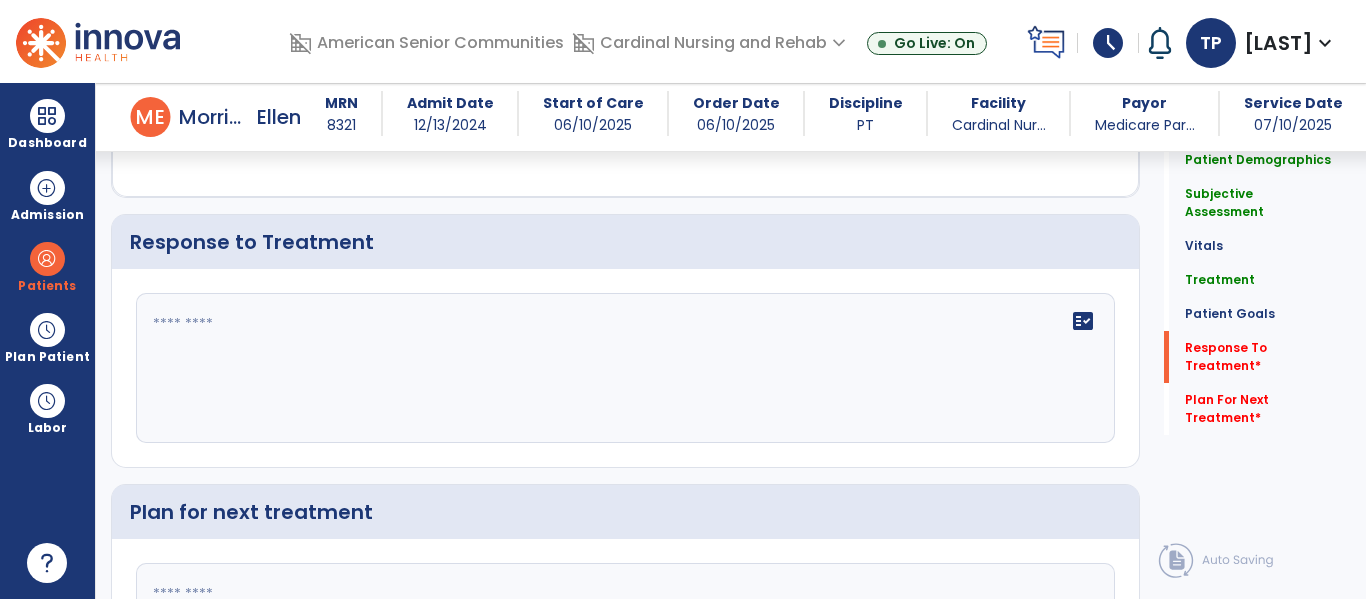 click on "fact_check" 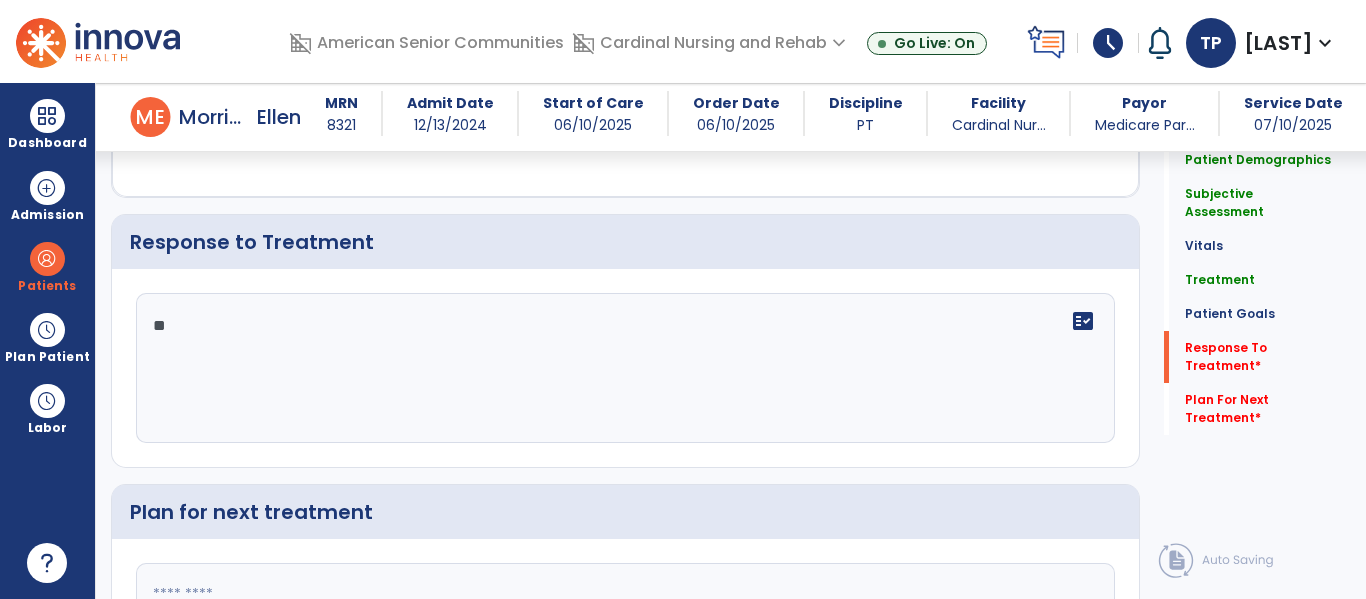 type on "*" 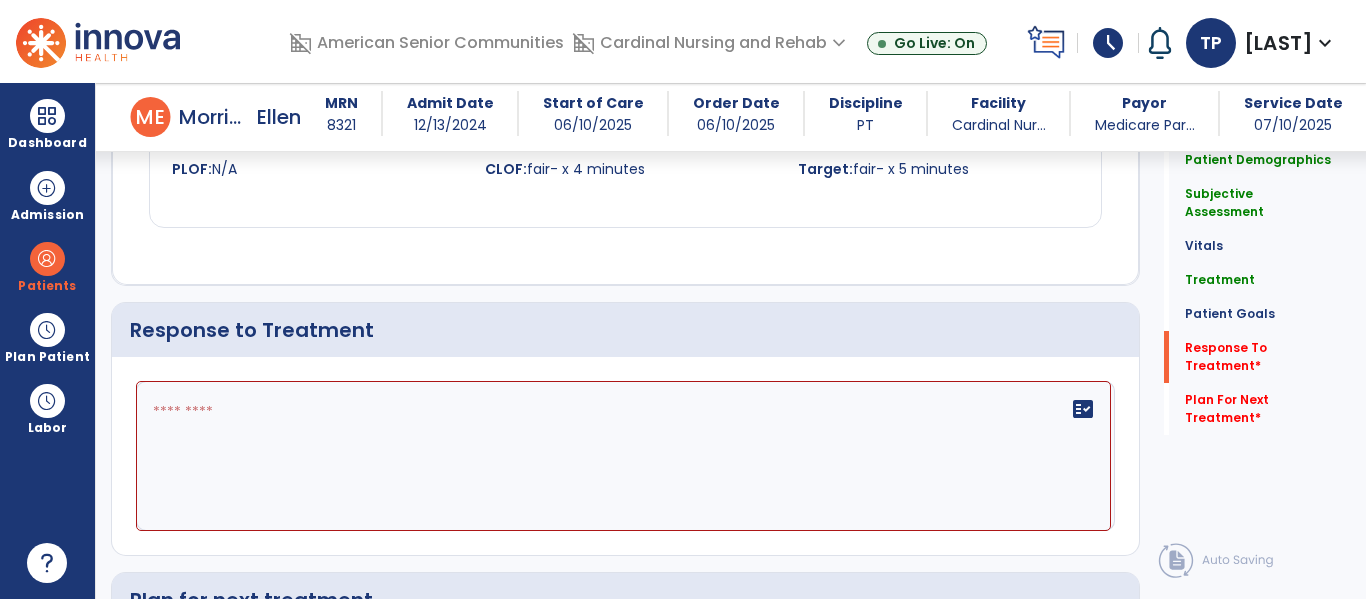 scroll, scrollTop: 3370, scrollLeft: 0, axis: vertical 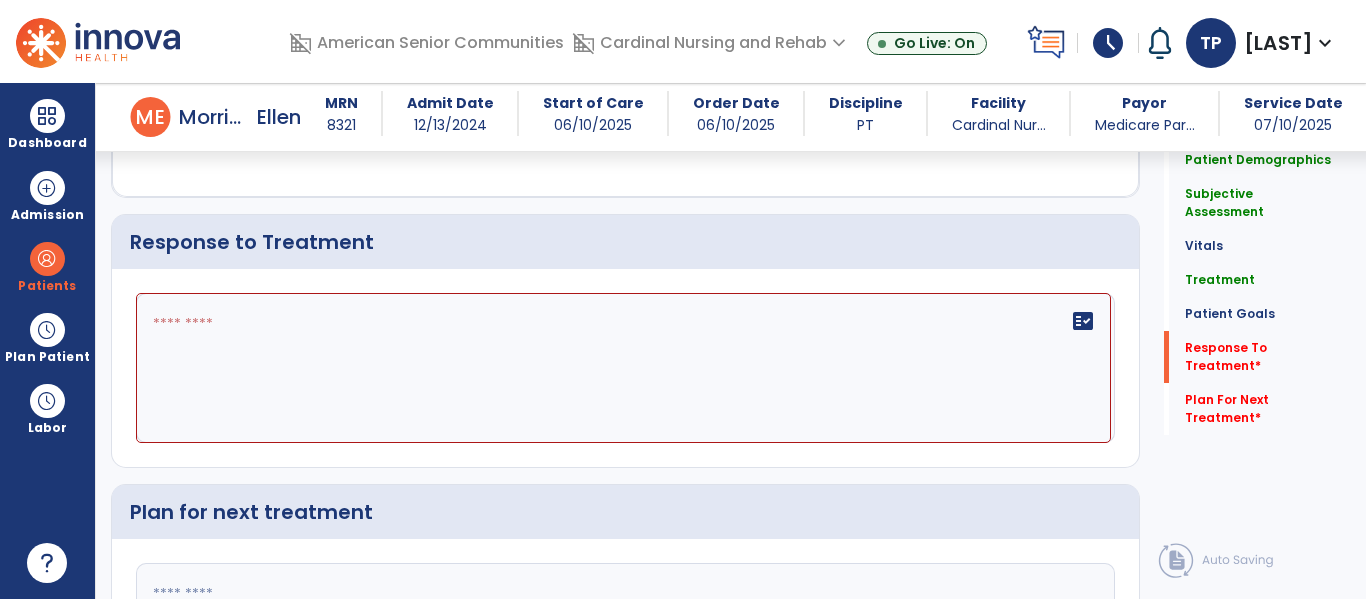 drag, startPoint x: 505, startPoint y: 351, endPoint x: 542, endPoint y: 590, distance: 241.84706 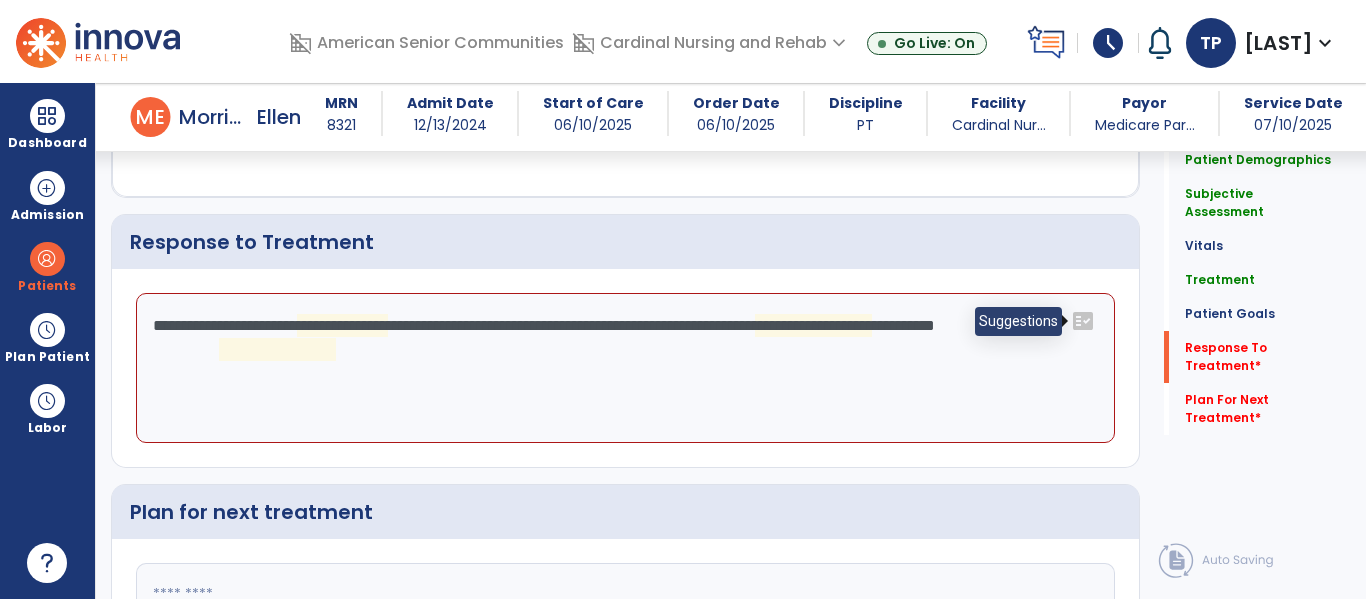 click on "fact_check" 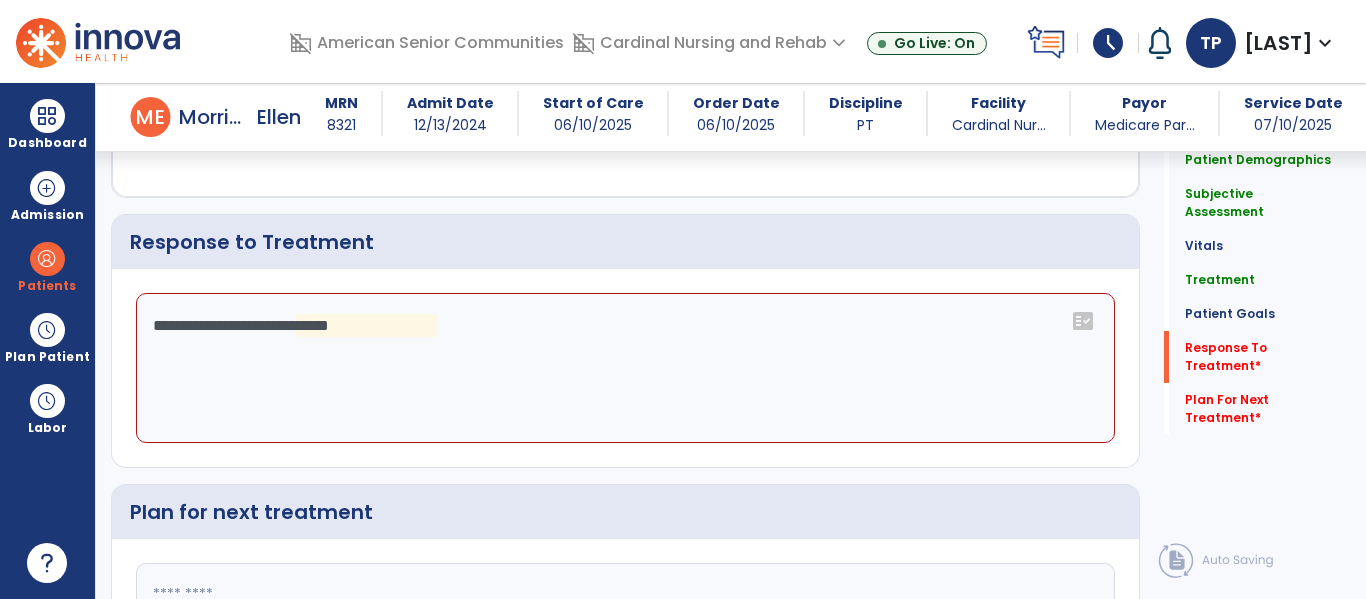 click on "**********" 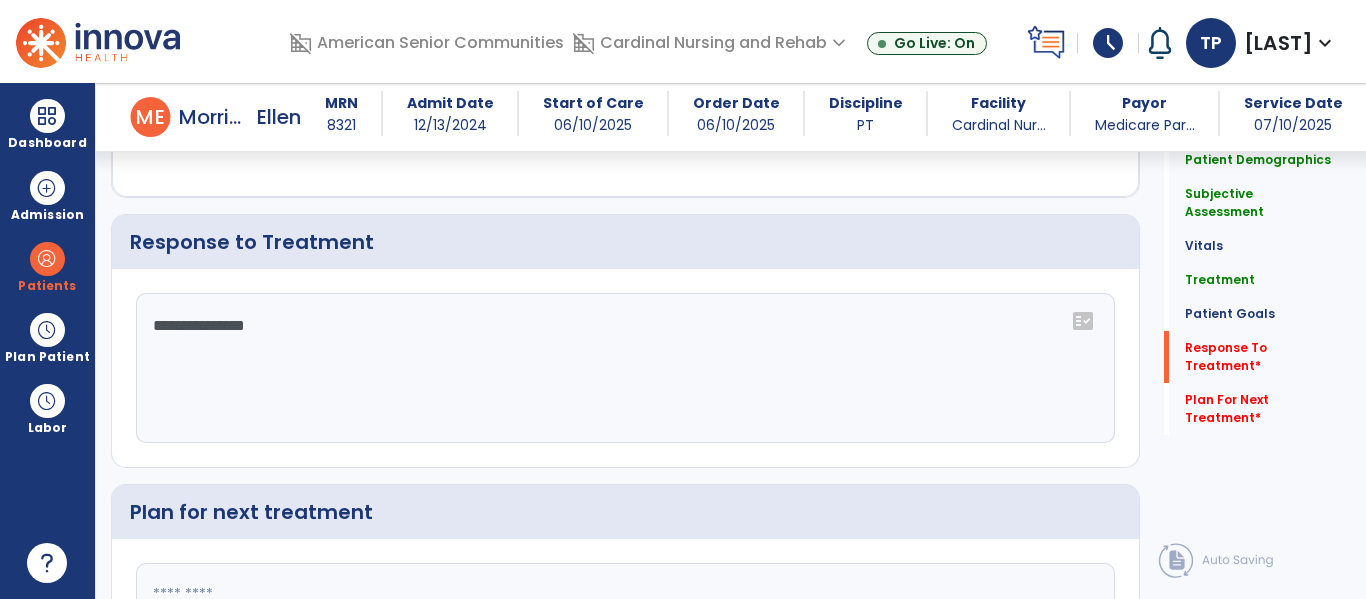 click on "**********" 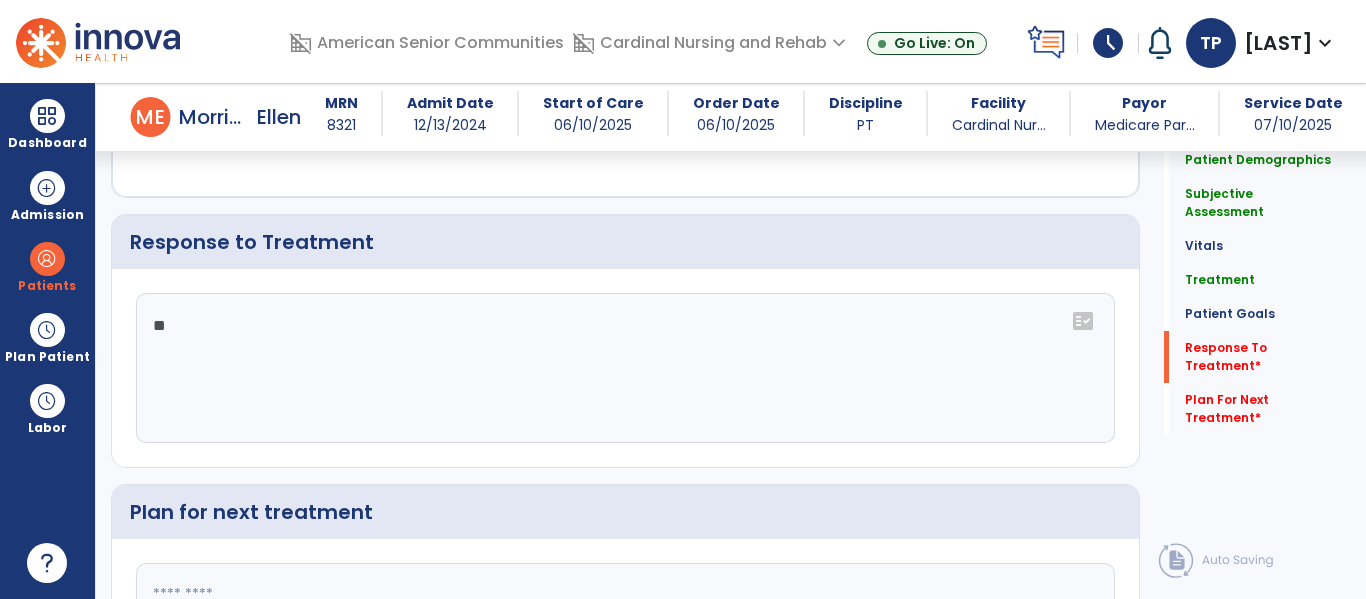 type on "*" 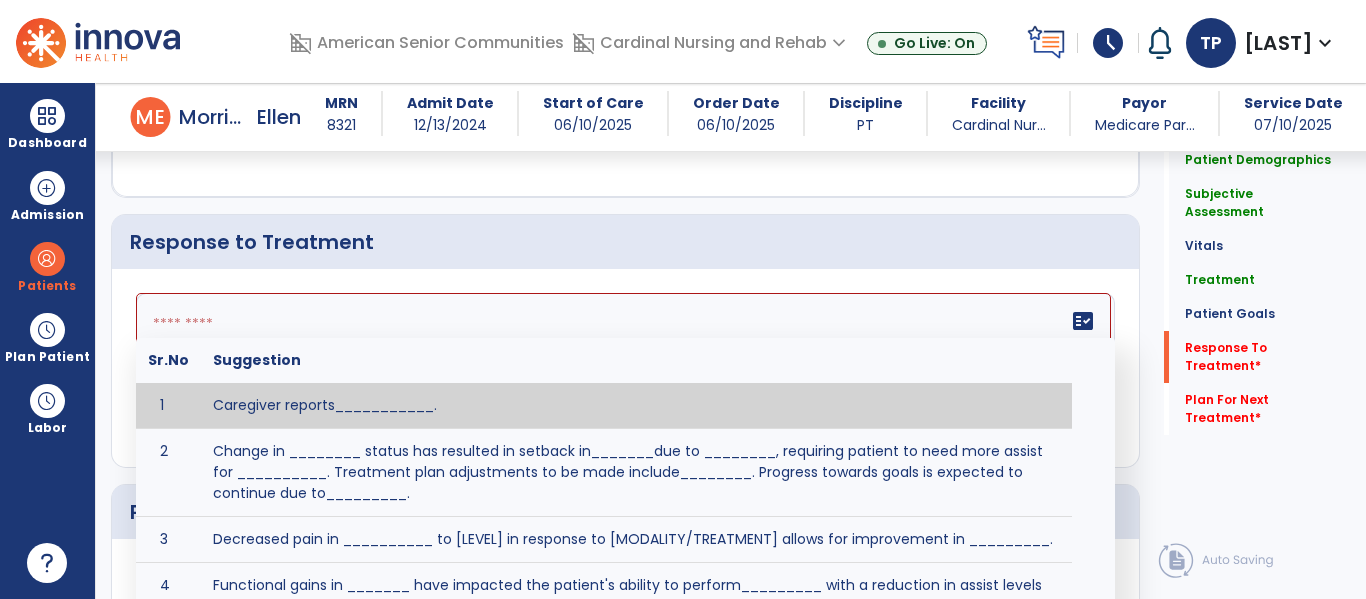 paste on "**********" 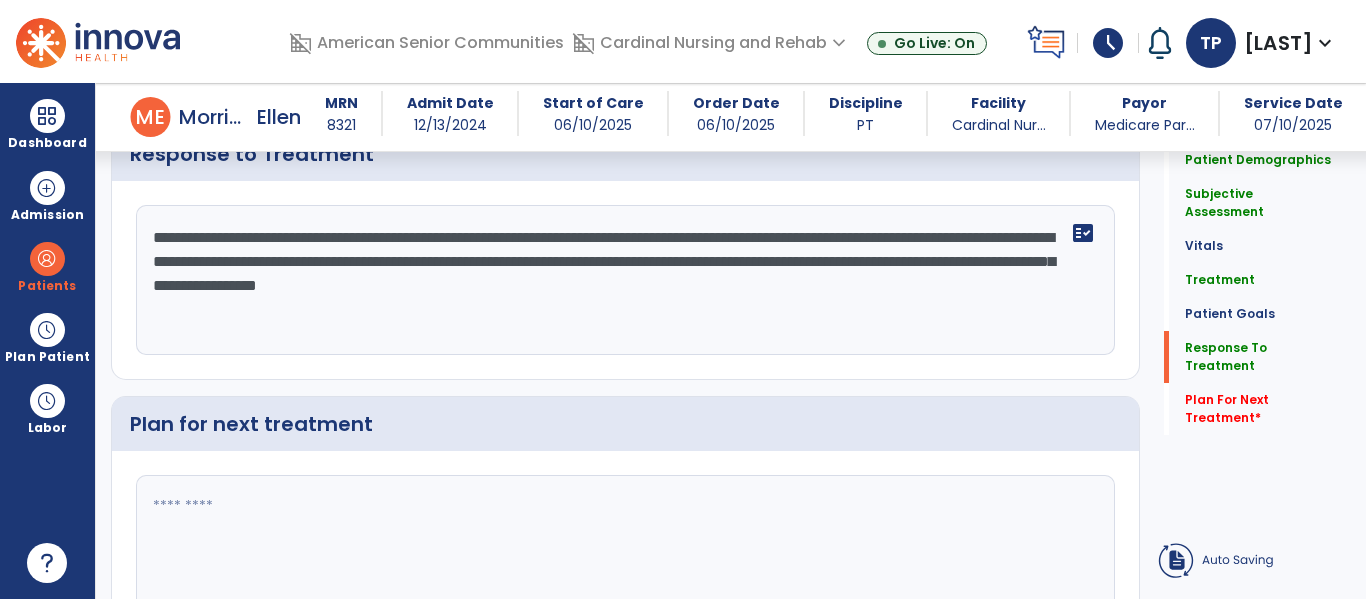 click on "**********" 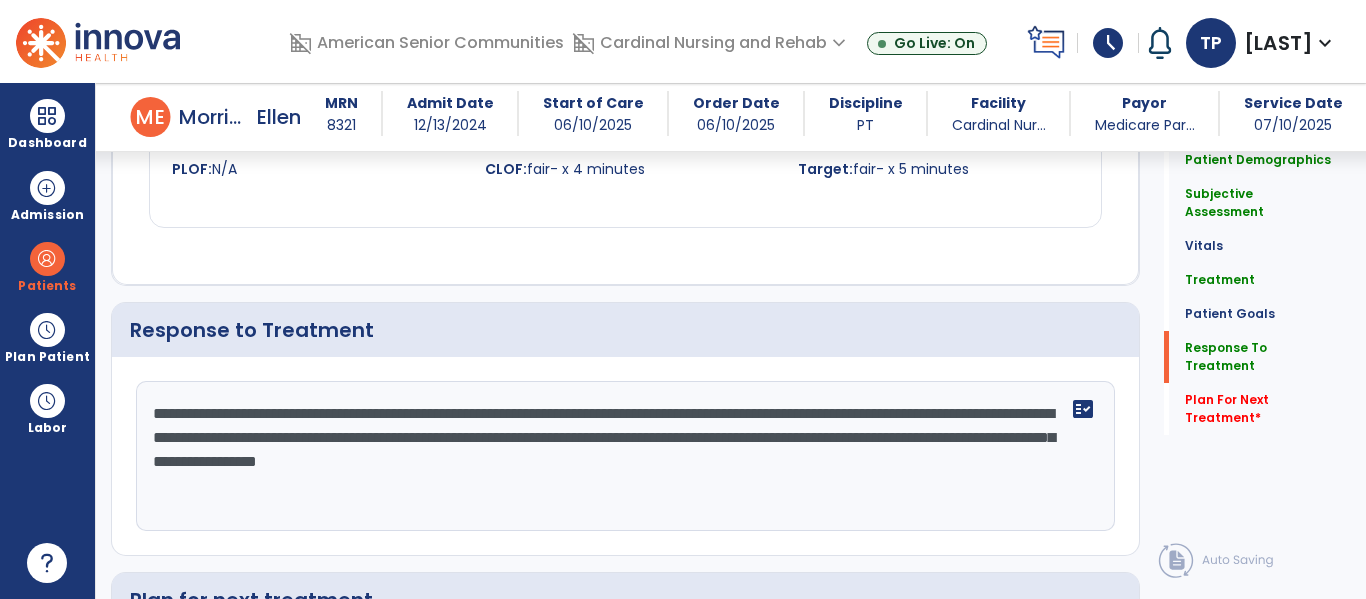 scroll, scrollTop: 3370, scrollLeft: 0, axis: vertical 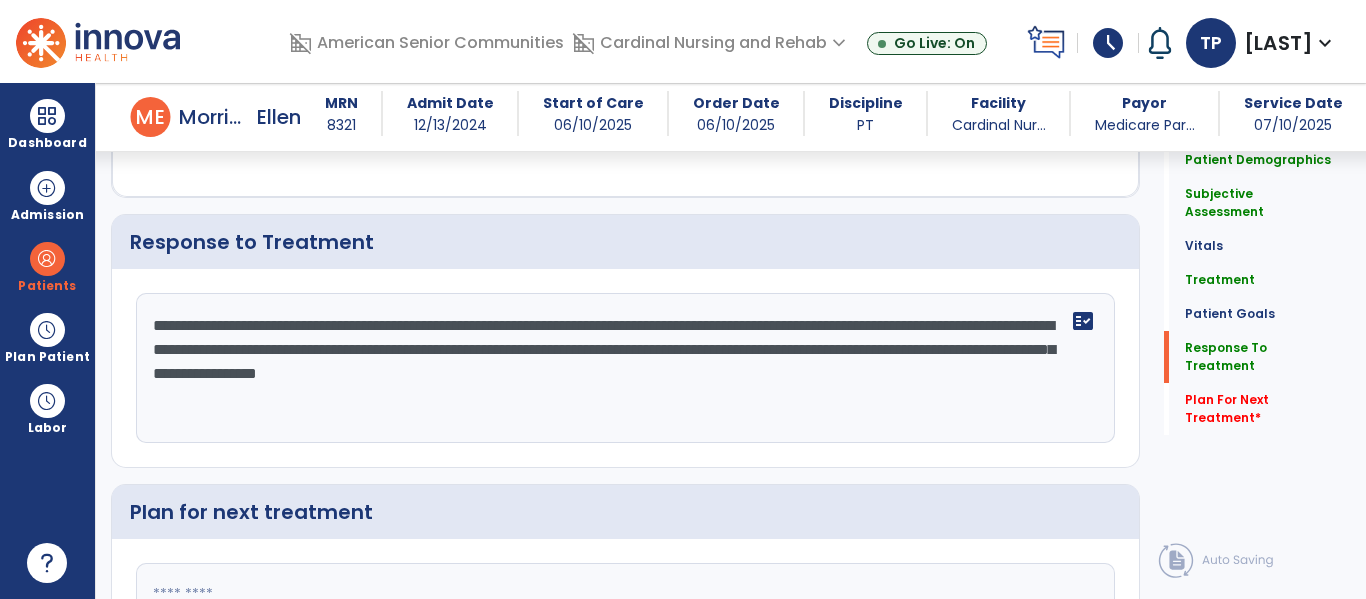 drag, startPoint x: 289, startPoint y: 374, endPoint x: 459, endPoint y: 398, distance: 171.68576 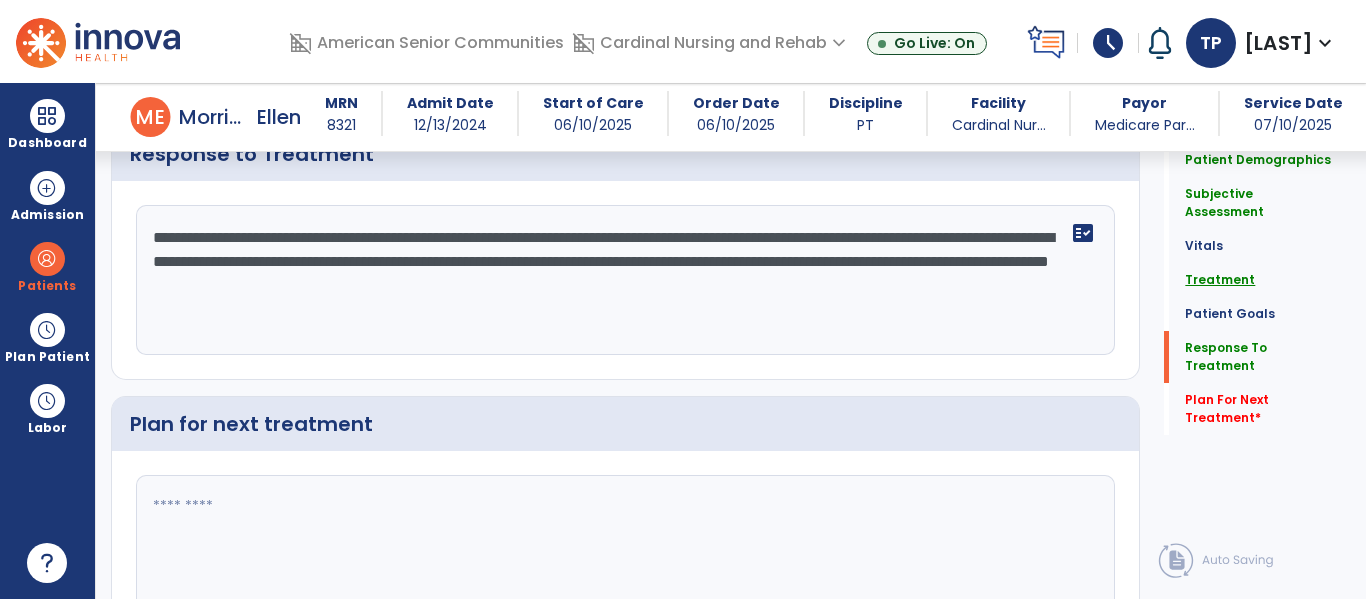 type on "**********" 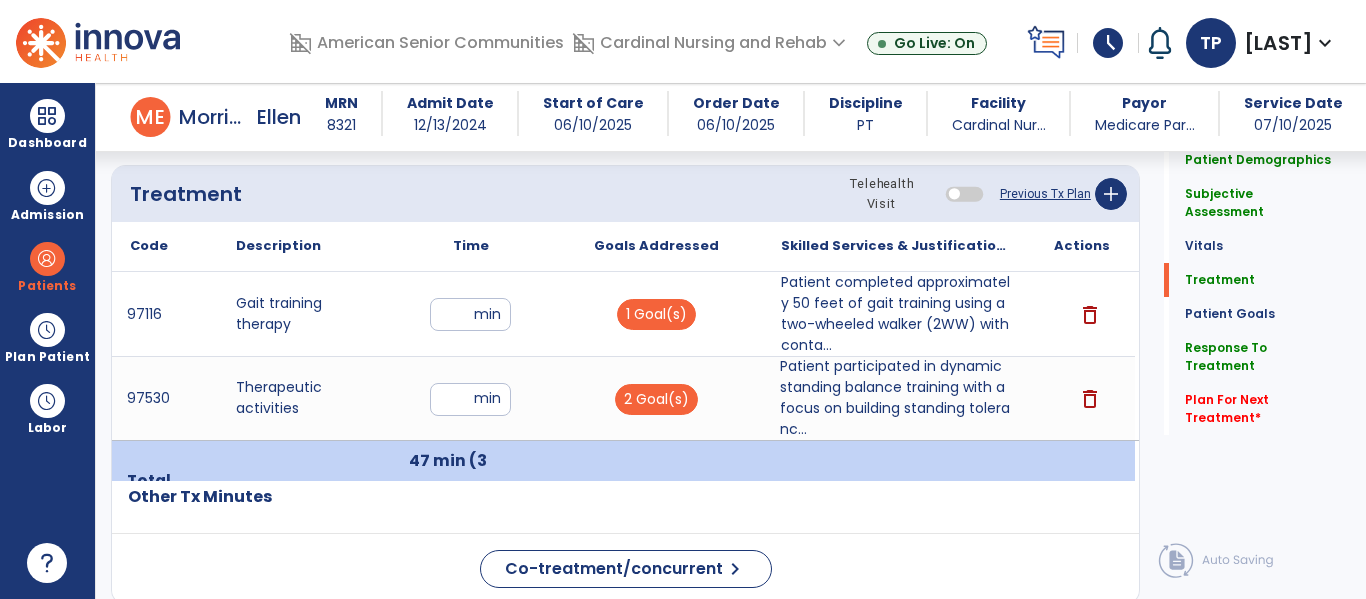 click on "Previous Tx Plan" 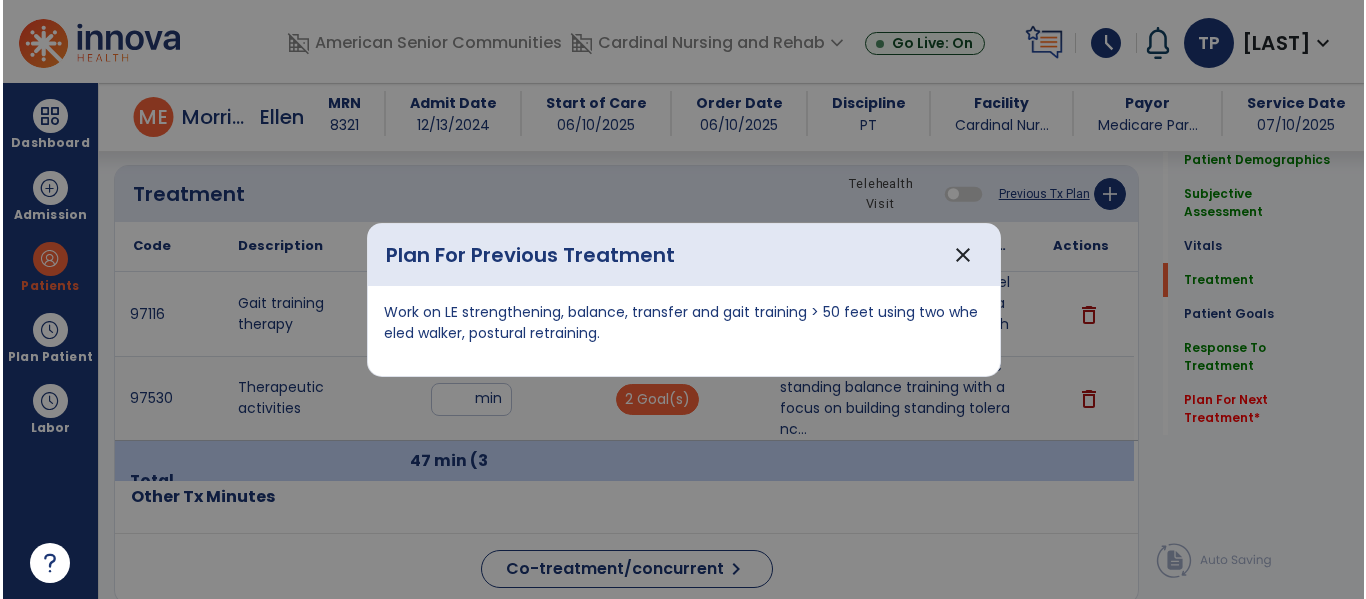 scroll, scrollTop: 1164, scrollLeft: 0, axis: vertical 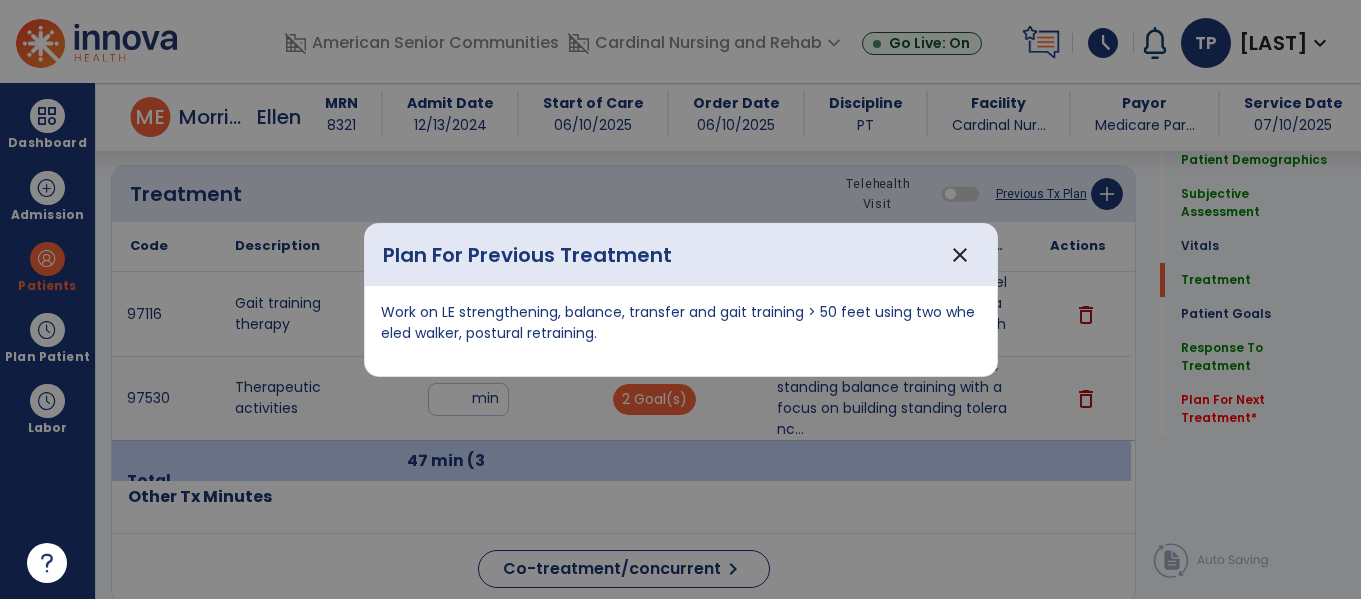 drag, startPoint x: 382, startPoint y: 307, endPoint x: 746, endPoint y: 332, distance: 364.8575 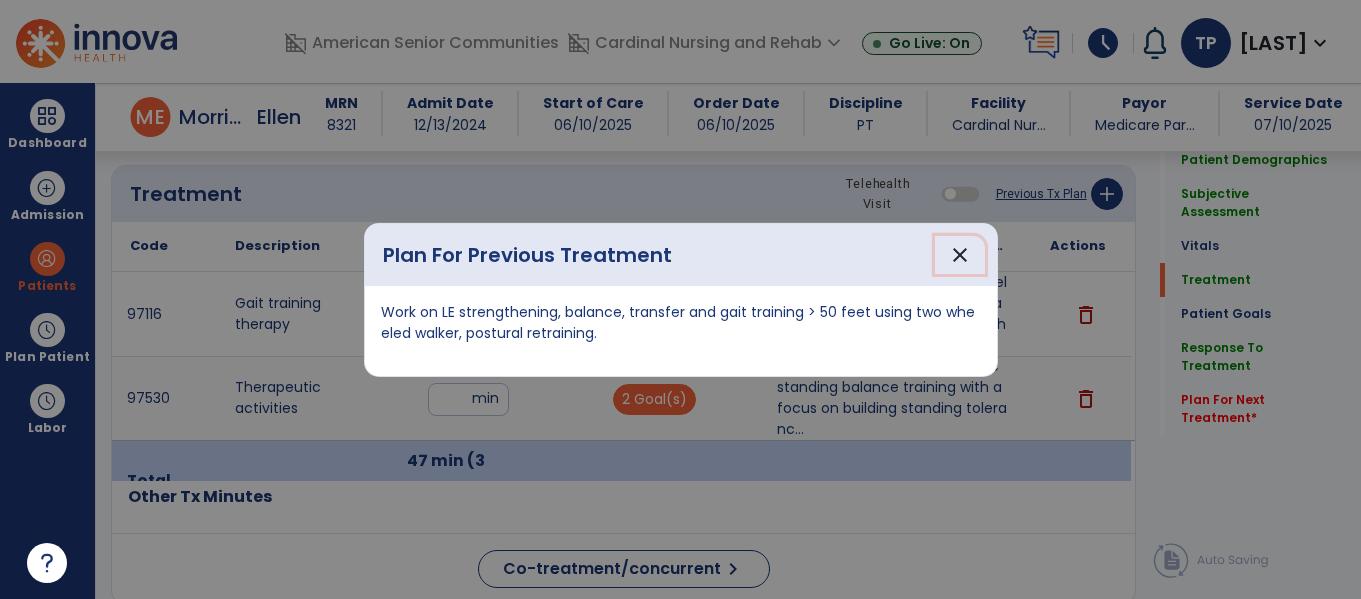 click on "close" at bounding box center [960, 255] 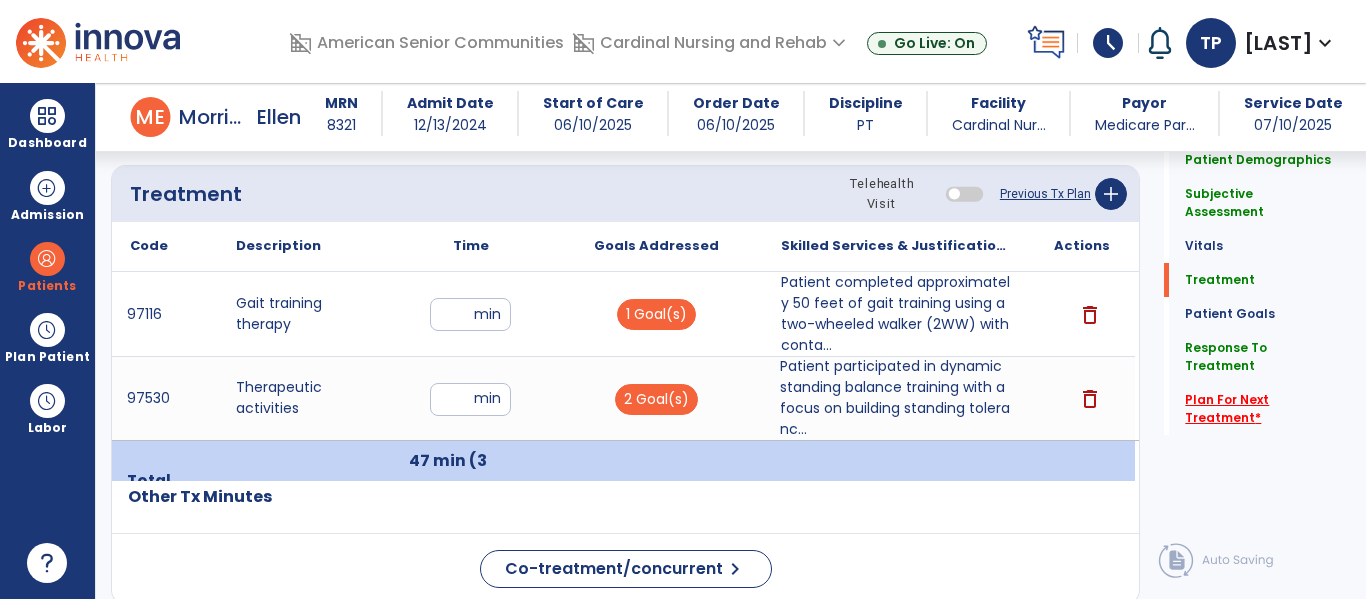 click on "Plan For Next Treatment   *" 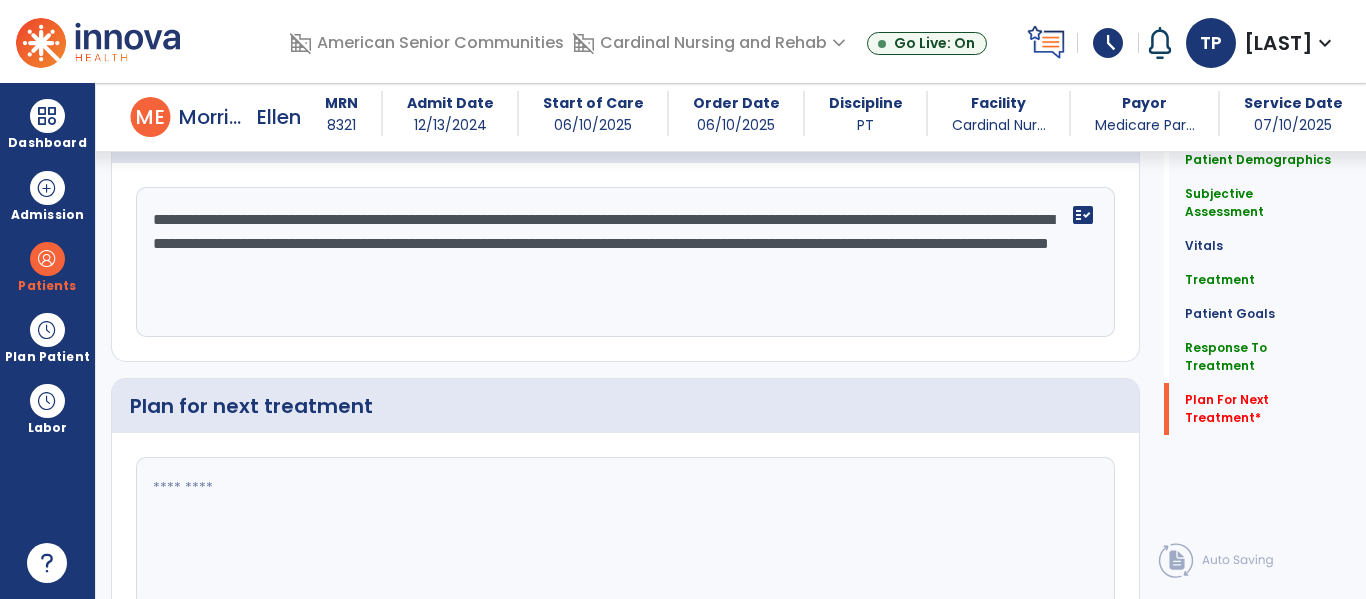 scroll, scrollTop: 3575, scrollLeft: 0, axis: vertical 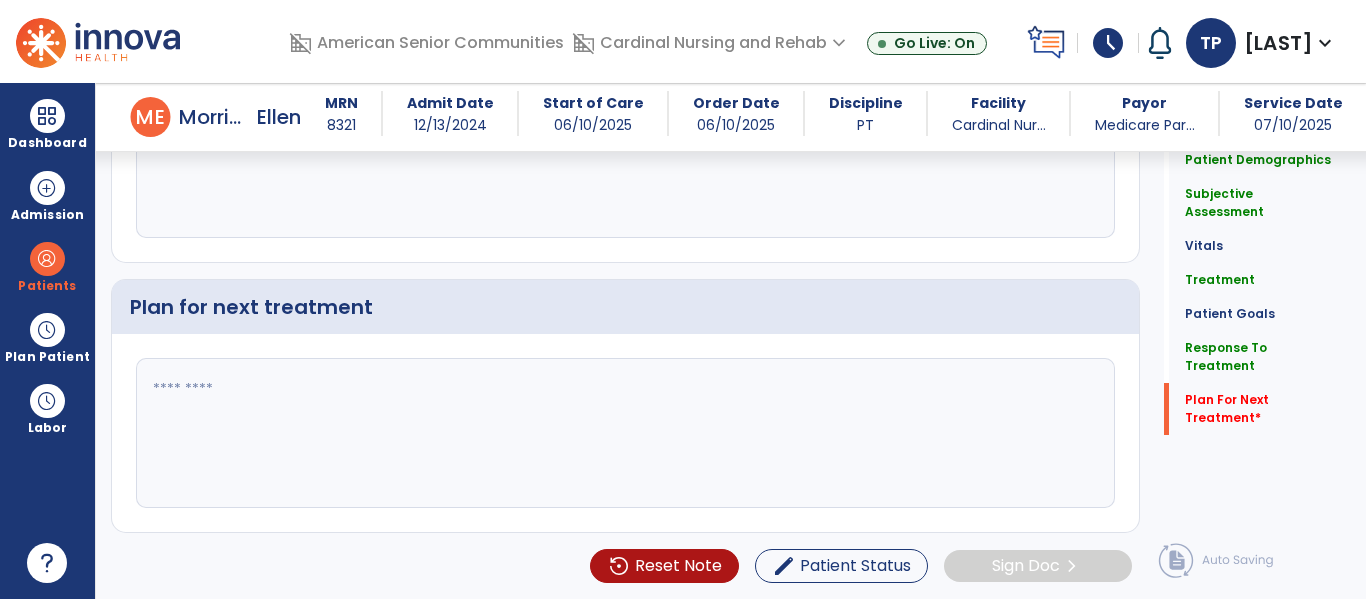 click 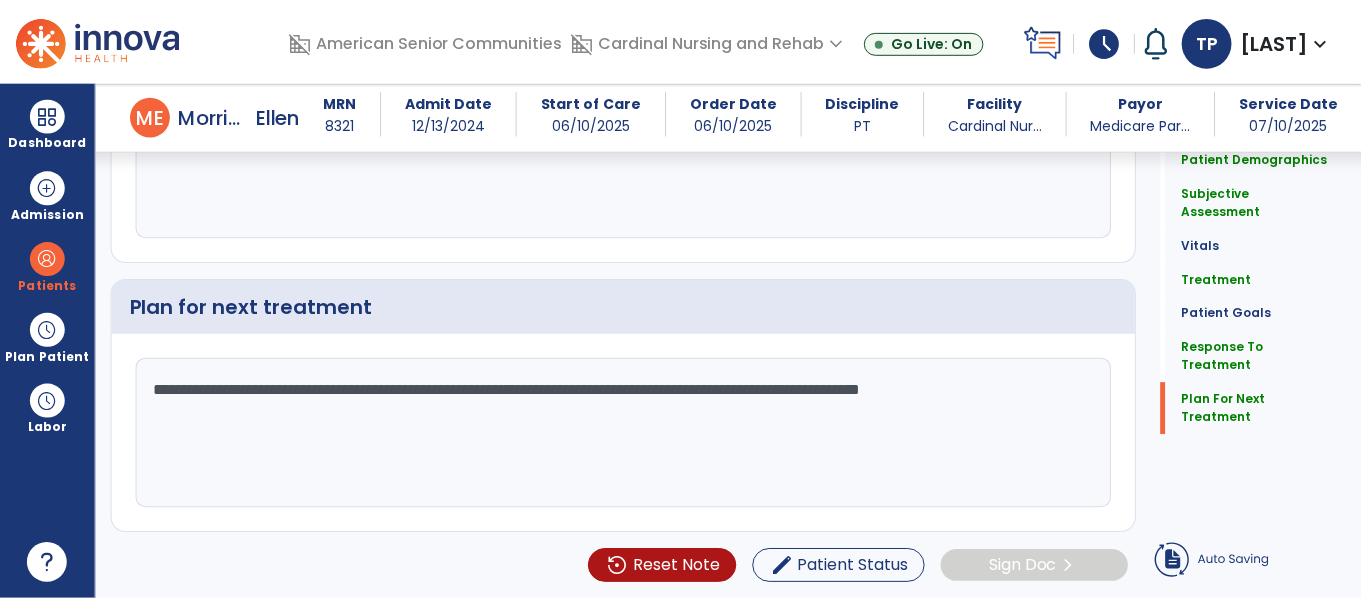 scroll, scrollTop: 3487, scrollLeft: 0, axis: vertical 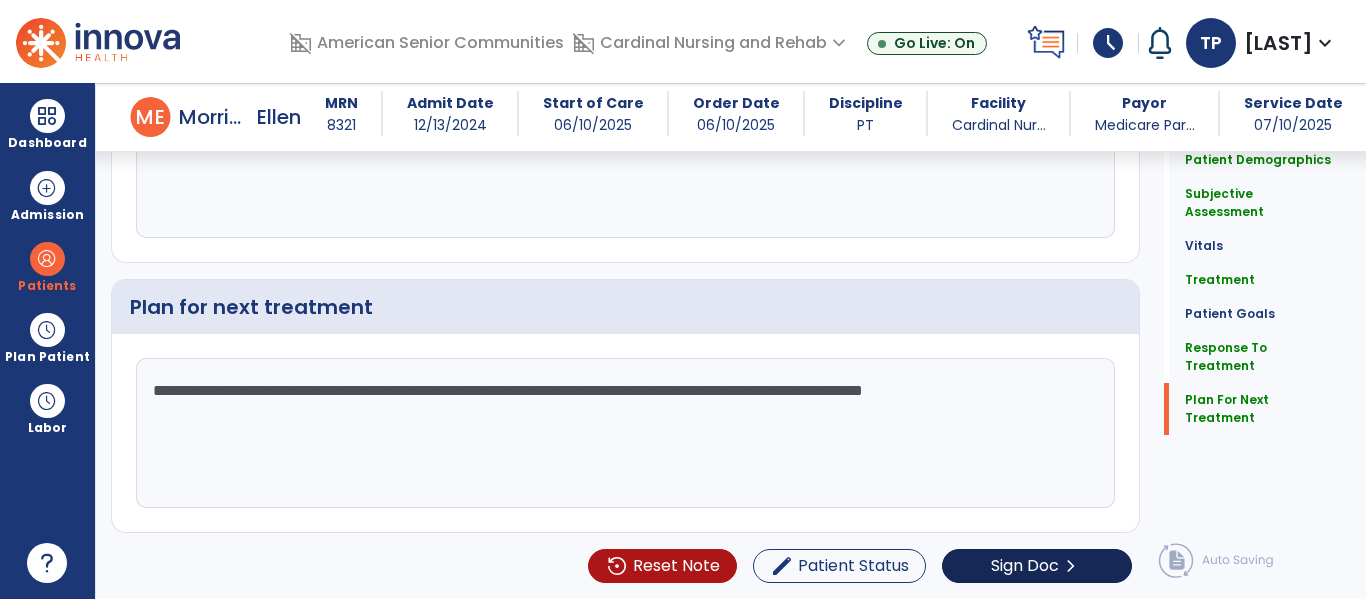 type on "**********" 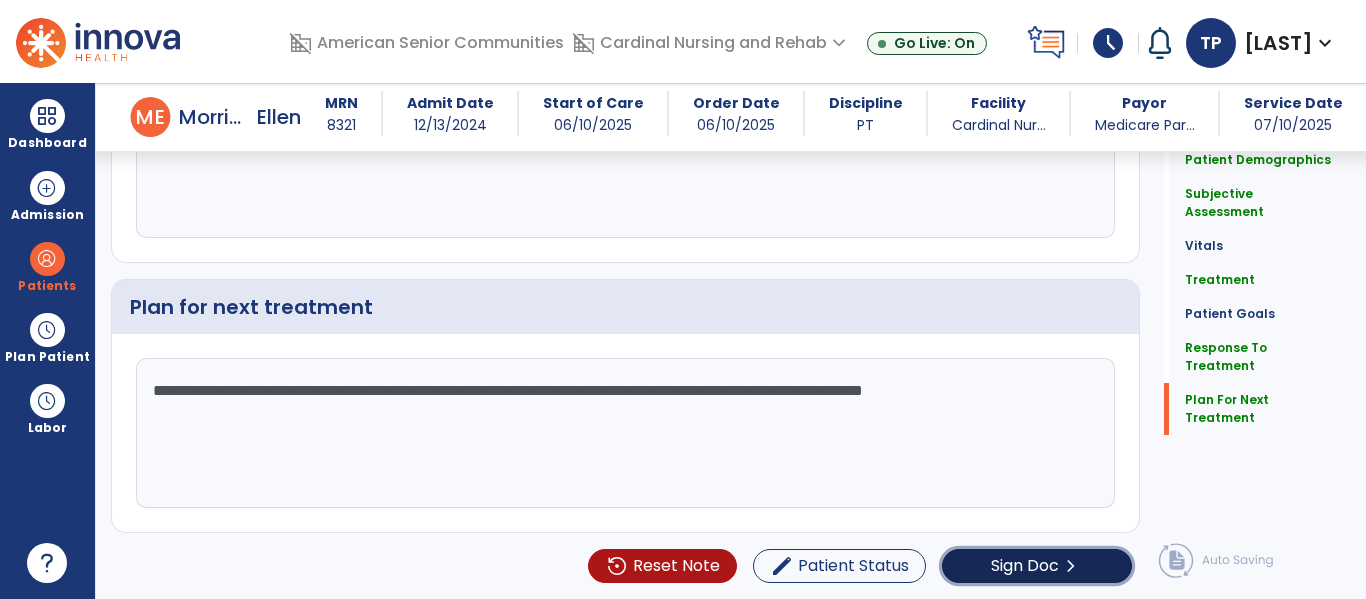 click on "chevron_right" 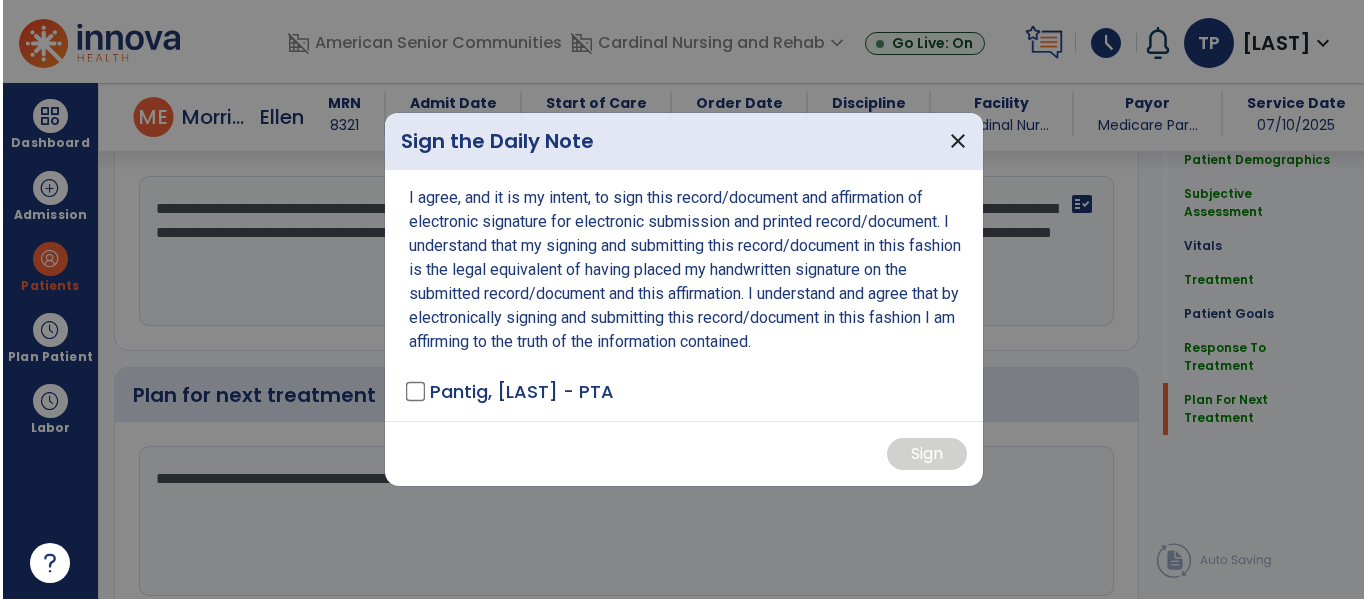 scroll, scrollTop: 3575, scrollLeft: 0, axis: vertical 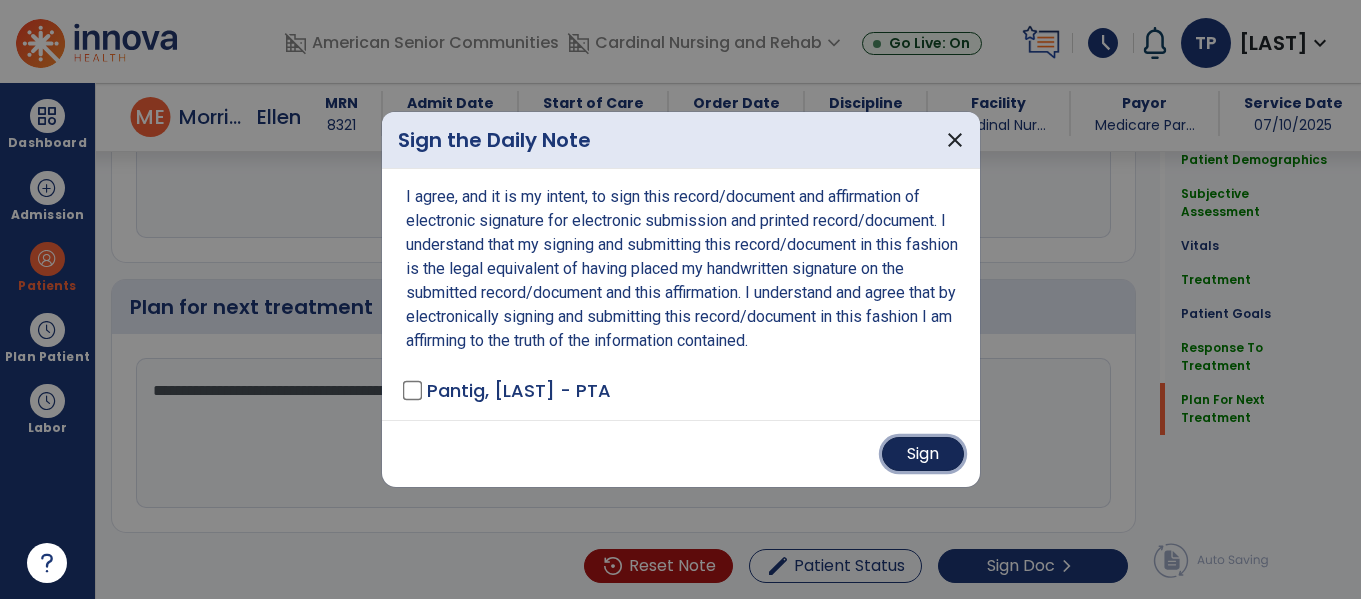 click on "Sign" at bounding box center [923, 454] 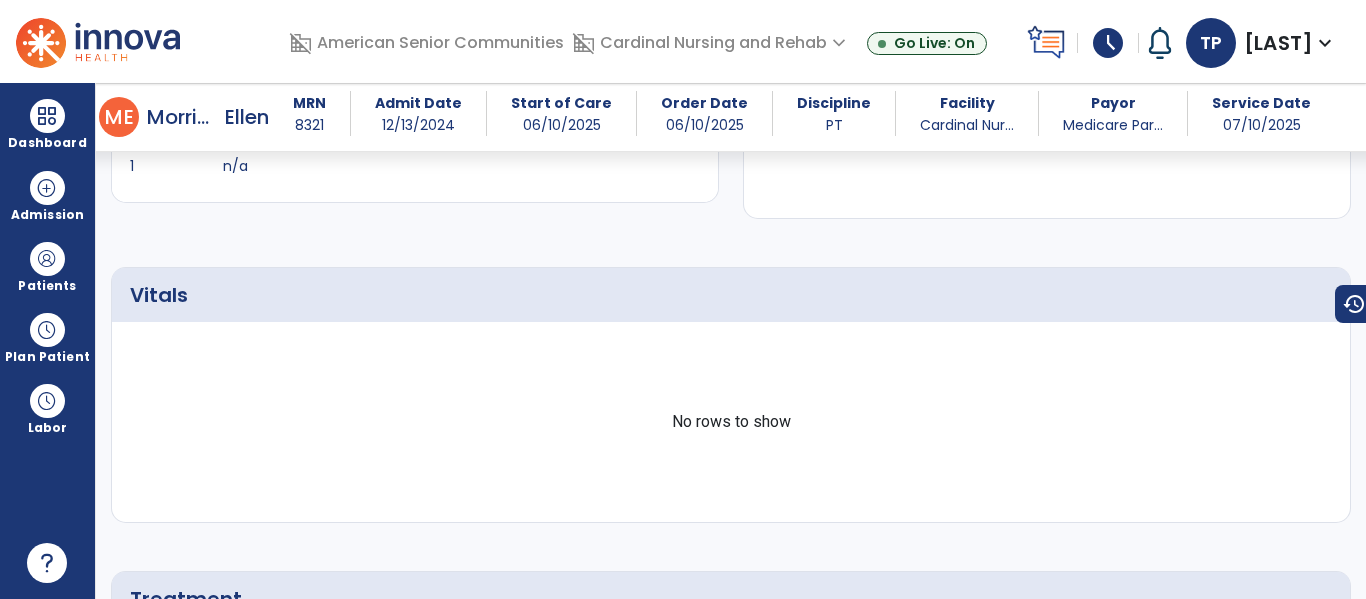 scroll, scrollTop: 0, scrollLeft: 0, axis: both 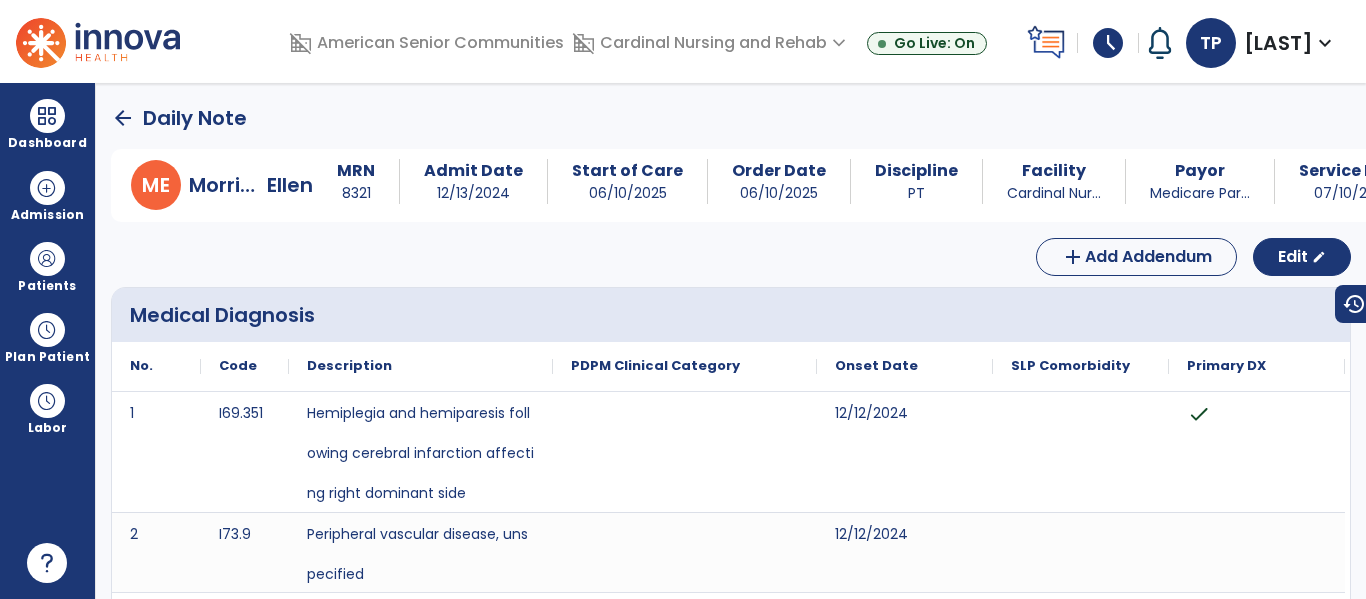 click on "arrow_back" 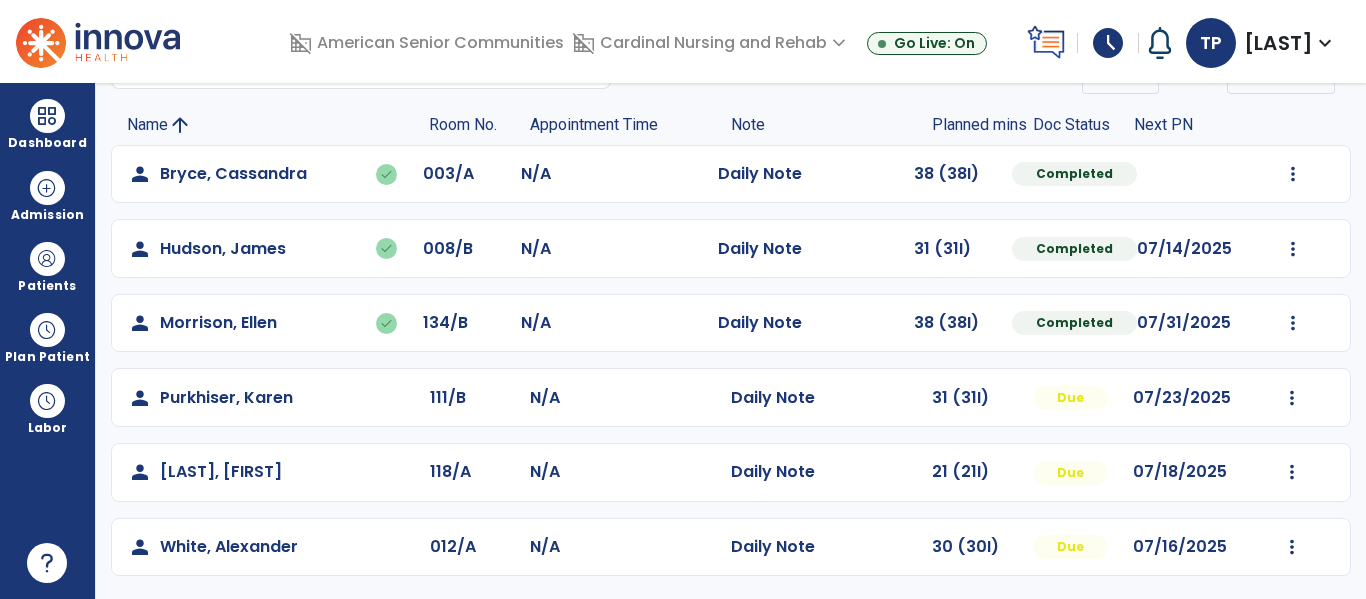 scroll, scrollTop: 115, scrollLeft: 0, axis: vertical 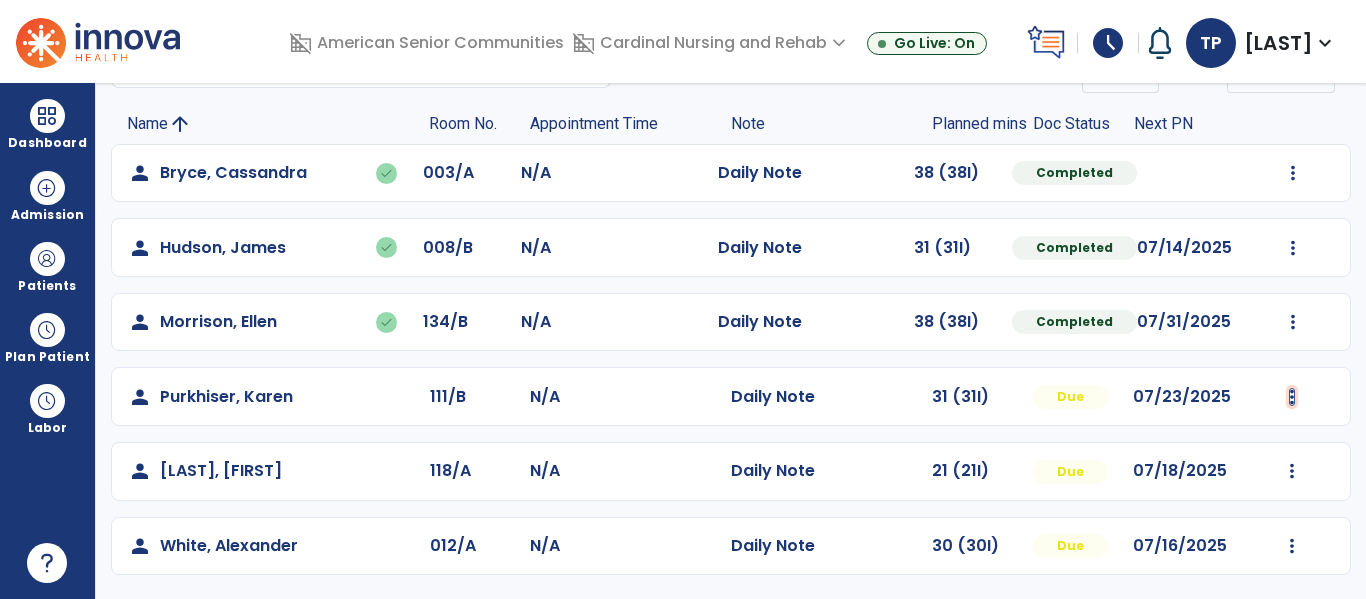click at bounding box center (1293, 173) 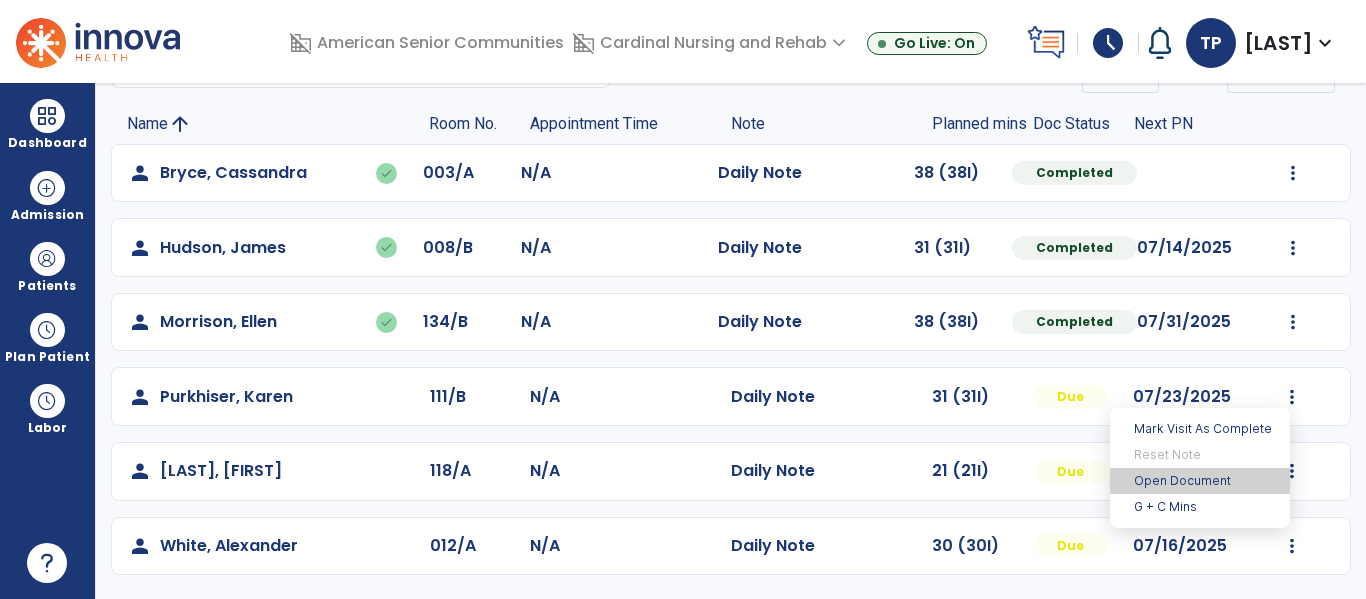 click on "Open Document" at bounding box center (1200, 481) 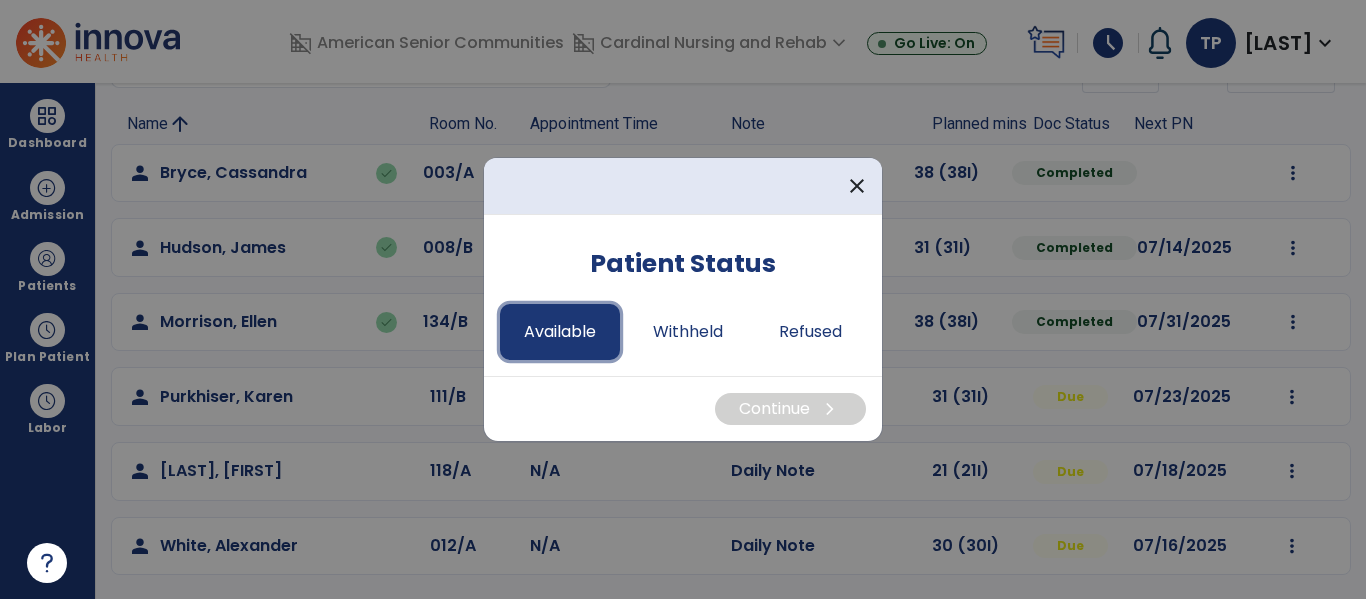 click on "Available" at bounding box center (560, 332) 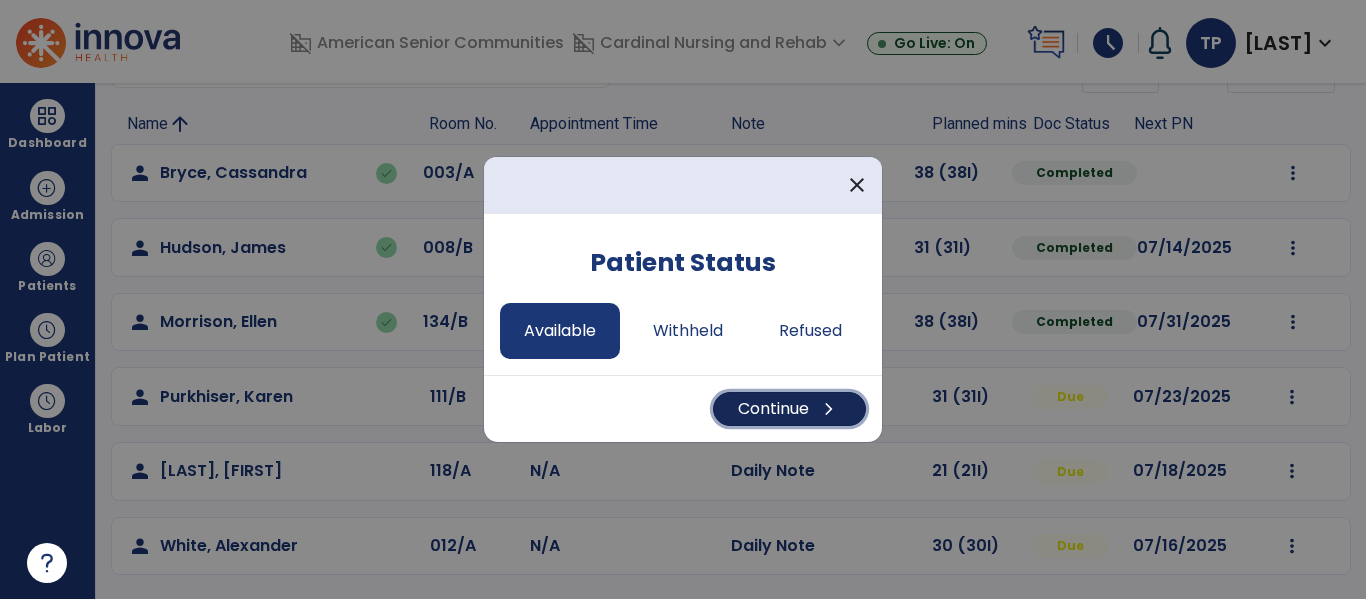 click on "Continue   chevron_right" at bounding box center (789, 409) 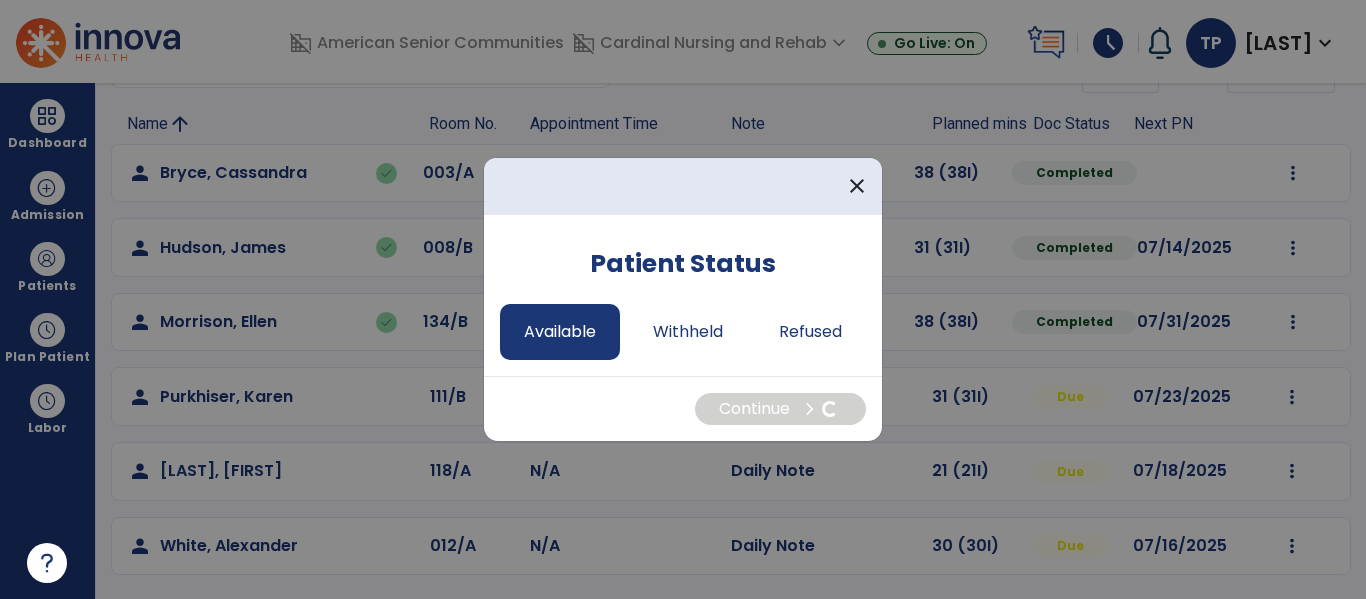 select on "*" 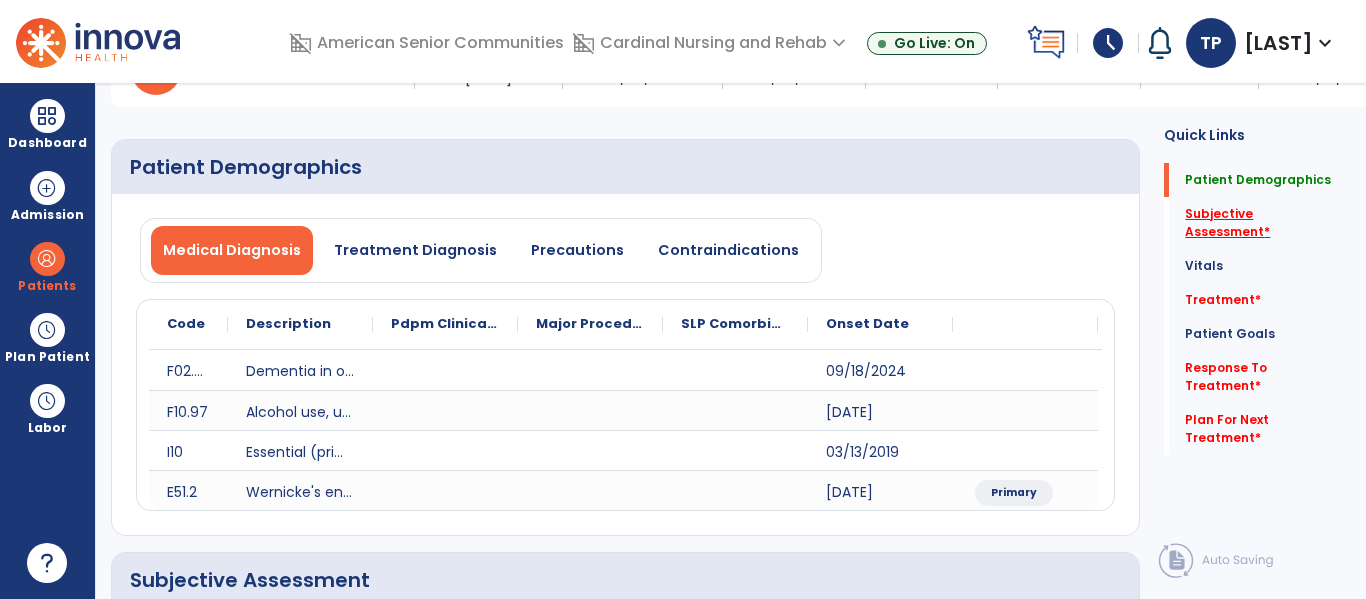 click on "Subjective Assessment   *" 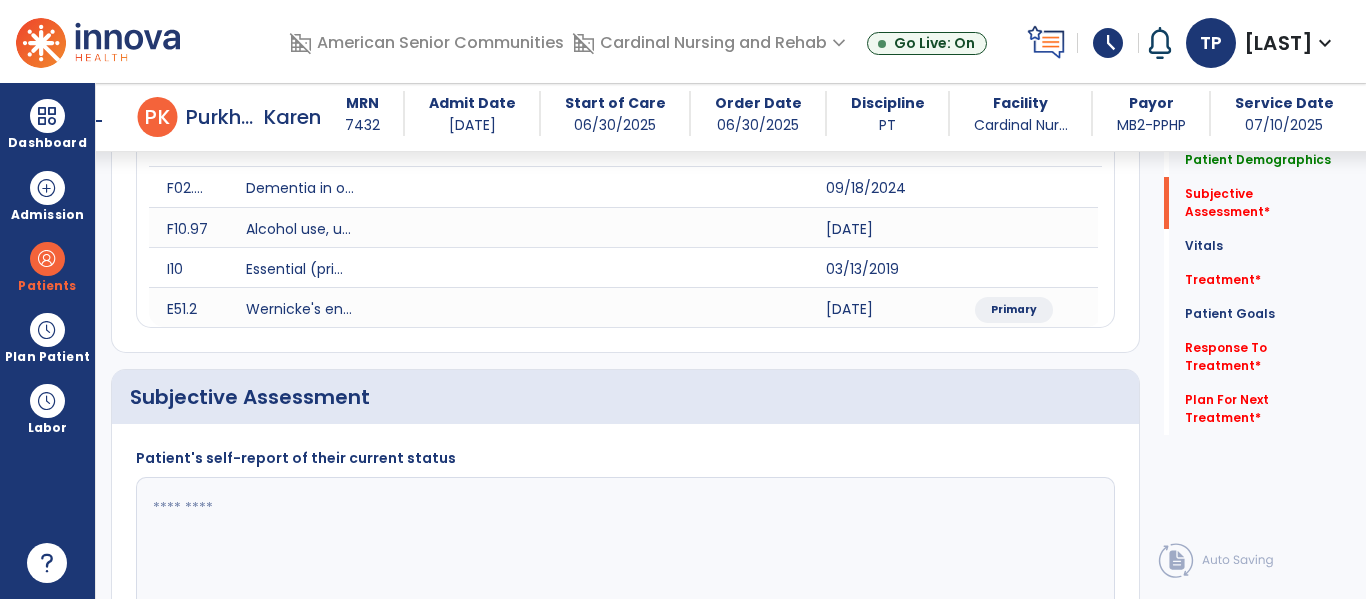 scroll, scrollTop: 467, scrollLeft: 0, axis: vertical 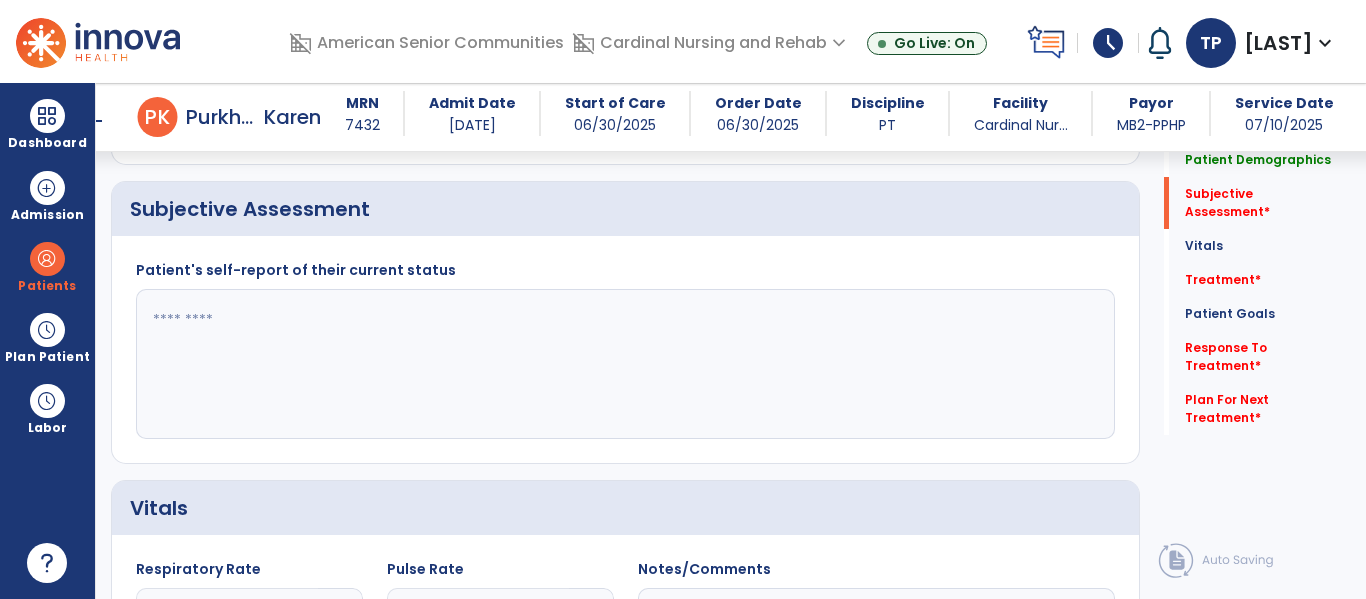 click 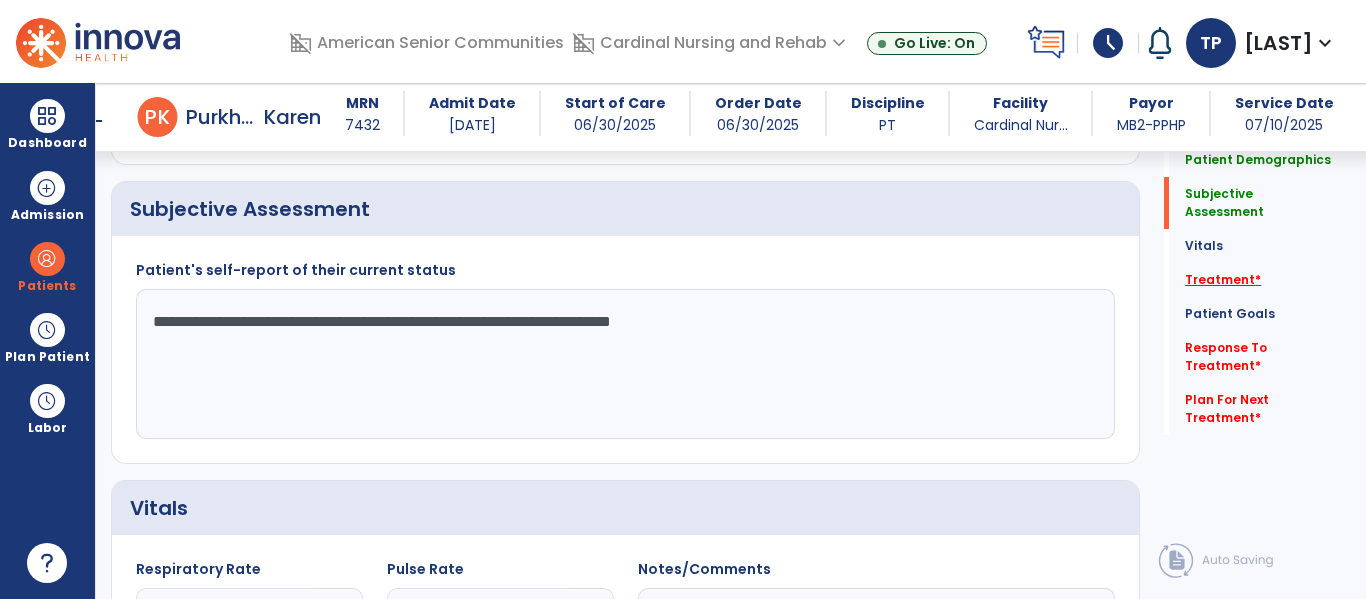 type on "**********" 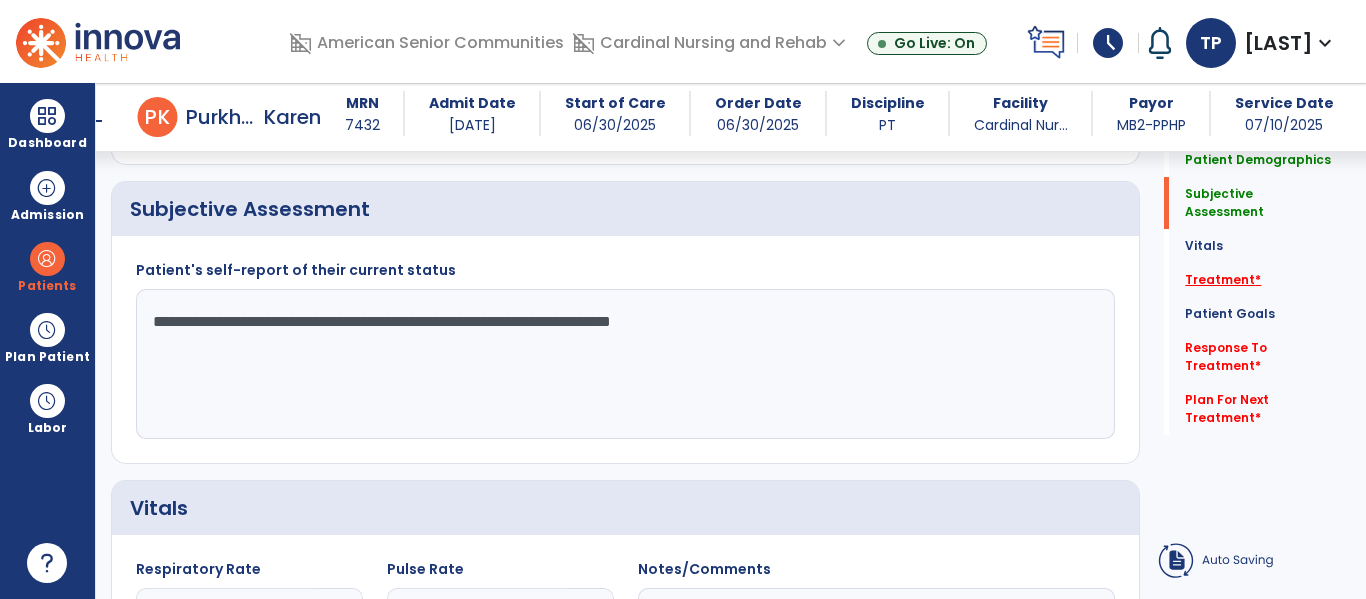 click on "Treatment   *" 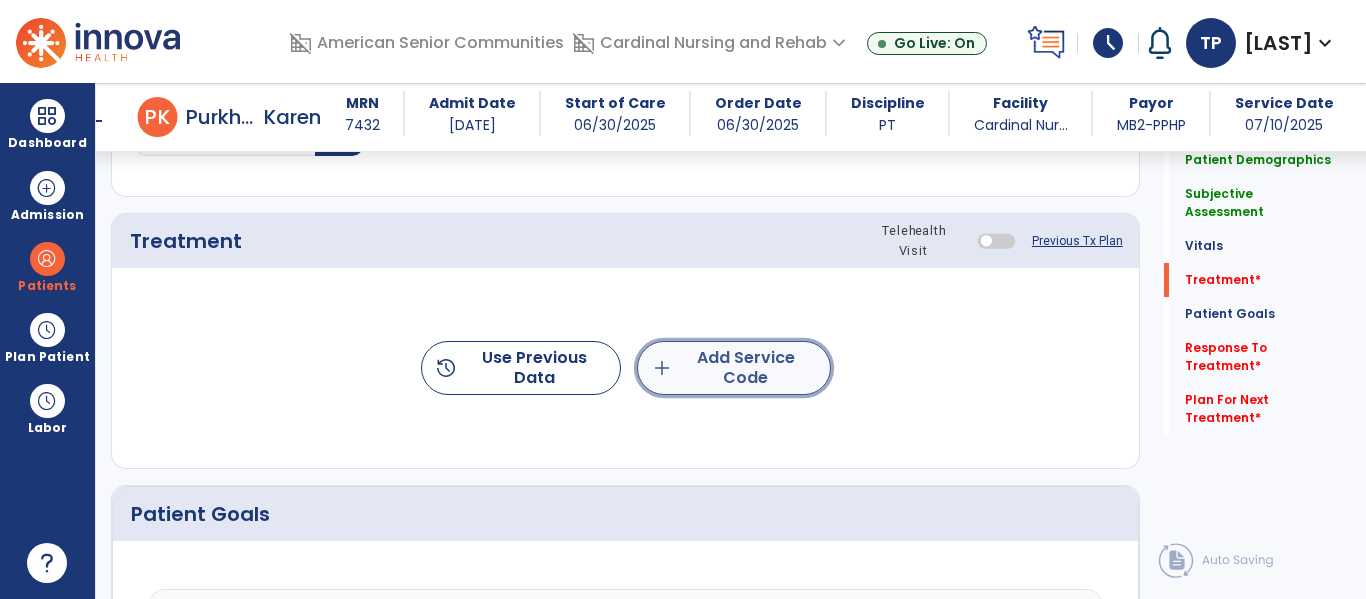 click on "add  Add Service Code" 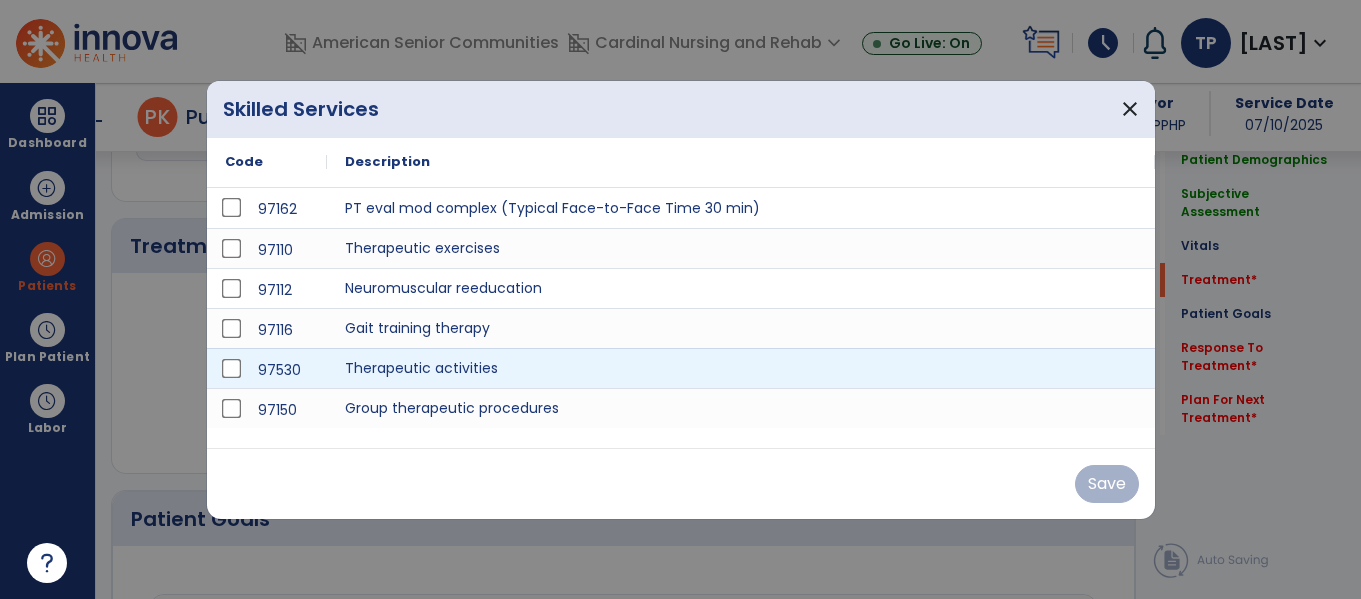 scroll, scrollTop: 1156, scrollLeft: 0, axis: vertical 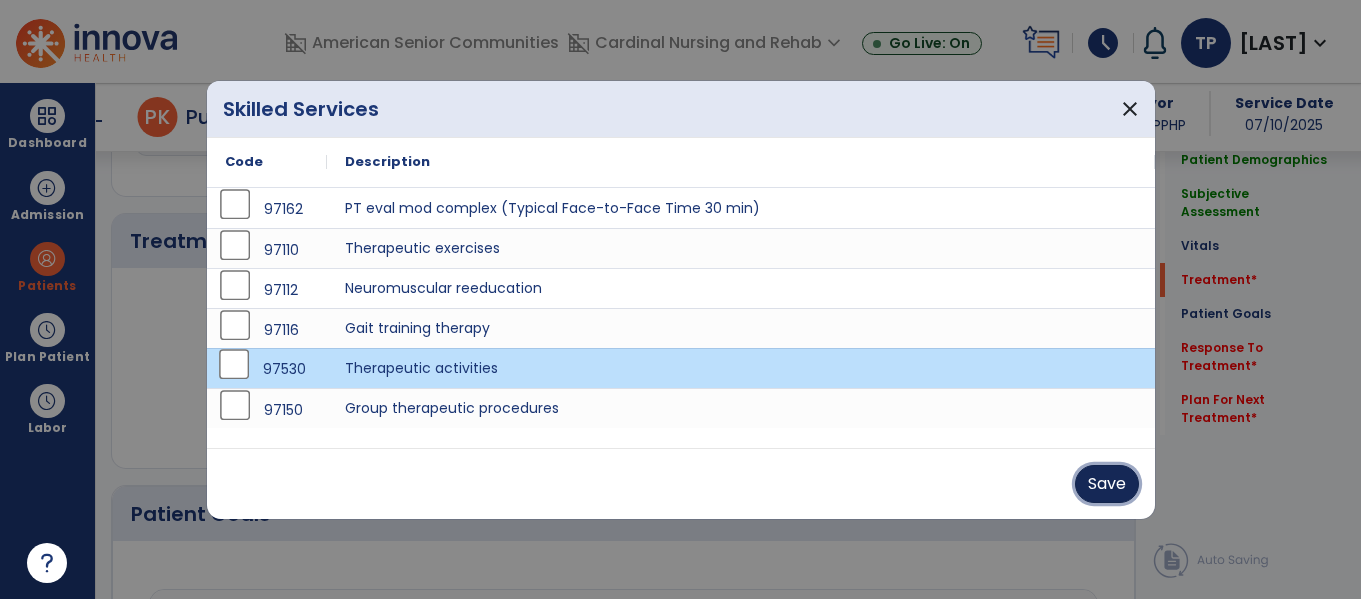 click on "Save" at bounding box center (1107, 484) 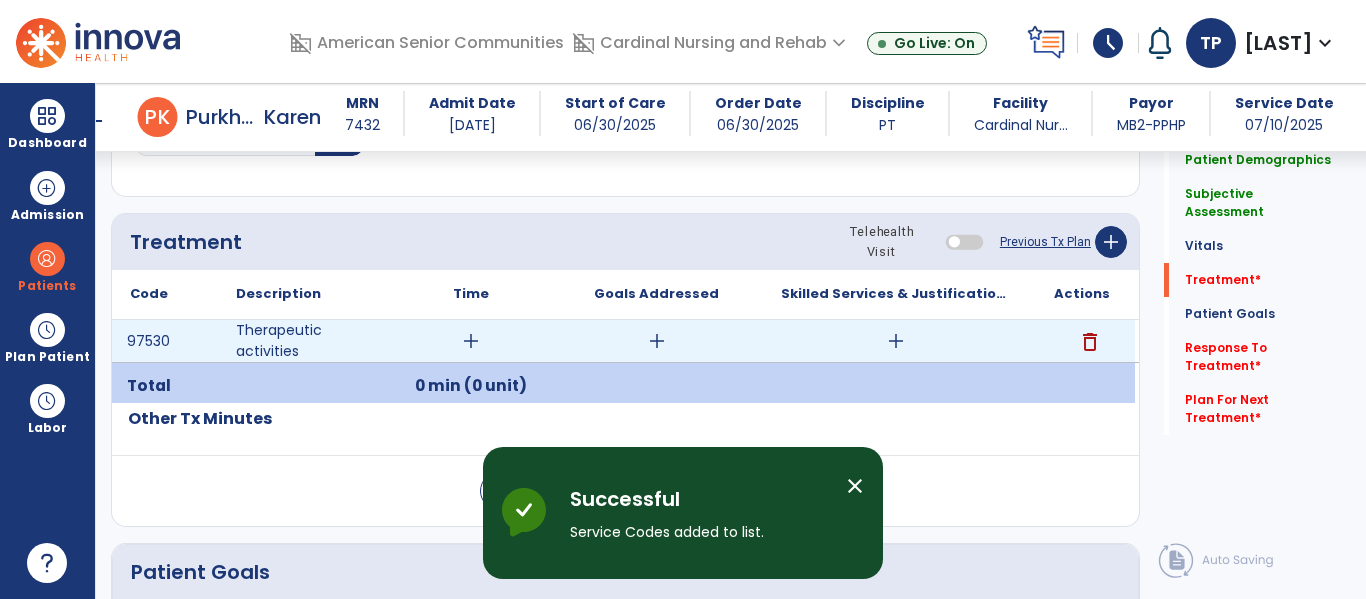 click on "add" at bounding box center [471, 341] 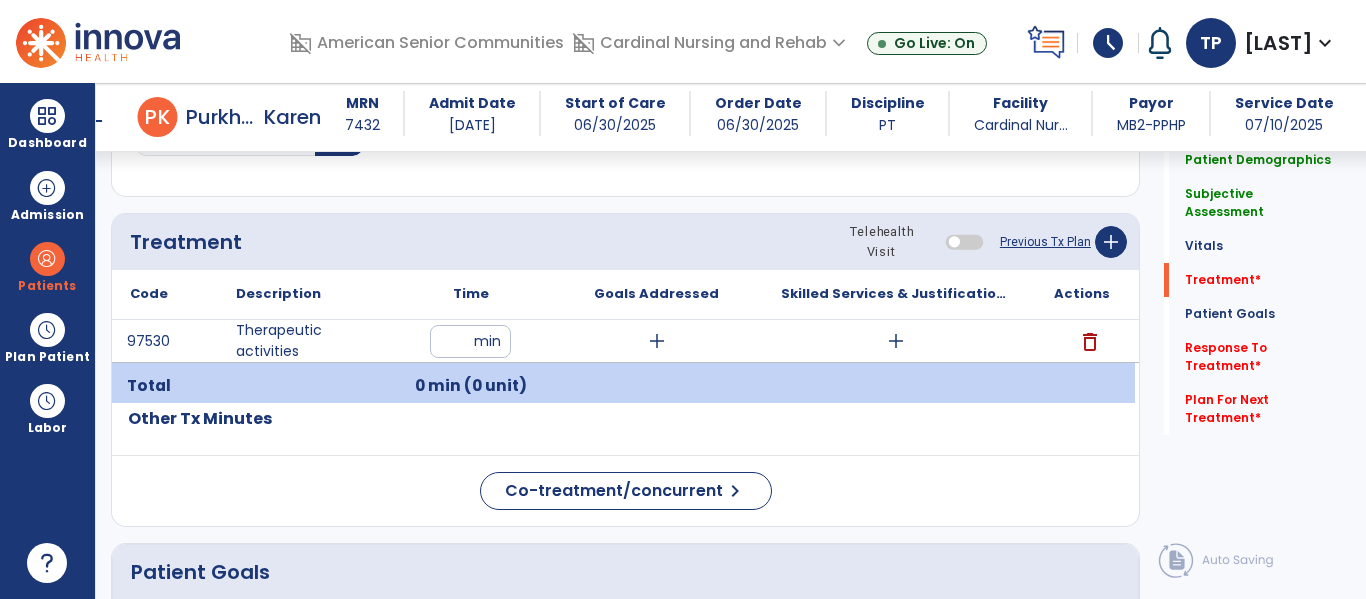 type on "**" 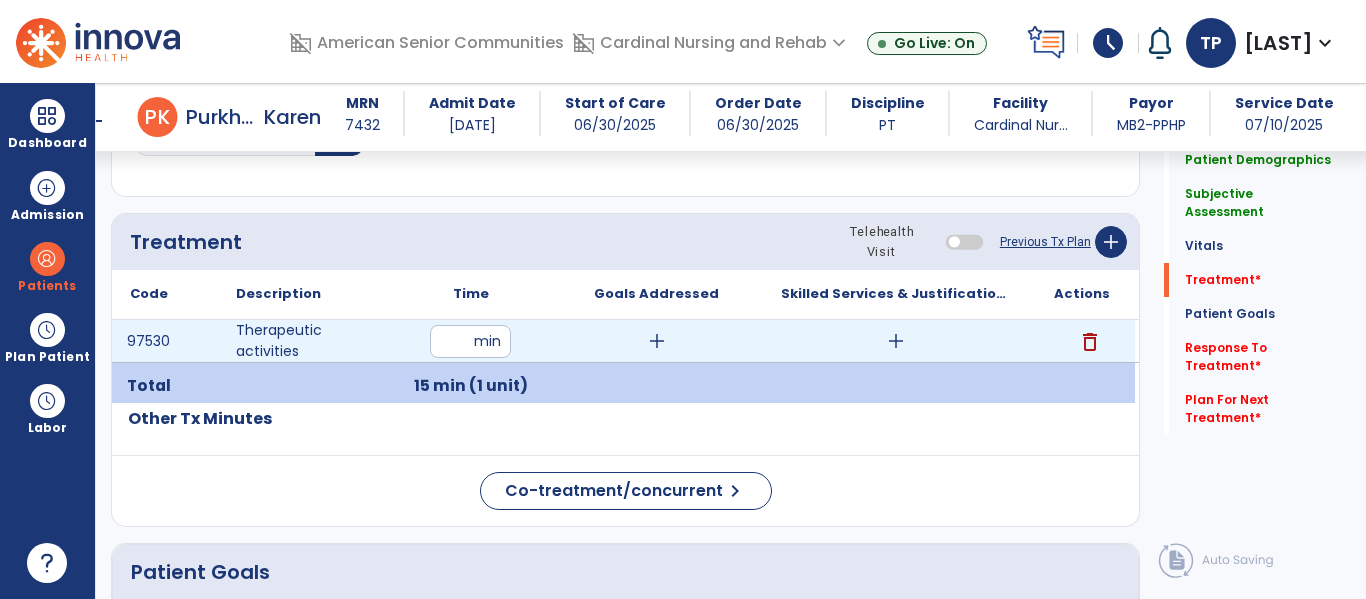 click on "add" at bounding box center [656, 341] 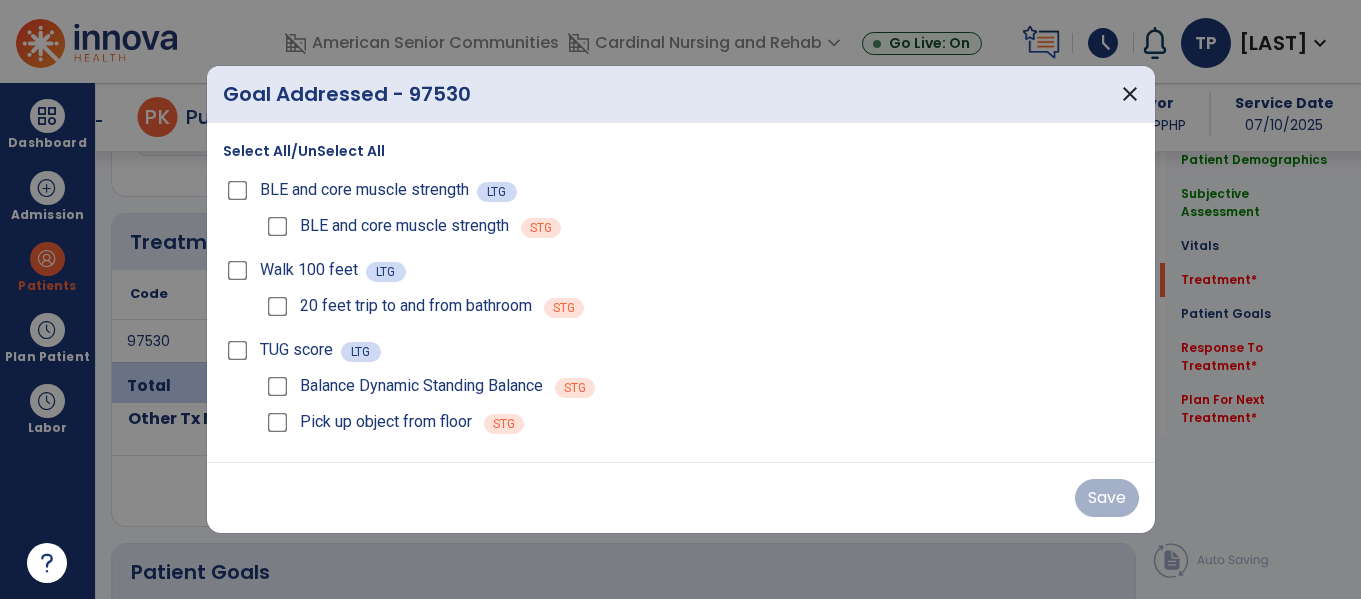 scroll, scrollTop: 1156, scrollLeft: 0, axis: vertical 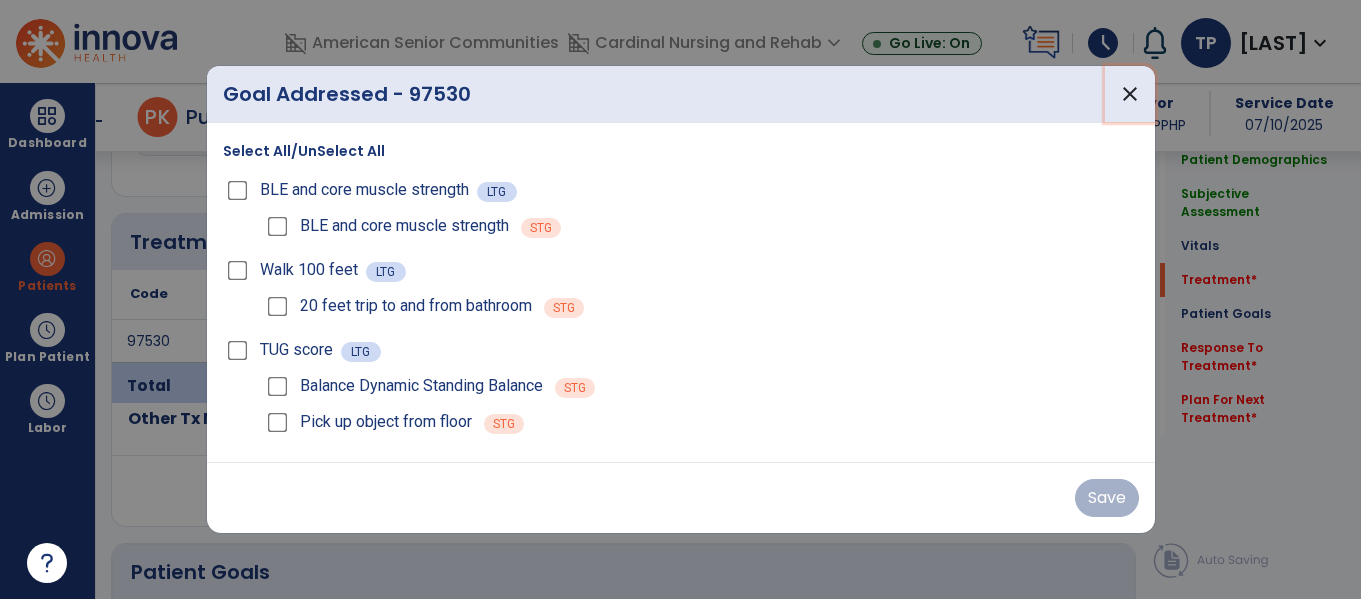 drag, startPoint x: 1135, startPoint y: 93, endPoint x: 1120, endPoint y: 110, distance: 22.671568 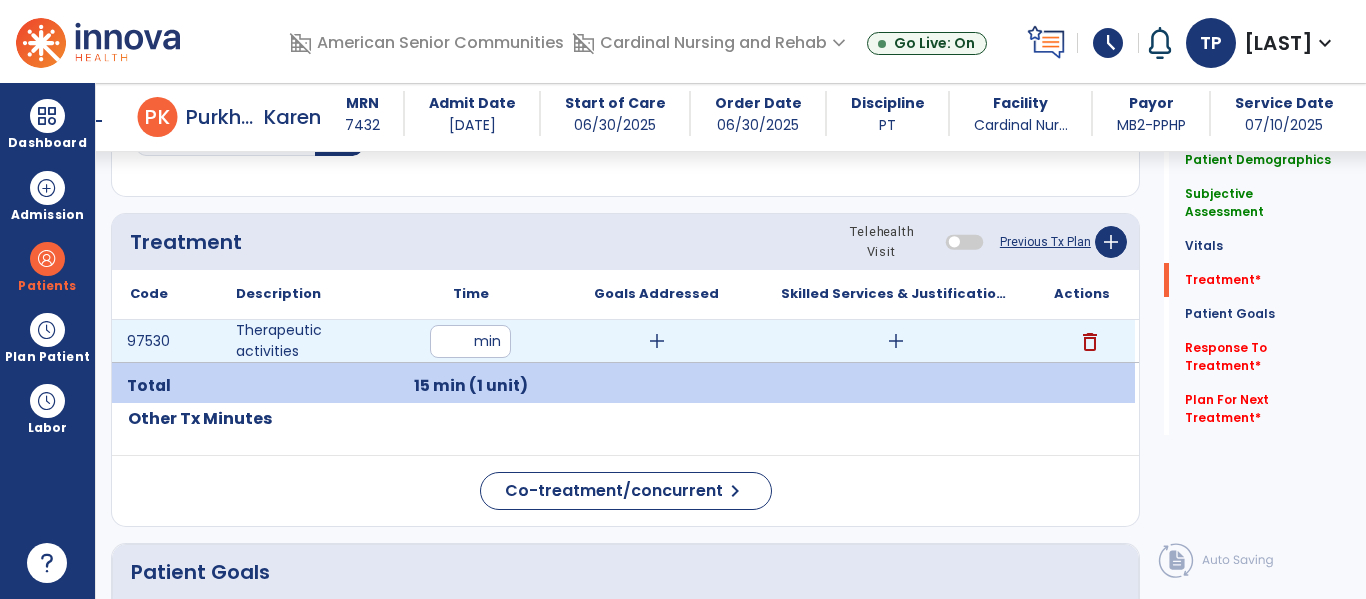 click on "add" at bounding box center (896, 341) 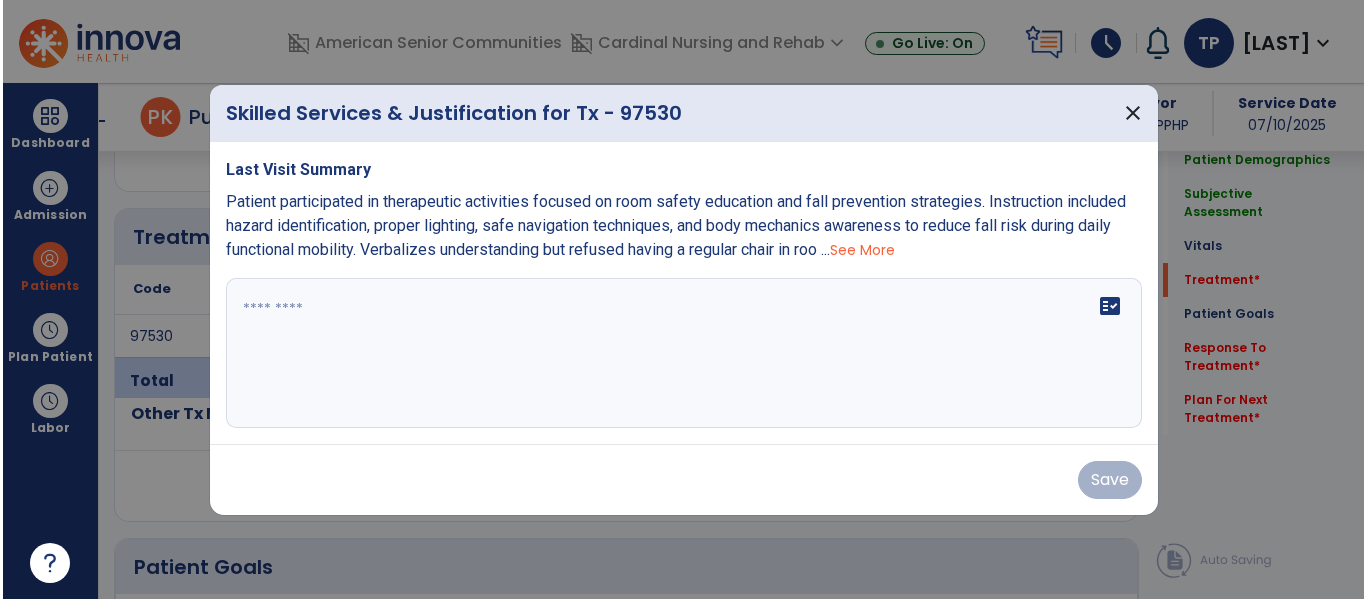 scroll, scrollTop: 1156, scrollLeft: 0, axis: vertical 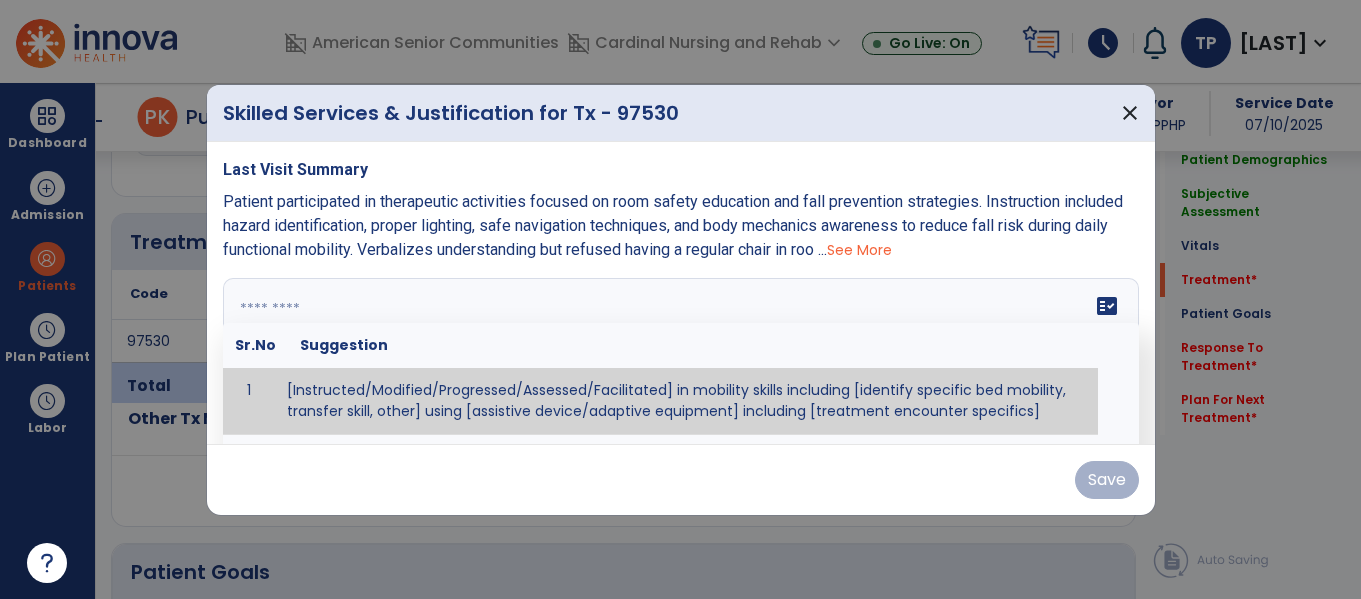 click on "fact_check  Sr.No Suggestion 1 [Instructed/Modified/Progressed/Assessed/Facilitated] in mobility skills including [identify specific bed mobility, transfer skill, other] using [assistive device/adaptive equipment] including [treatment encounter specifics]" at bounding box center [681, 353] 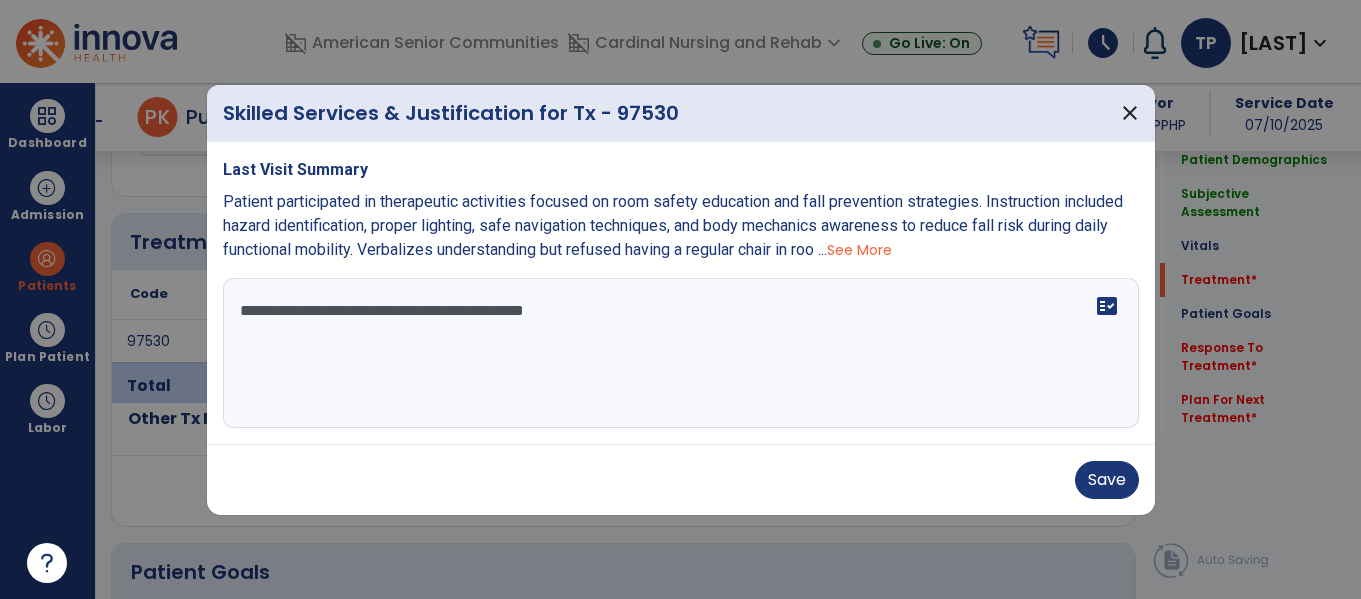 drag, startPoint x: 471, startPoint y: 305, endPoint x: 593, endPoint y: 359, distance: 133.41664 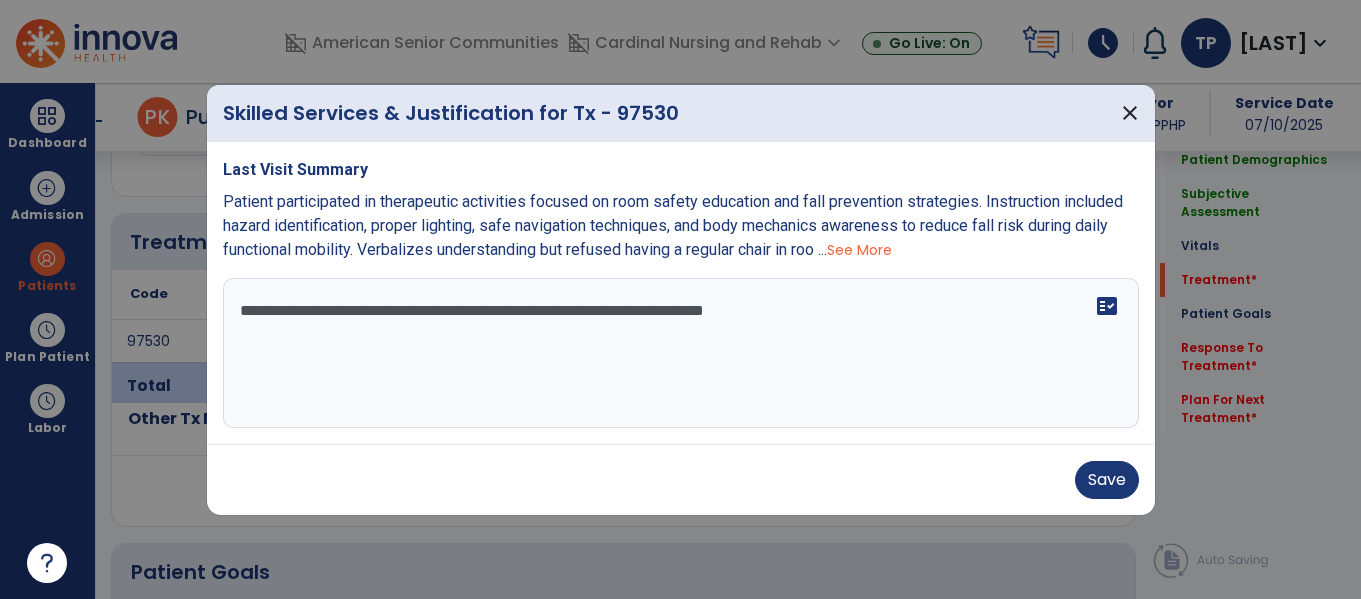 click on "**********" at bounding box center [681, 353] 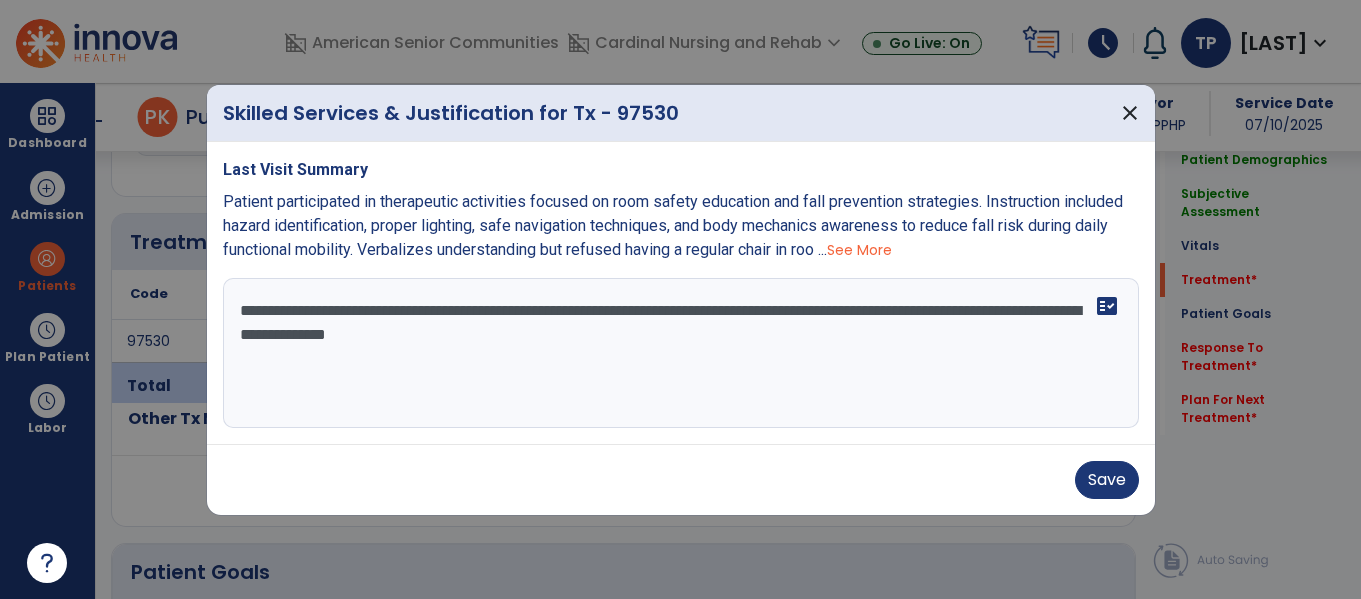 click on "**********" at bounding box center [681, 353] 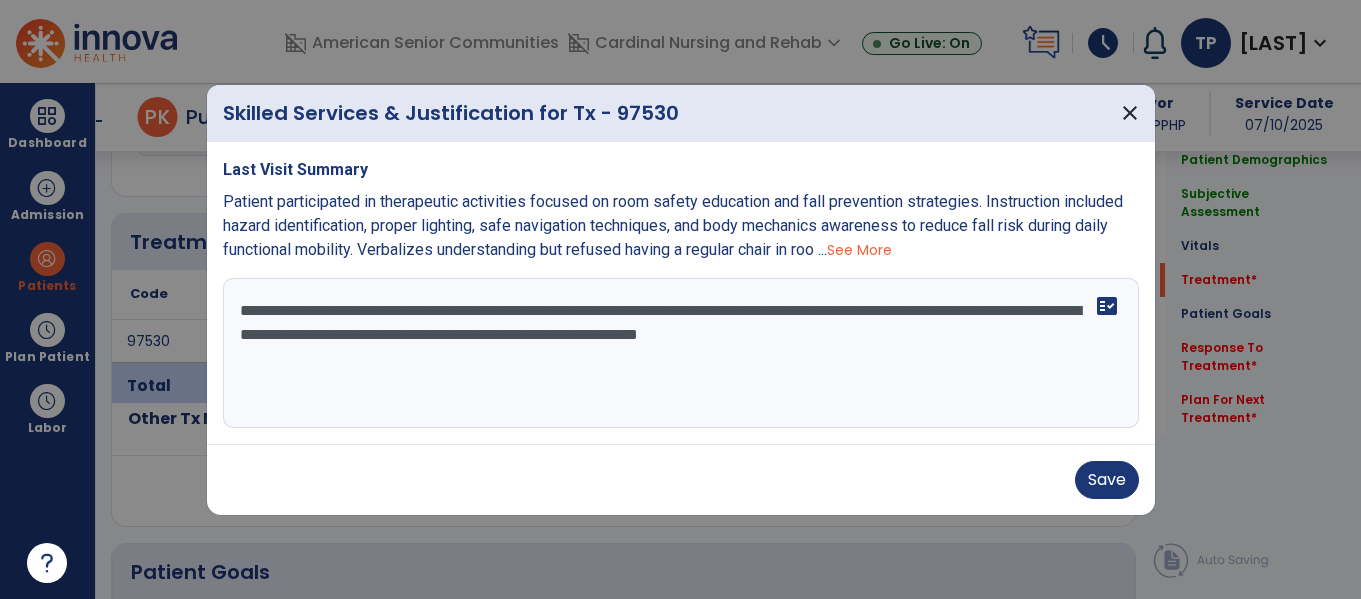 drag, startPoint x: 235, startPoint y: 309, endPoint x: 1070, endPoint y: 421, distance: 842.4779 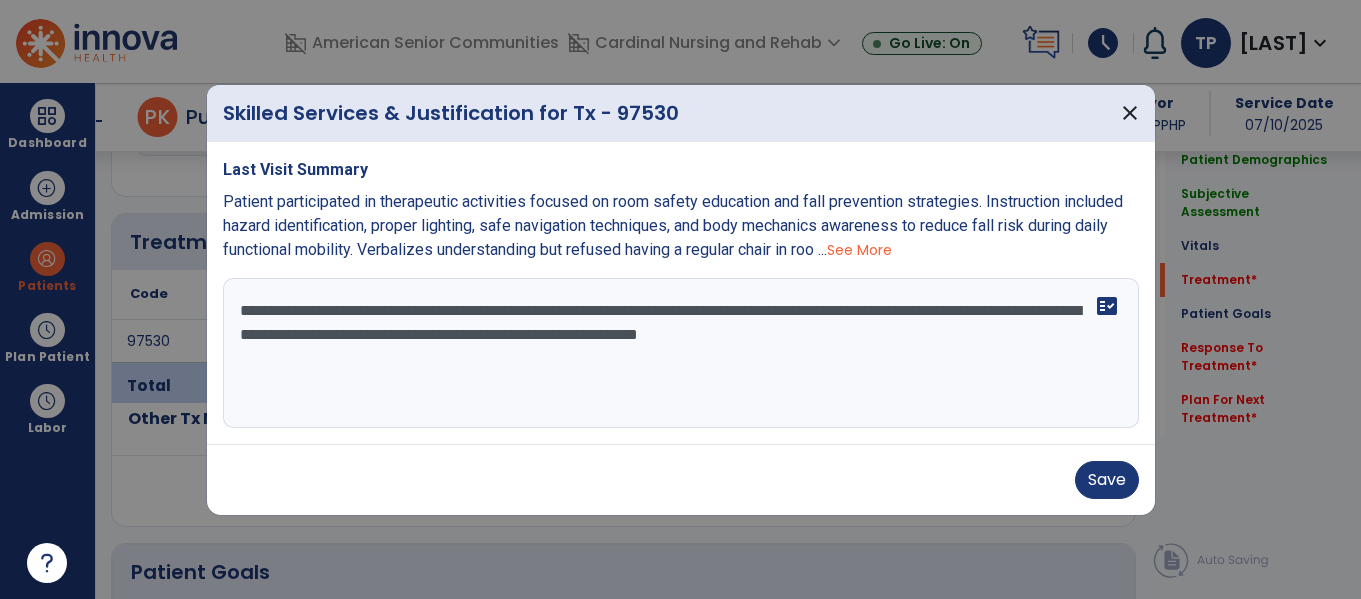 paste on "**********" 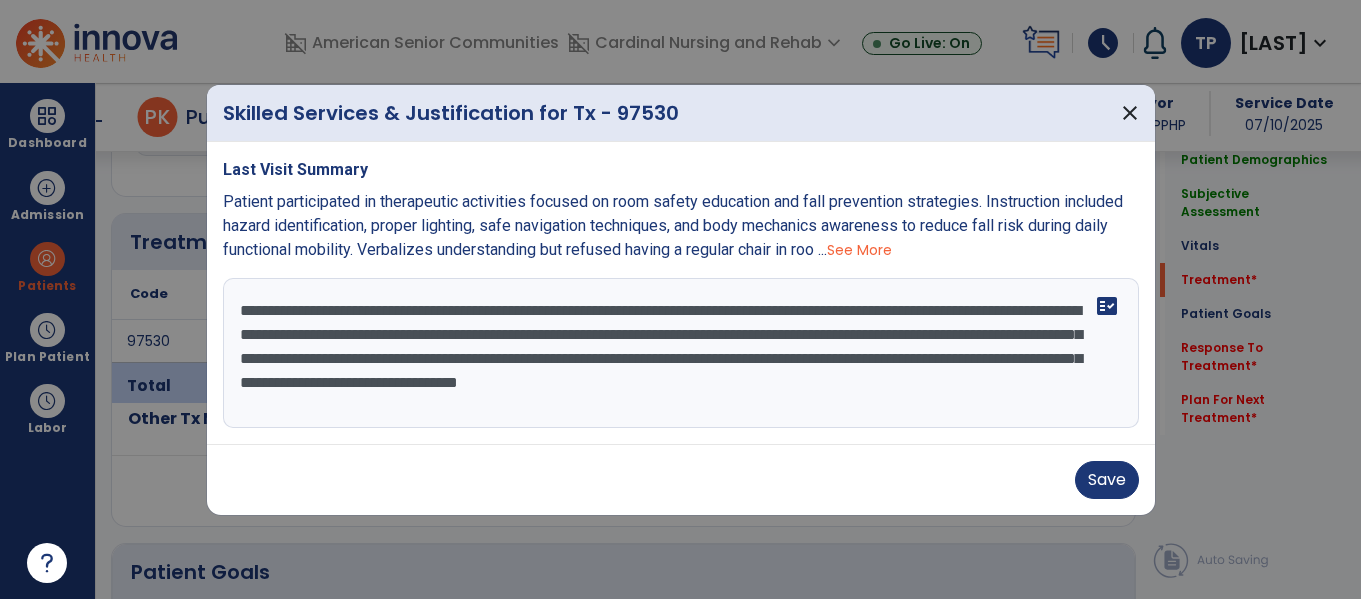 drag, startPoint x: 273, startPoint y: 380, endPoint x: 439, endPoint y: 369, distance: 166.36406 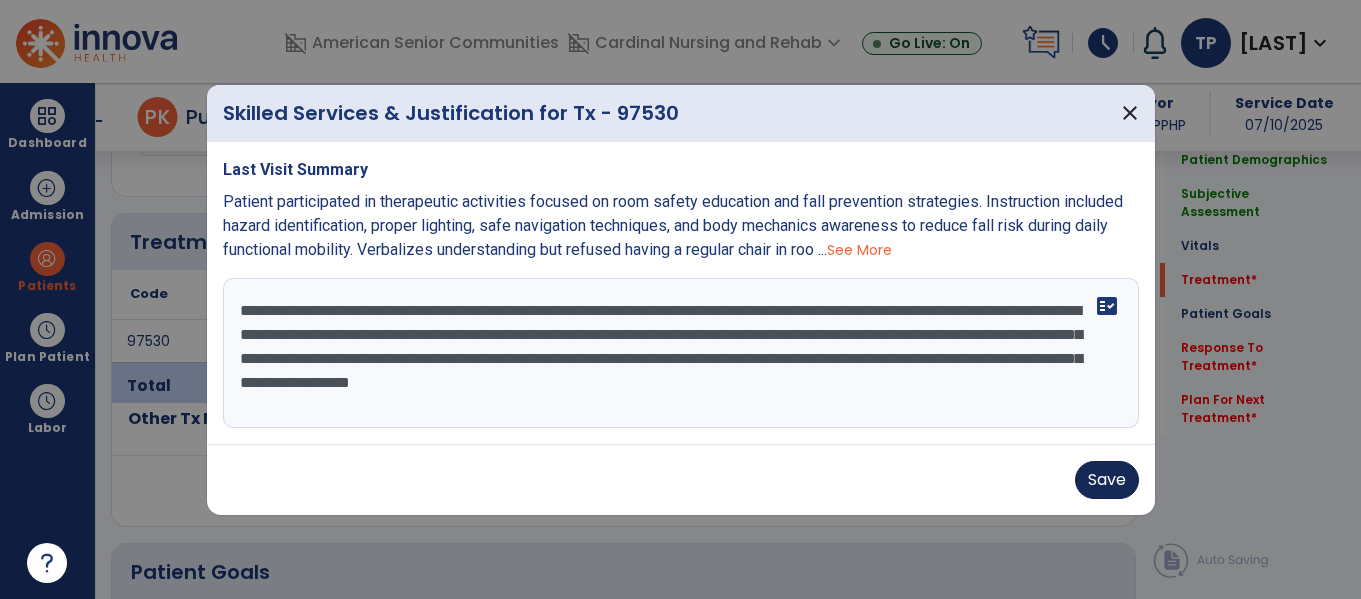 type on "**********" 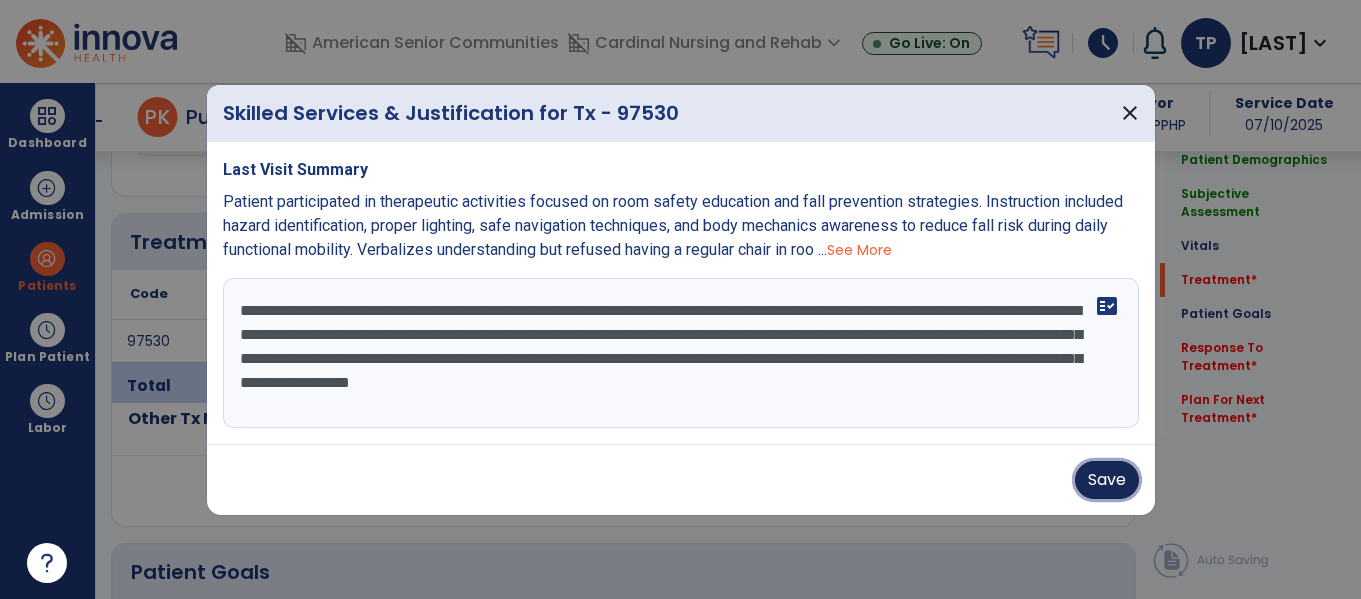click on "Save" at bounding box center (1107, 480) 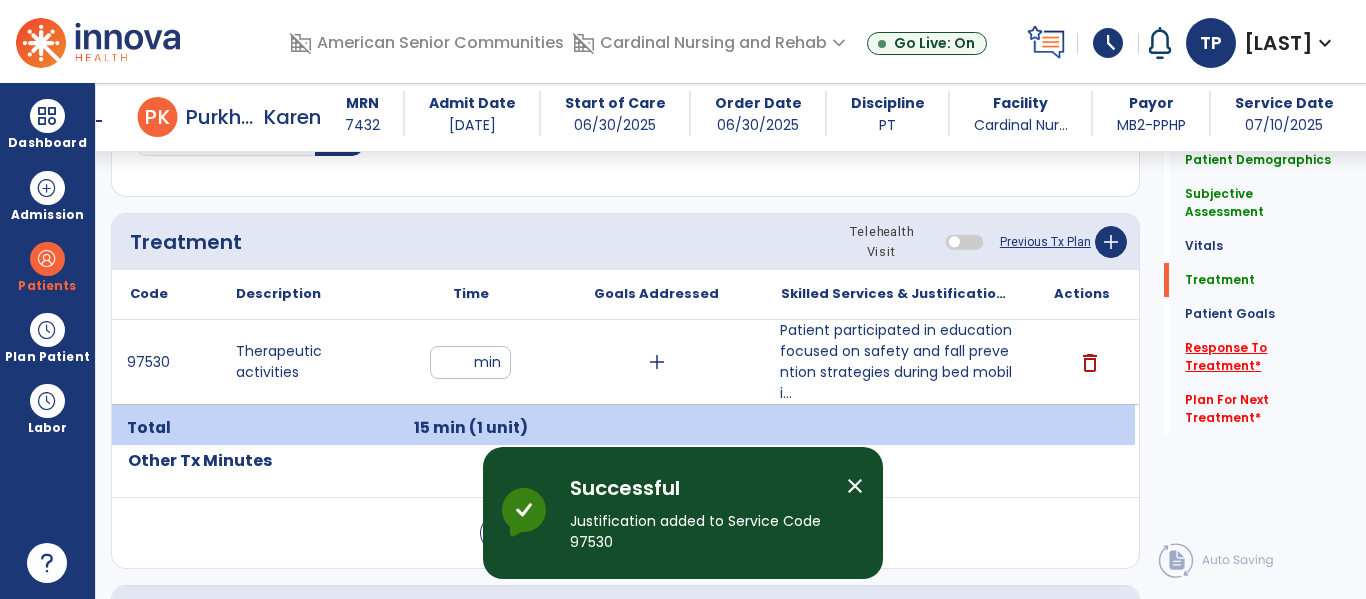 click on "Response To Treatment   *" 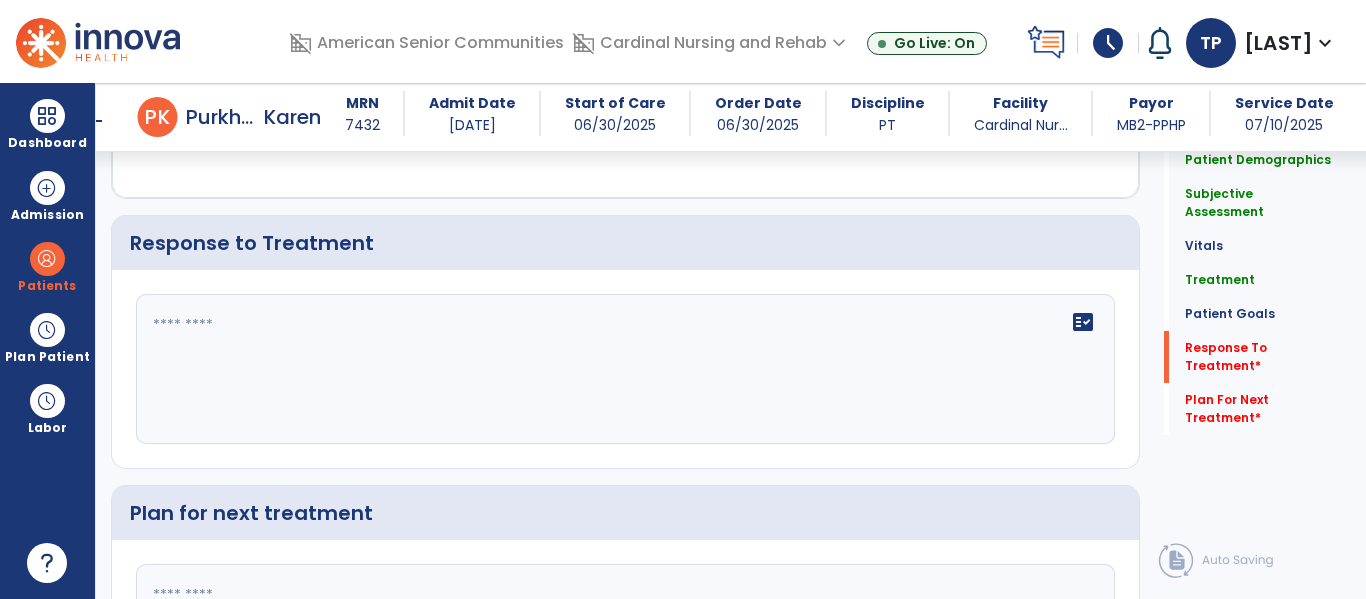 scroll, scrollTop: 2721, scrollLeft: 0, axis: vertical 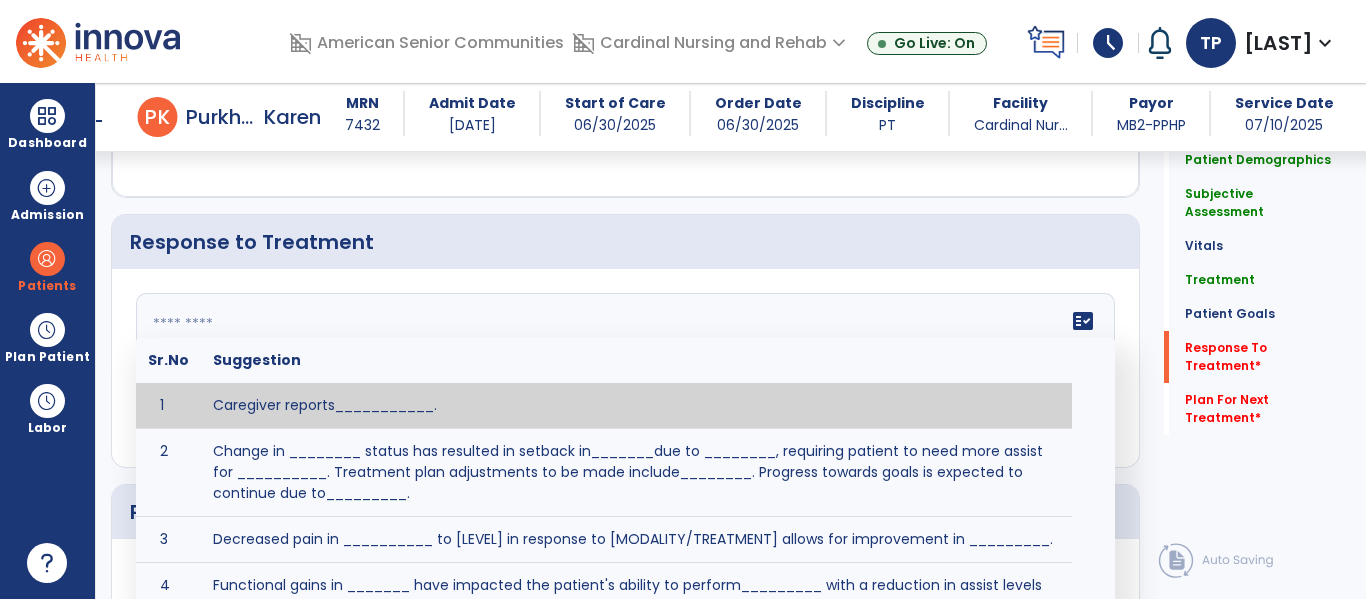 click 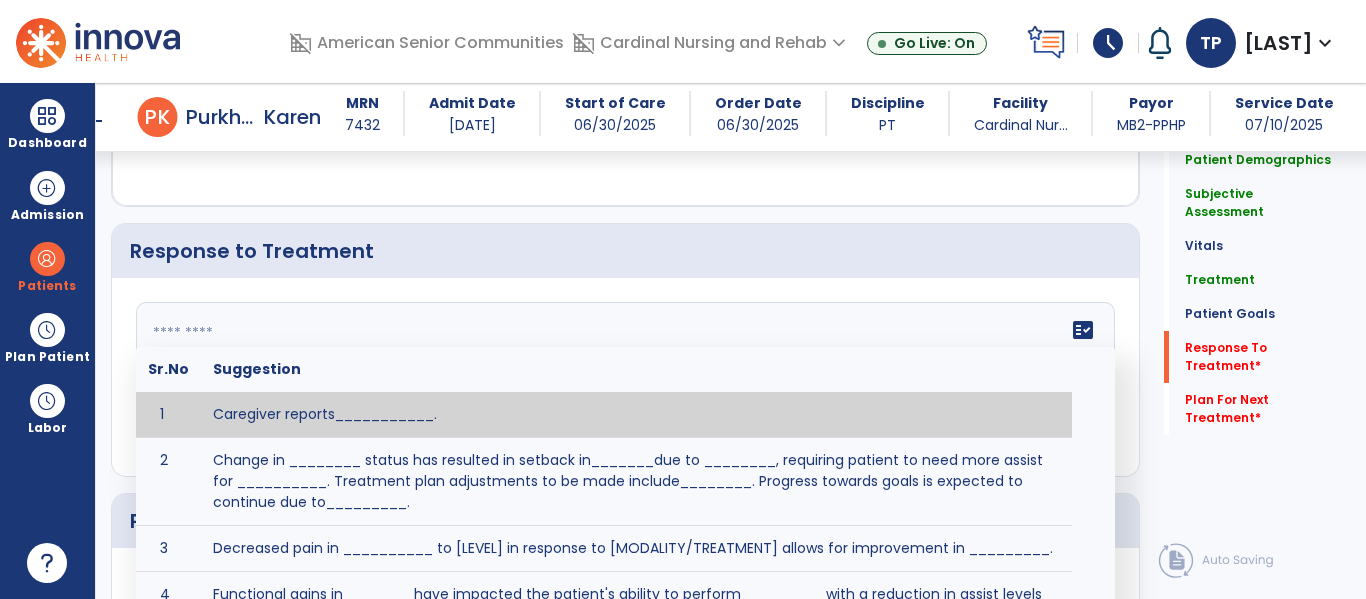 scroll, scrollTop: 2711, scrollLeft: 0, axis: vertical 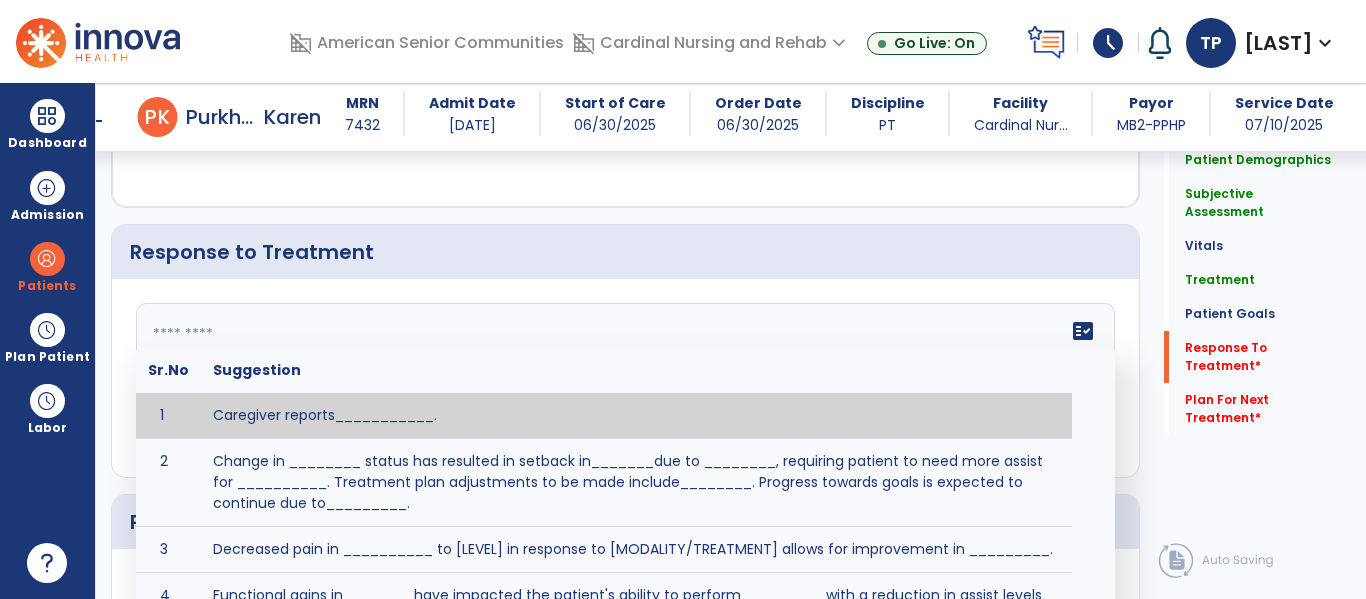 click 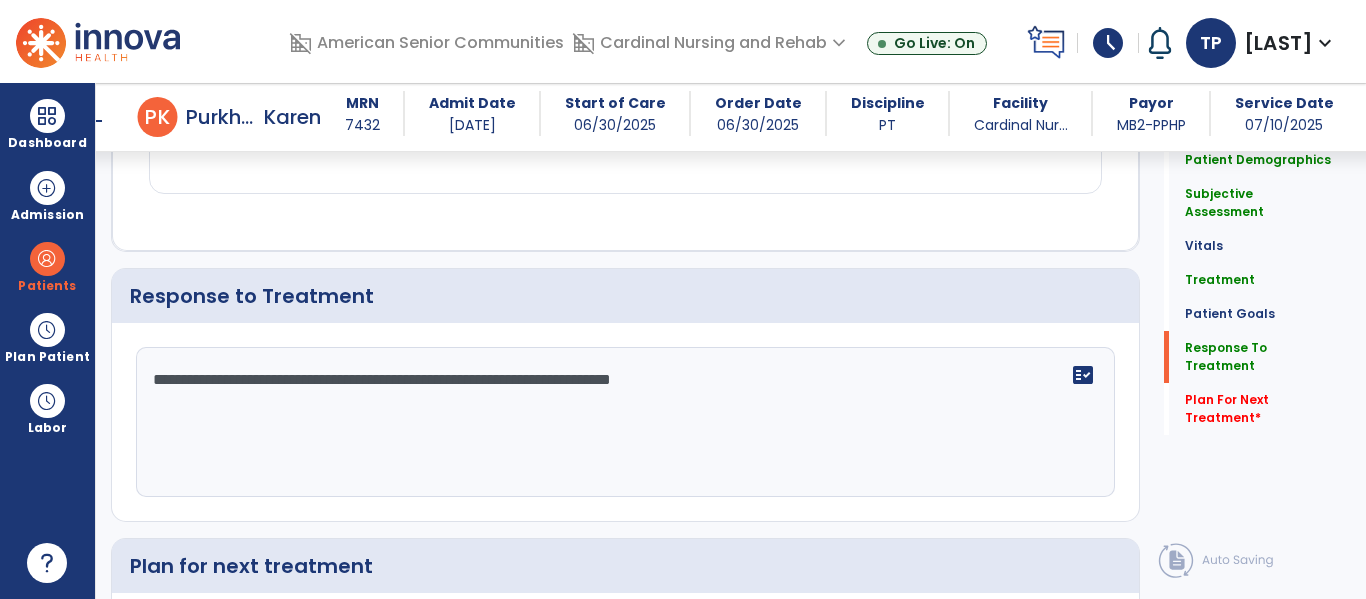scroll, scrollTop: 2711, scrollLeft: 0, axis: vertical 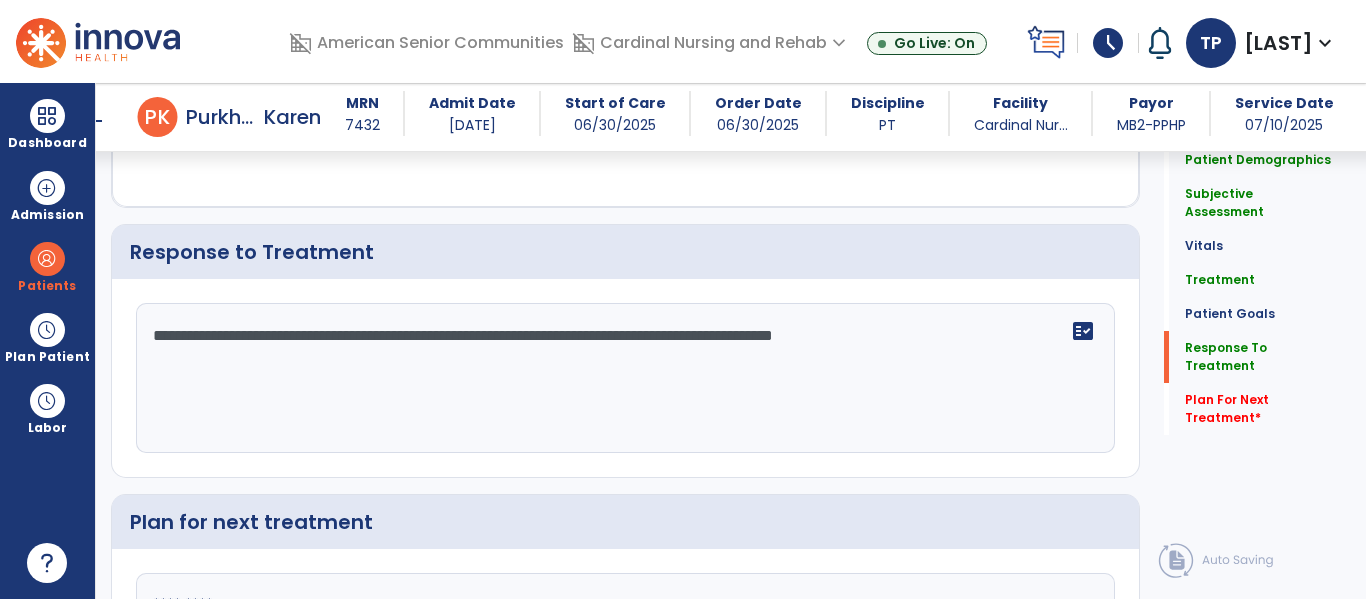 click on "**********" 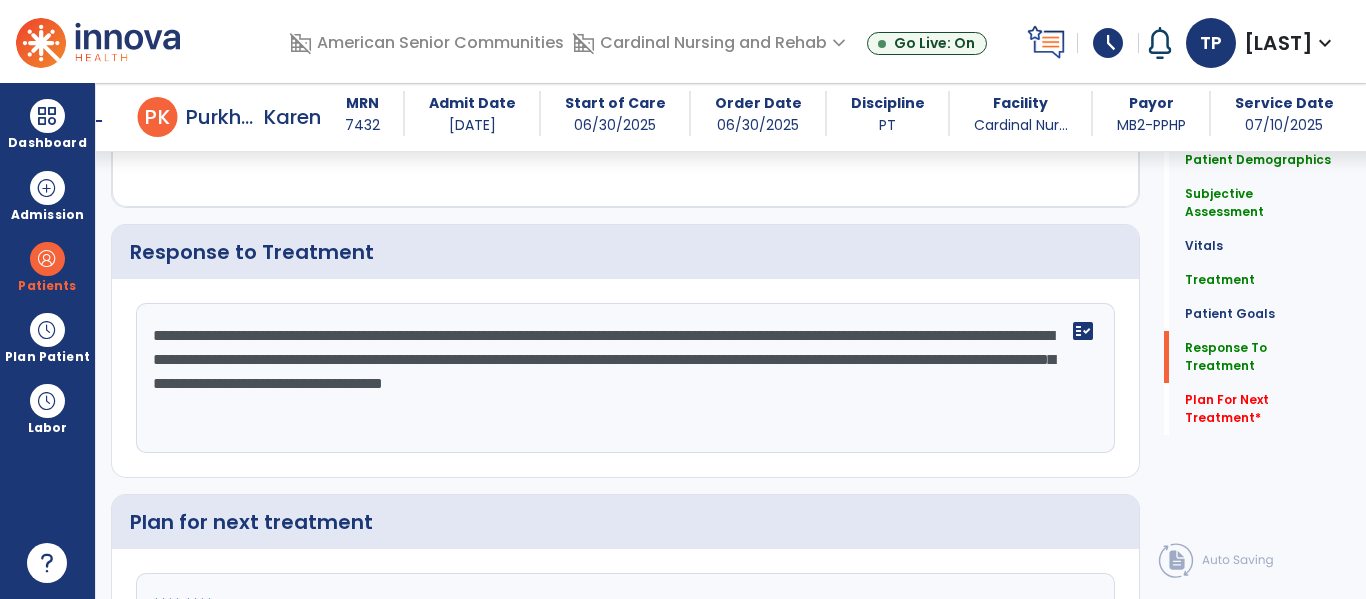drag, startPoint x: 932, startPoint y: 359, endPoint x: 1228, endPoint y: 514, distance: 334.12723 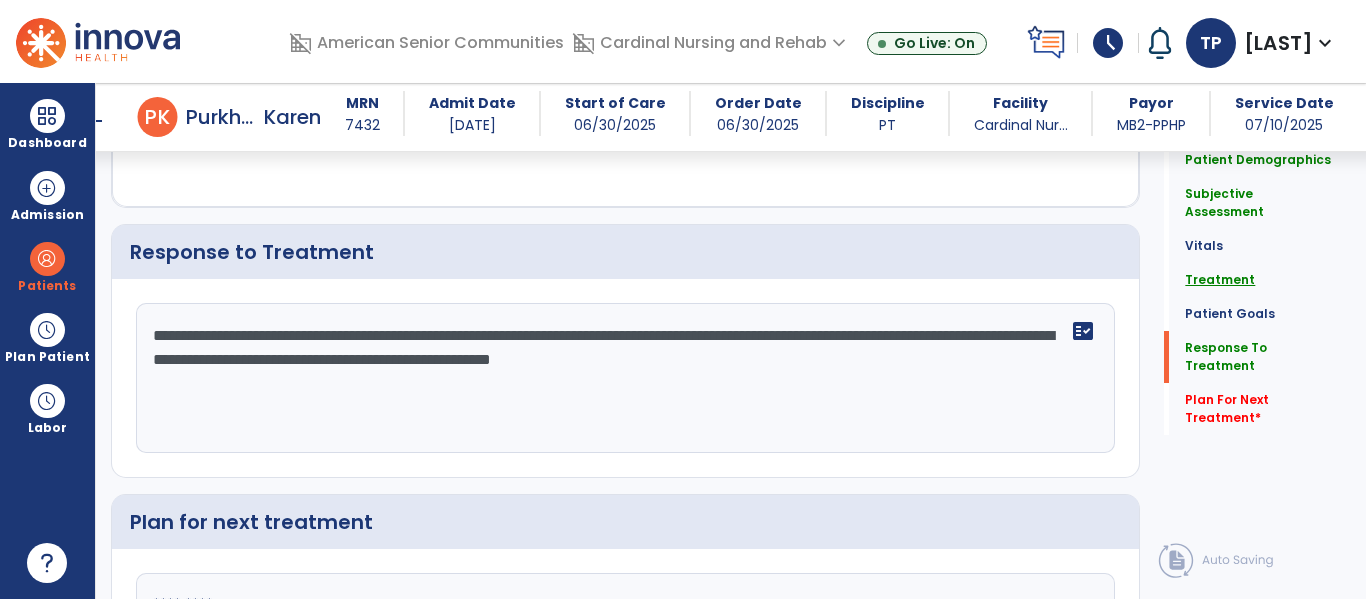 type on "**********" 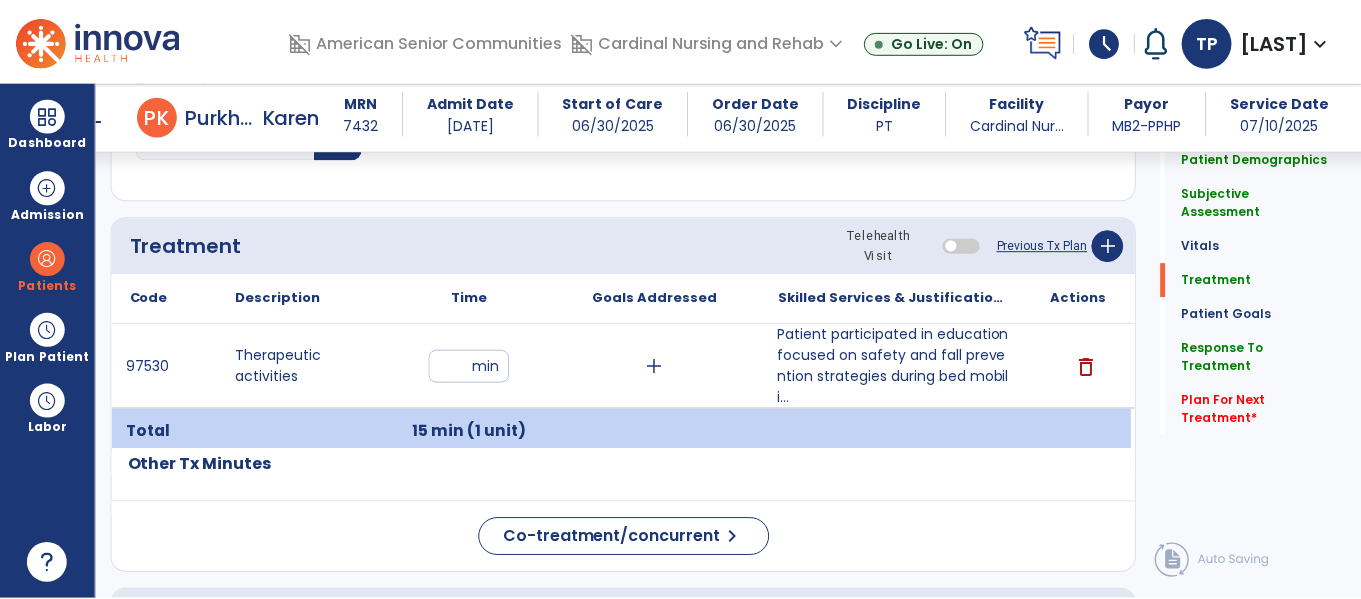 scroll, scrollTop: 1142, scrollLeft: 0, axis: vertical 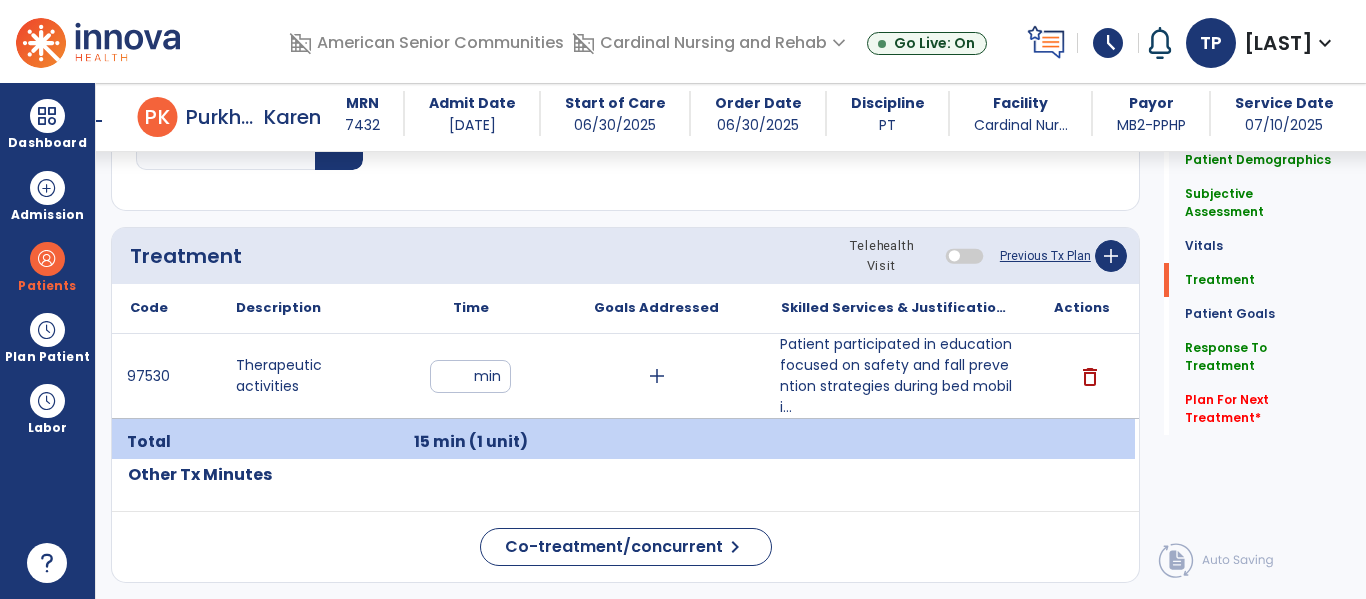 click on "Previous Tx Plan" 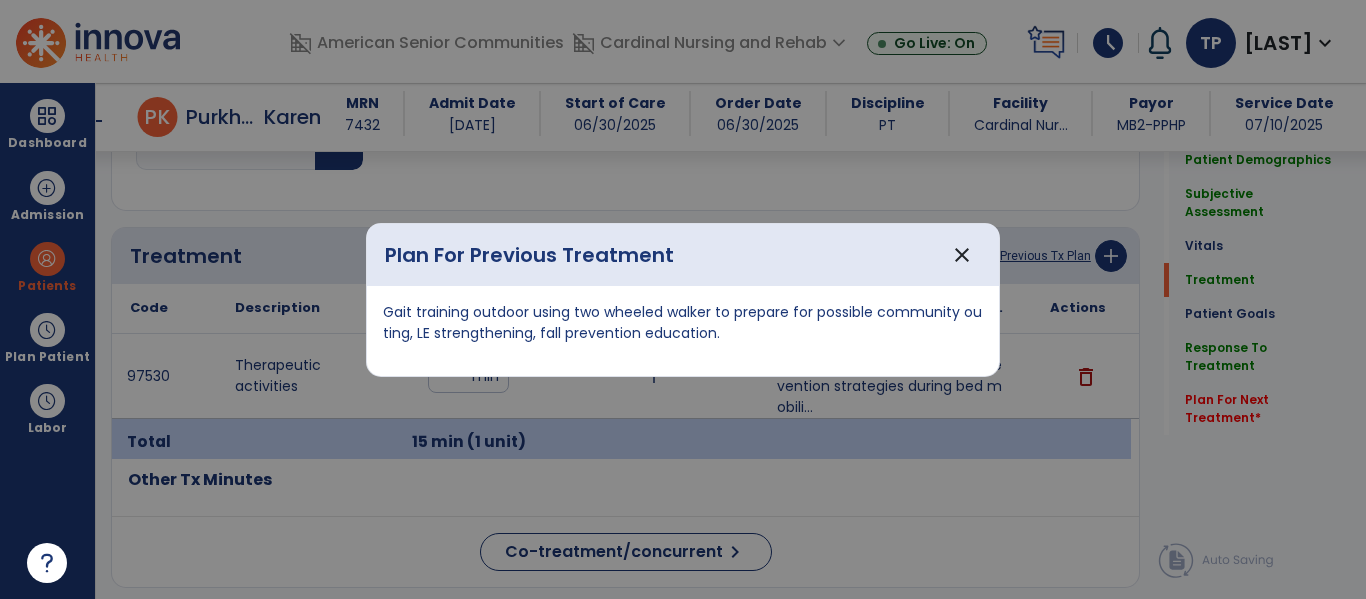 scroll, scrollTop: 1142, scrollLeft: 0, axis: vertical 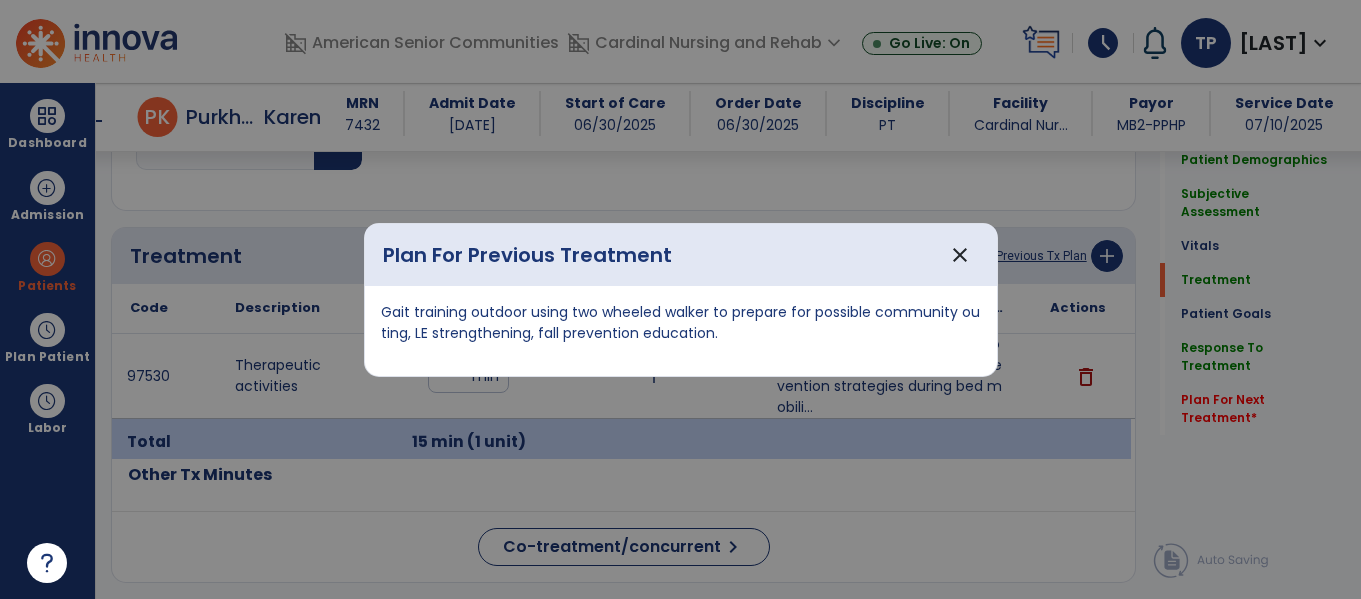 drag, startPoint x: 381, startPoint y: 306, endPoint x: 660, endPoint y: 335, distance: 280.5031 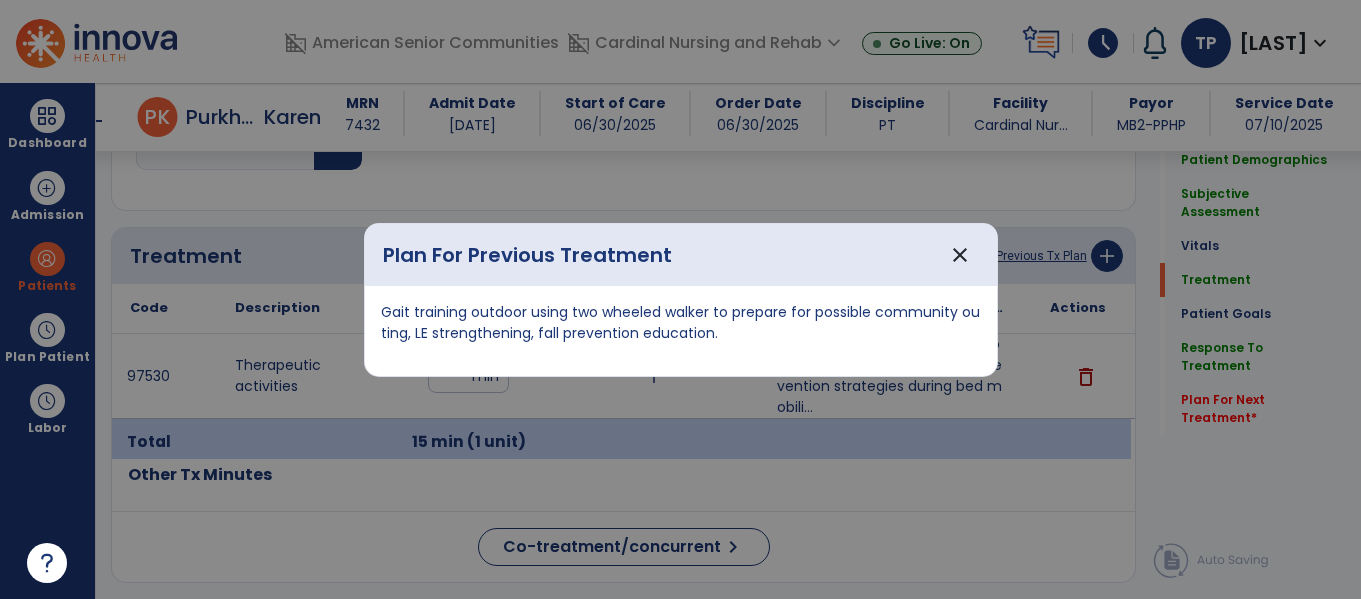 copy on "Gait training outdoor using two wheeled walker to prepare for possible community outing, LE strengthening, fall prevention education." 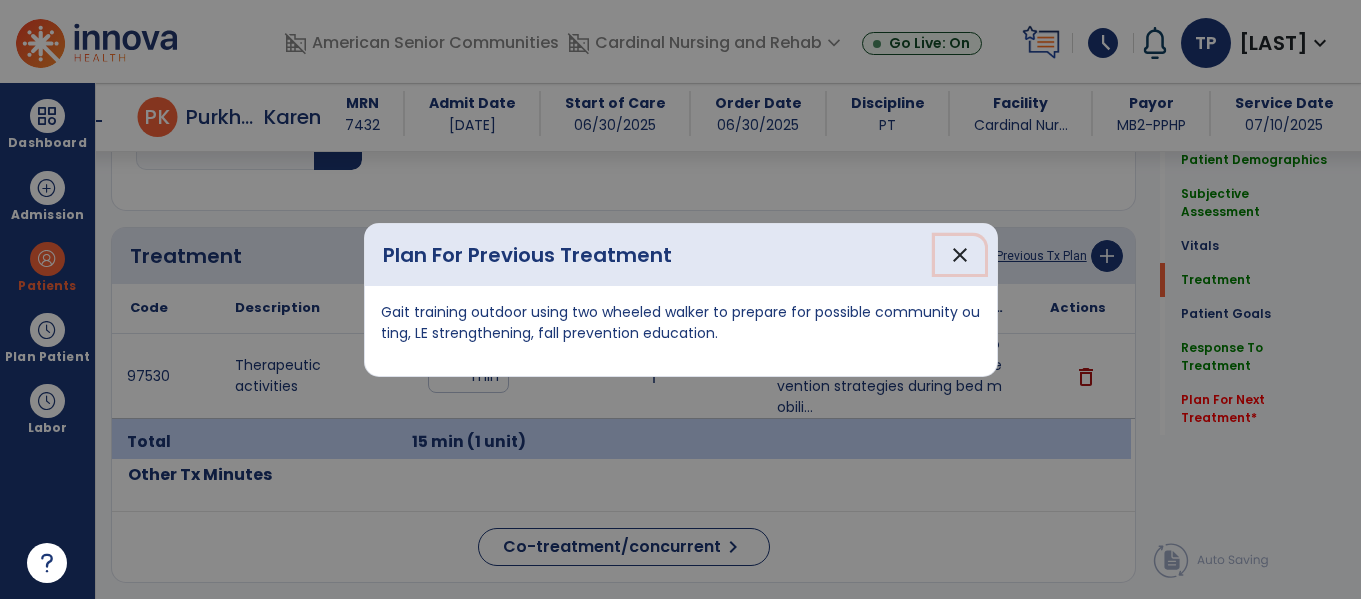 drag, startPoint x: 959, startPoint y: 252, endPoint x: 993, endPoint y: 276, distance: 41.617306 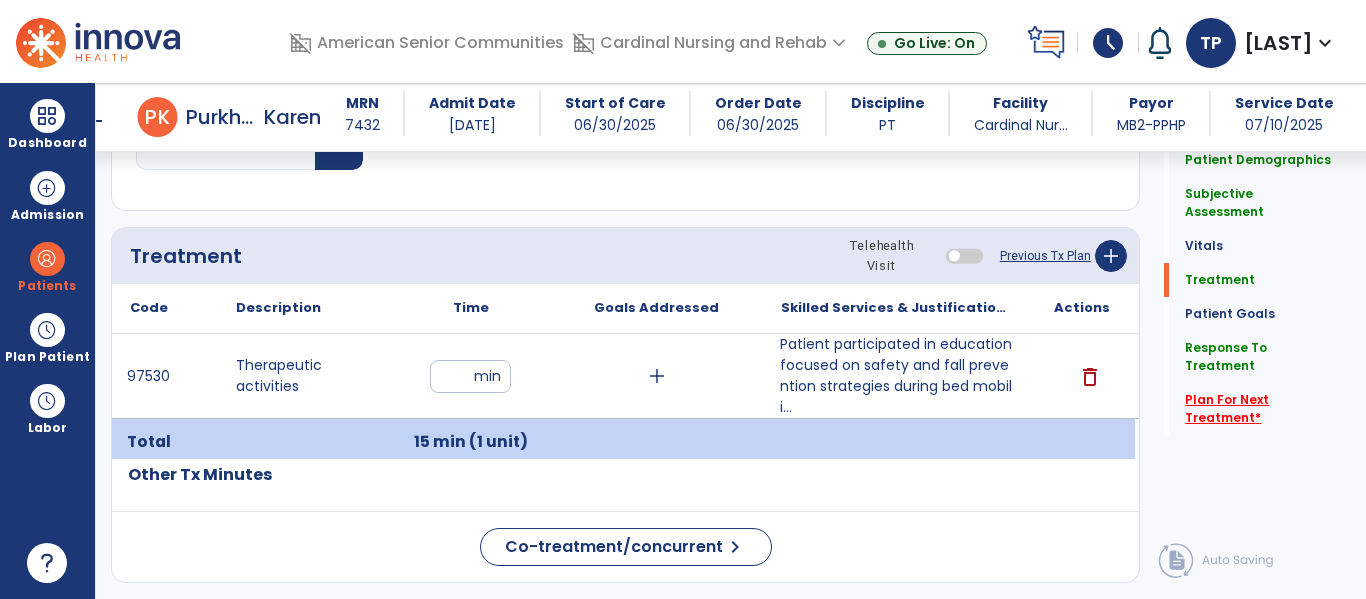 click on "Plan For Next Treatment   *" 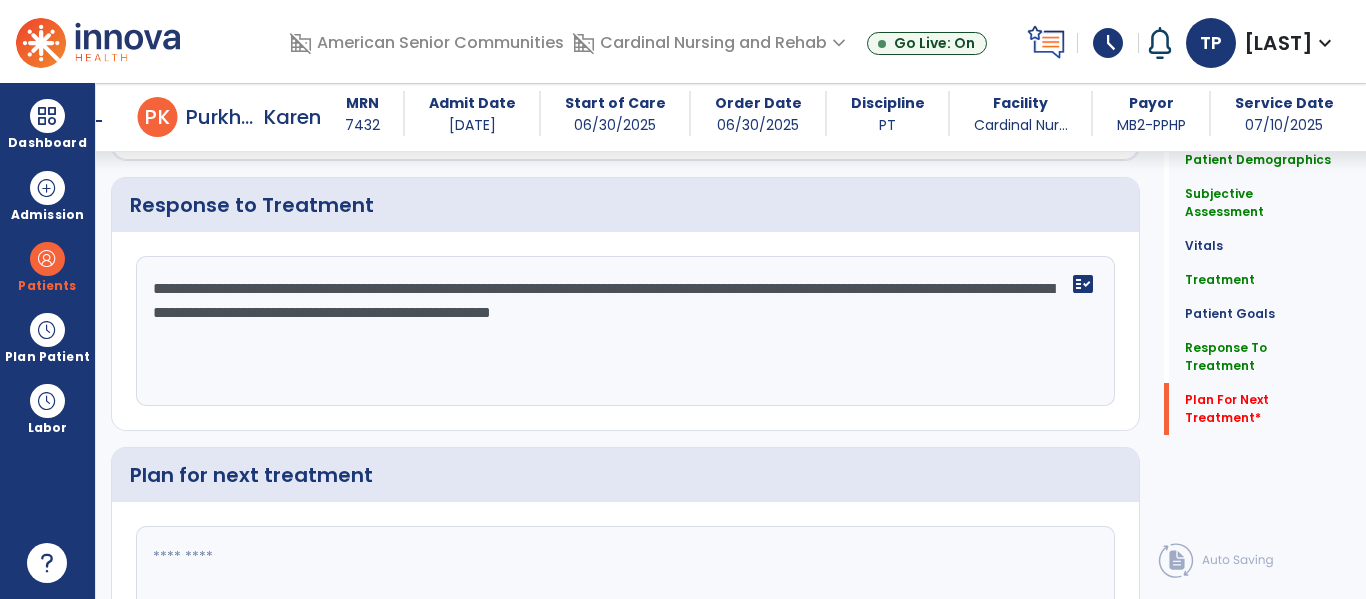 scroll, scrollTop: 2926, scrollLeft: 0, axis: vertical 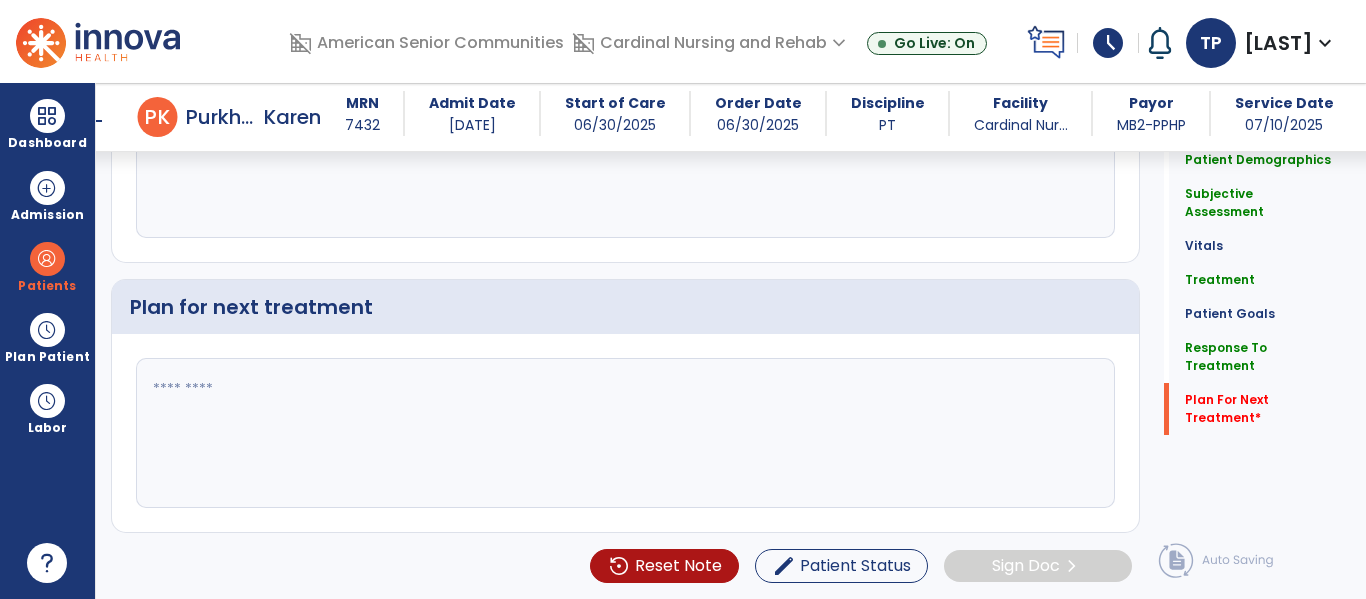 click 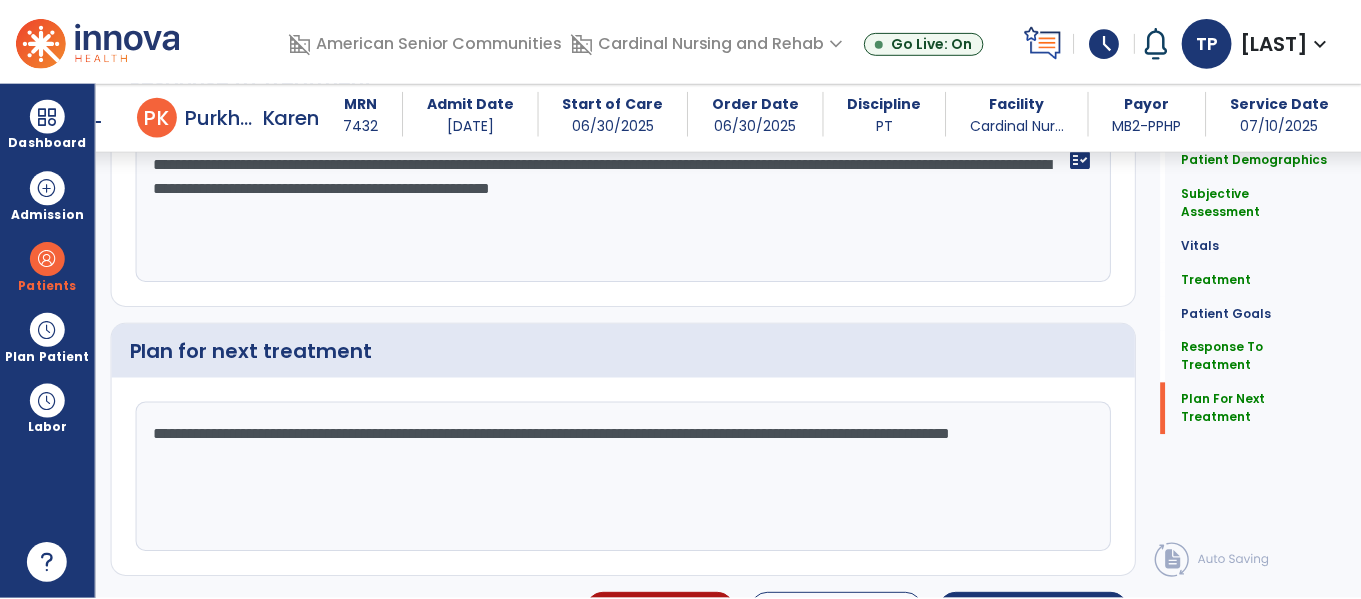 scroll, scrollTop: 2926, scrollLeft: 0, axis: vertical 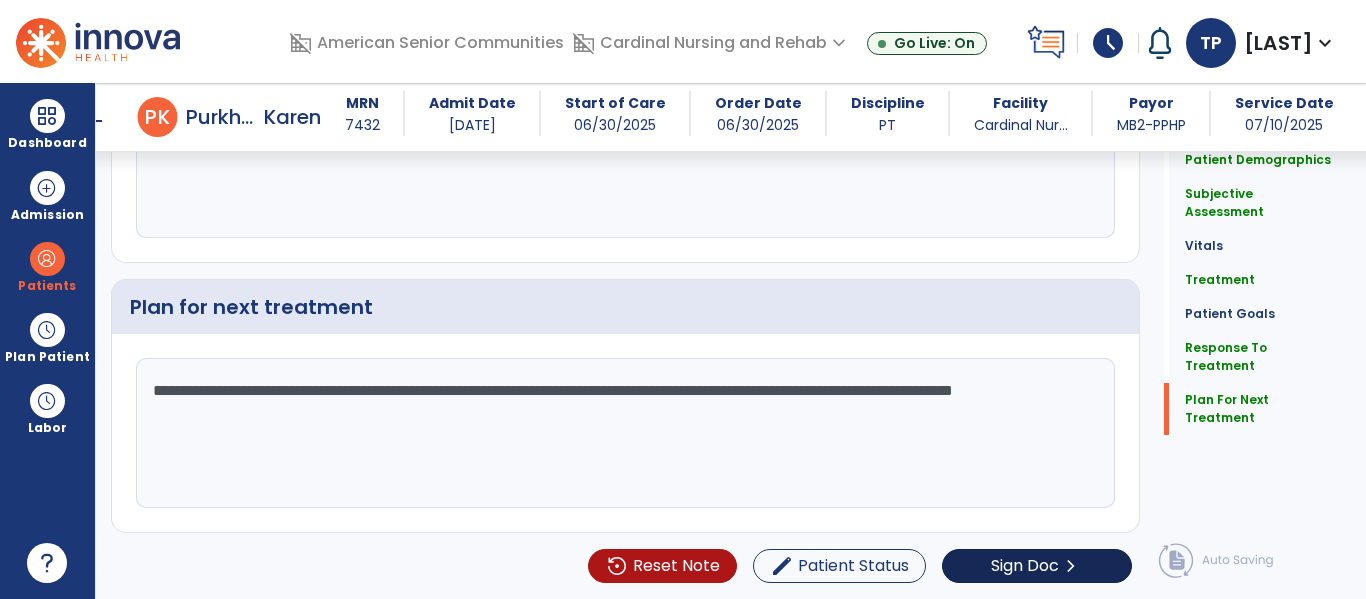 type on "**********" 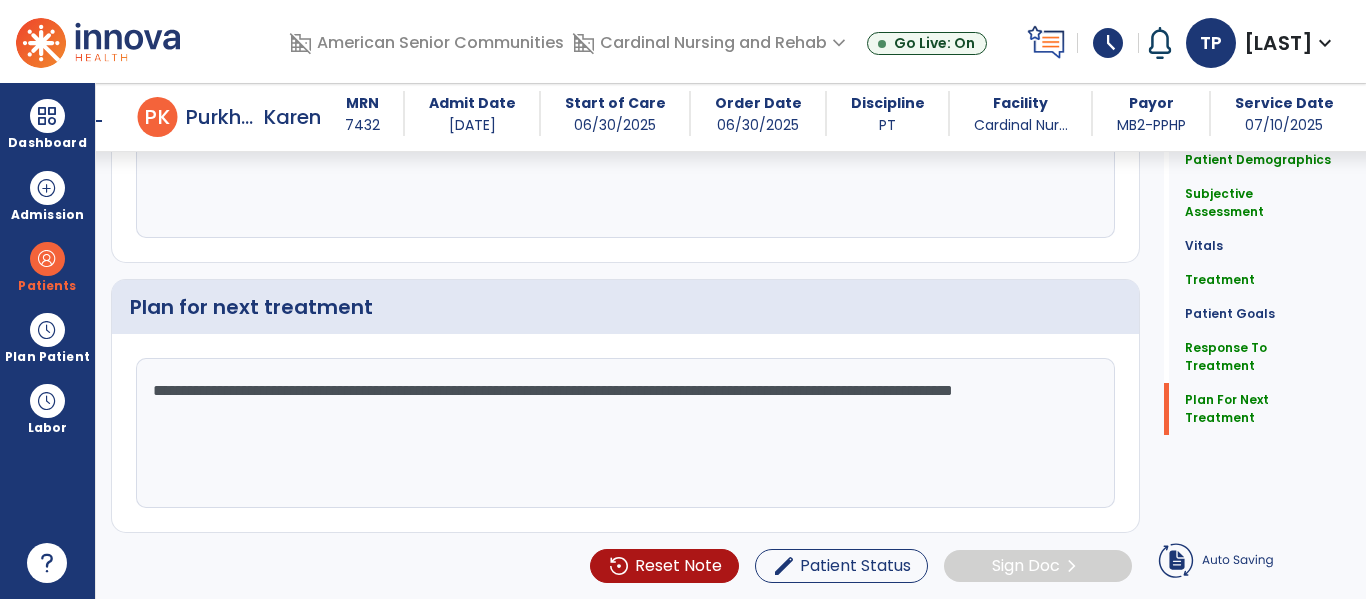 click on "Sign Doc" 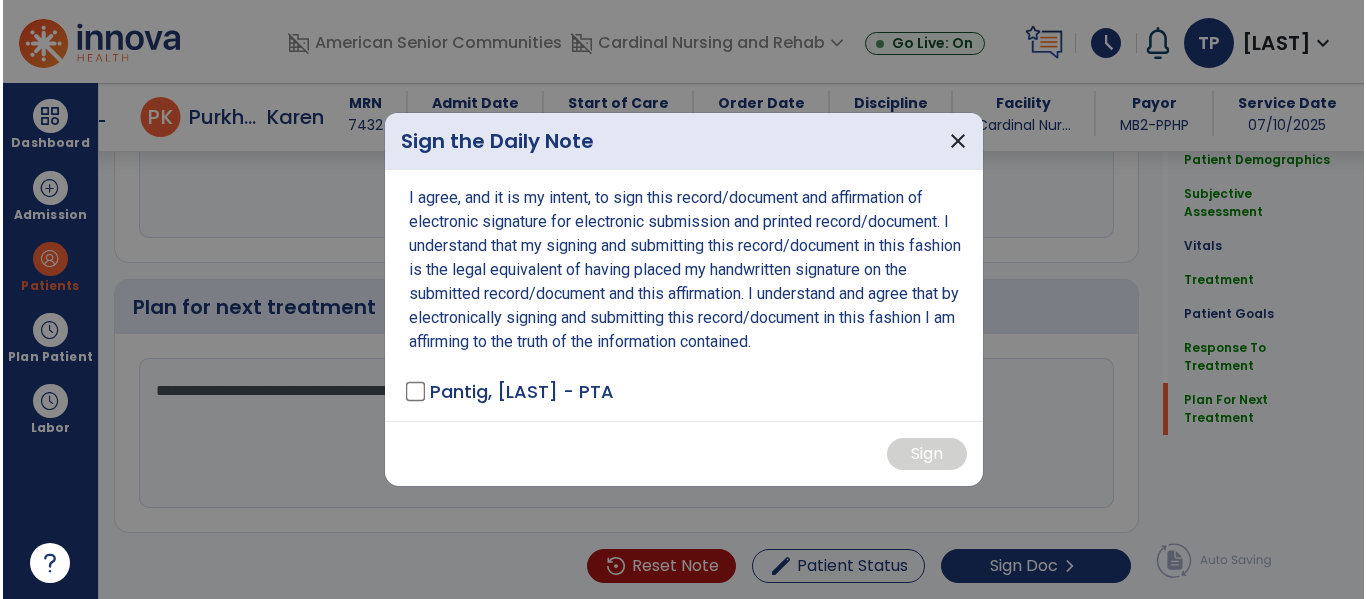 scroll, scrollTop: 2926, scrollLeft: 0, axis: vertical 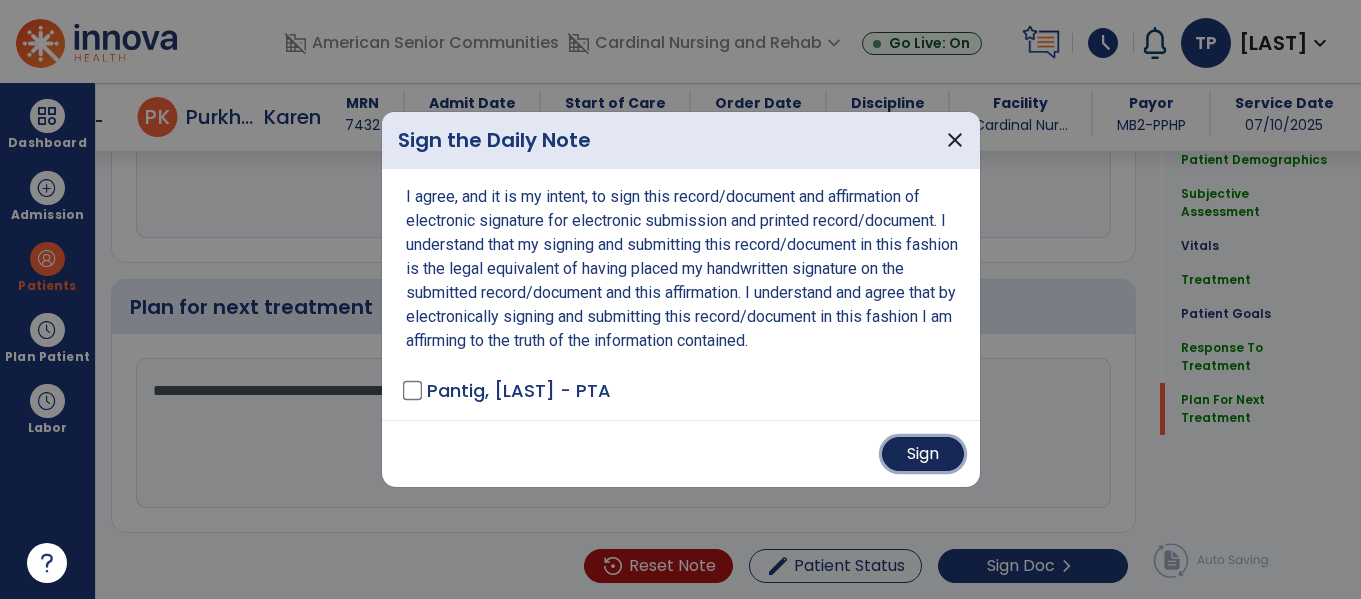 click on "Sign" at bounding box center [923, 454] 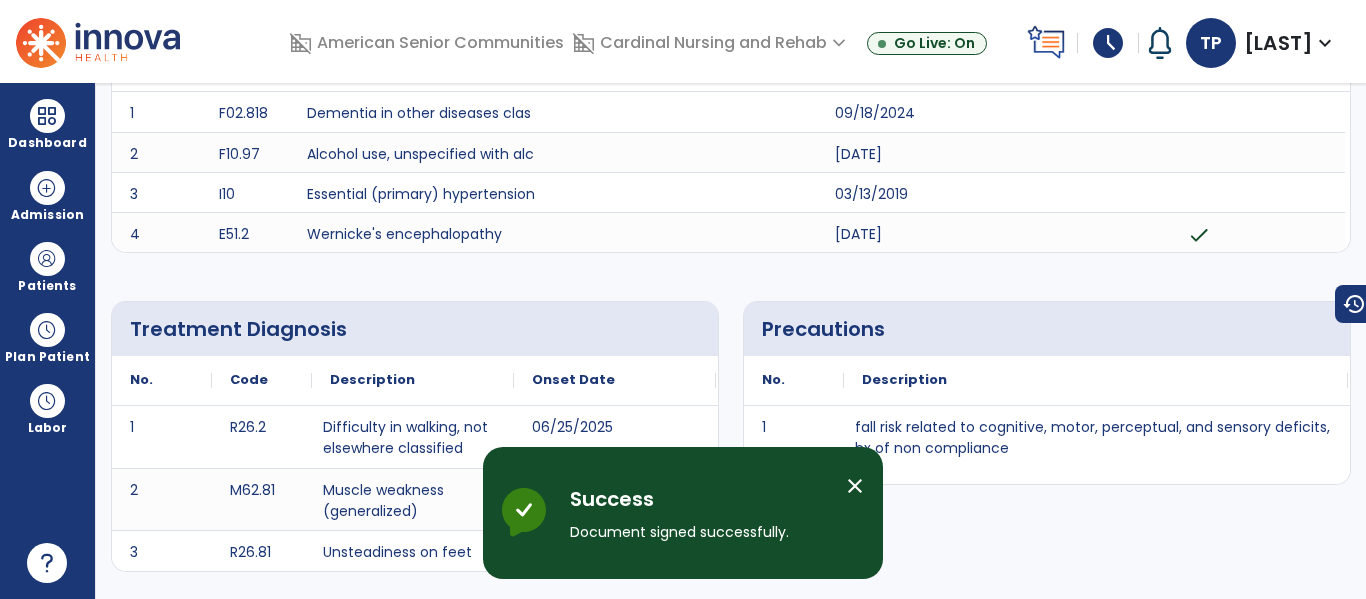 scroll, scrollTop: 0, scrollLeft: 0, axis: both 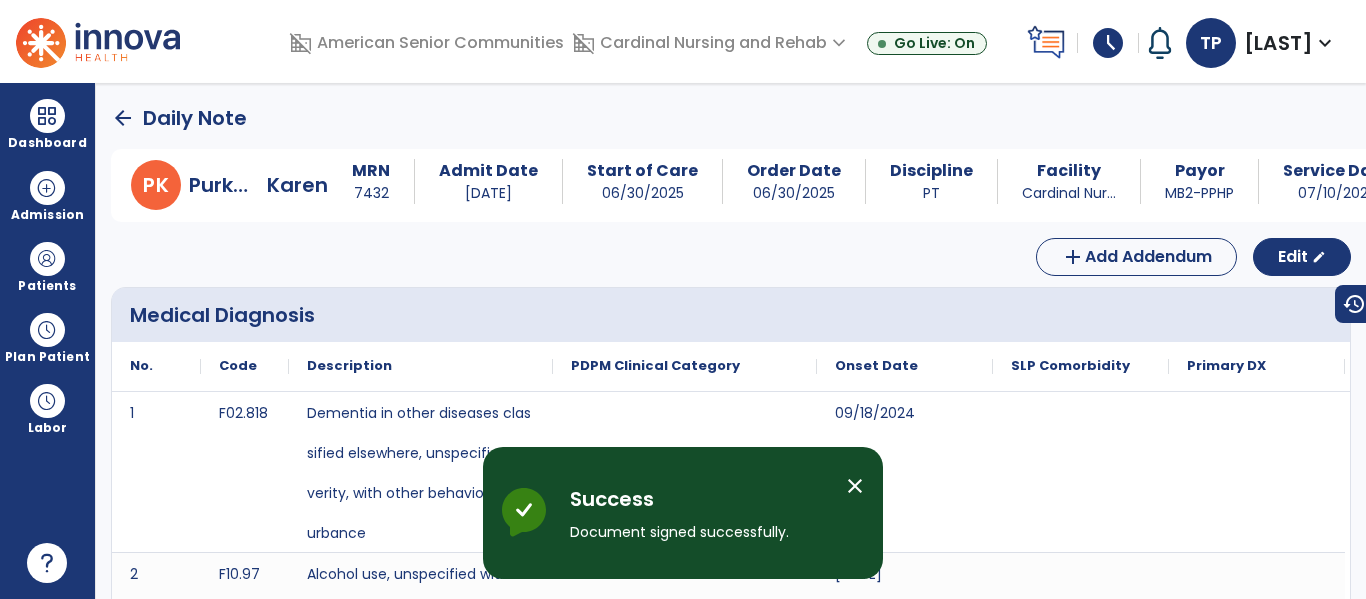 click on "arrow_back" 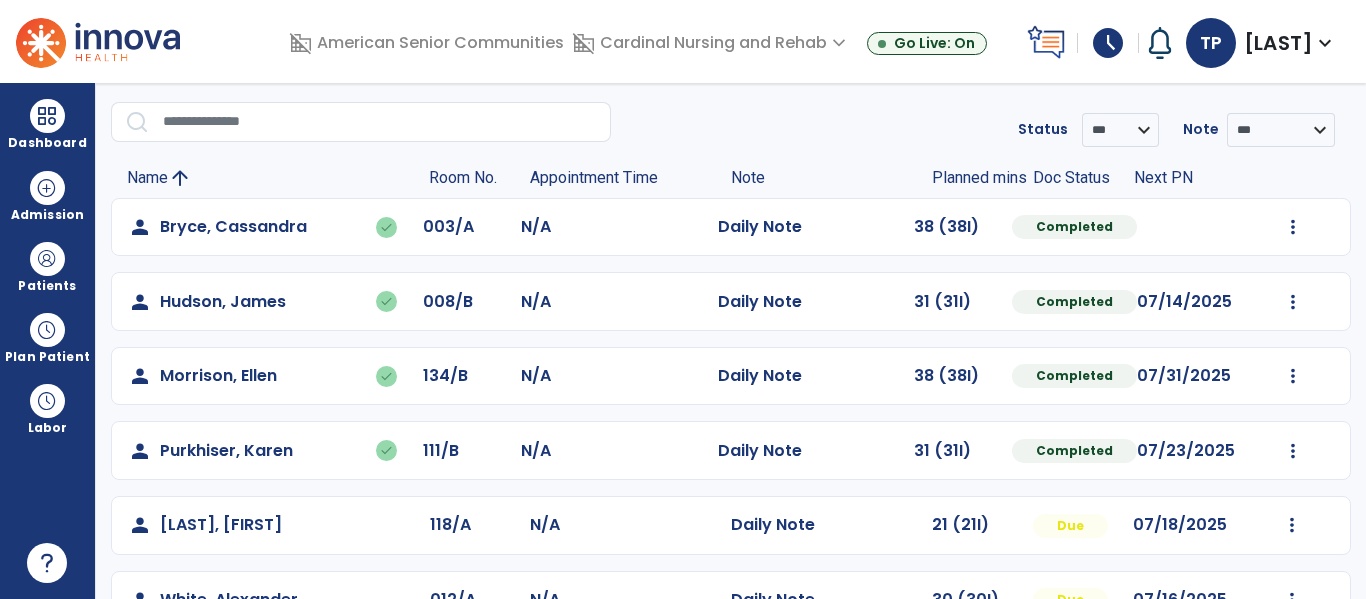 scroll, scrollTop: 115, scrollLeft: 0, axis: vertical 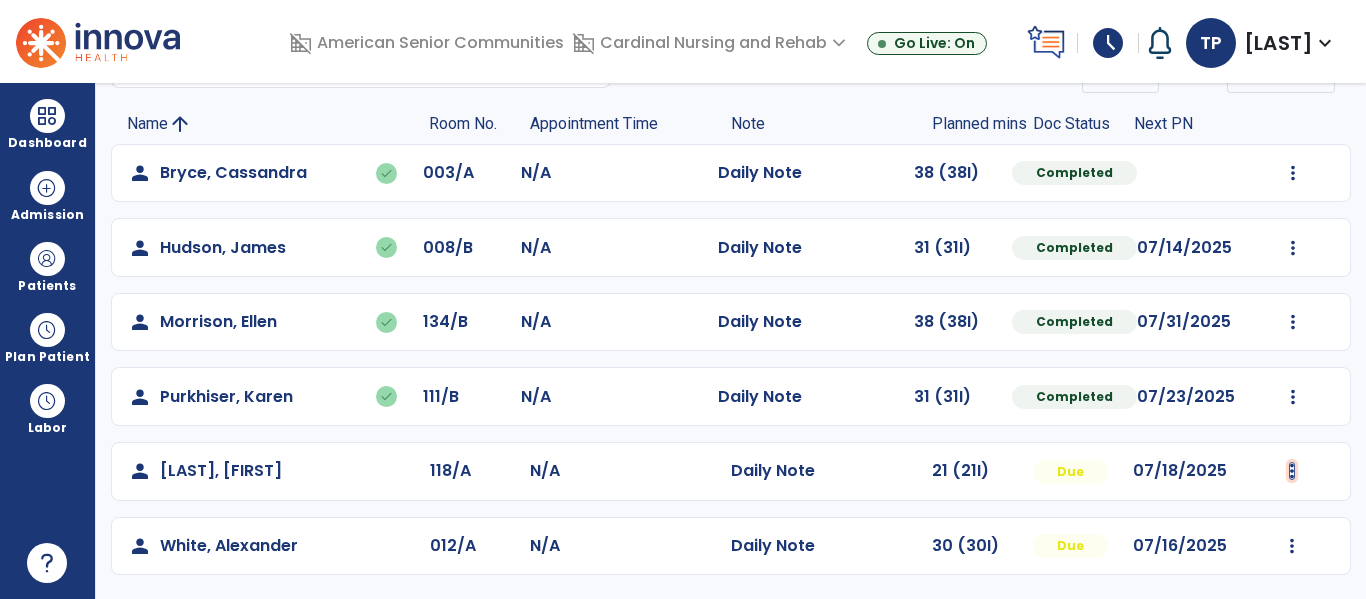 click at bounding box center (1293, 173) 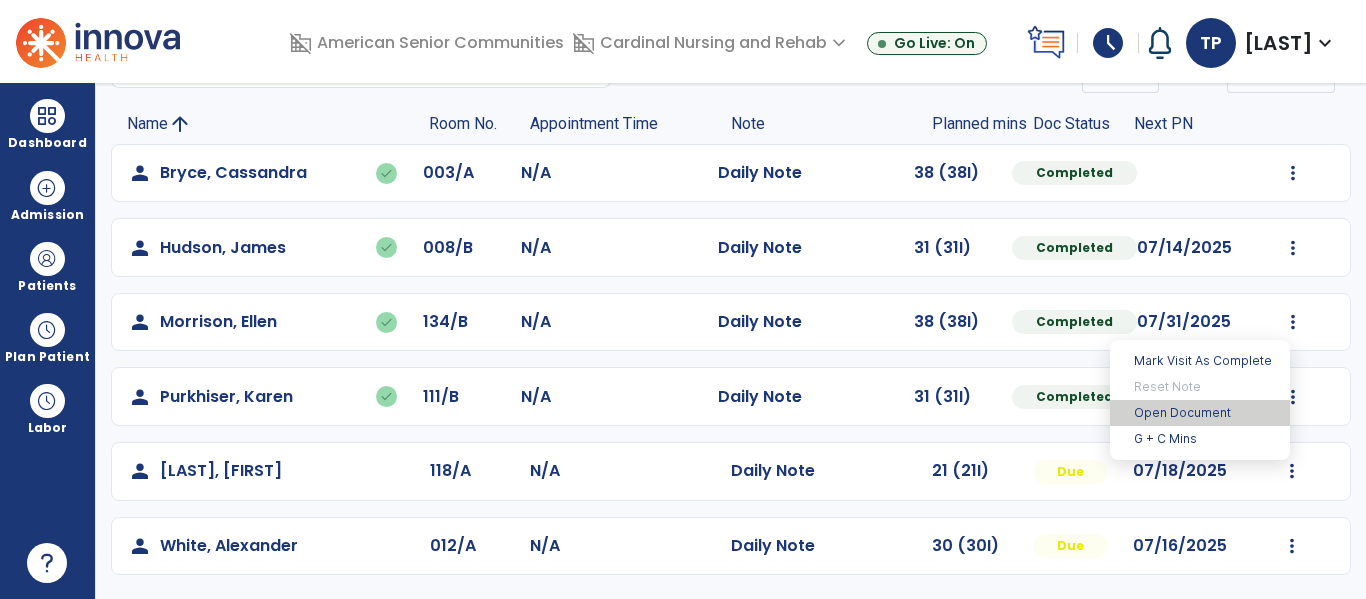 click on "Open Document" at bounding box center (1200, 413) 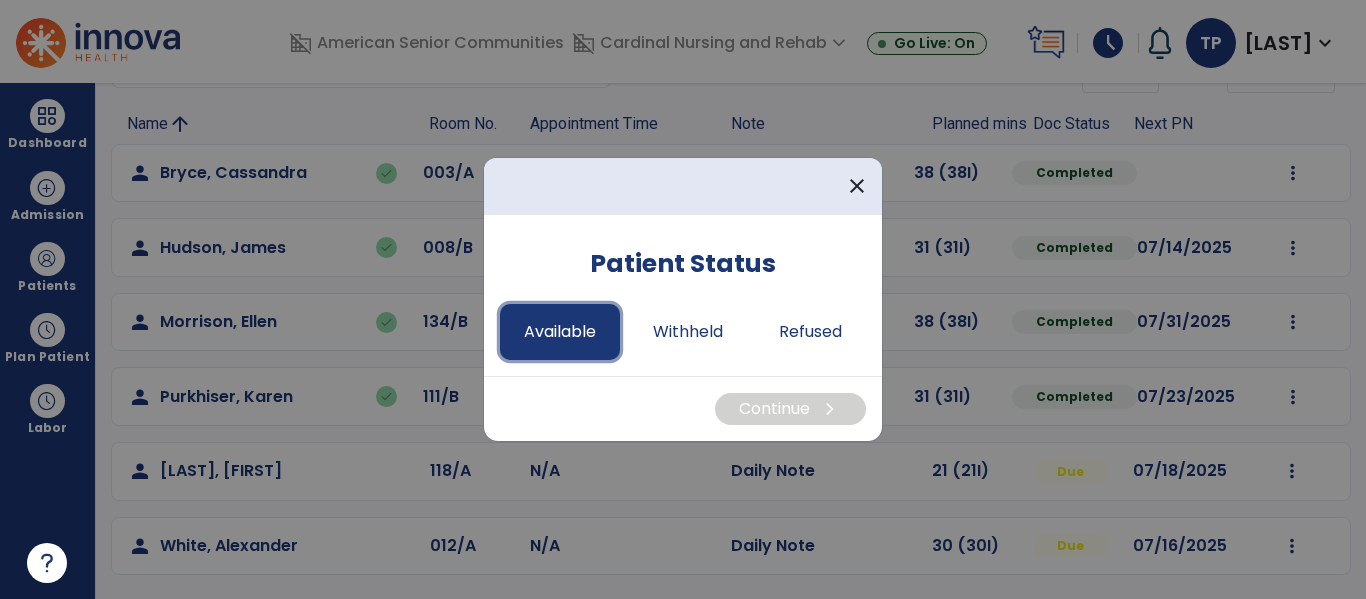 click on "Available" at bounding box center (560, 332) 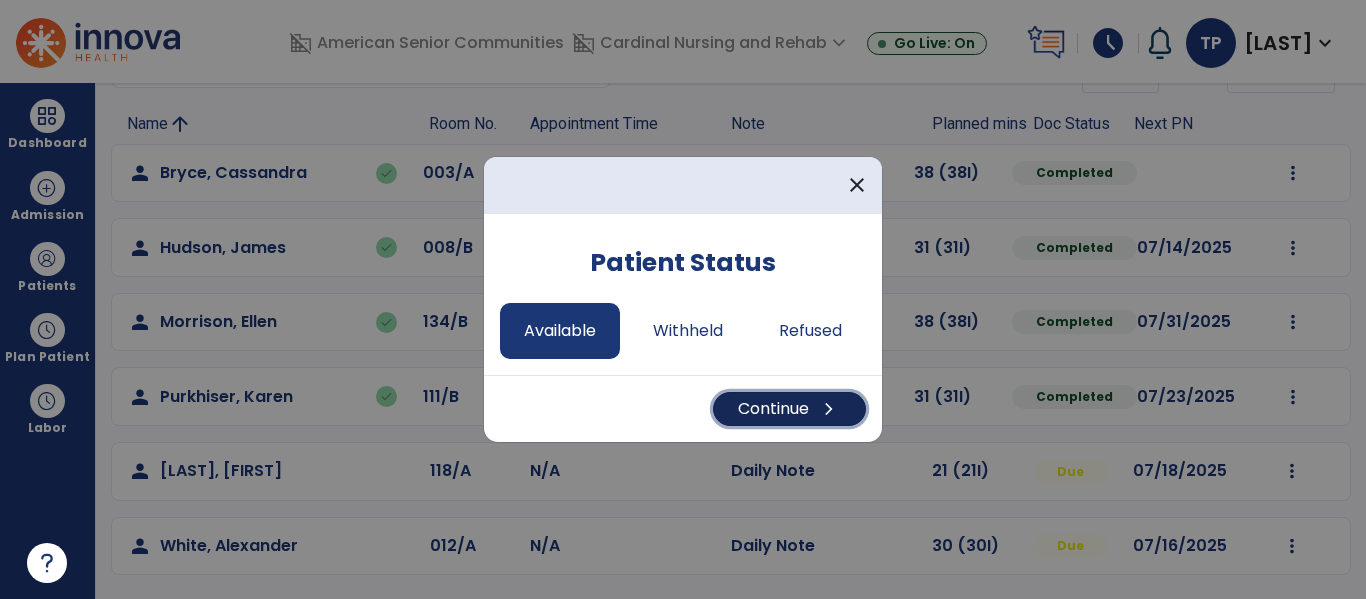 click on "Continue   chevron_right" at bounding box center [789, 409] 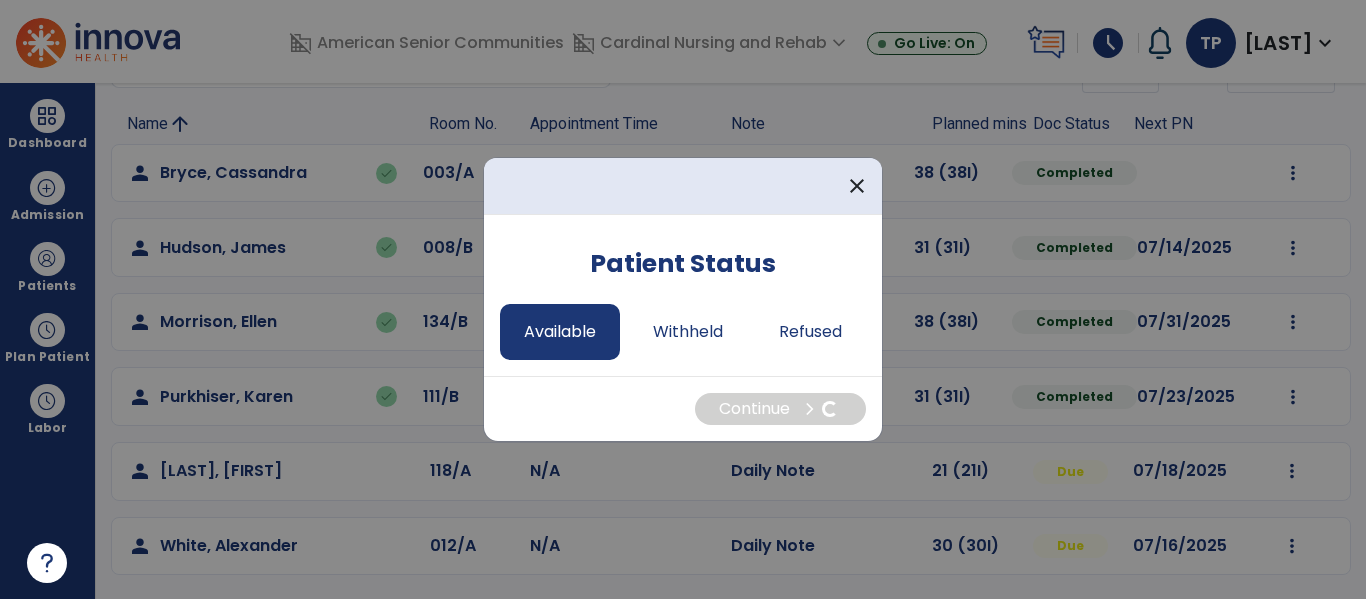 select on "*" 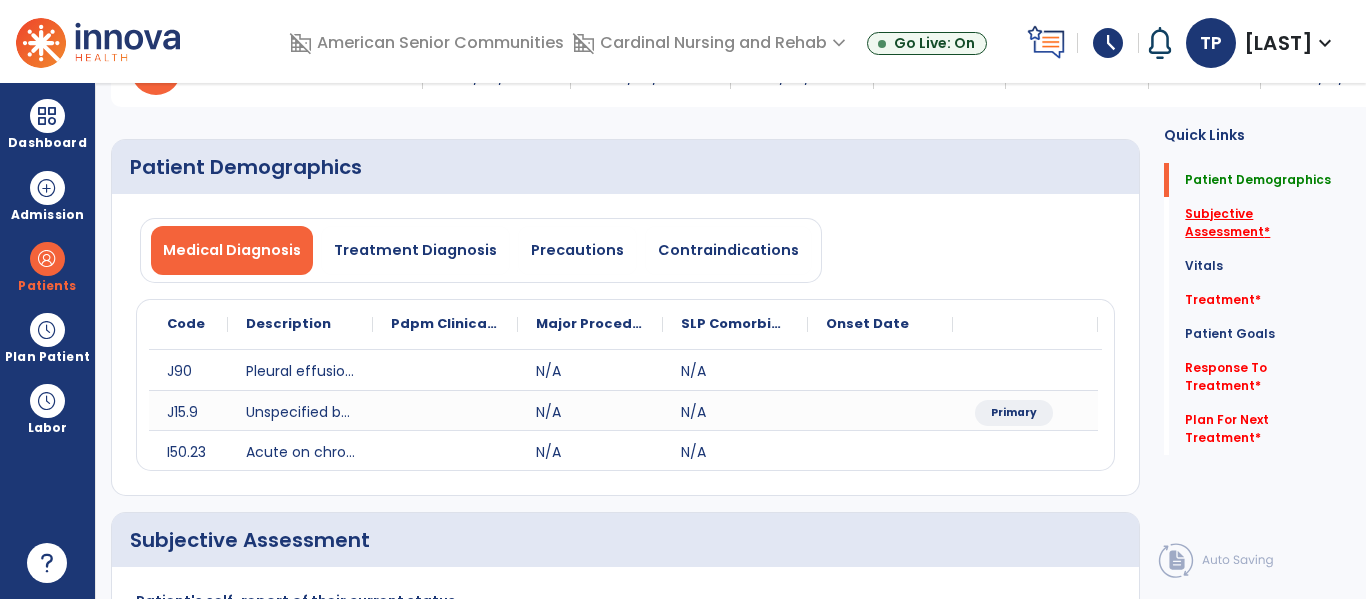 click on "Subjective Assessment   *" 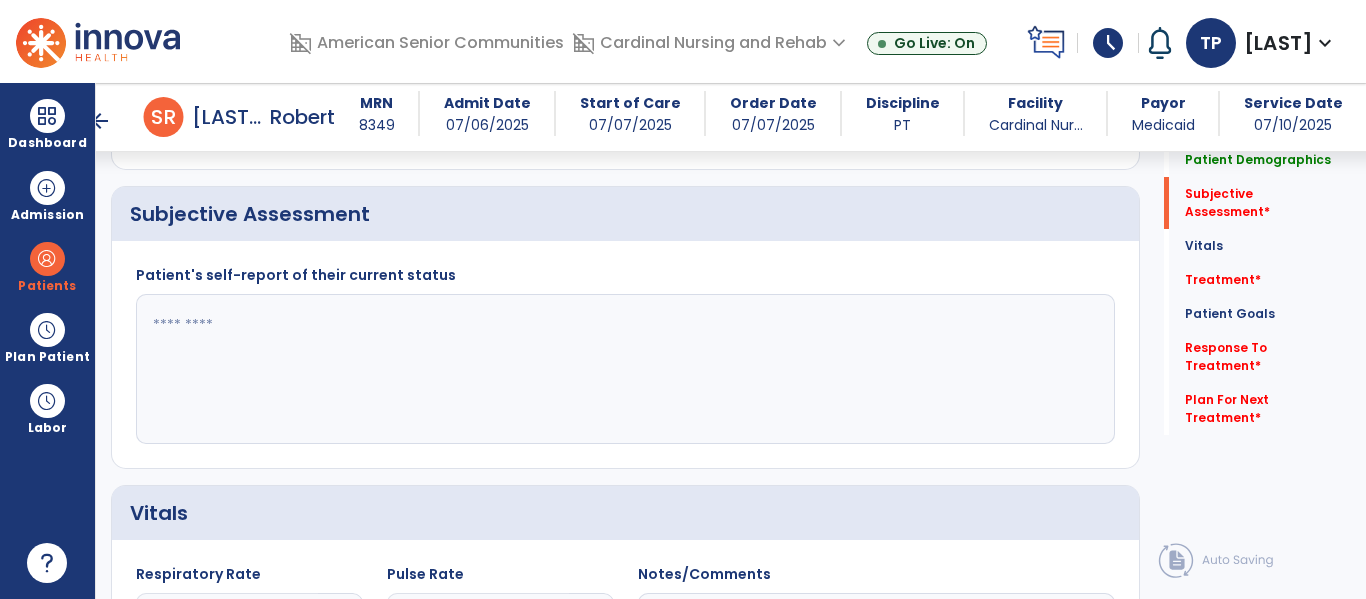 scroll, scrollTop: 427, scrollLeft: 0, axis: vertical 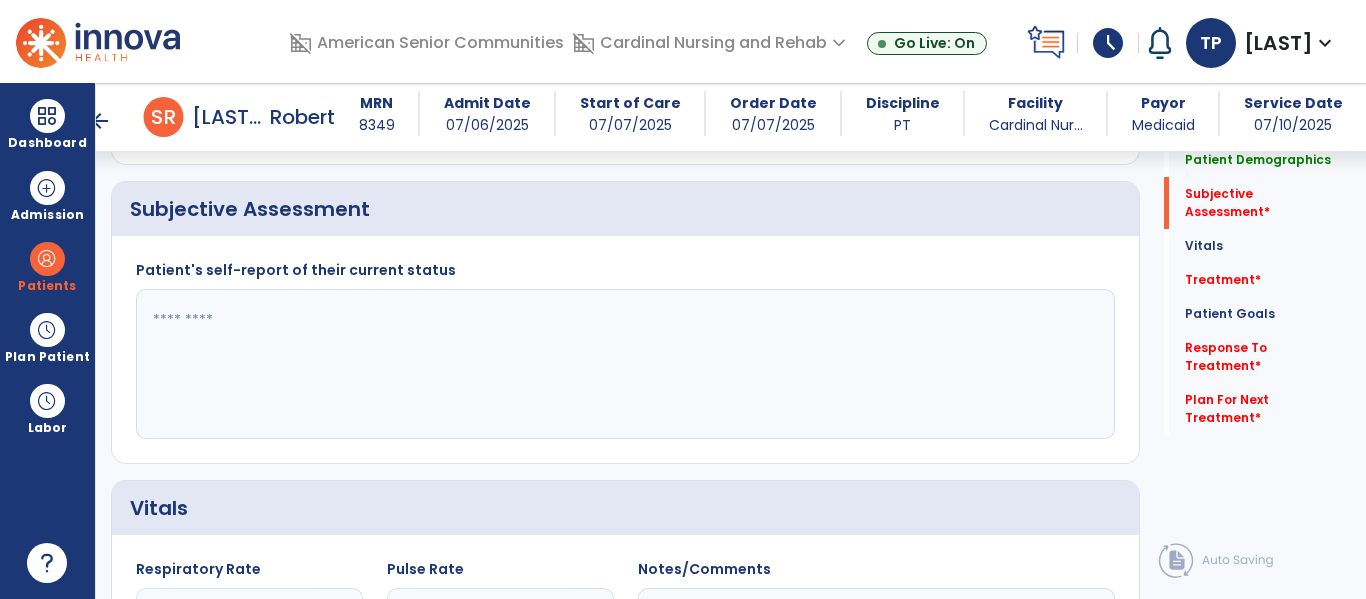 click 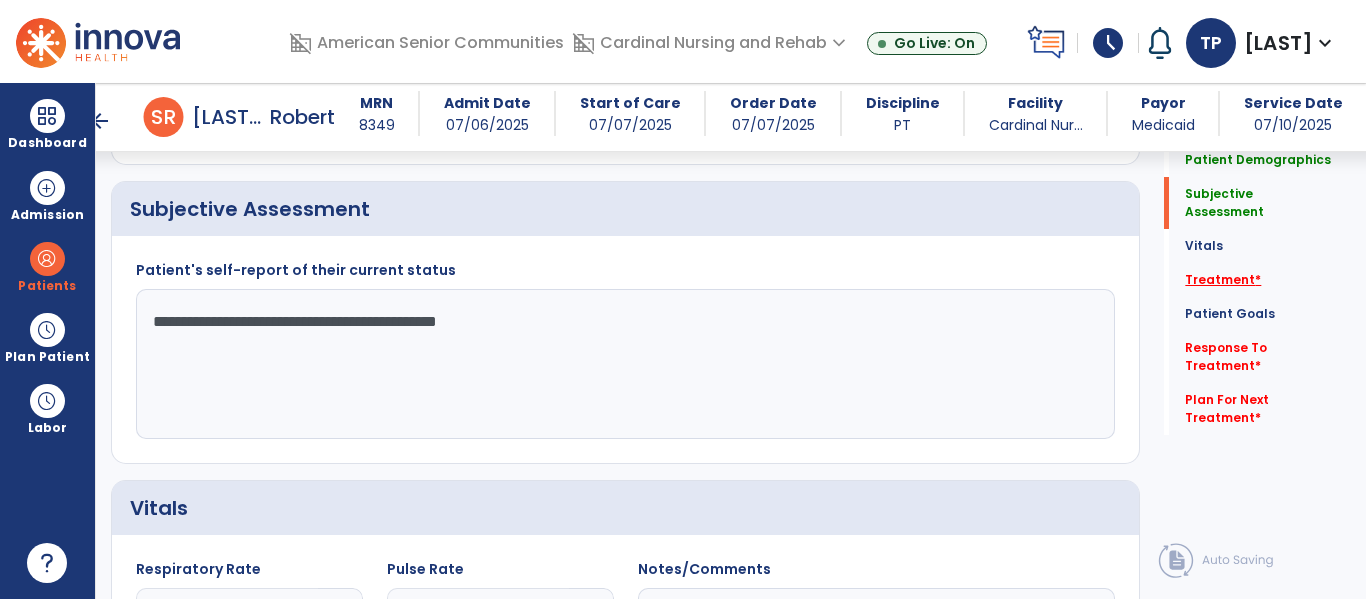 type on "**********" 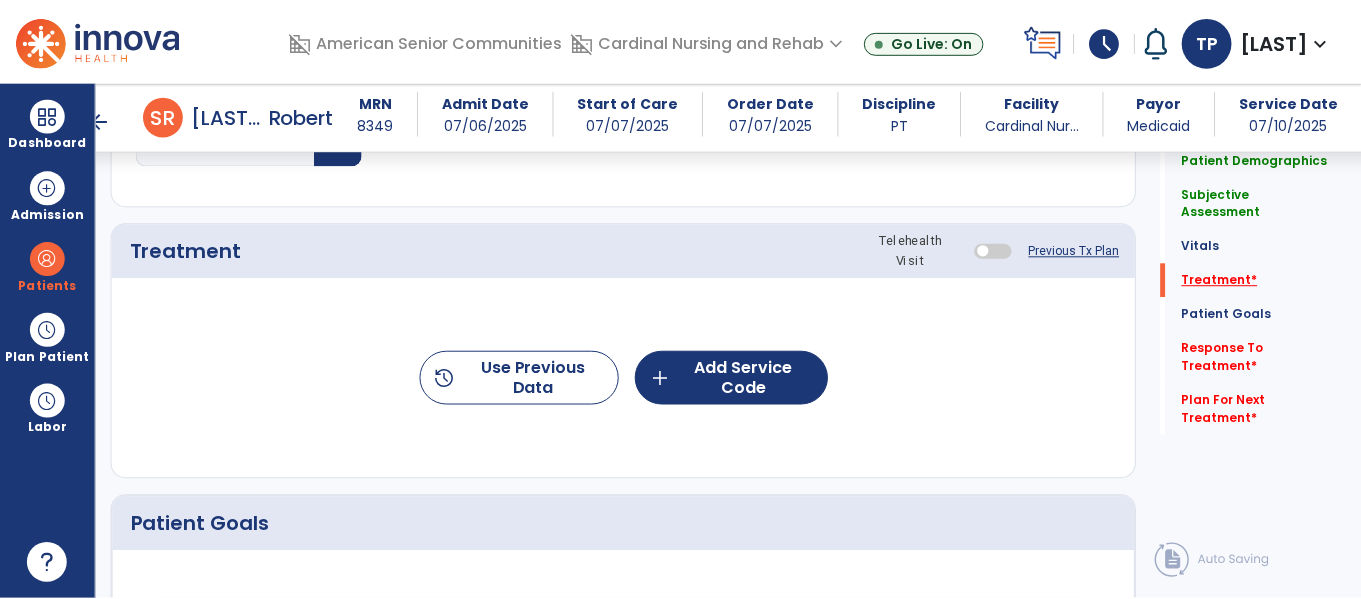 scroll, scrollTop: 1116, scrollLeft: 0, axis: vertical 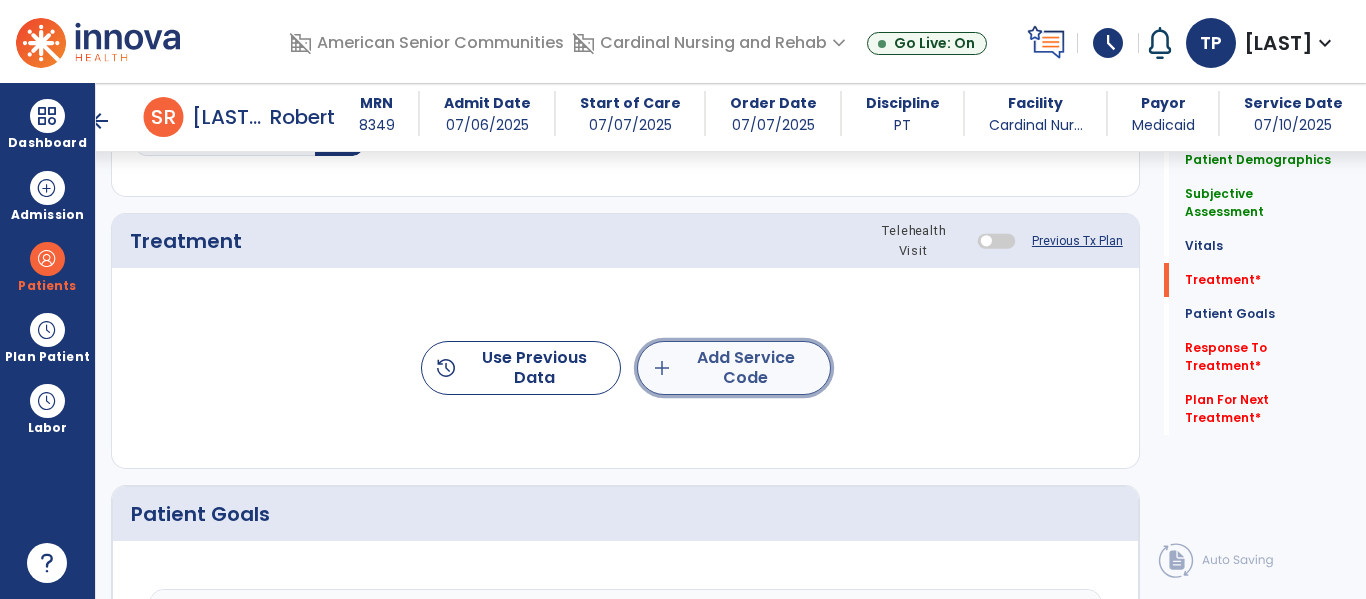 click on "add  Add Service Code" 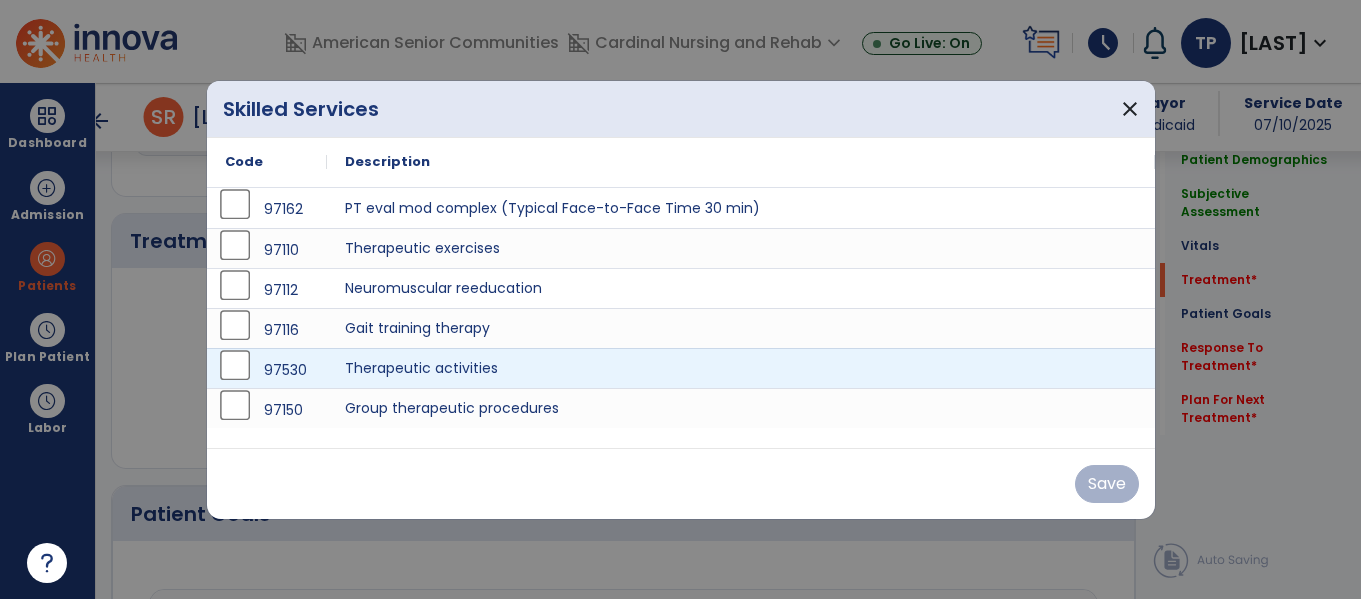scroll, scrollTop: 1116, scrollLeft: 0, axis: vertical 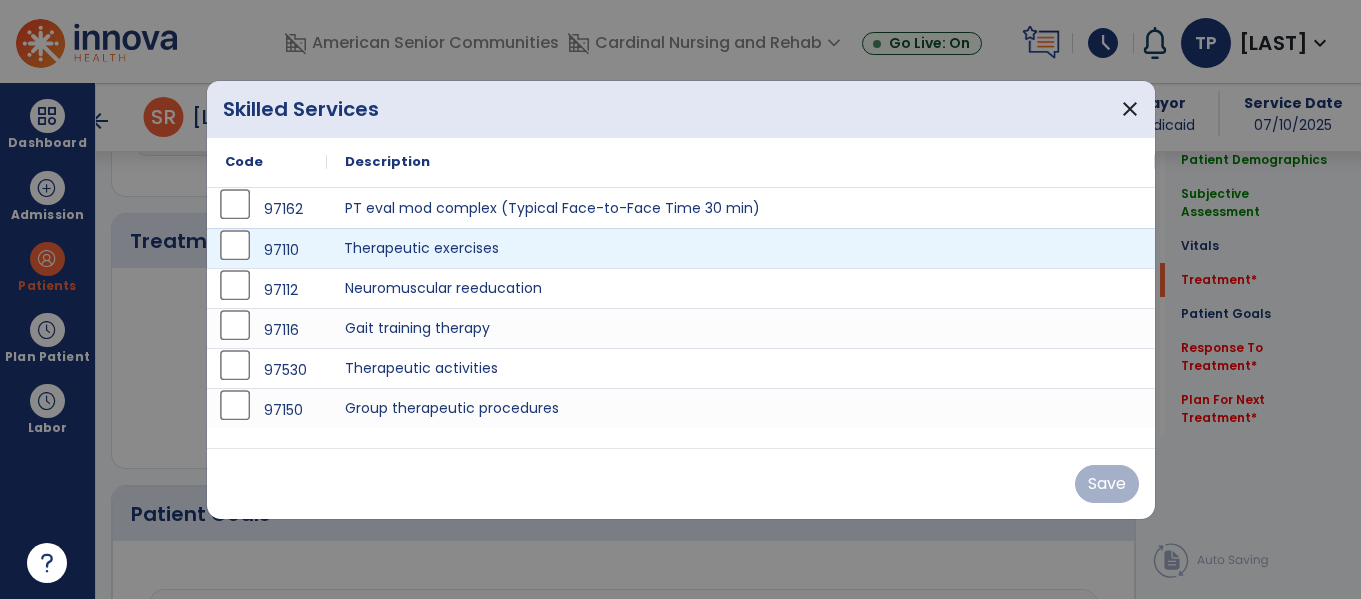 click on "Therapeutic exercises" at bounding box center (741, 248) 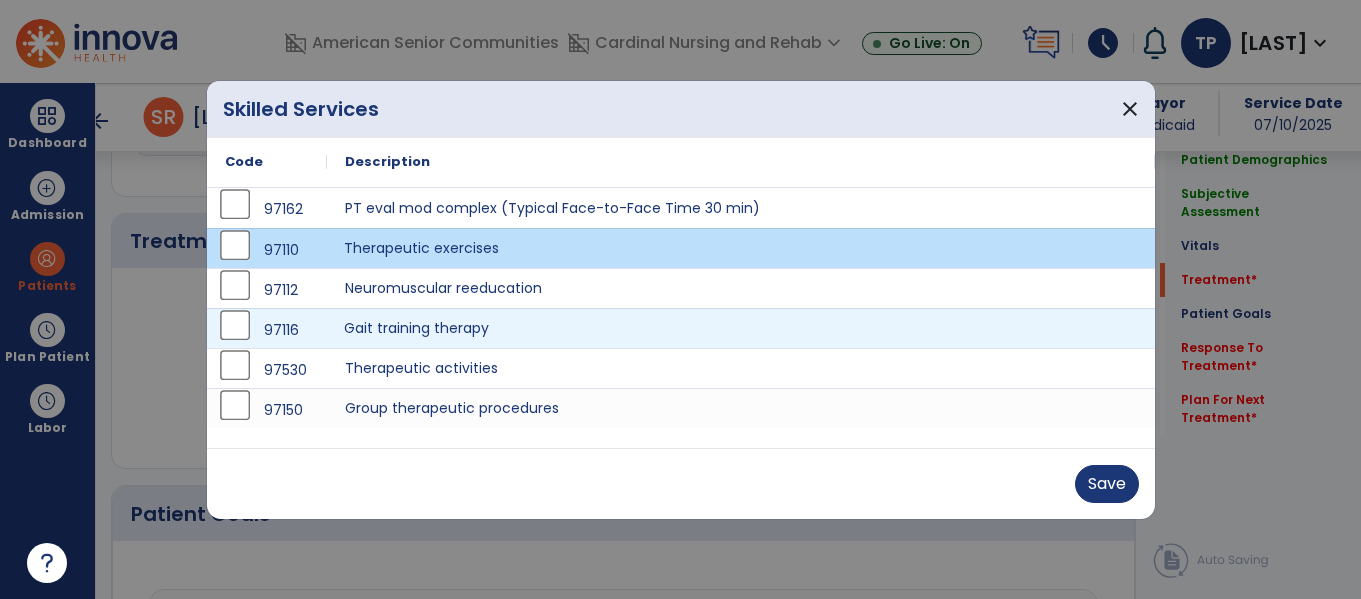 click on "Gait training therapy" at bounding box center (741, 328) 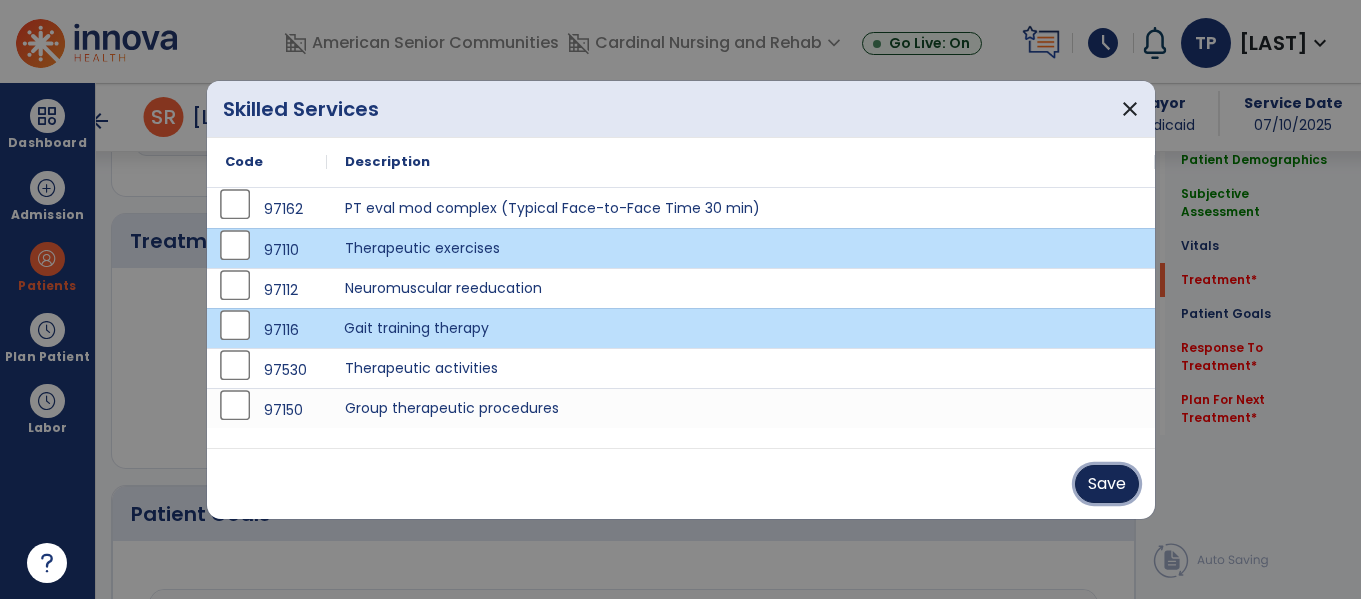 click on "Save" at bounding box center (1107, 484) 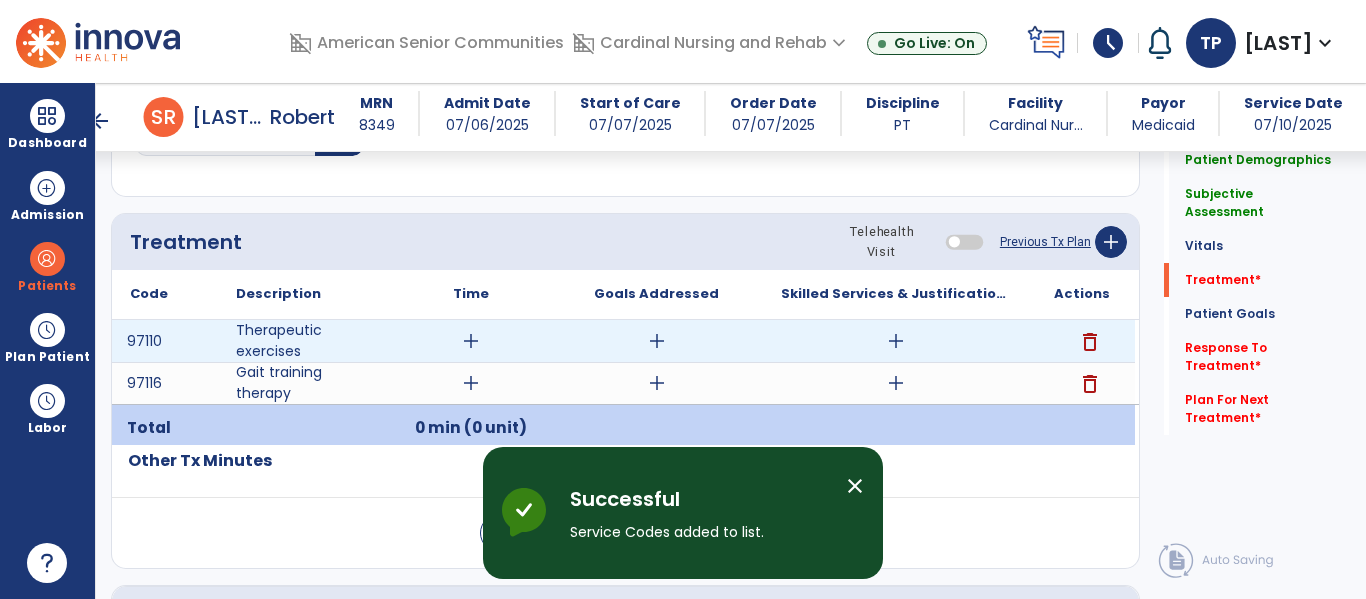 click on "add" at bounding box center (471, 341) 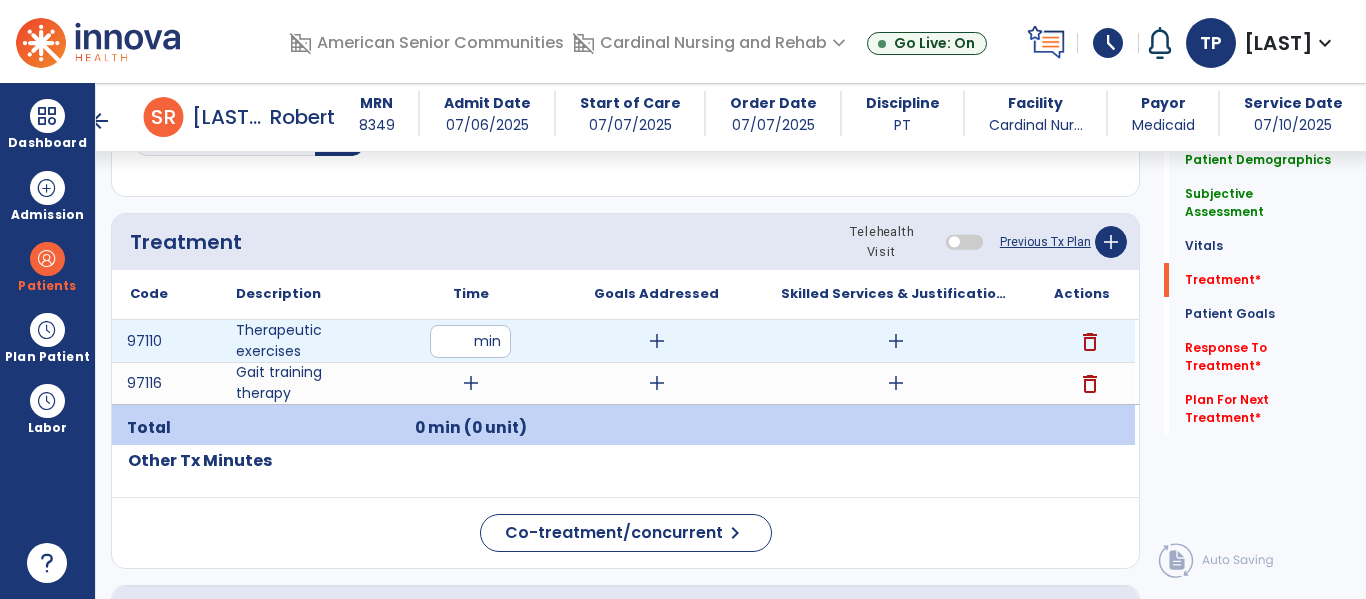 type on "**" 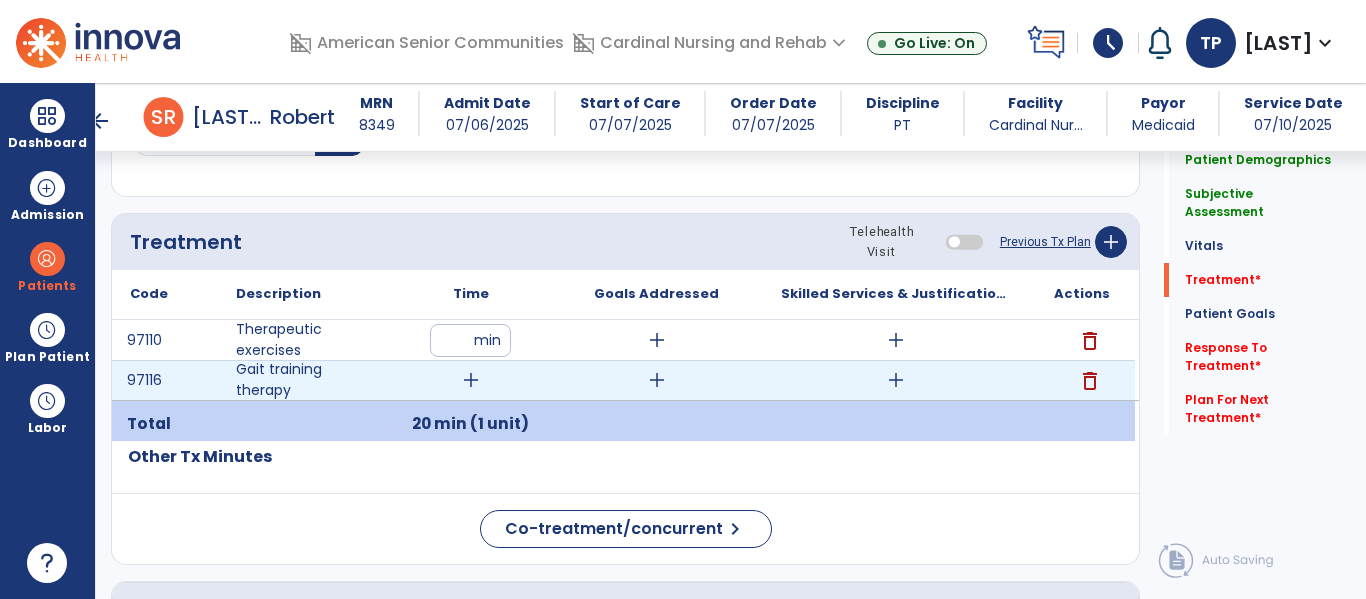 click on "add" at bounding box center (471, 380) 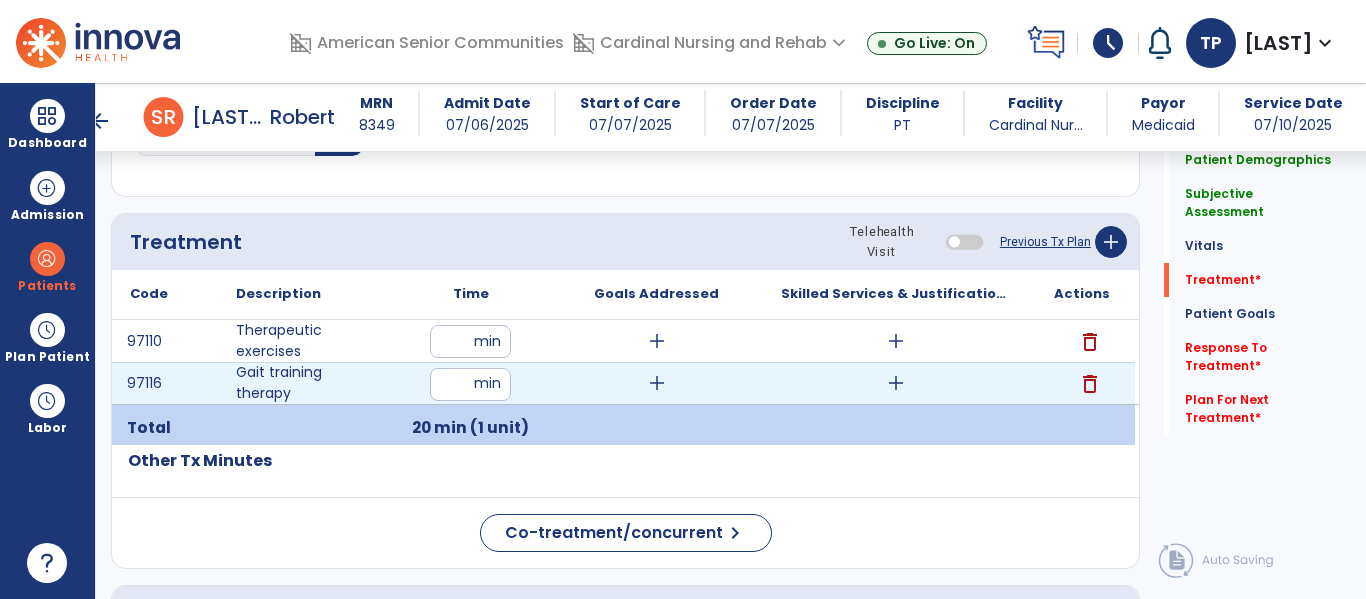 type on "**" 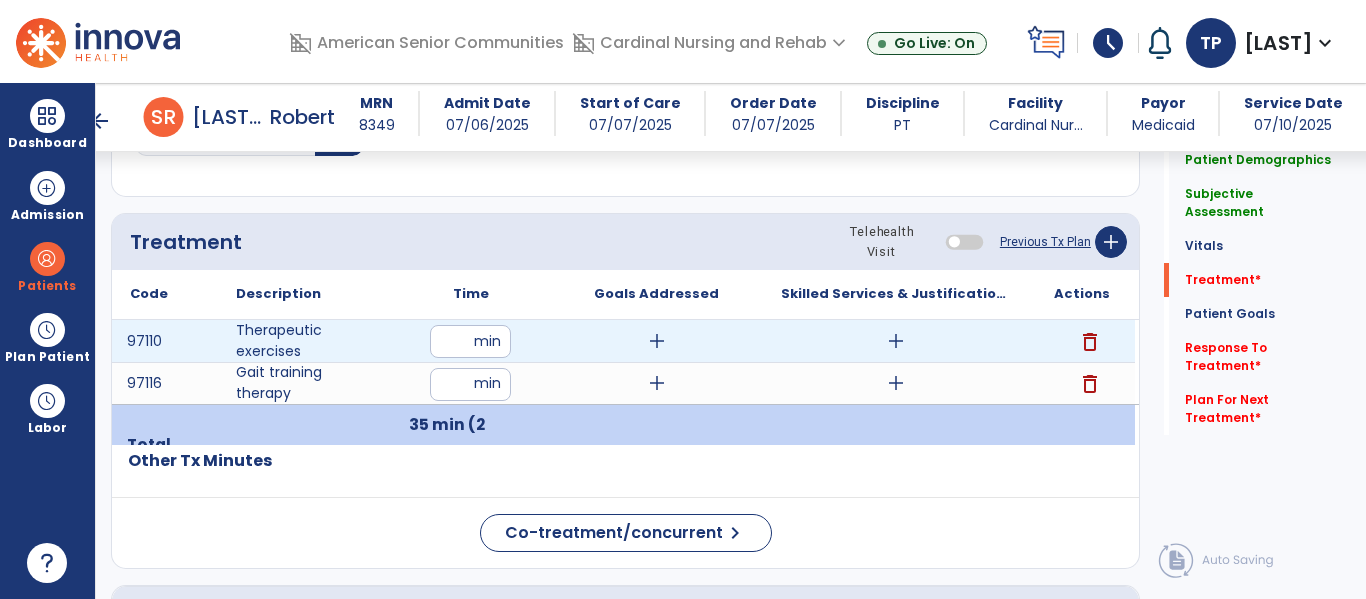 click on "add" at bounding box center (657, 341) 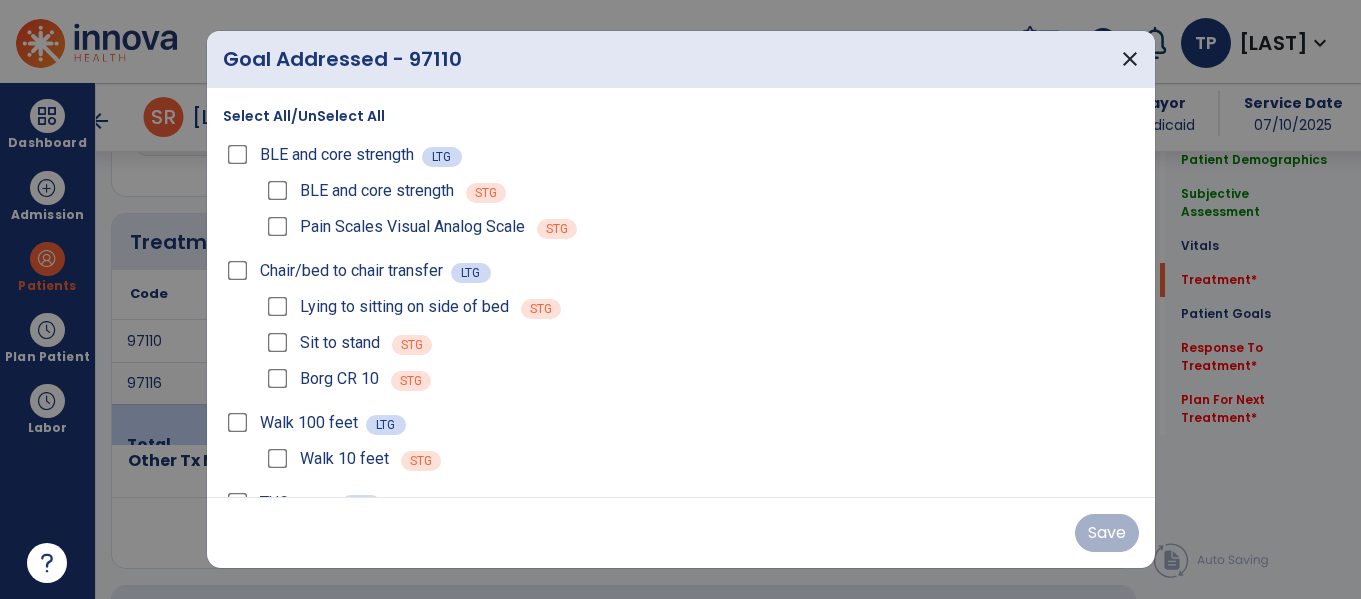 scroll, scrollTop: 1116, scrollLeft: 0, axis: vertical 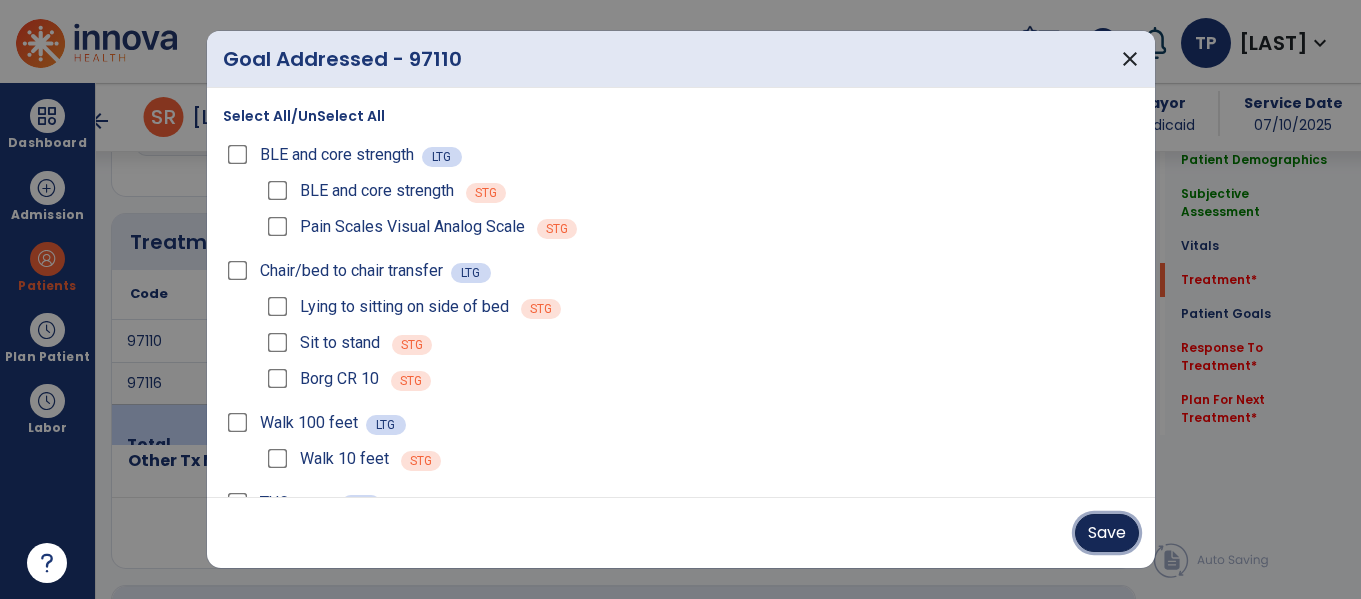 click on "Save" at bounding box center (1107, 533) 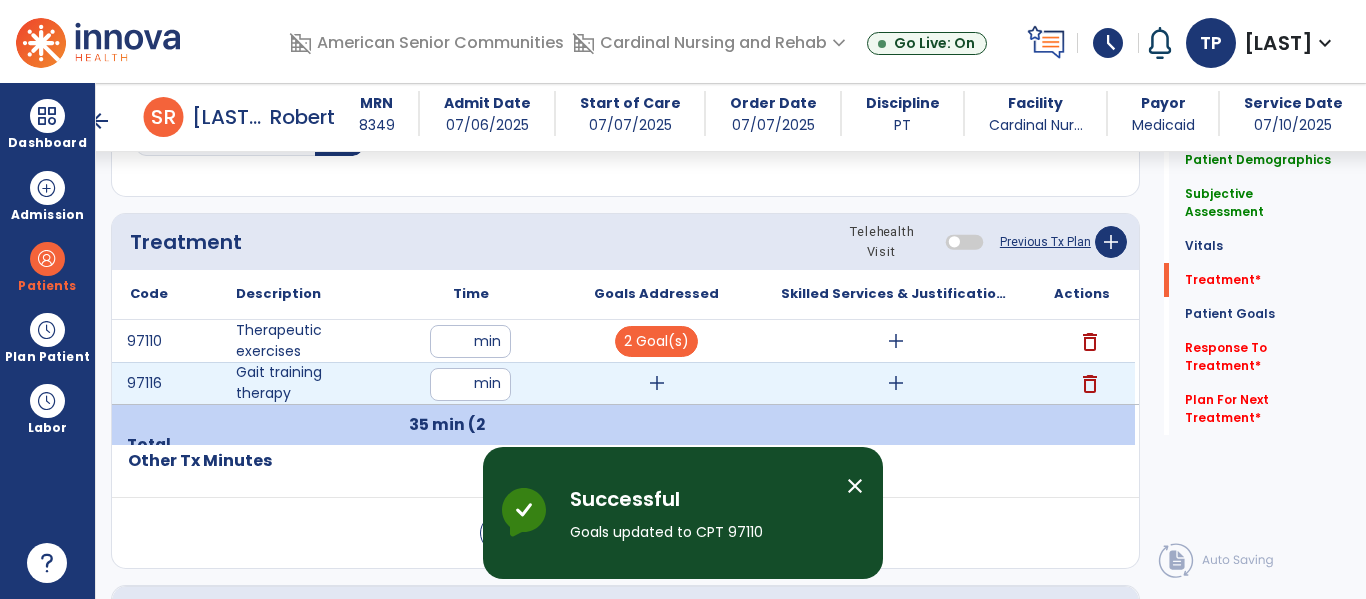 click on "add" at bounding box center [657, 383] 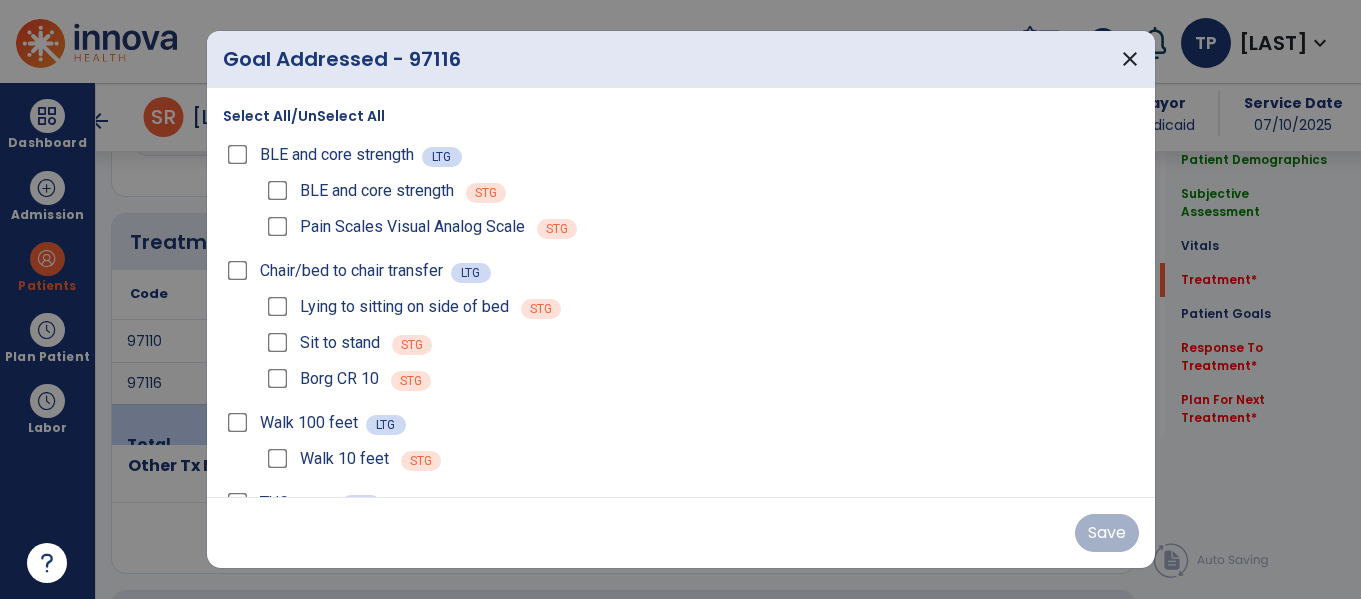 scroll, scrollTop: 1116, scrollLeft: 0, axis: vertical 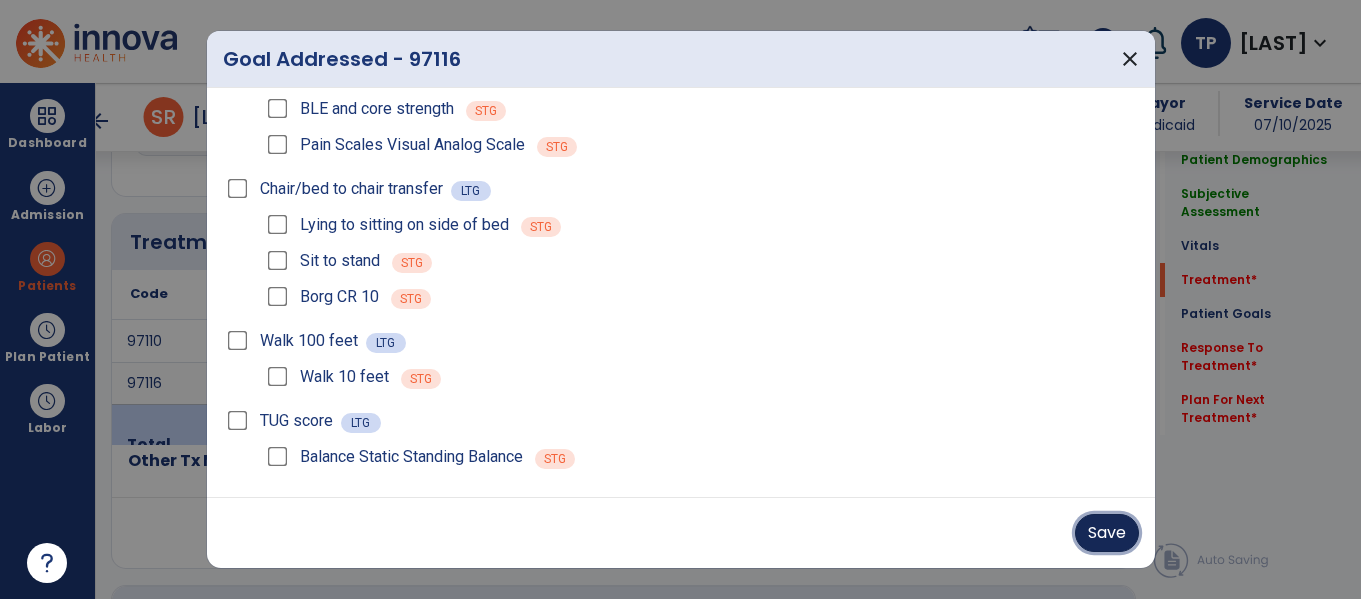 click on "Save" at bounding box center (1107, 533) 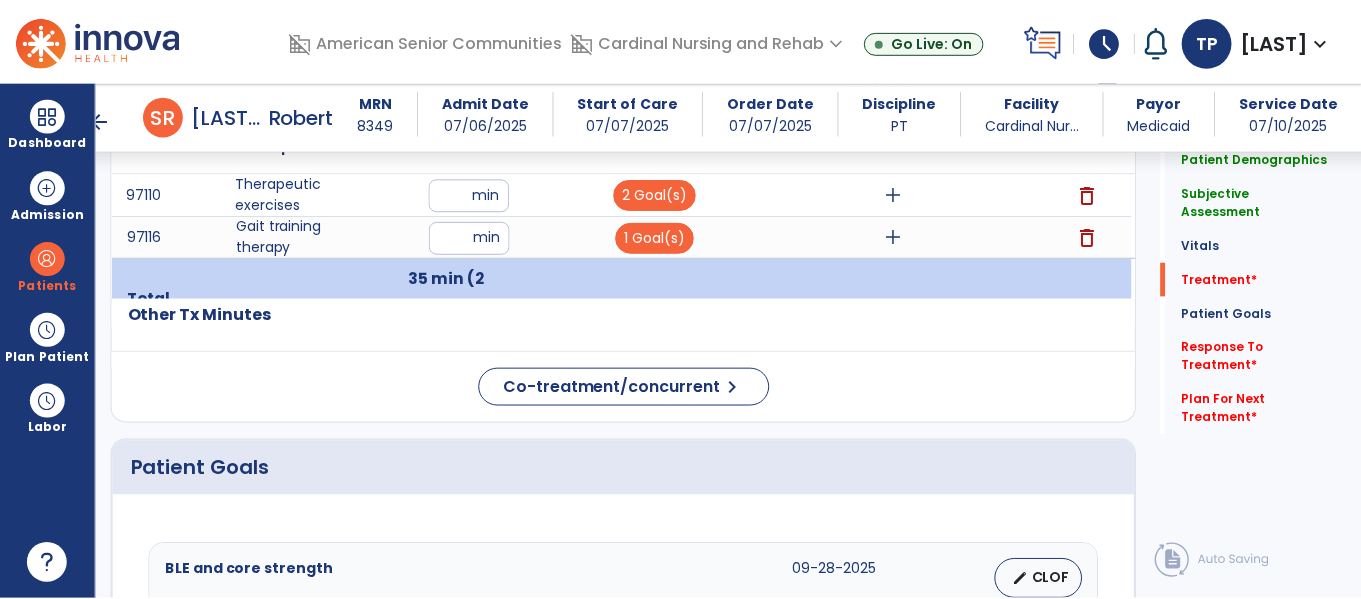 scroll, scrollTop: 1251, scrollLeft: 0, axis: vertical 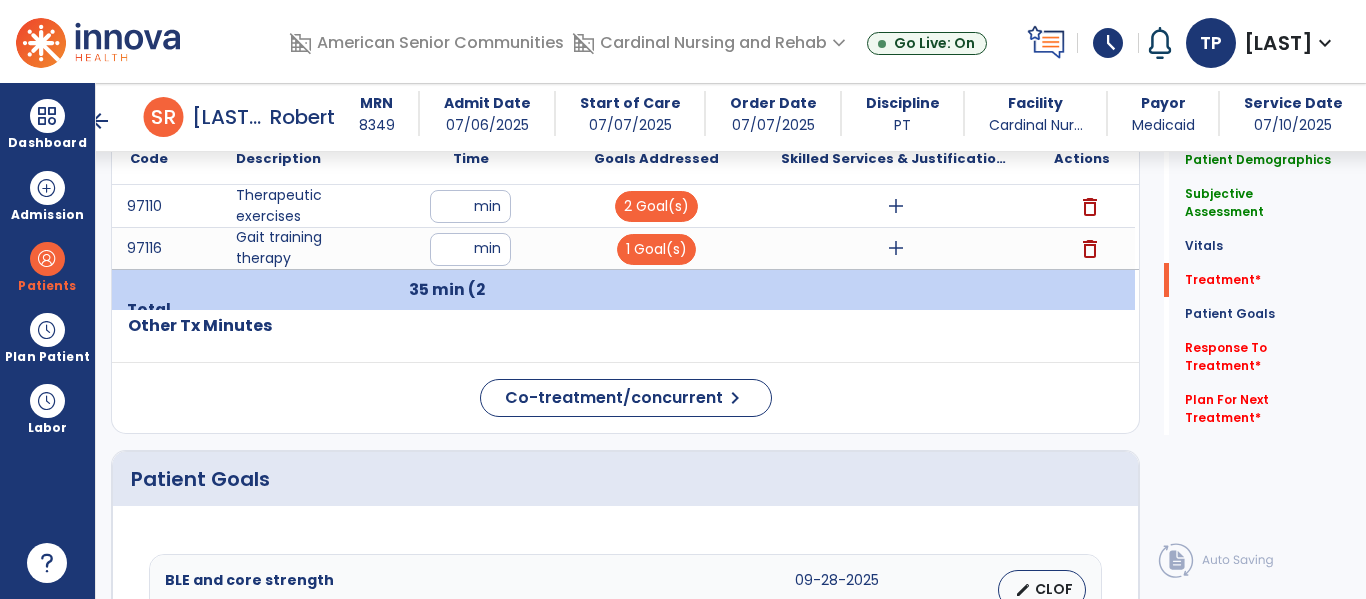 click on "BLE and core strength 09-28-2025 edit CLOF PLOF:  WFL CLOF:  BLE MMT grossly graded 3/5 except for B hips 2-/5; core strength 3/5 Target:  5/5" at bounding box center (625, 623) 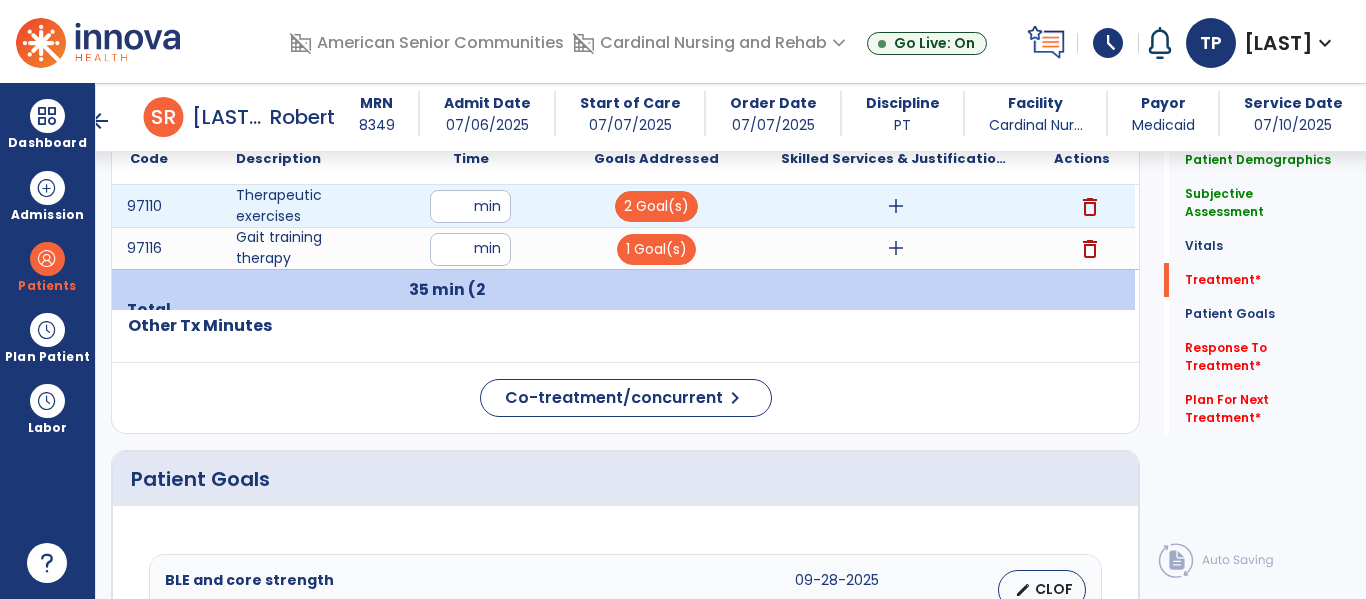 click on "add" at bounding box center (896, 206) 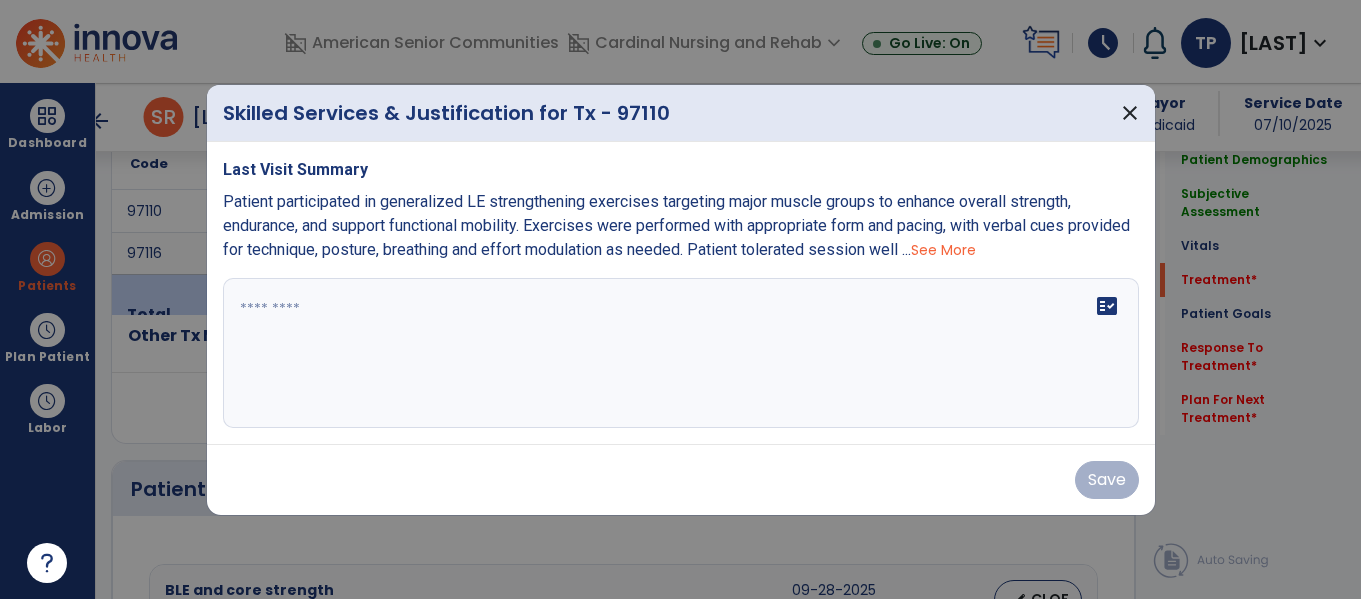 scroll, scrollTop: 1251, scrollLeft: 0, axis: vertical 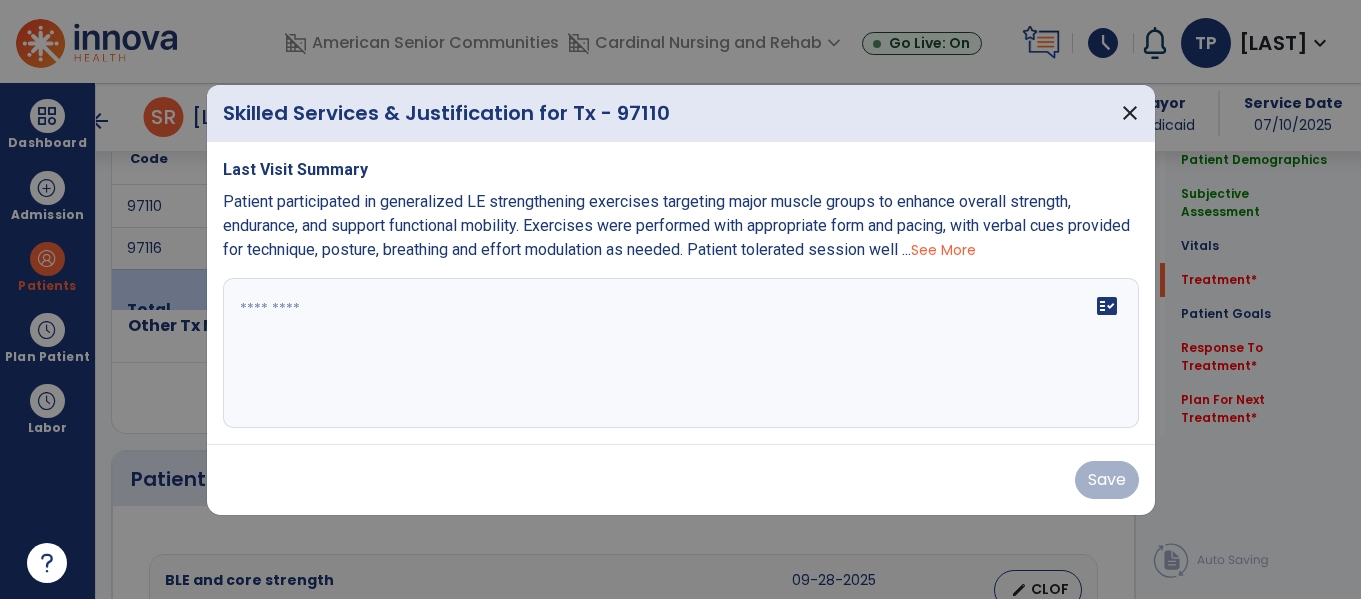 click at bounding box center (681, 353) 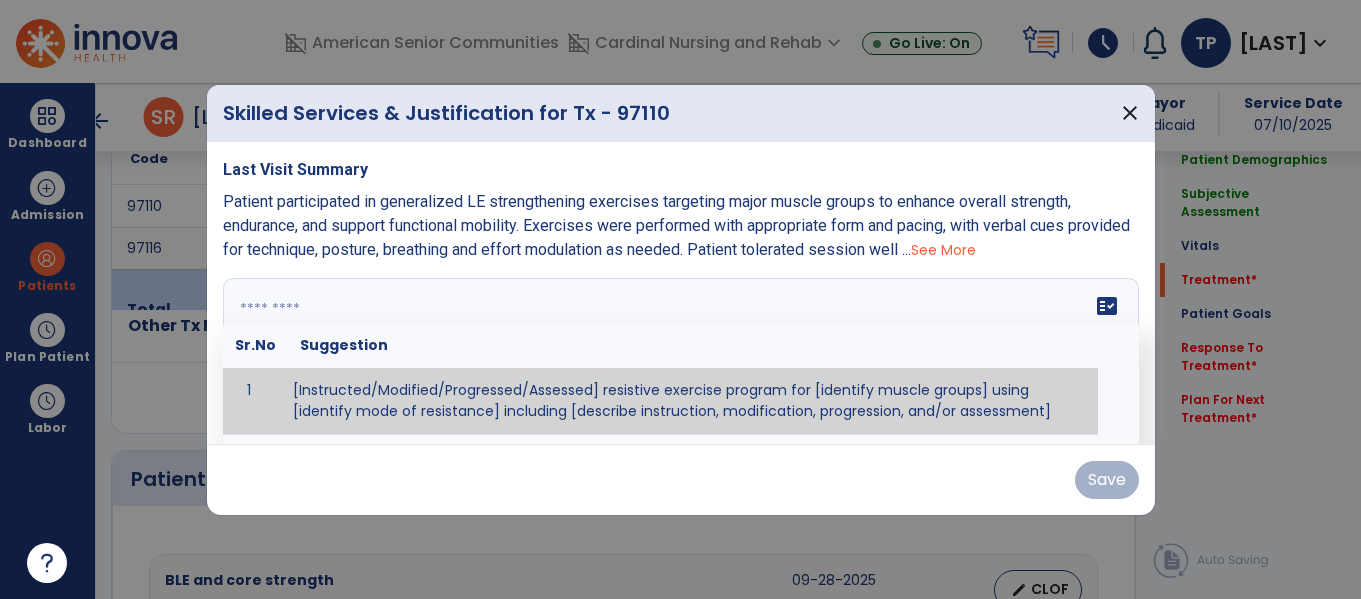 paste on "**********" 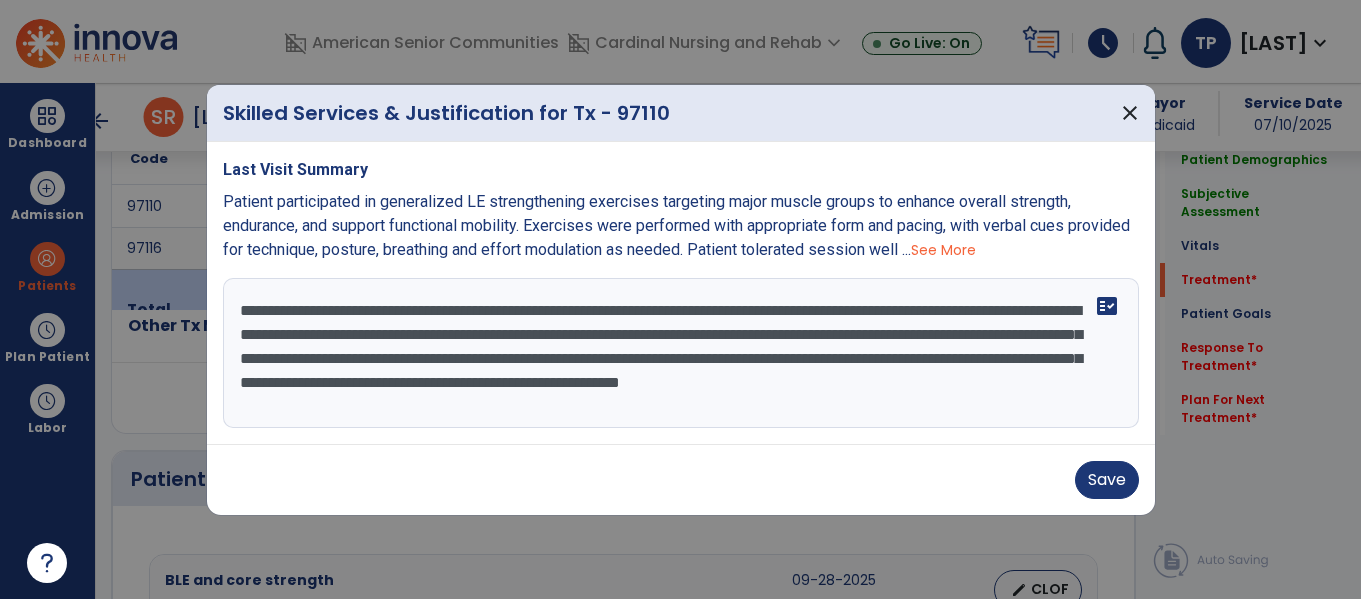 drag, startPoint x: 339, startPoint y: 325, endPoint x: 564, endPoint y: 335, distance: 225.2221 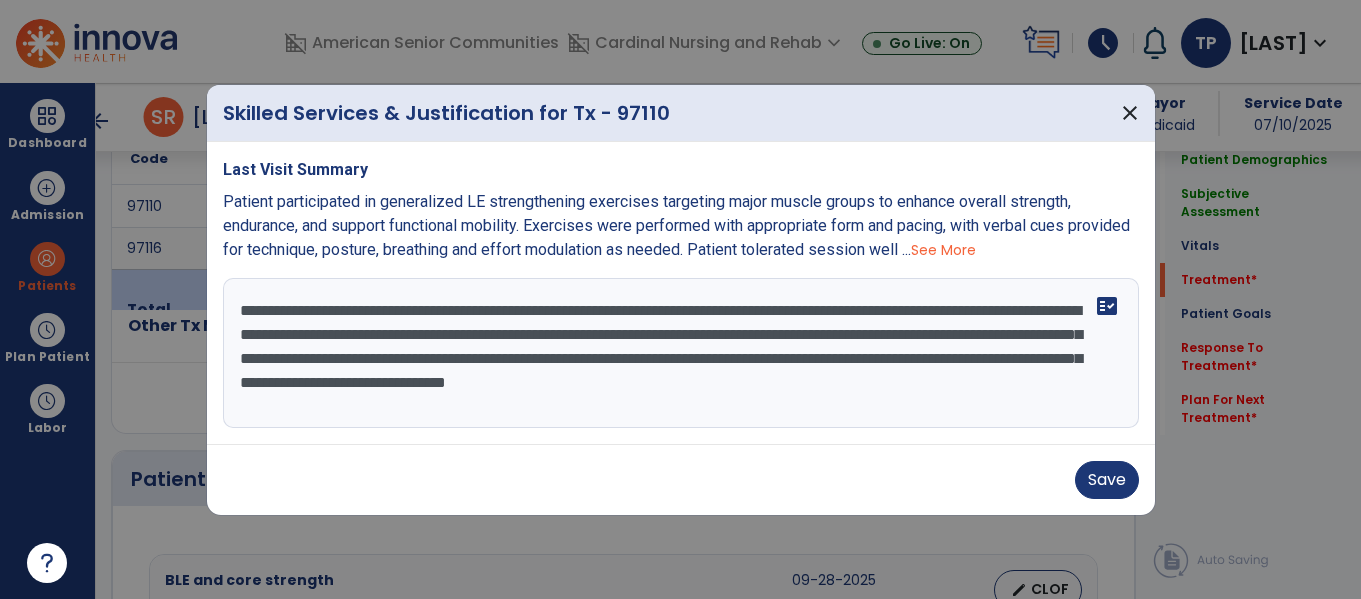 drag, startPoint x: 726, startPoint y: 331, endPoint x: 764, endPoint y: 341, distance: 39.293766 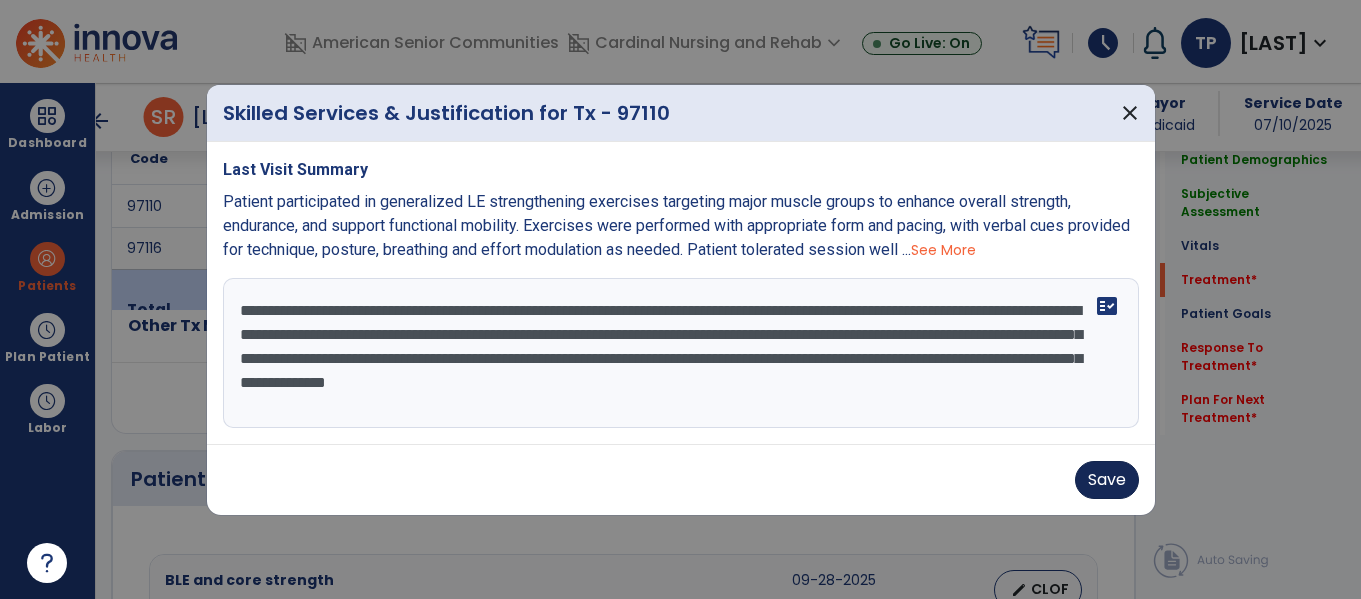 type on "**********" 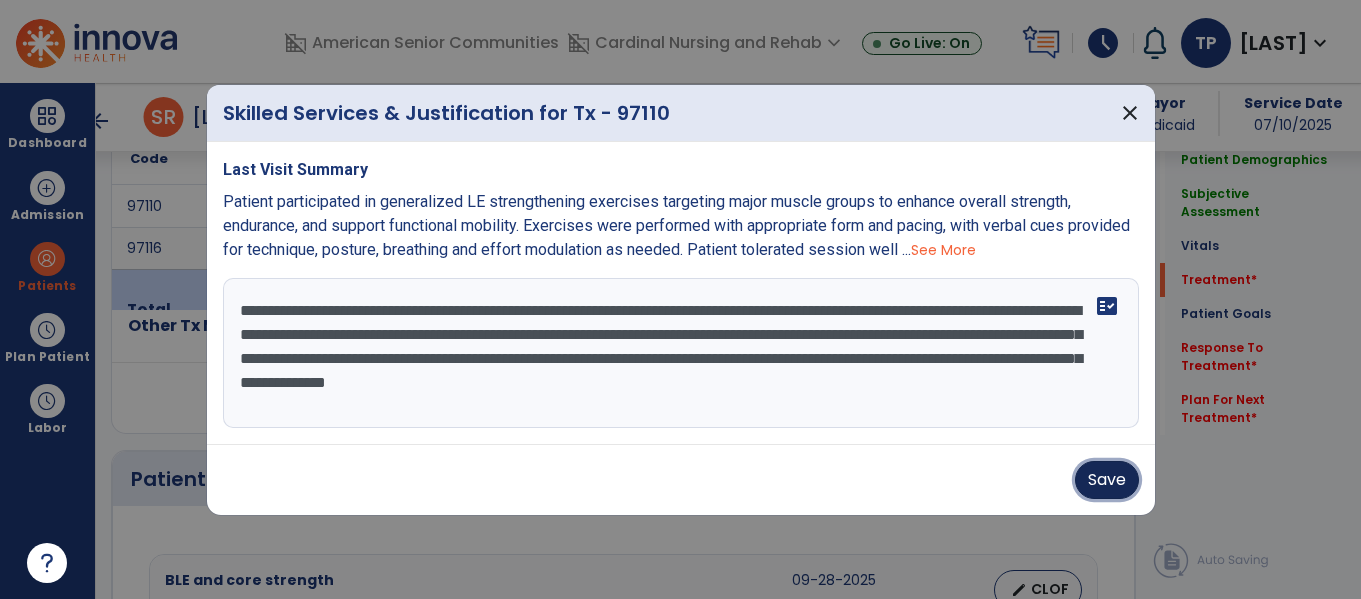 click on "Save" at bounding box center [1107, 480] 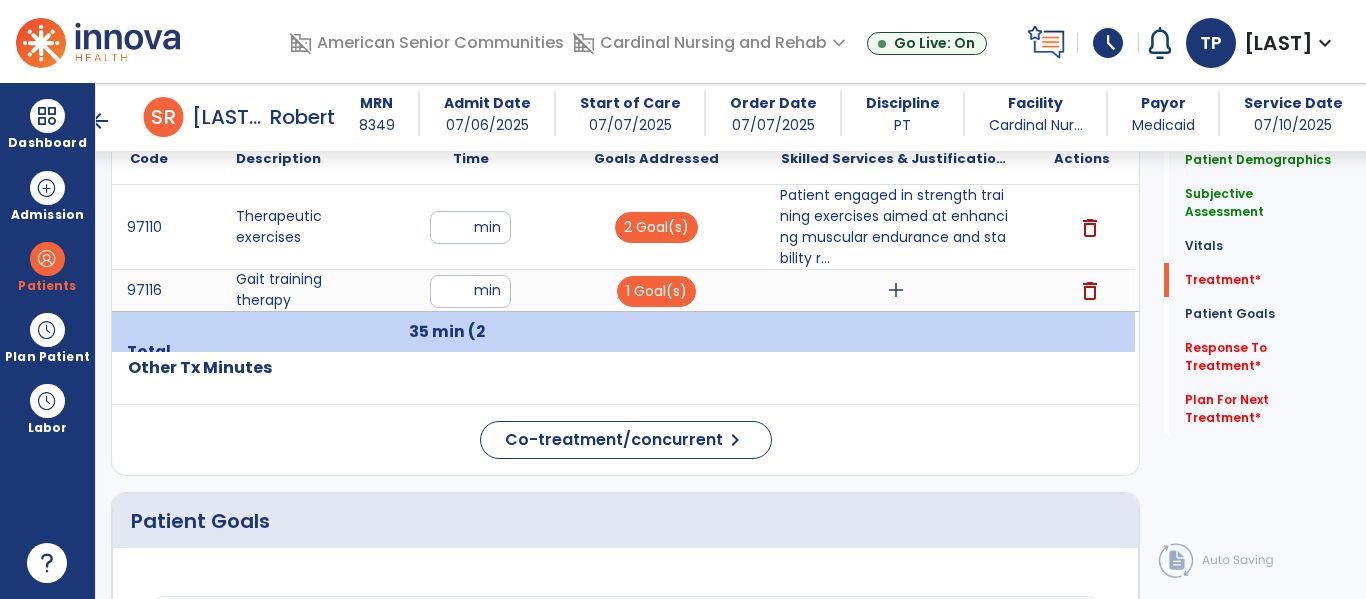 click on "Quick Links  Patient Demographics   Patient Demographics   Subjective Assessment   Subjective Assessment   Vitals   Vitals   Treatment   *  Treatment   *  Patient Goals   Patient Goals   Response To Treatment   *  Response To Treatment   *  Plan For Next Treatment   *  Plan For Next Treatment   *" 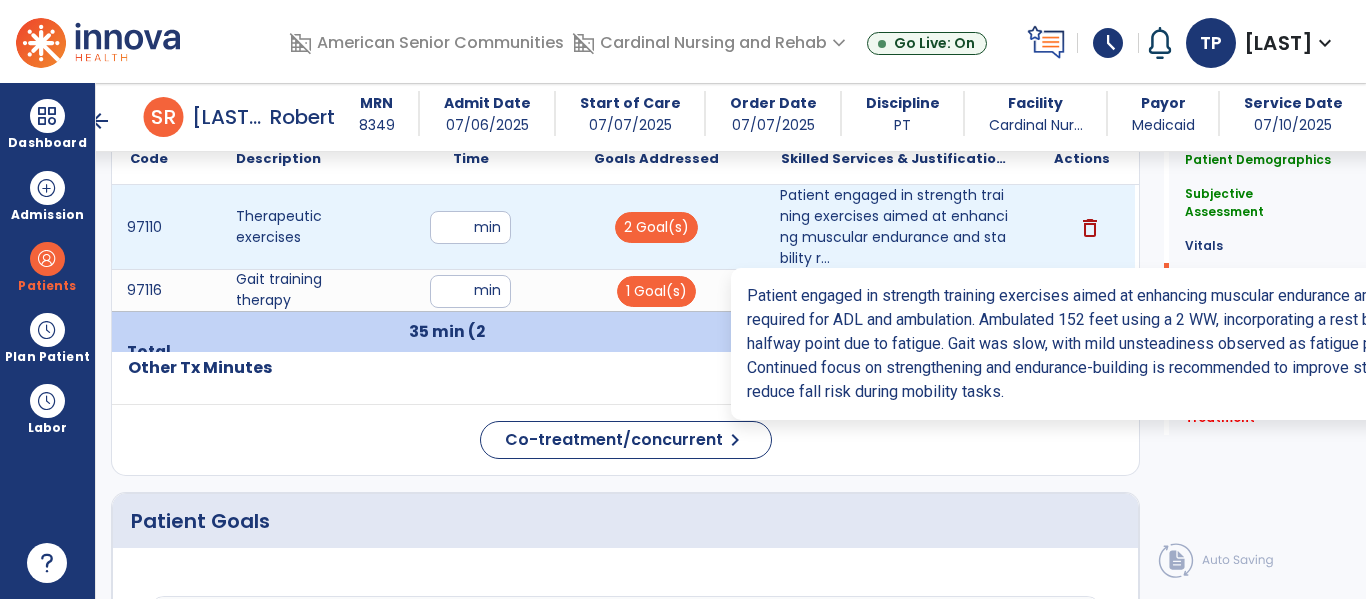 click on "Patient engaged in strength training exercises aimed at enhancing muscular endurance and stability r..." at bounding box center (896, 227) 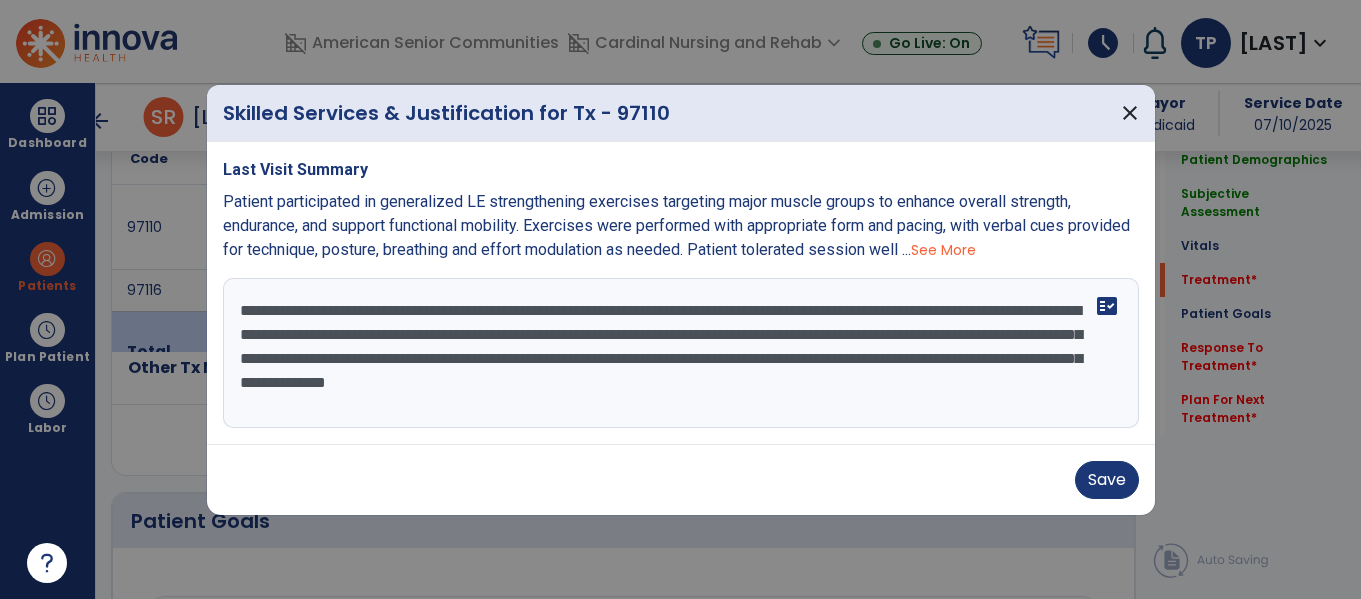 scroll, scrollTop: 1251, scrollLeft: 0, axis: vertical 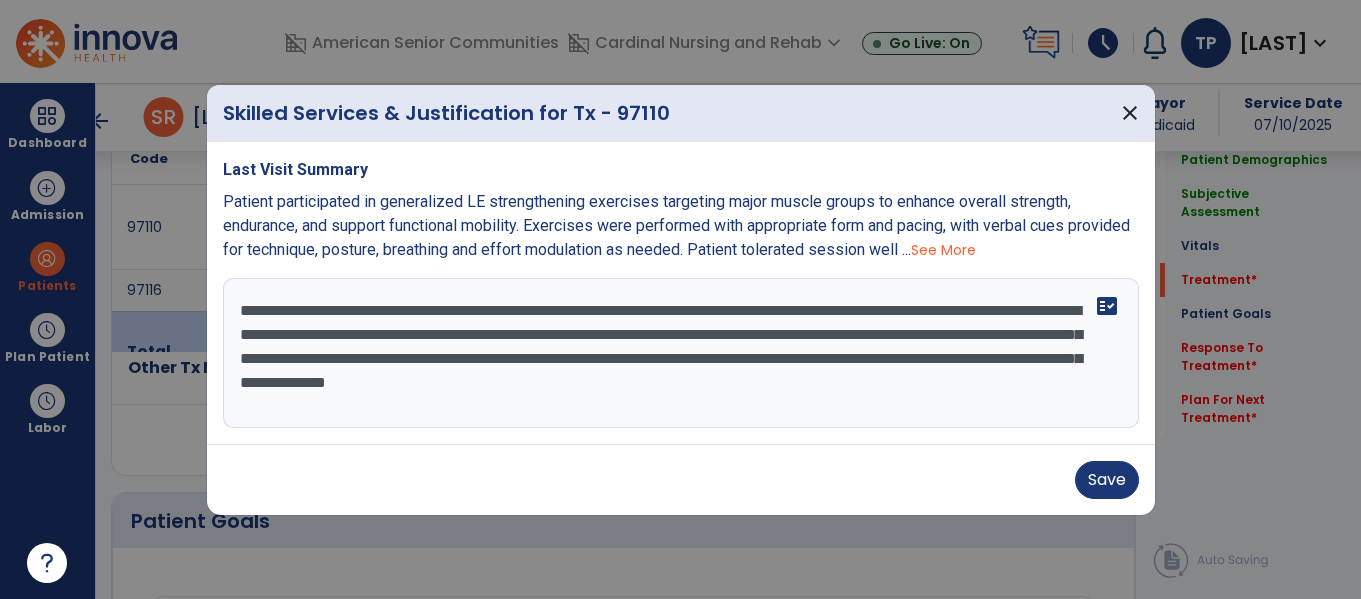 drag, startPoint x: 507, startPoint y: 330, endPoint x: 1008, endPoint y: 418, distance: 508.66983 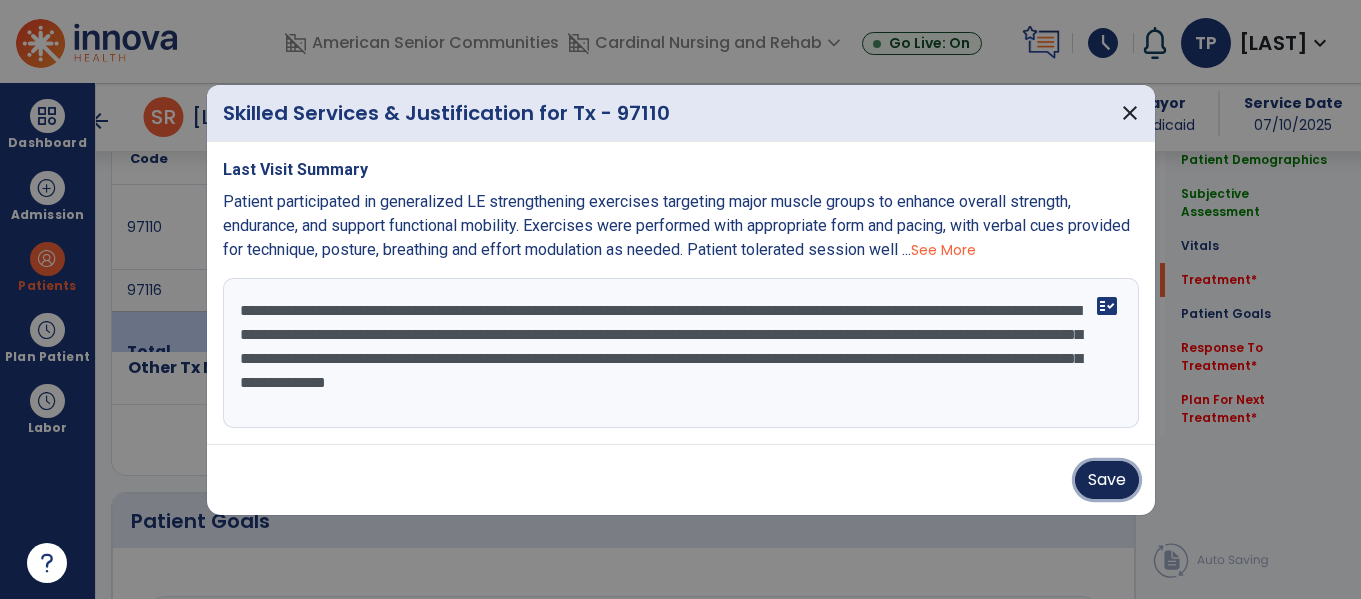 drag, startPoint x: 1123, startPoint y: 473, endPoint x: 920, endPoint y: 395, distance: 217.46954 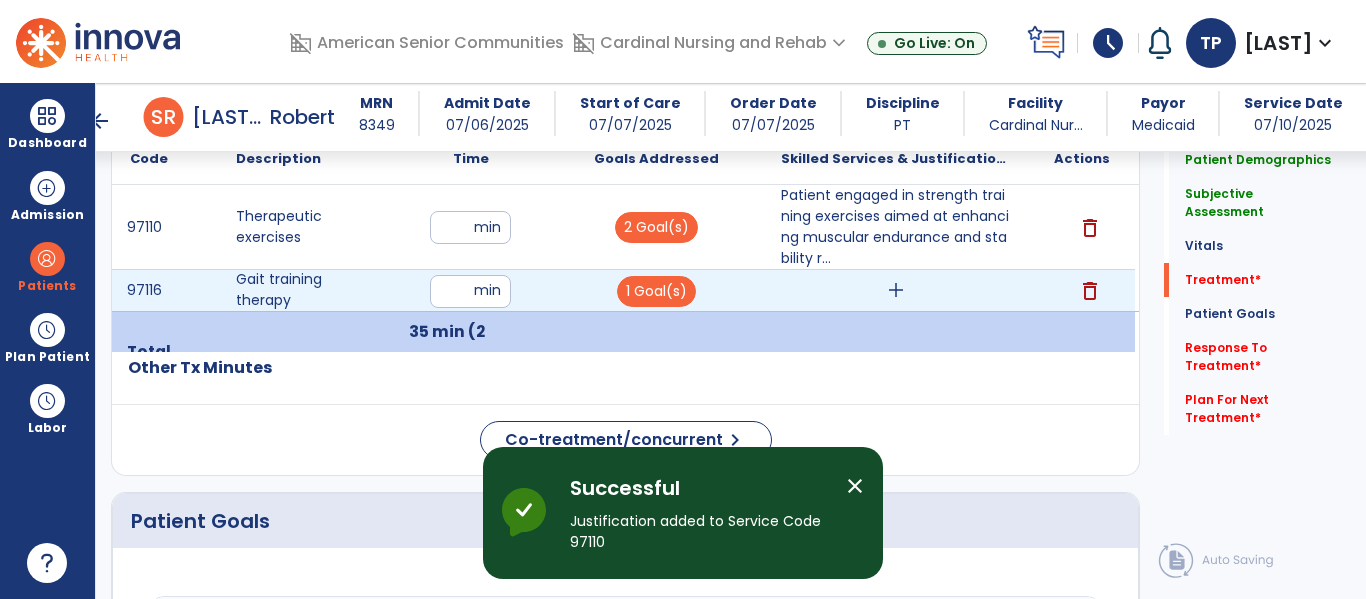 click on "add" at bounding box center [896, 290] 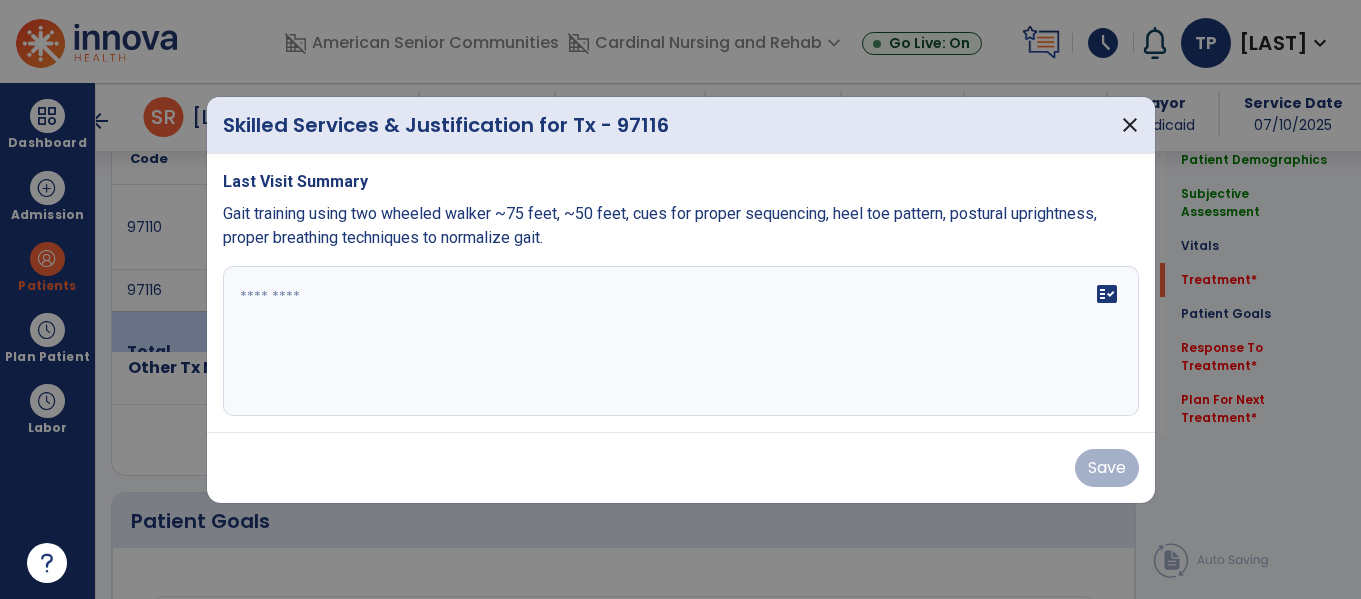 scroll, scrollTop: 1251, scrollLeft: 0, axis: vertical 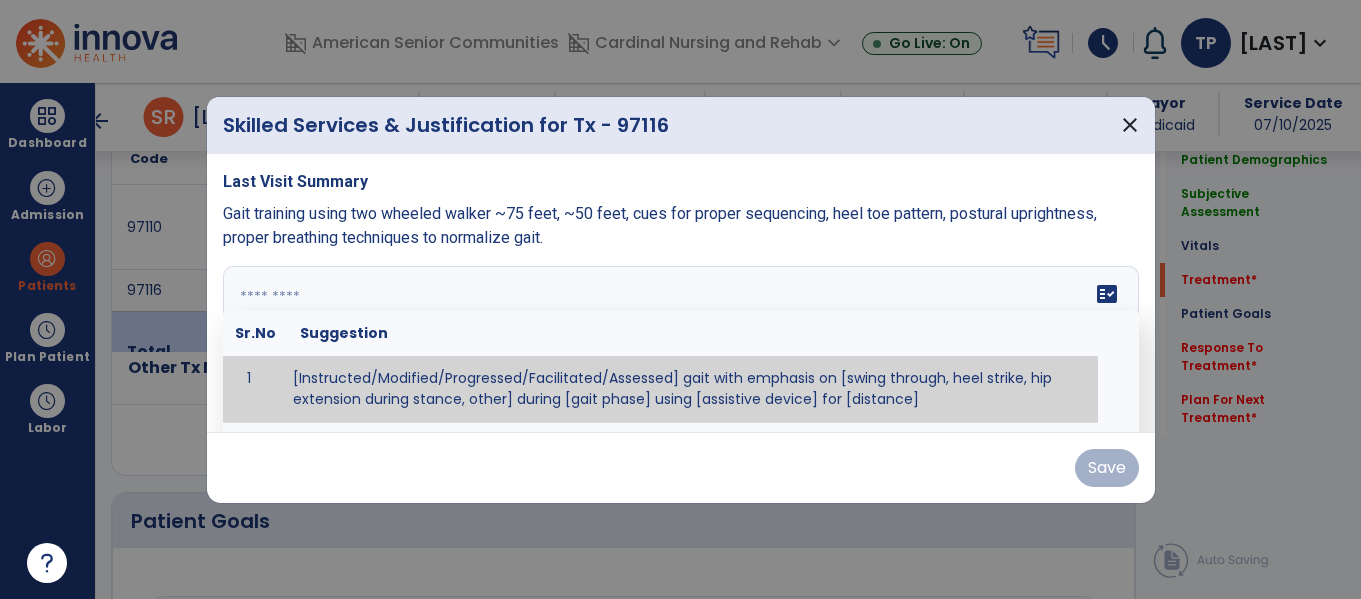 click at bounding box center [681, 341] 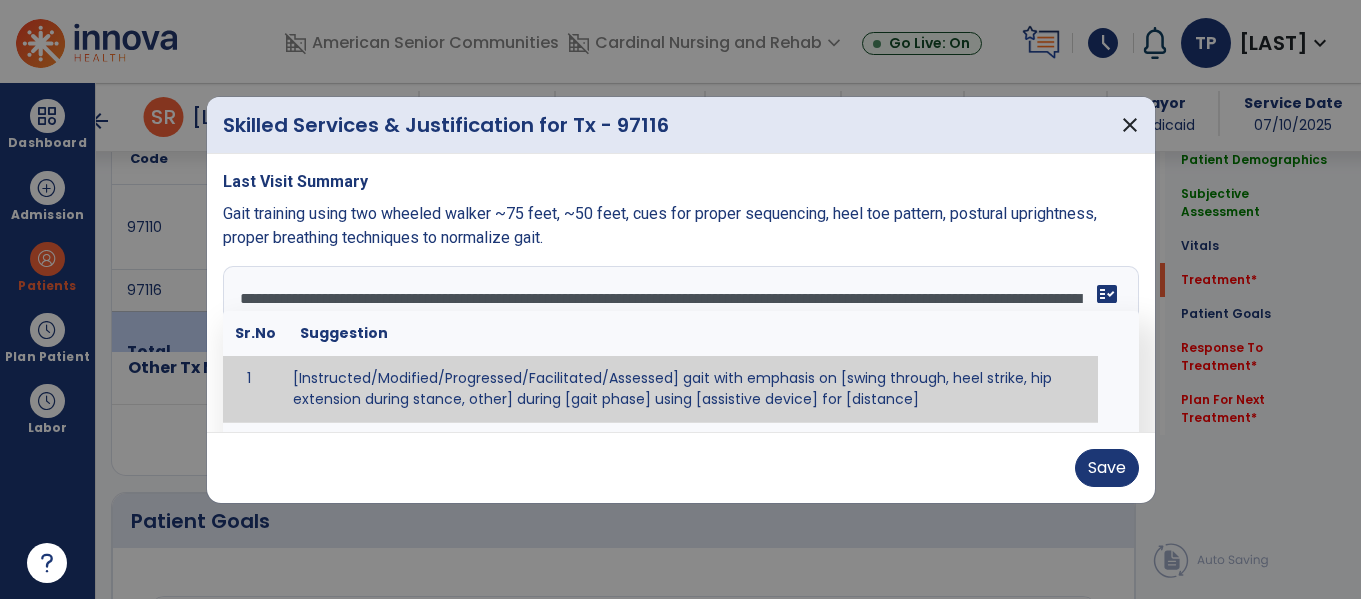 type on "**********" 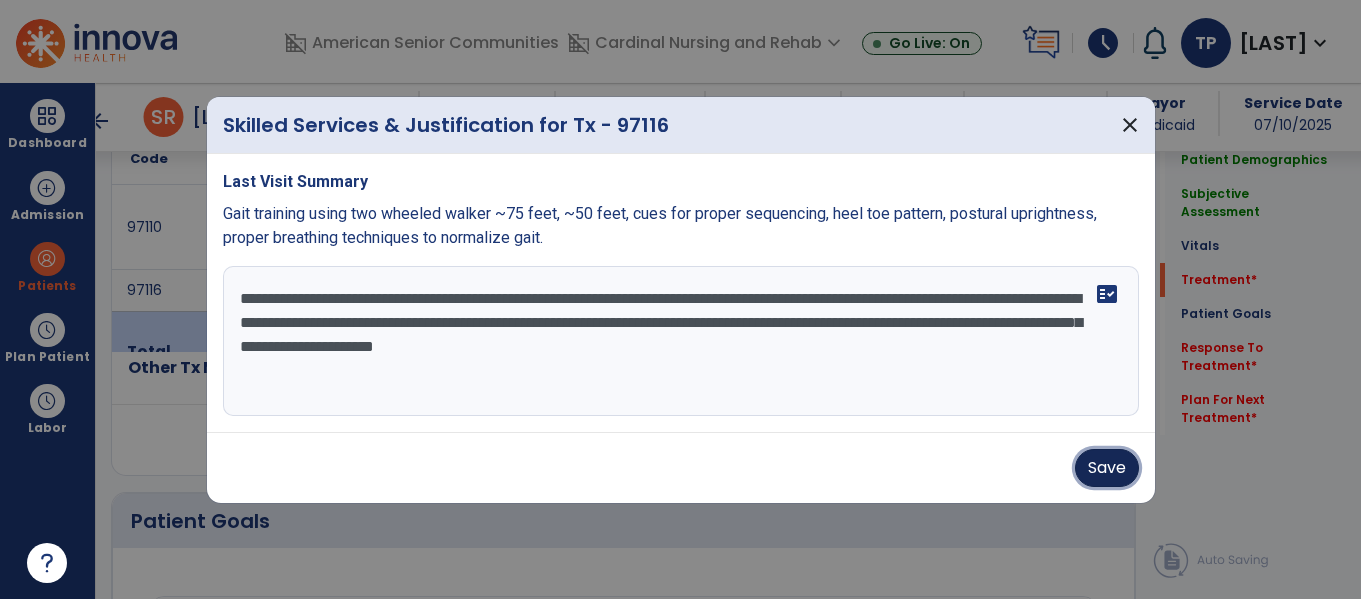 click on "Save" at bounding box center (1107, 468) 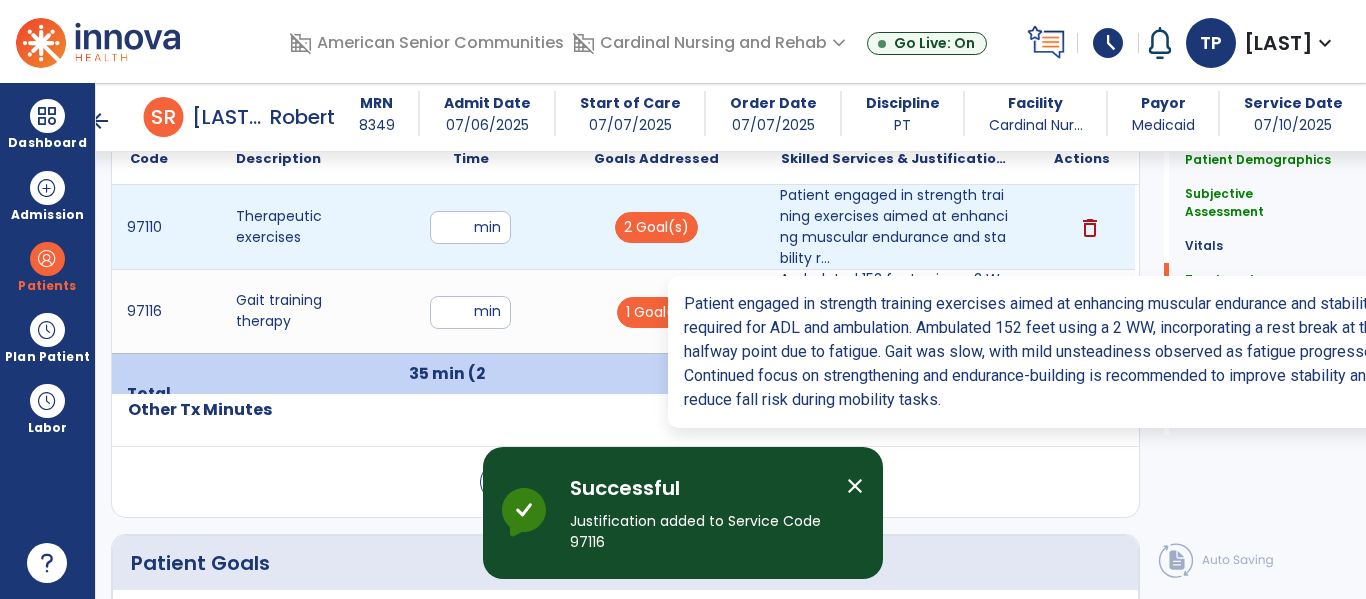click on "Patient engaged in strength training exercises aimed at enhancing muscular endurance and stability r..." at bounding box center [896, 227] 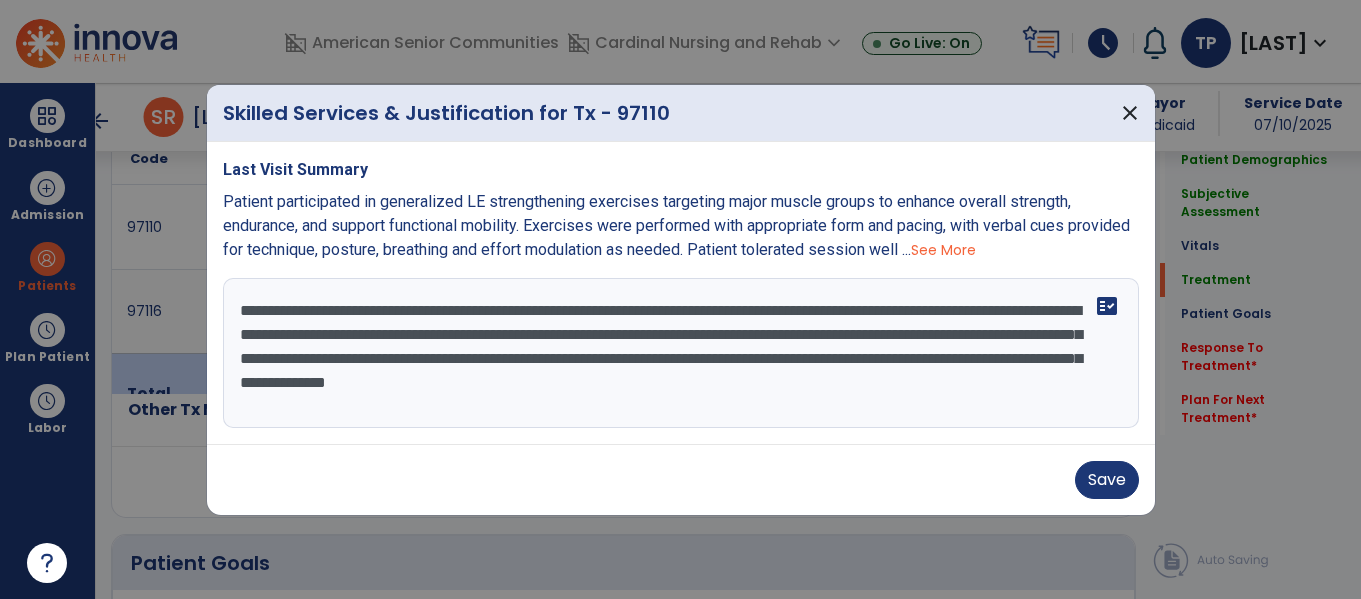 scroll, scrollTop: 1251, scrollLeft: 0, axis: vertical 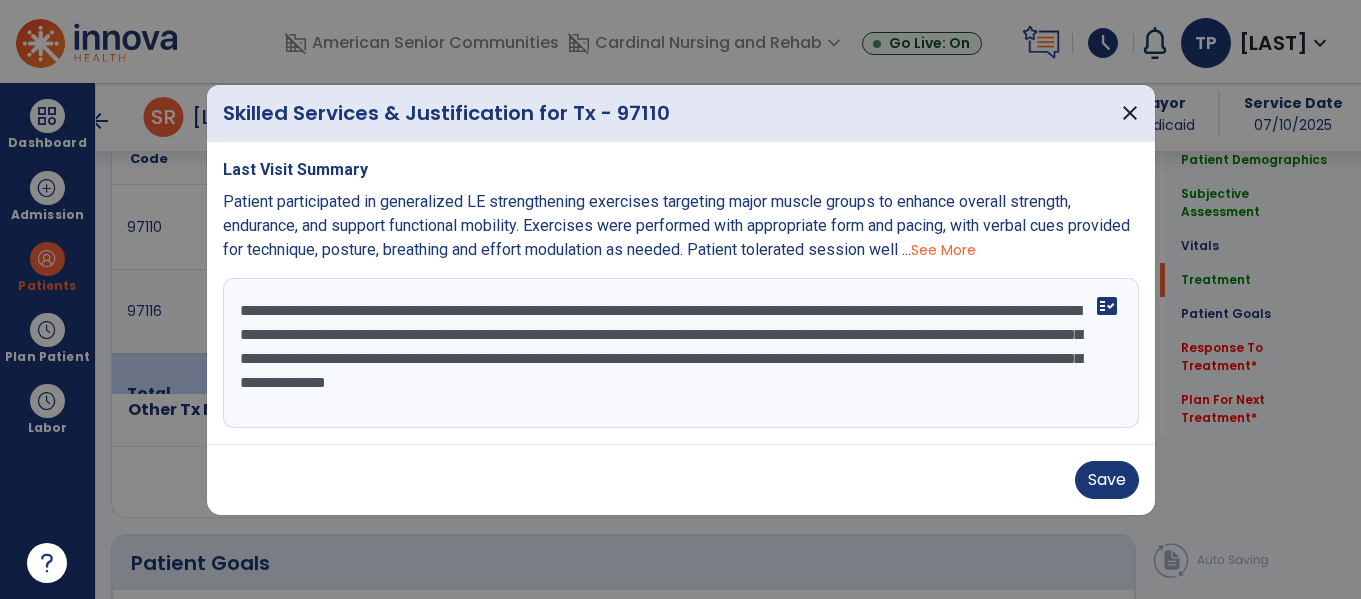 drag, startPoint x: 237, startPoint y: 302, endPoint x: 754, endPoint y: 344, distance: 518.7032 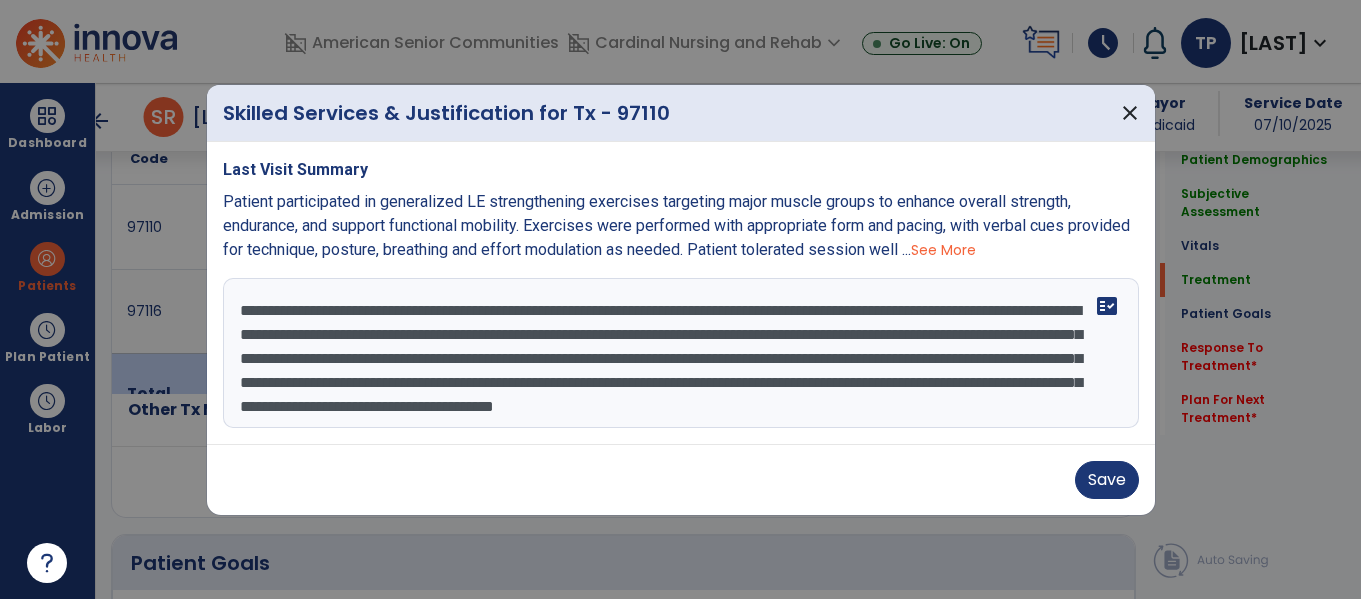 scroll, scrollTop: 16, scrollLeft: 0, axis: vertical 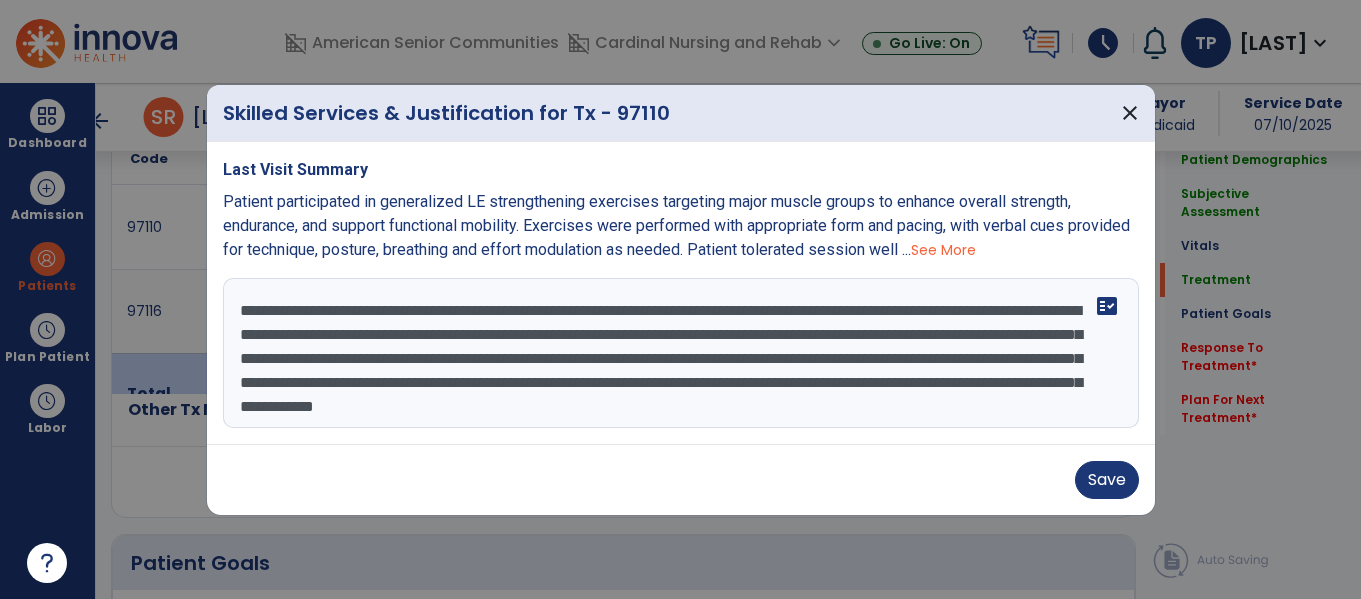 click on "**********" at bounding box center (681, 353) 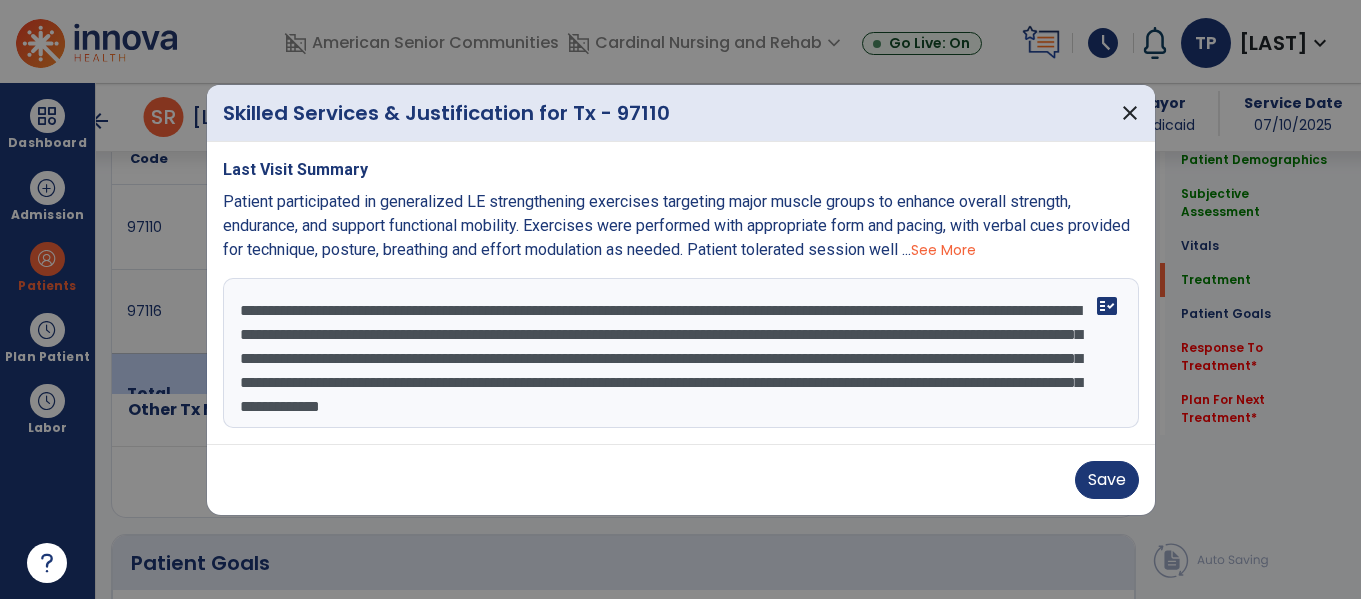 scroll, scrollTop: 24, scrollLeft: 0, axis: vertical 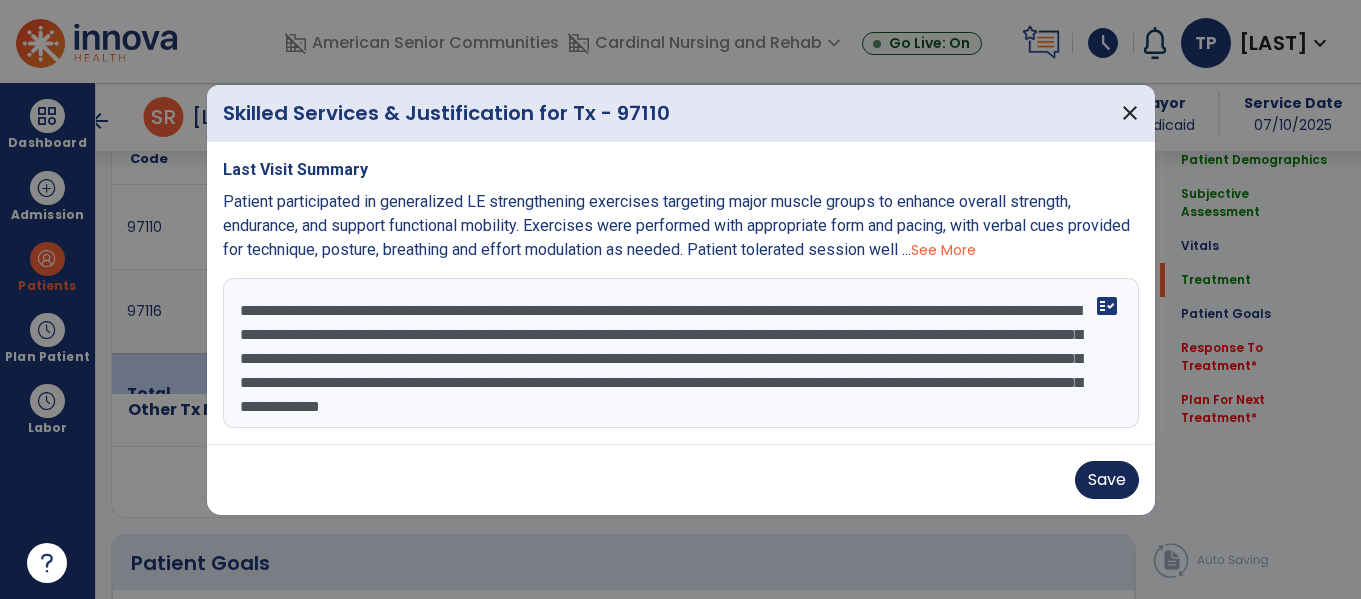 type on "**********" 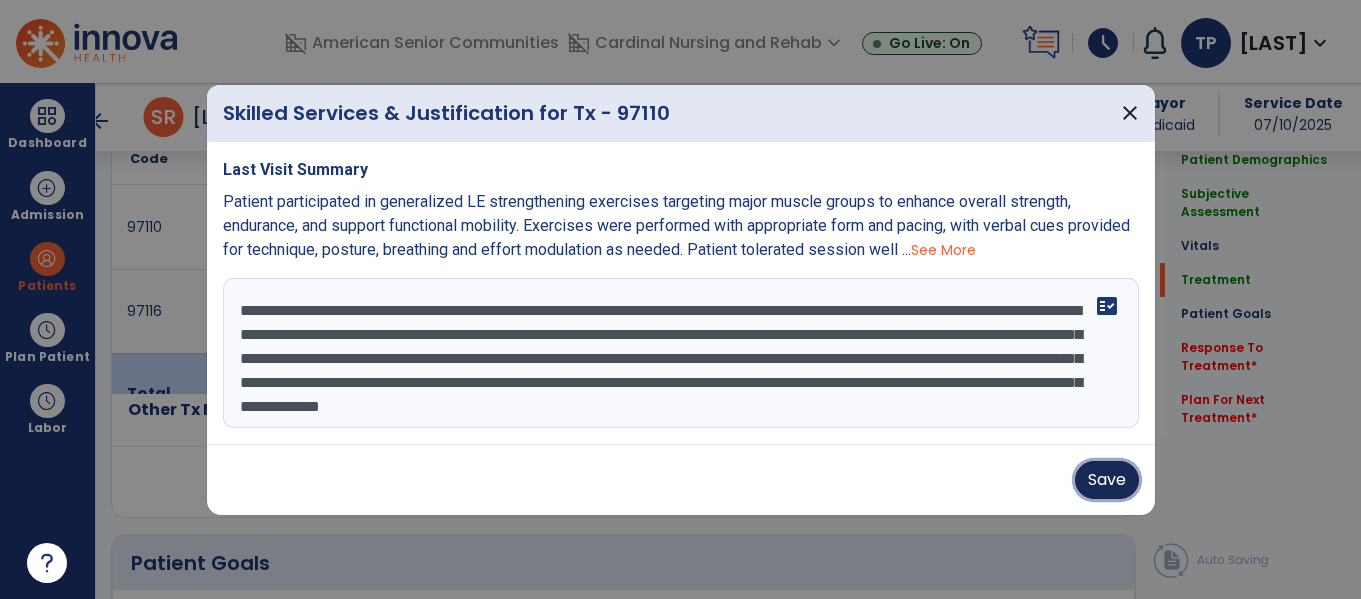 click on "Save" at bounding box center (1107, 480) 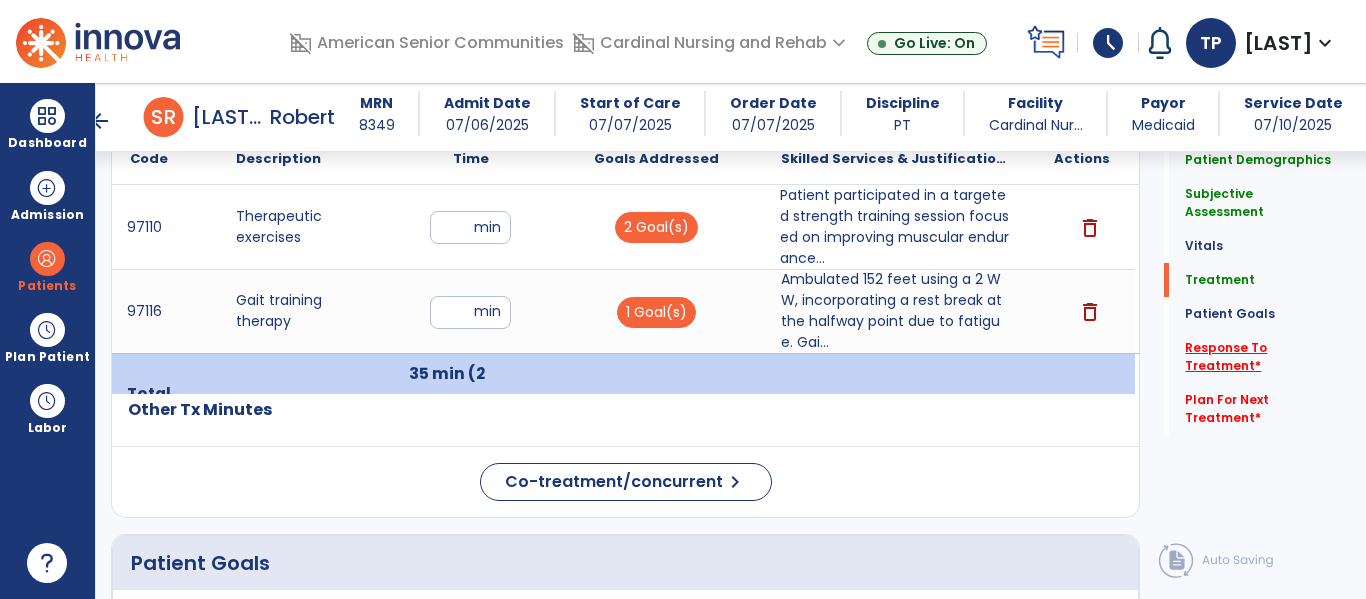 click on "Response To Treatment   *" 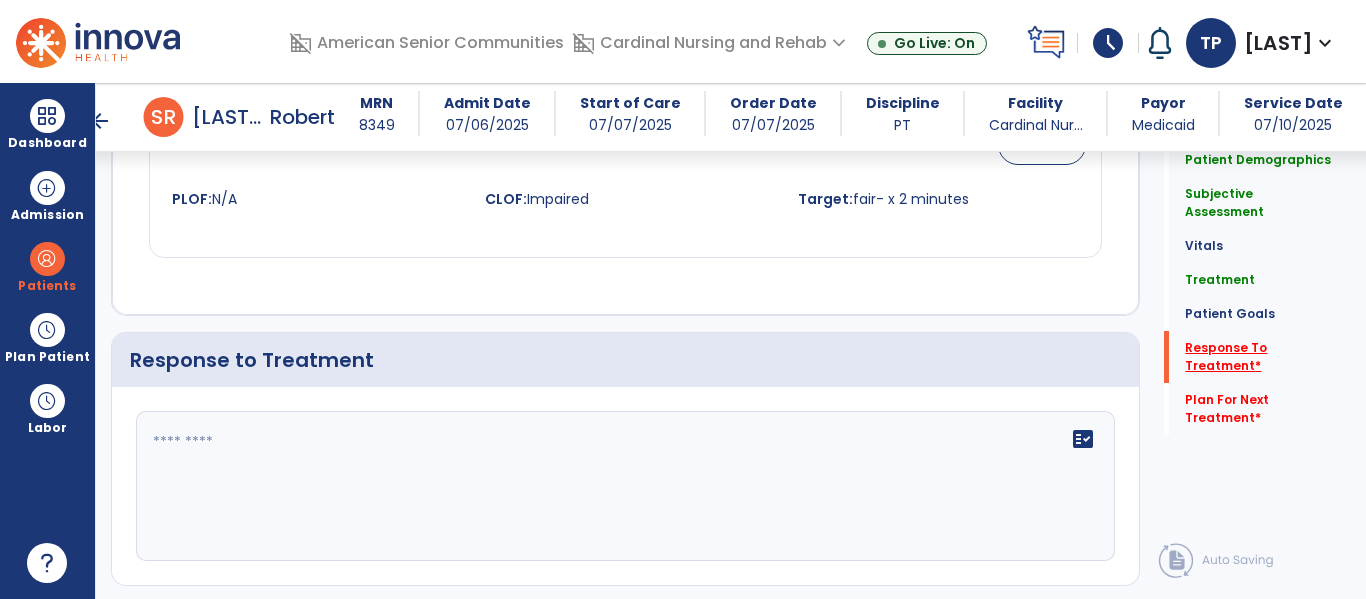 scroll, scrollTop: 3369, scrollLeft: 0, axis: vertical 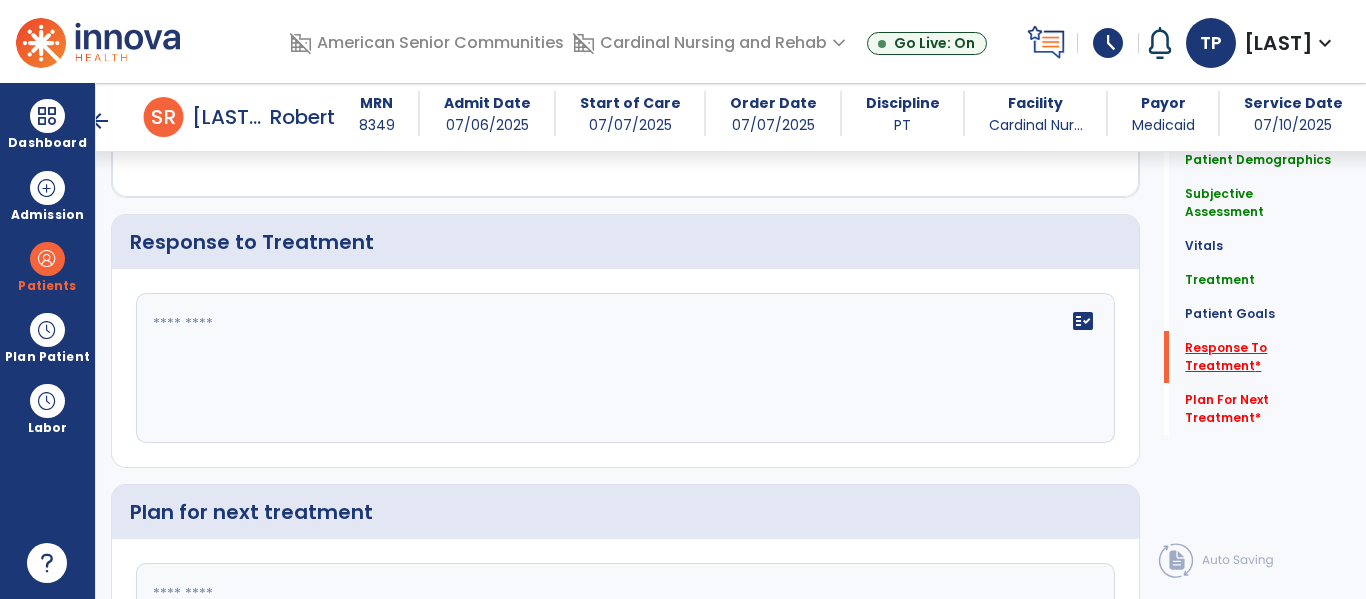 click on "Response To Treatment   *" 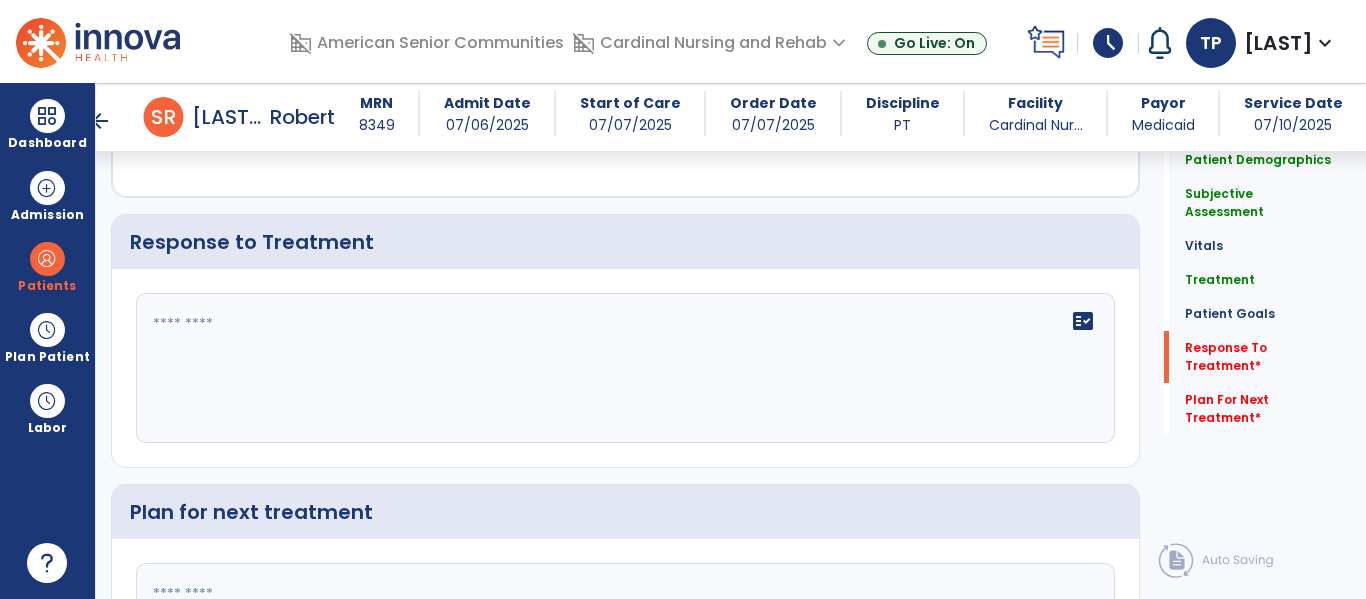 click 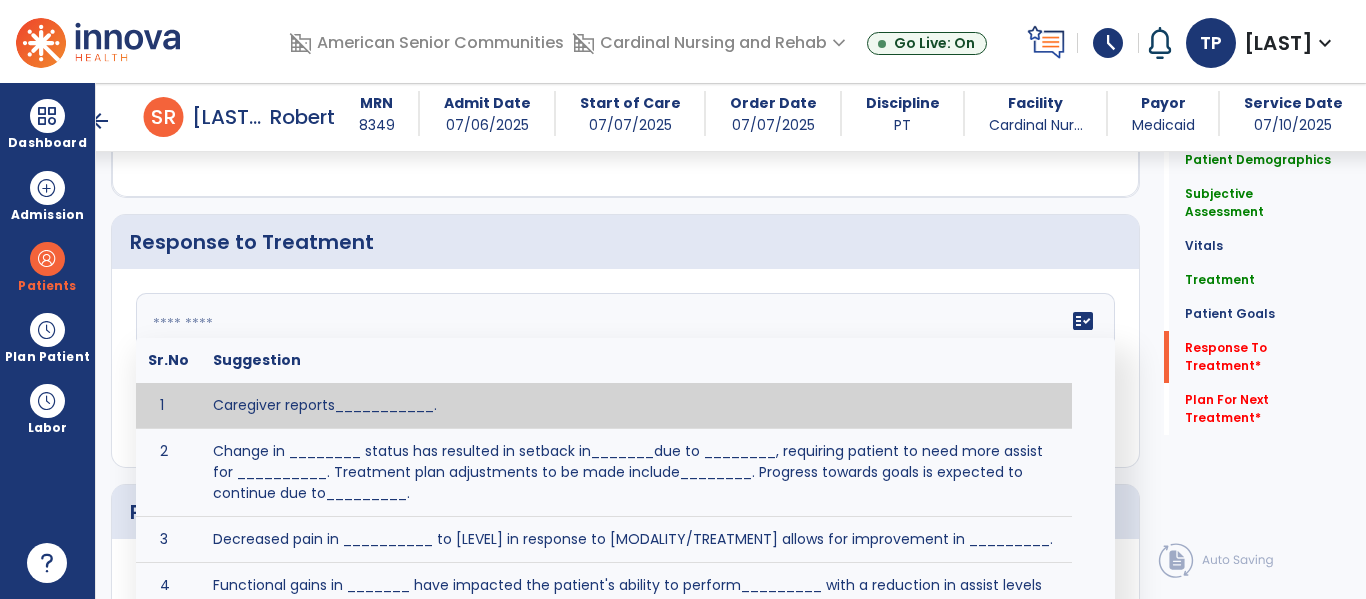click 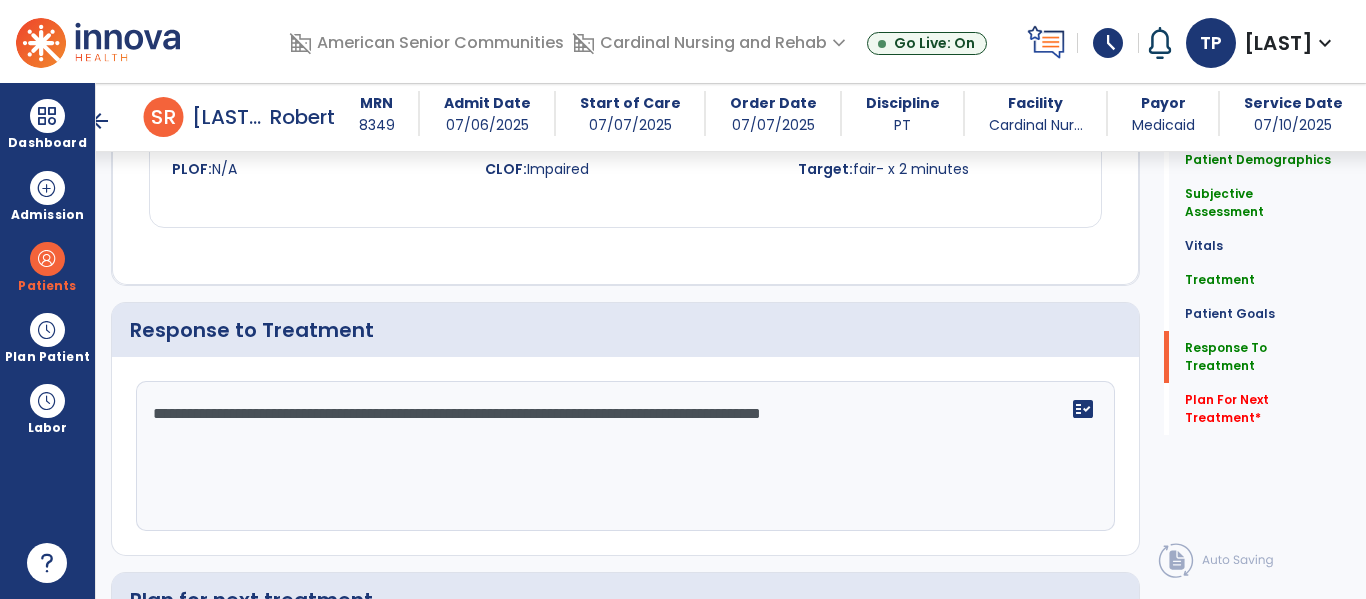 scroll, scrollTop: 3369, scrollLeft: 0, axis: vertical 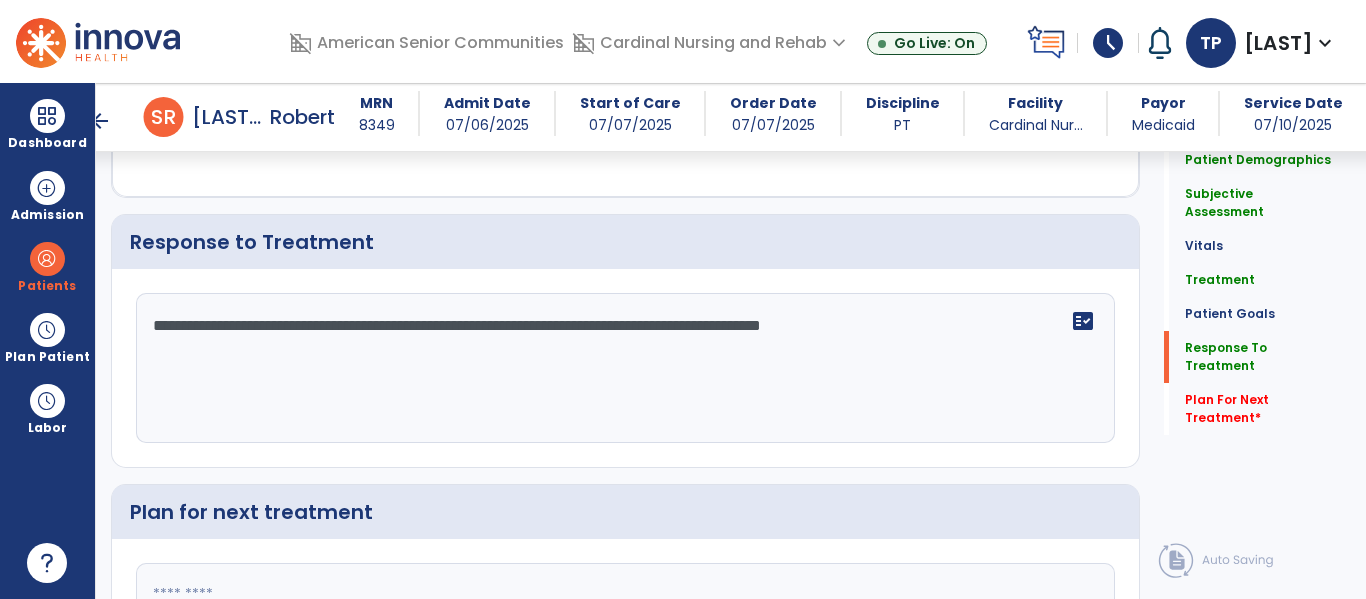 click 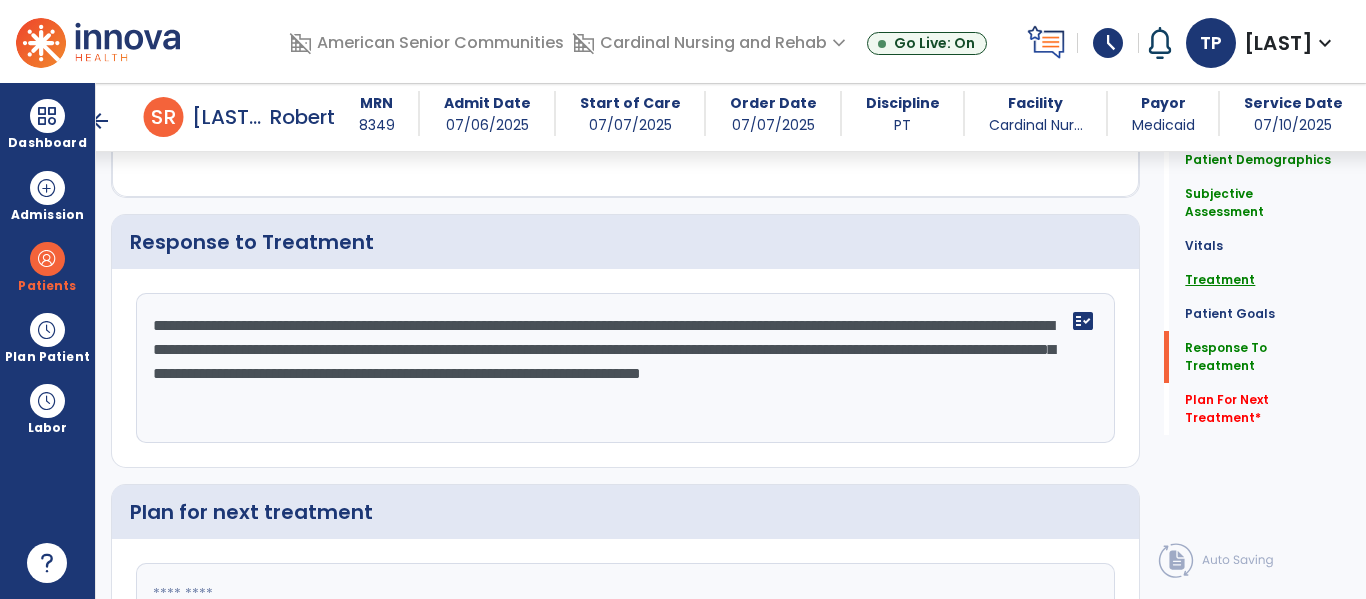 click on "Treatment" 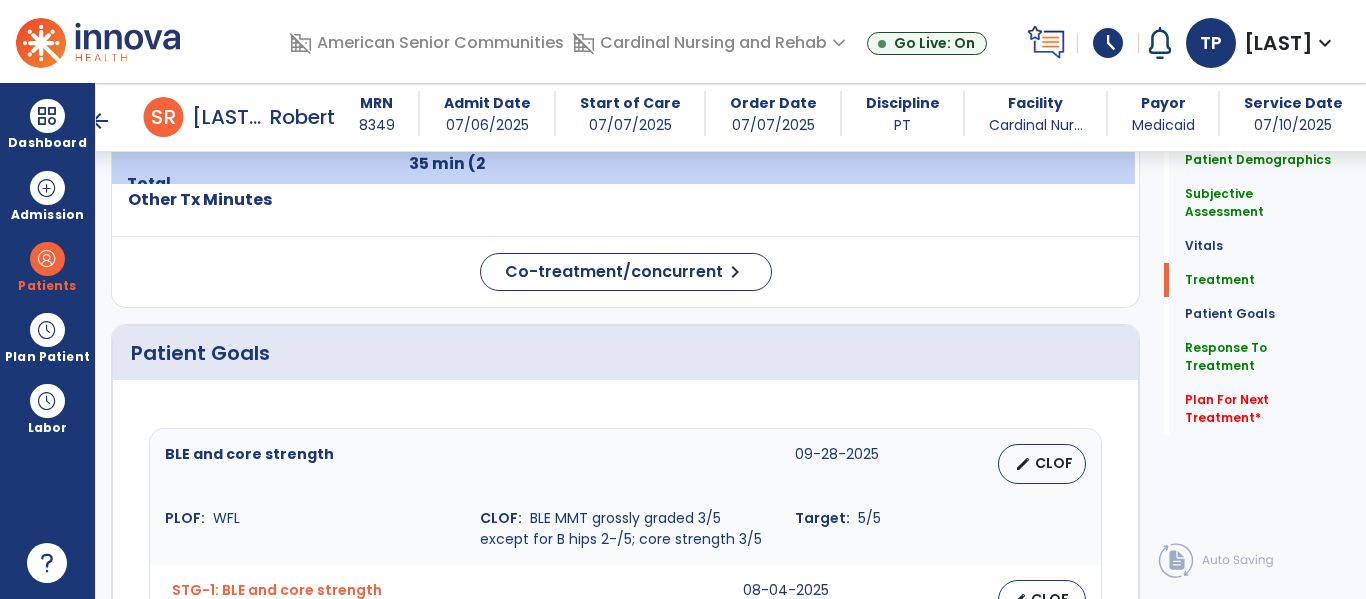 scroll, scrollTop: 1208, scrollLeft: 0, axis: vertical 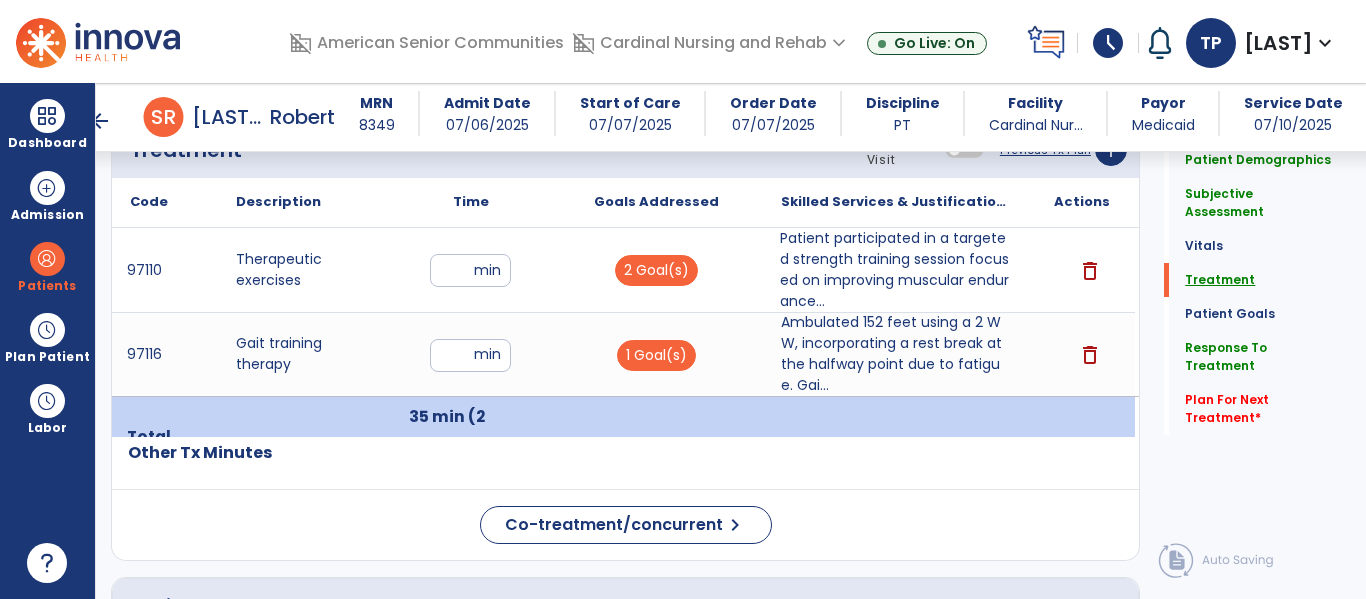 click on "Treatment" 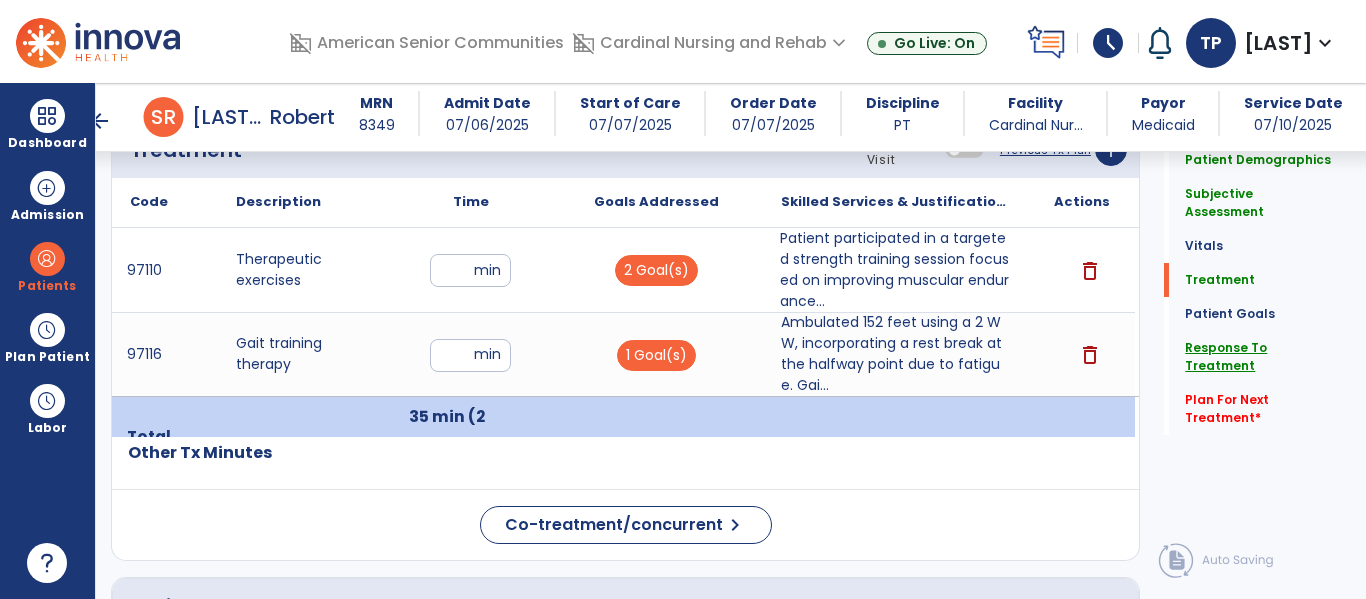 click on "Response To Treatment" 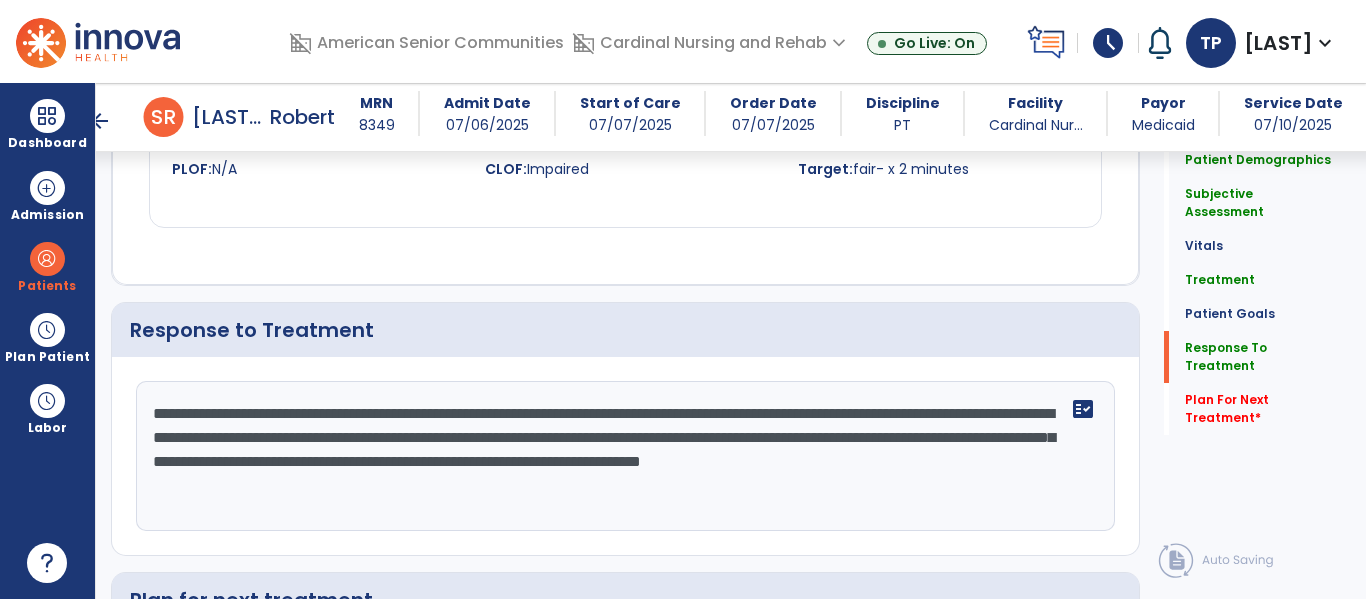 scroll, scrollTop: 3369, scrollLeft: 0, axis: vertical 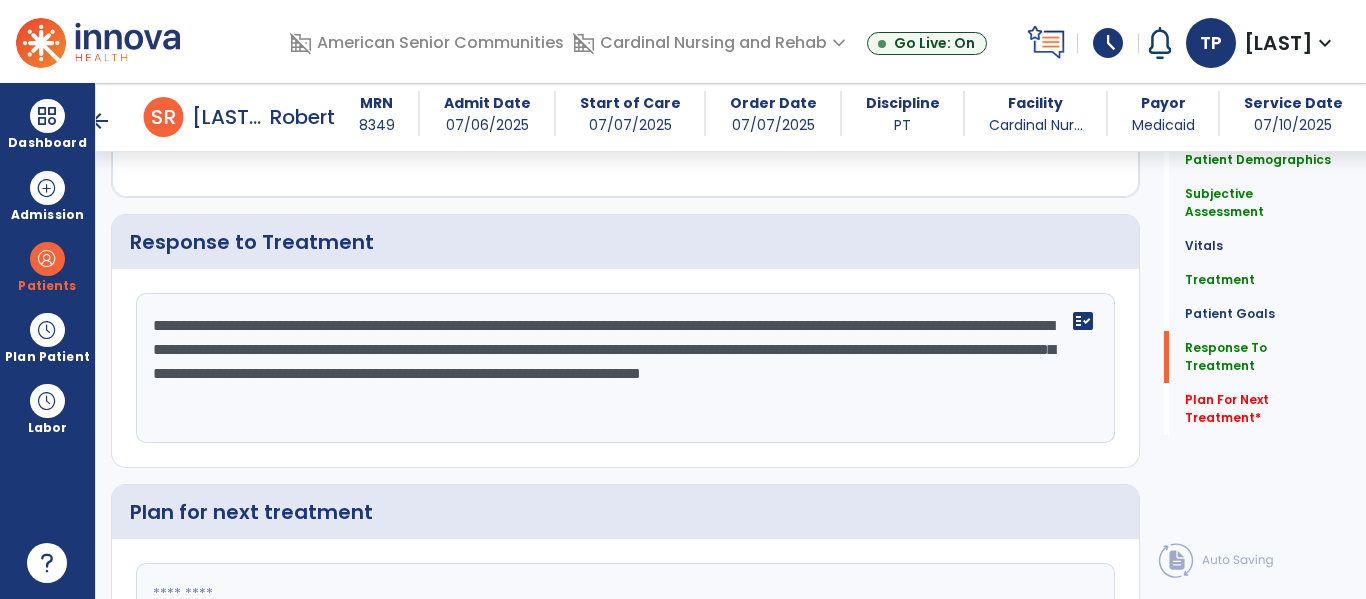 drag, startPoint x: 216, startPoint y: 374, endPoint x: 909, endPoint y: 517, distance: 707.60016 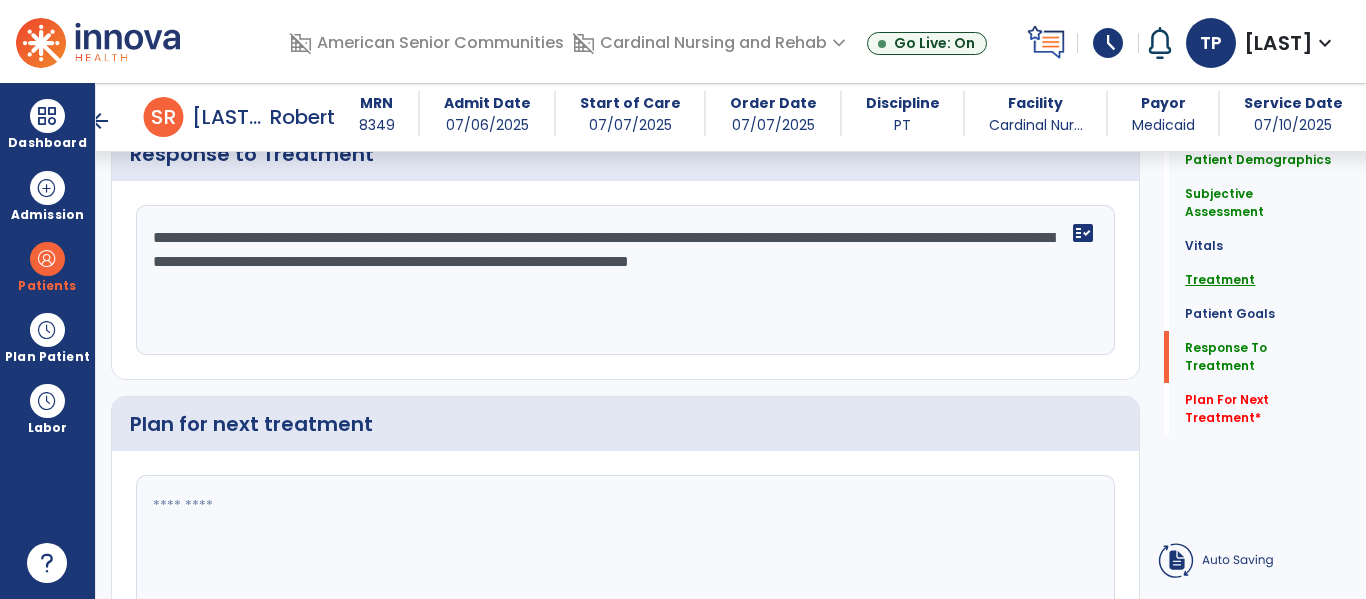 type on "**********" 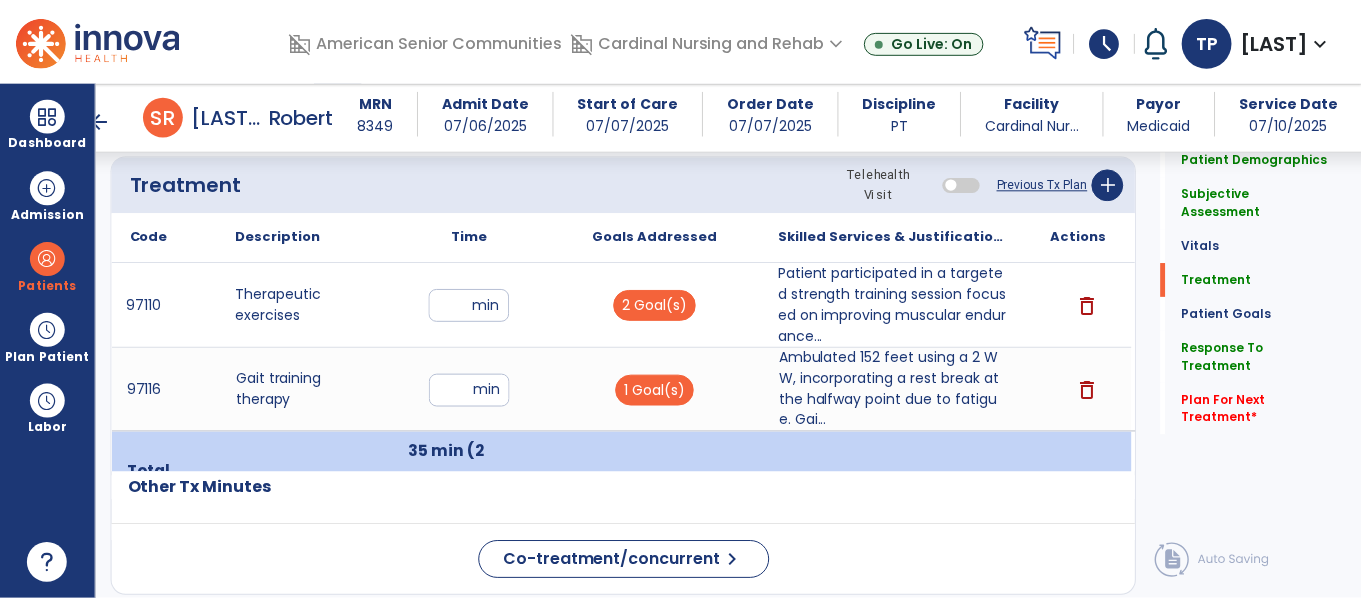 scroll, scrollTop: 1164, scrollLeft: 0, axis: vertical 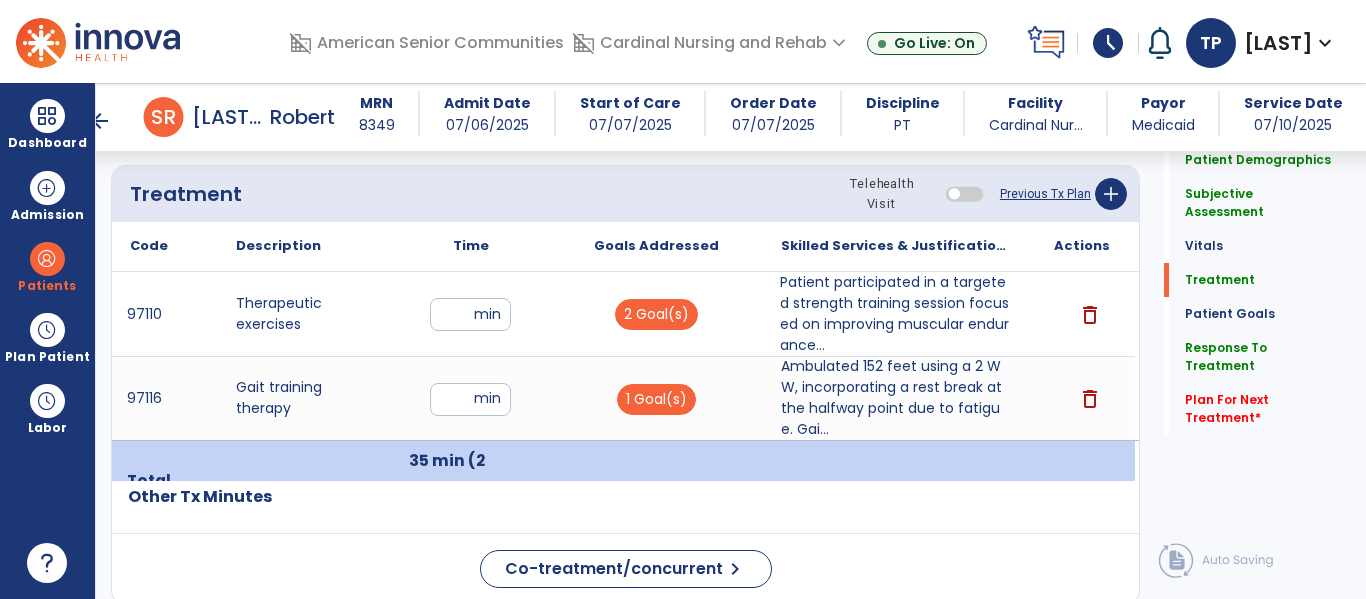 click on "Previous Tx Plan" 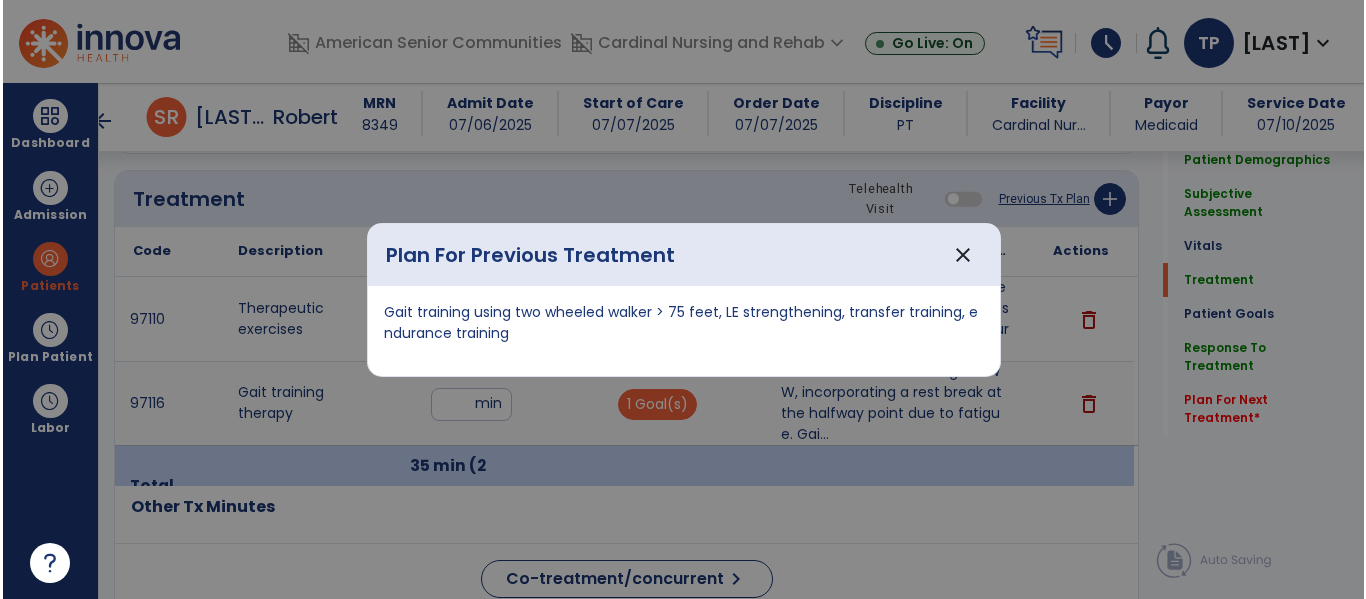 scroll, scrollTop: 1164, scrollLeft: 0, axis: vertical 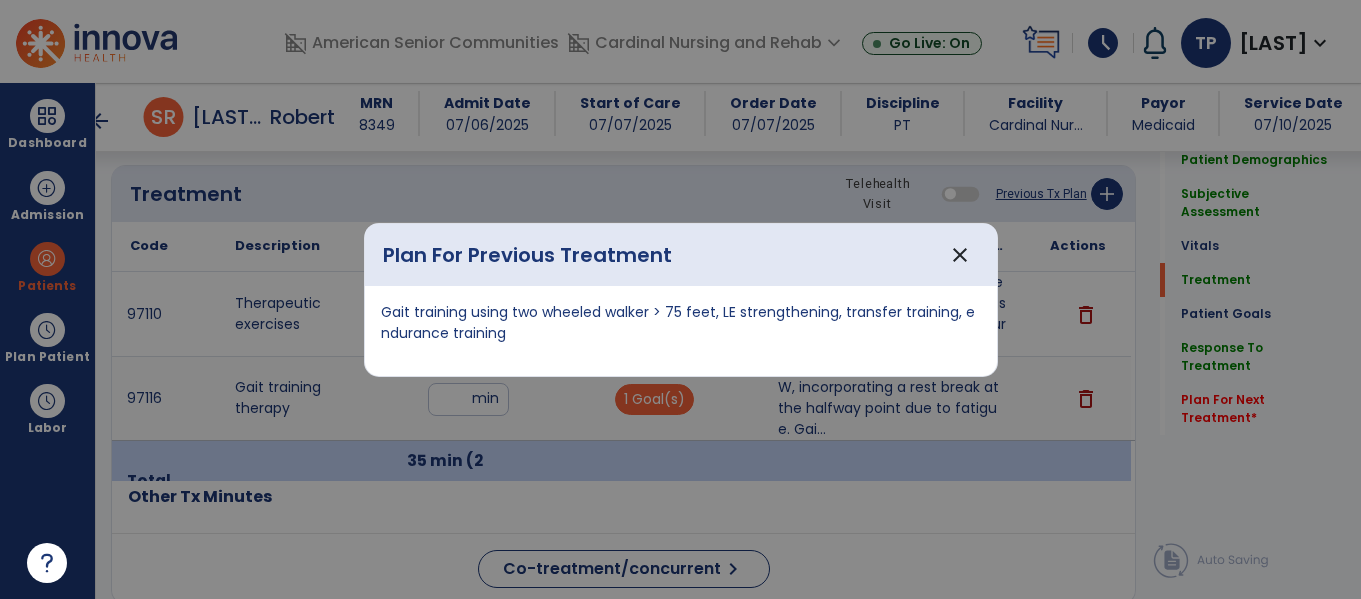drag, startPoint x: 380, startPoint y: 305, endPoint x: 490, endPoint y: 332, distance: 113.265175 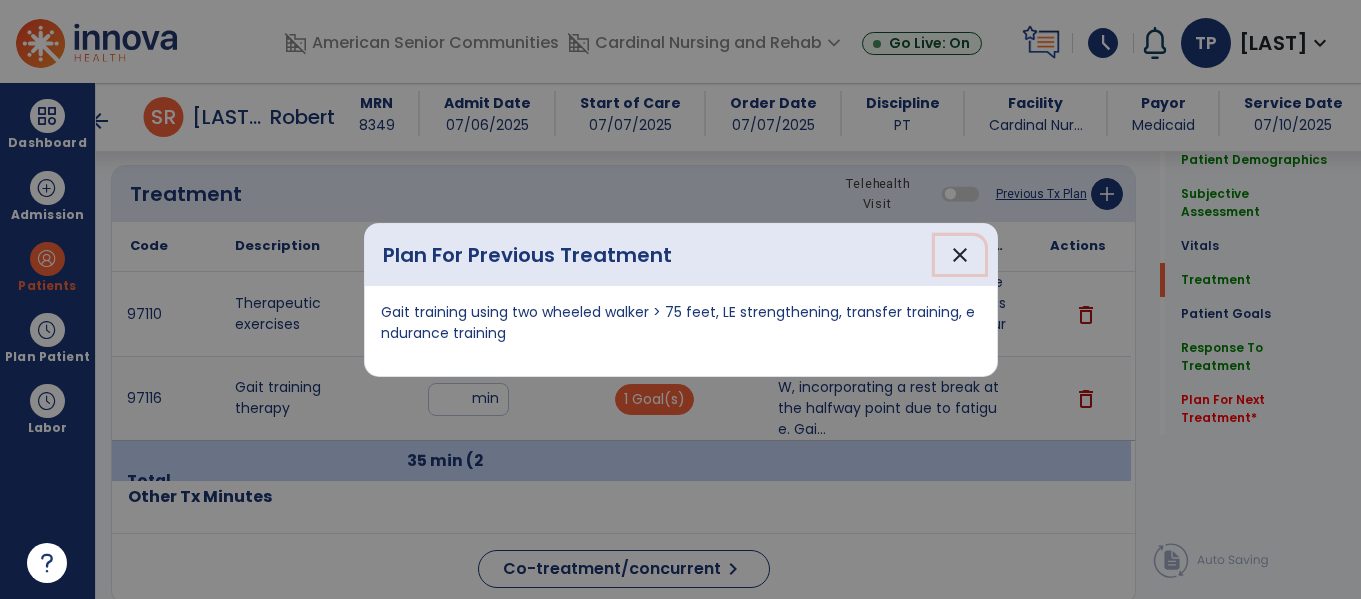 click on "close" at bounding box center (960, 255) 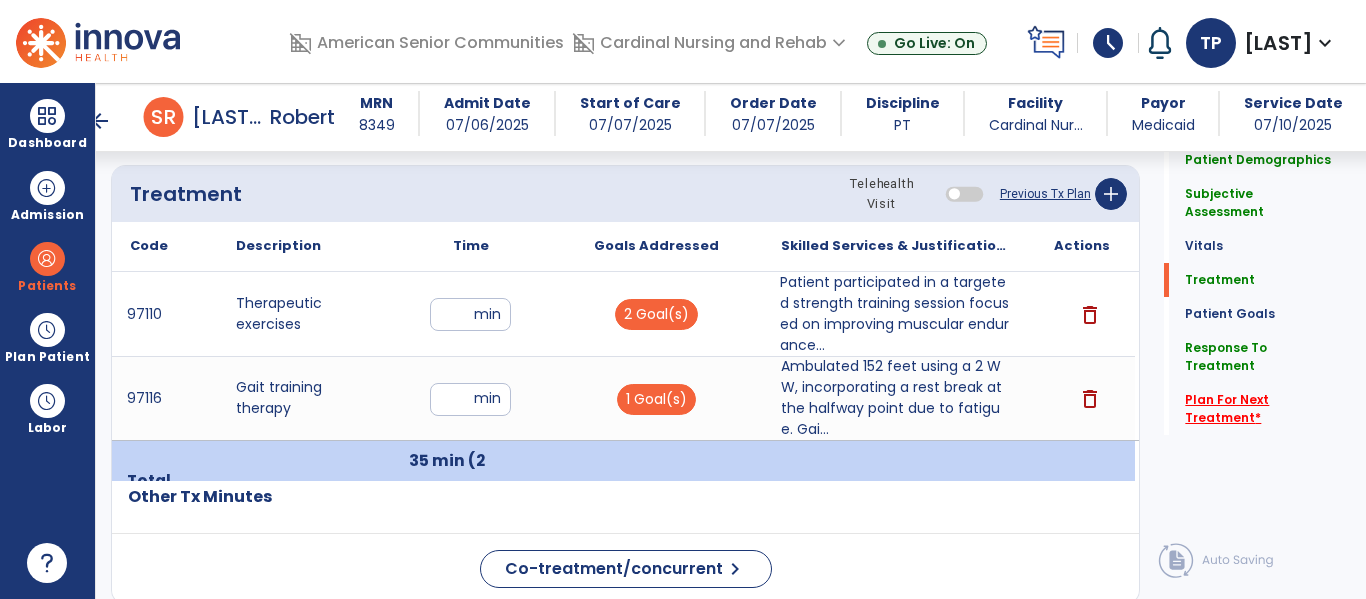 click on "Plan For Next Treatment   *" 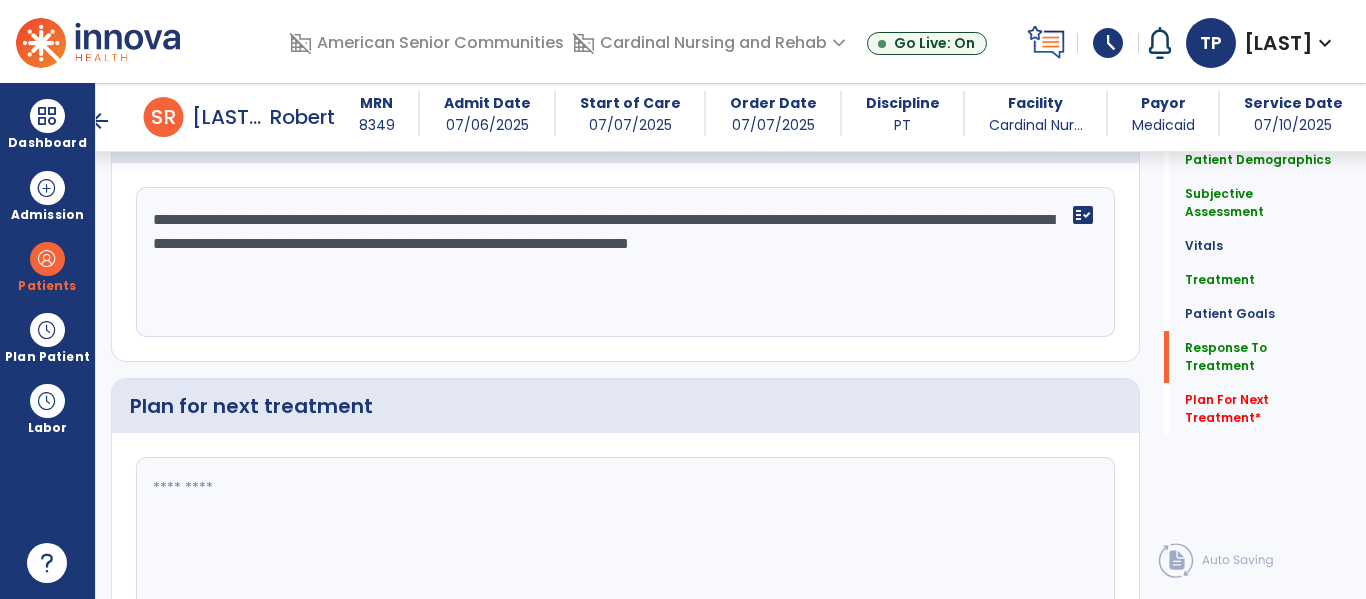 scroll, scrollTop: 3574, scrollLeft: 0, axis: vertical 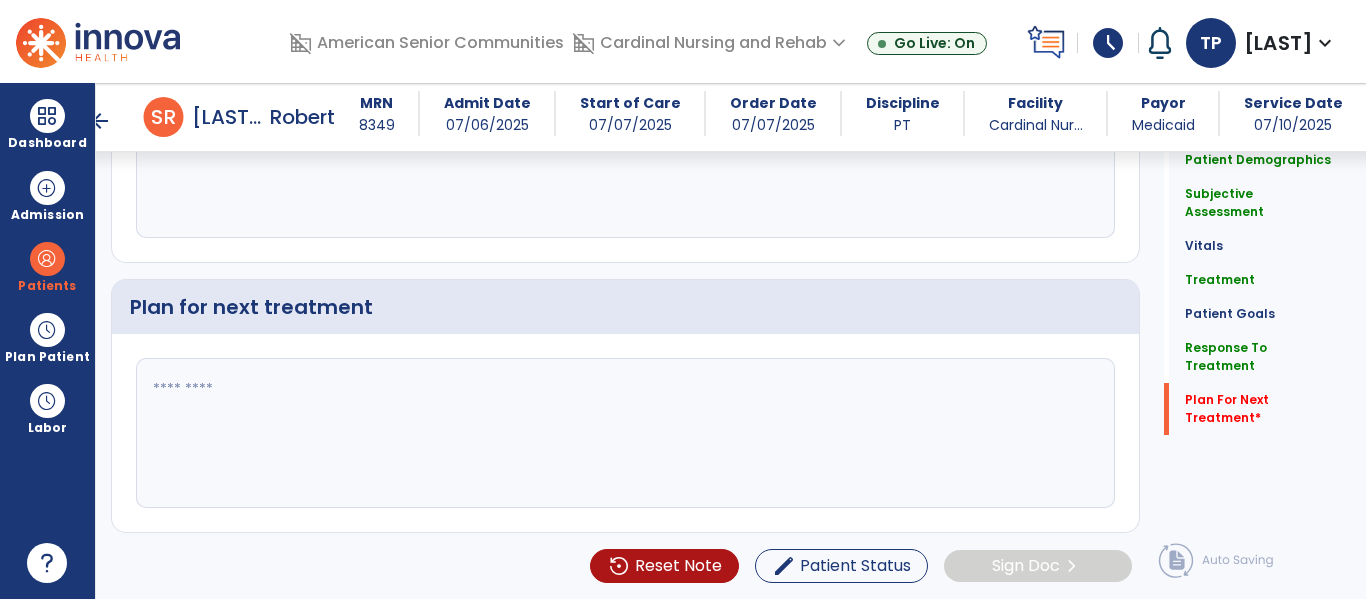 click 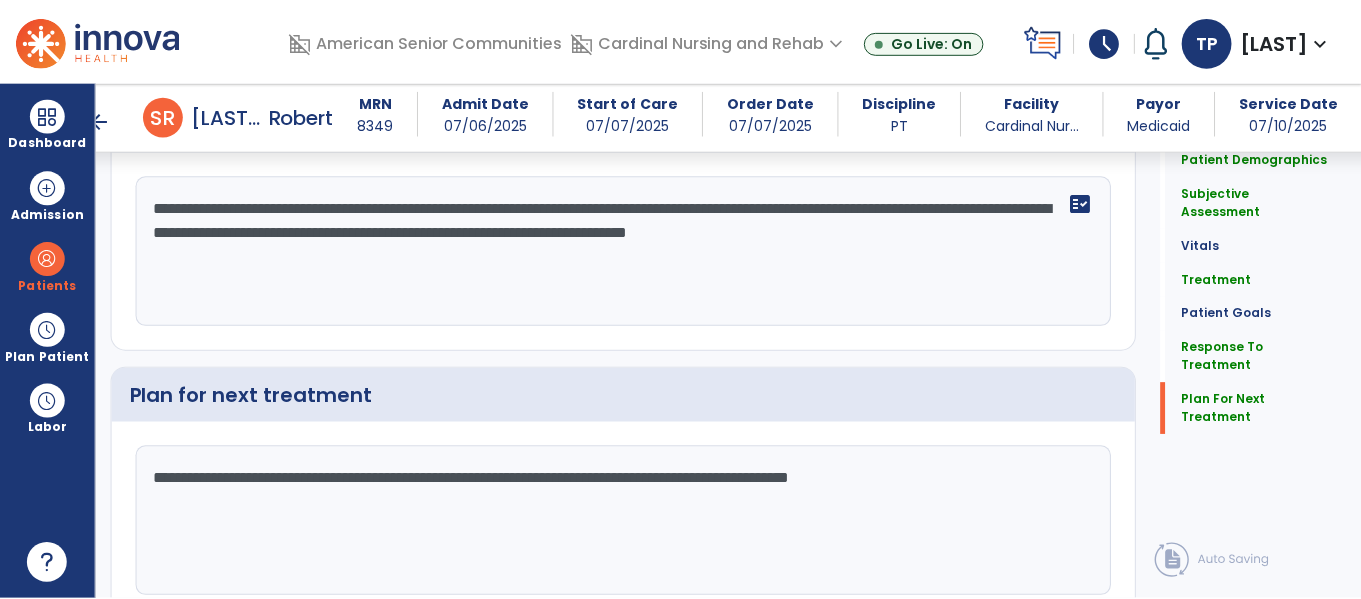 scroll, scrollTop: 3574, scrollLeft: 0, axis: vertical 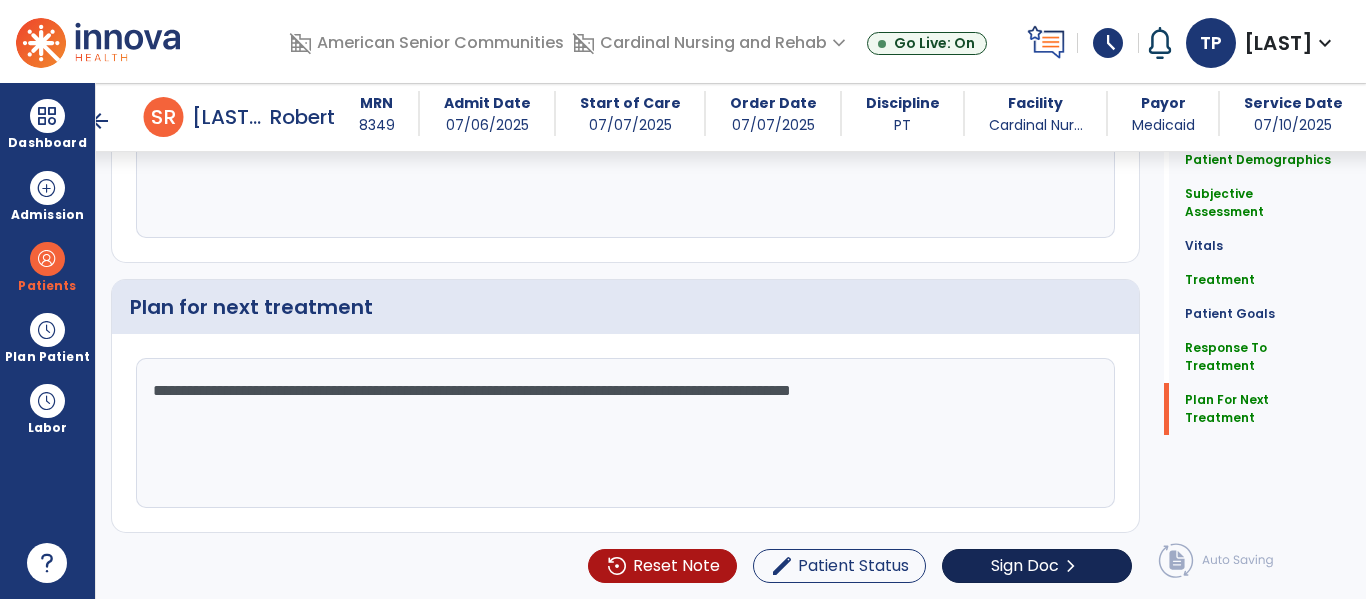 type on "**********" 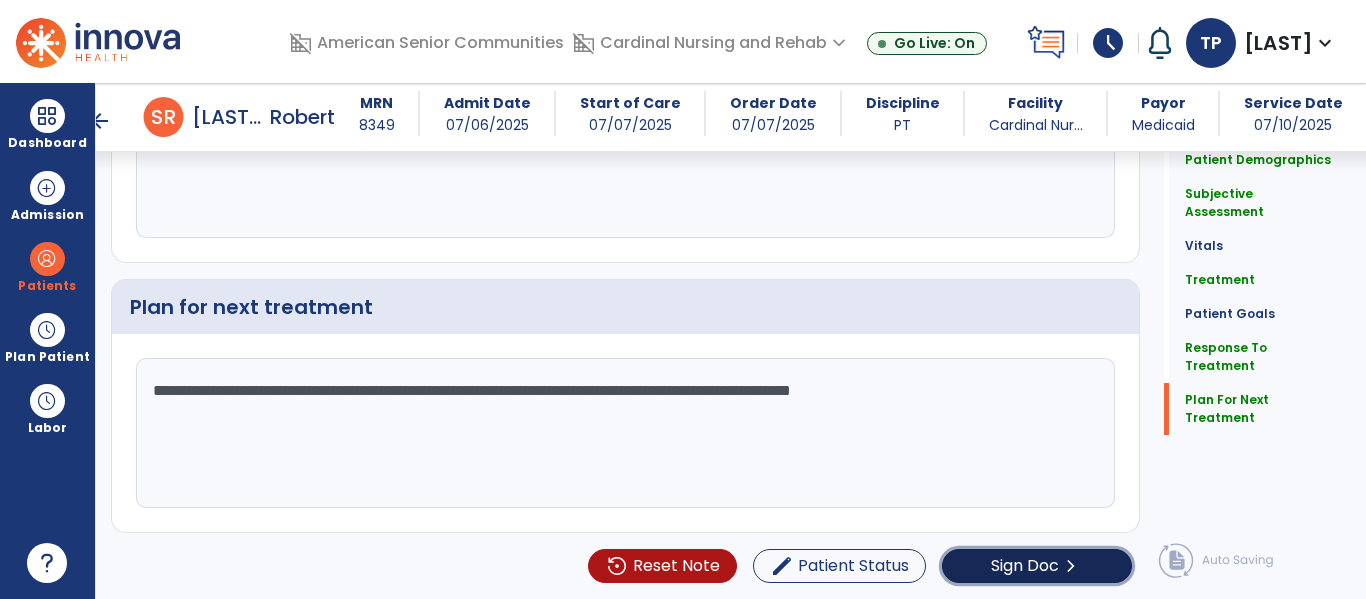 click on "Sign Doc" 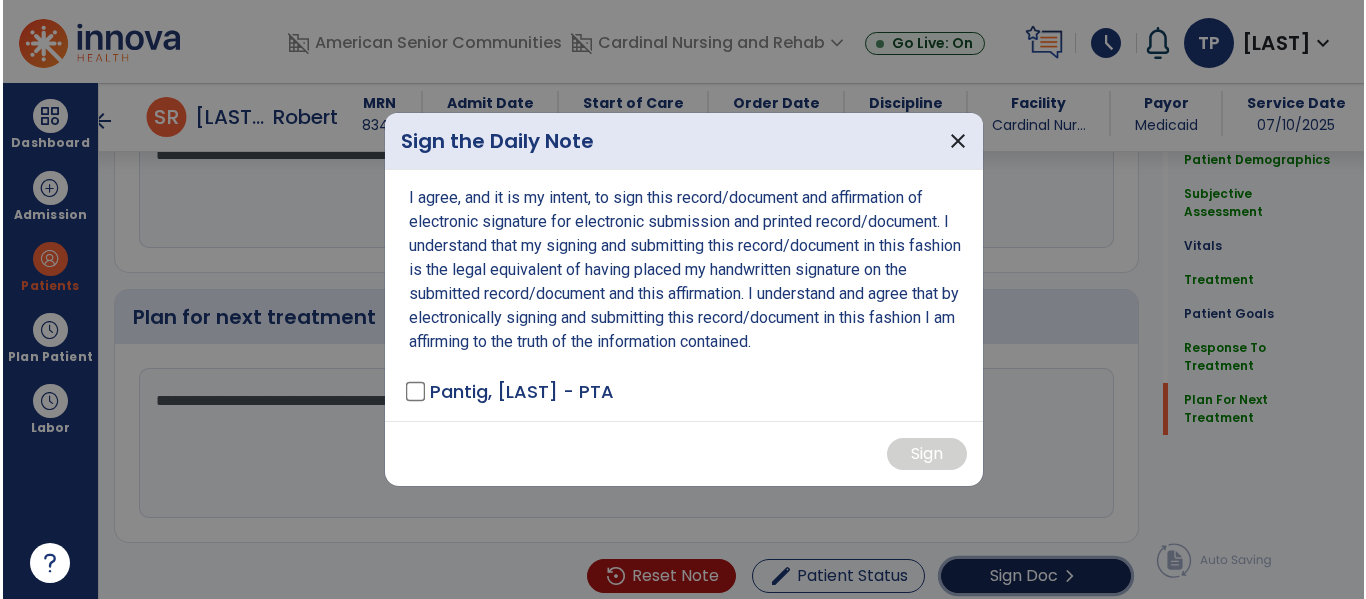 scroll, scrollTop: 3574, scrollLeft: 0, axis: vertical 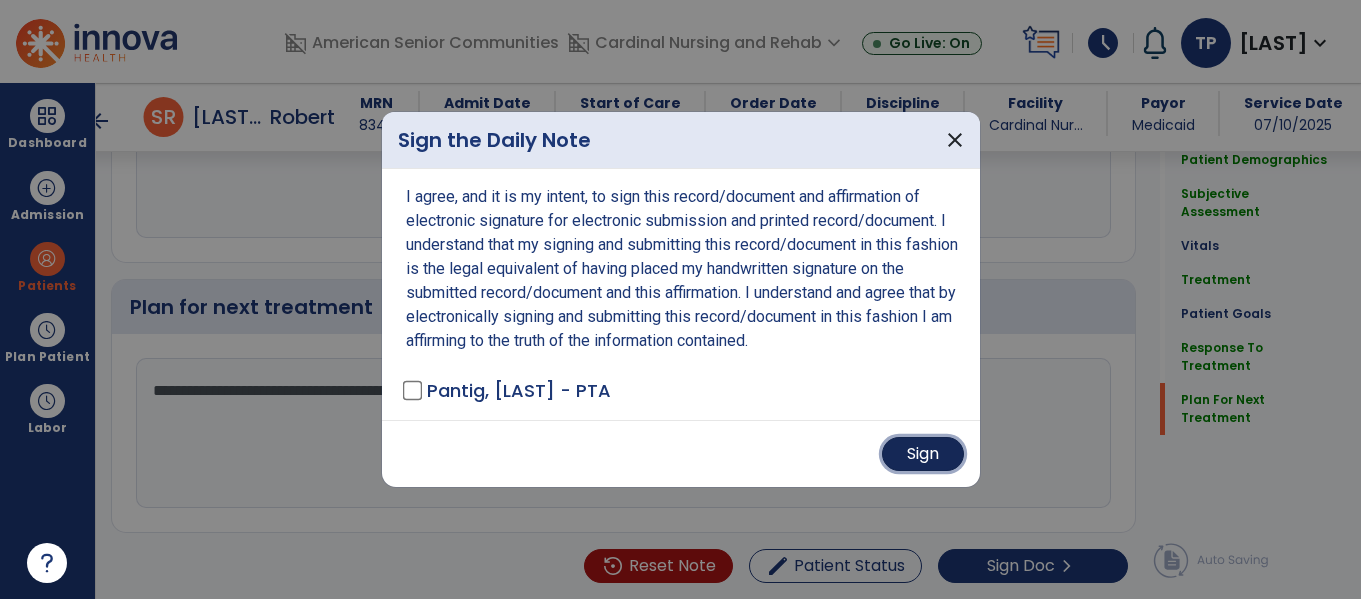 click on "Sign" at bounding box center [923, 454] 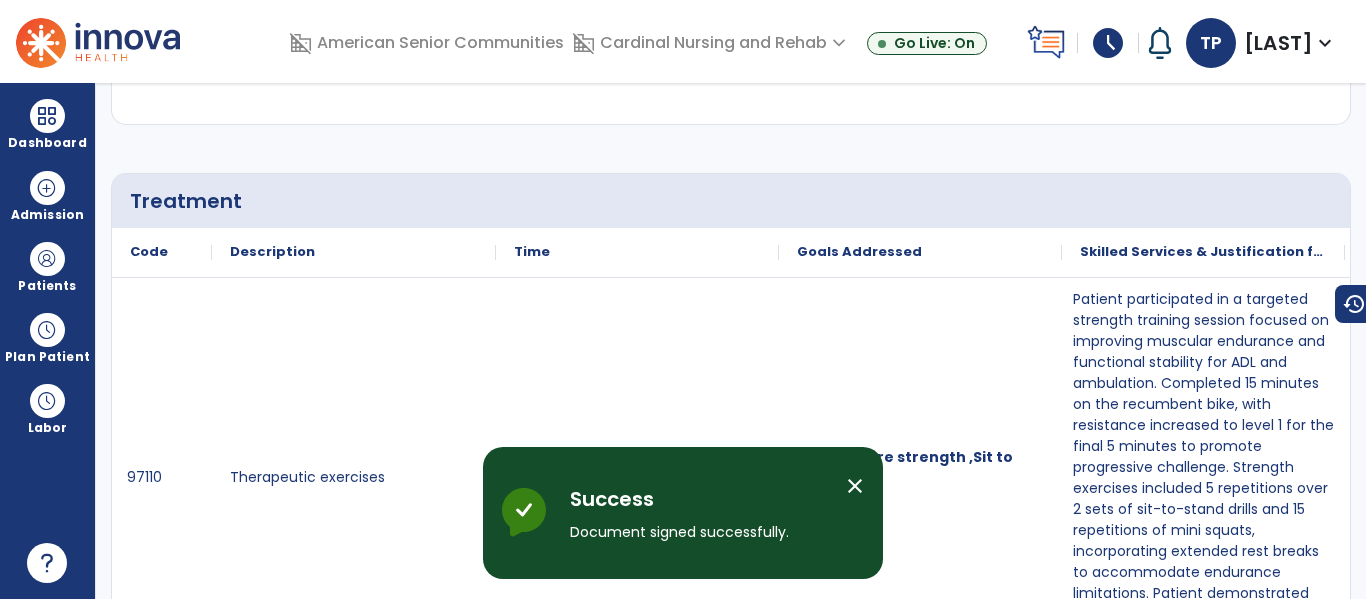 scroll, scrollTop: 0, scrollLeft: 0, axis: both 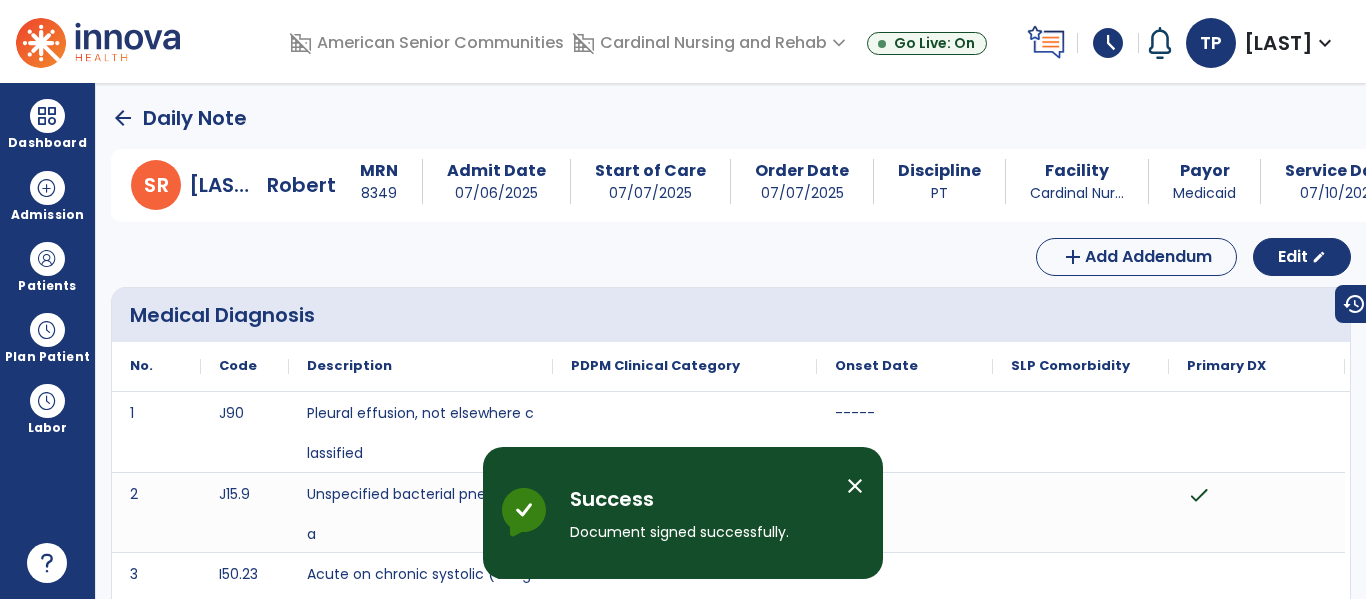 click on "arrow_back" 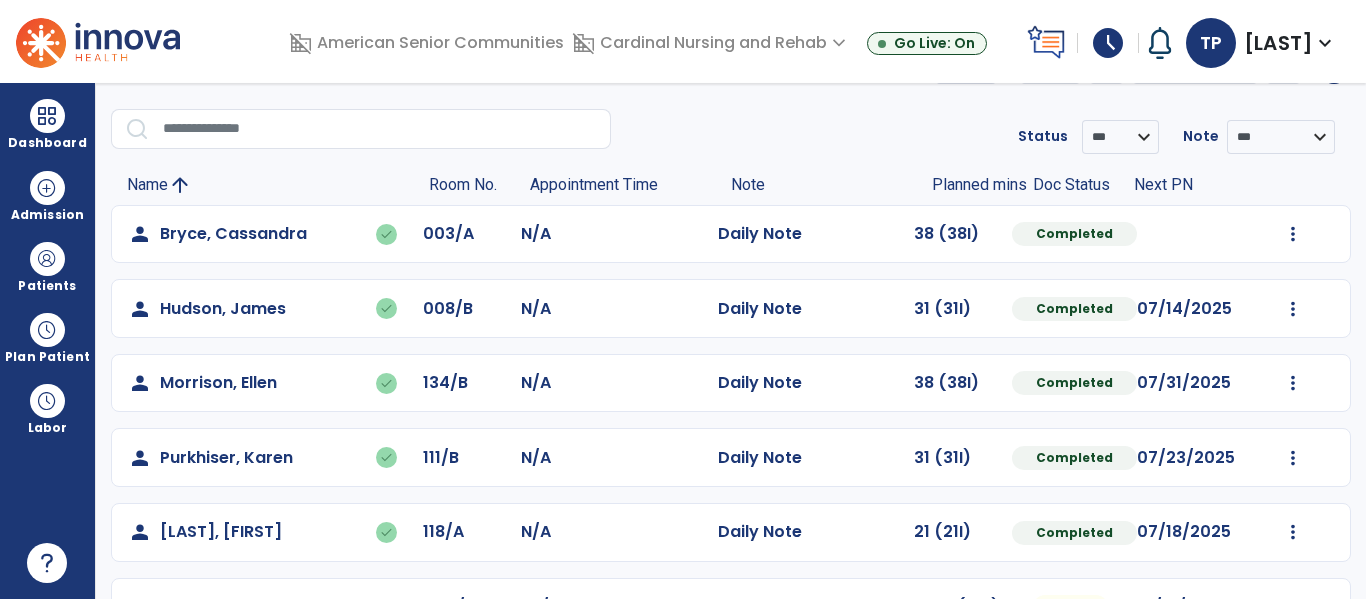 scroll, scrollTop: 115, scrollLeft: 0, axis: vertical 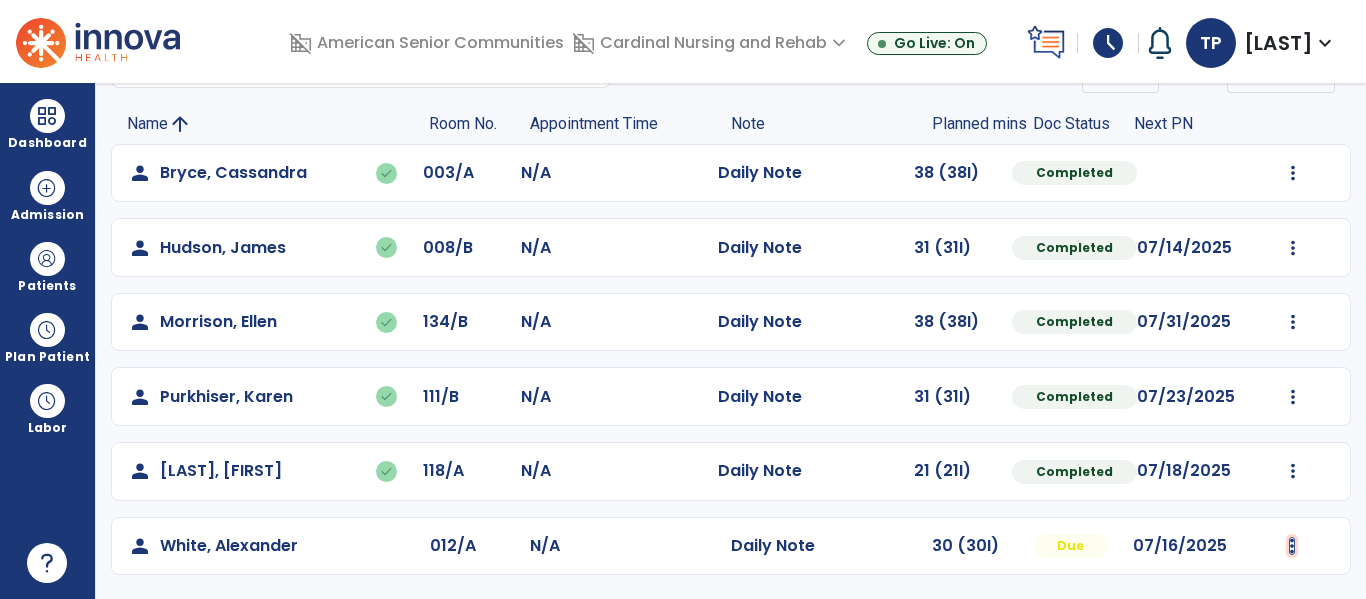 click at bounding box center (1293, 173) 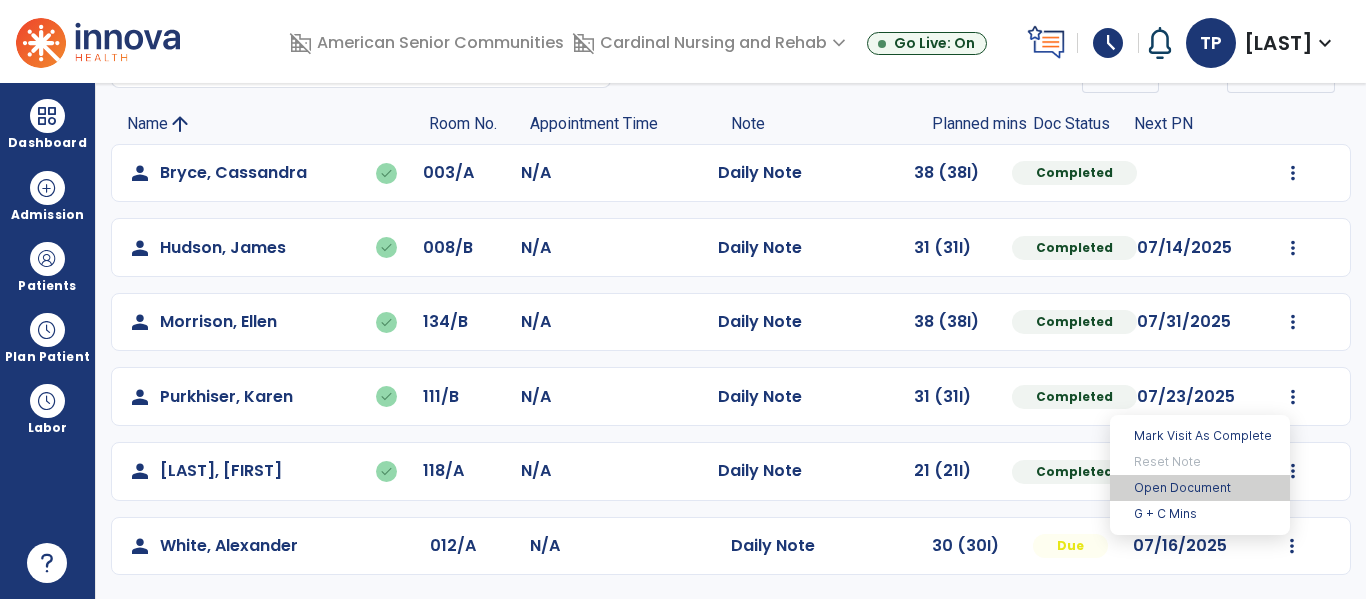 click on "Open Document" at bounding box center (1200, 488) 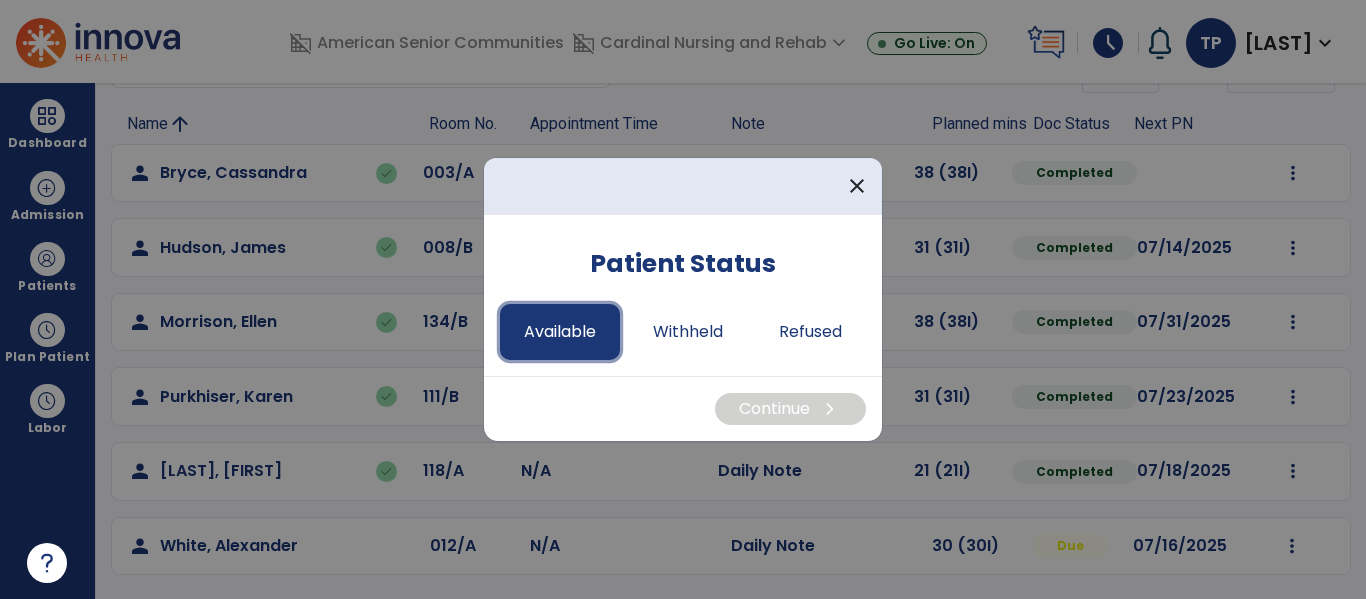 click on "Available" at bounding box center (560, 332) 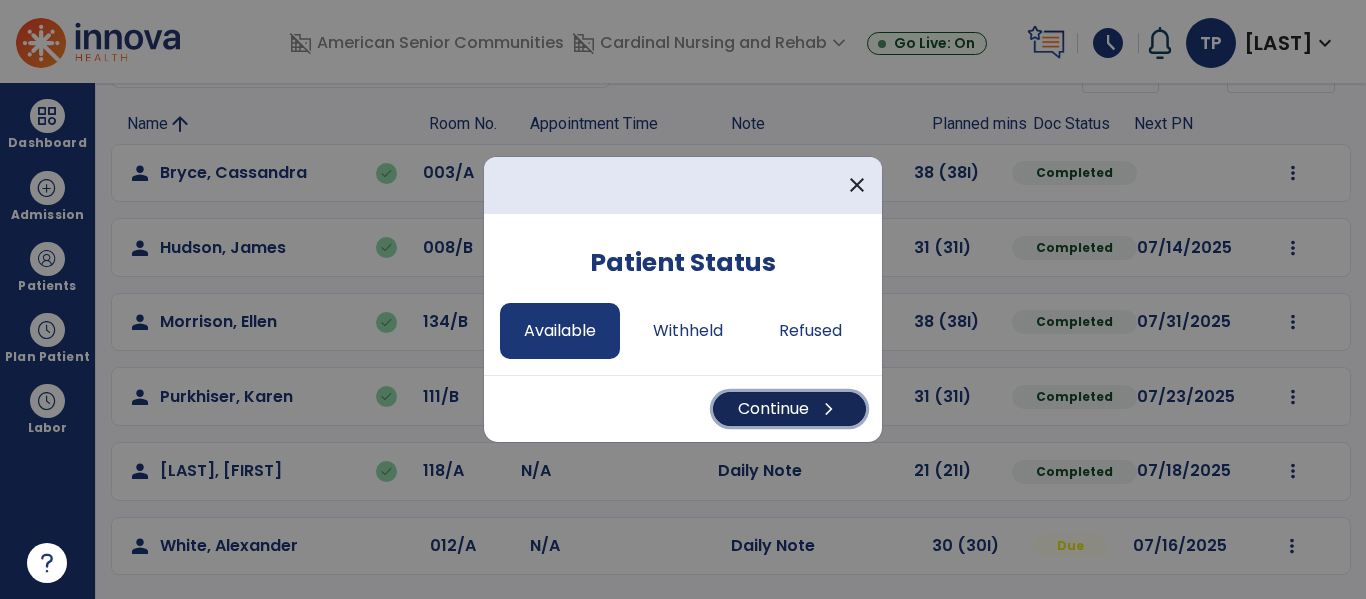 click on "Continue   chevron_right" at bounding box center (789, 409) 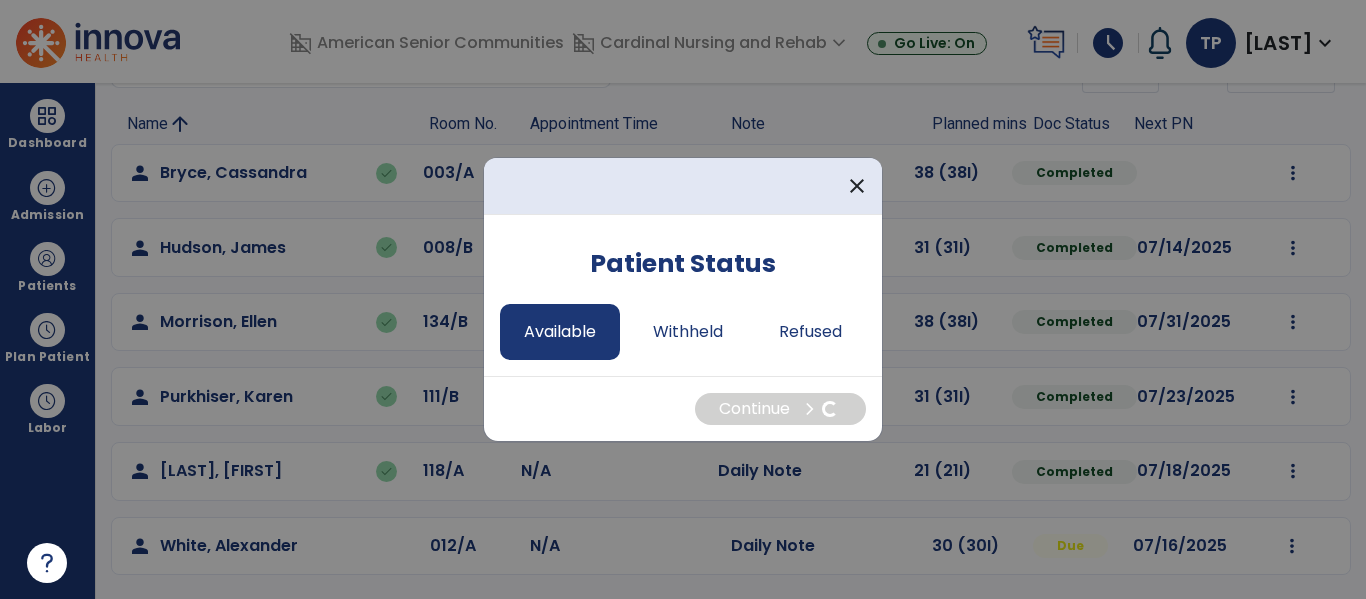 select on "*" 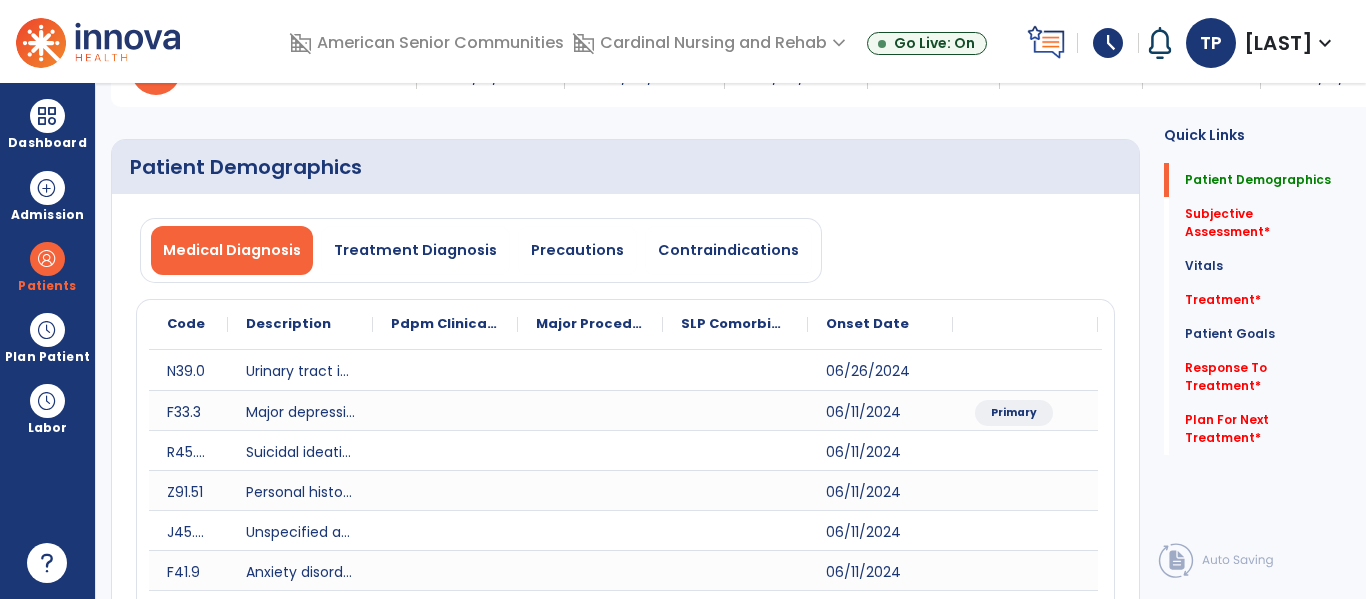 click on "Subjective Assessment   *  Subjective Assessment   *" 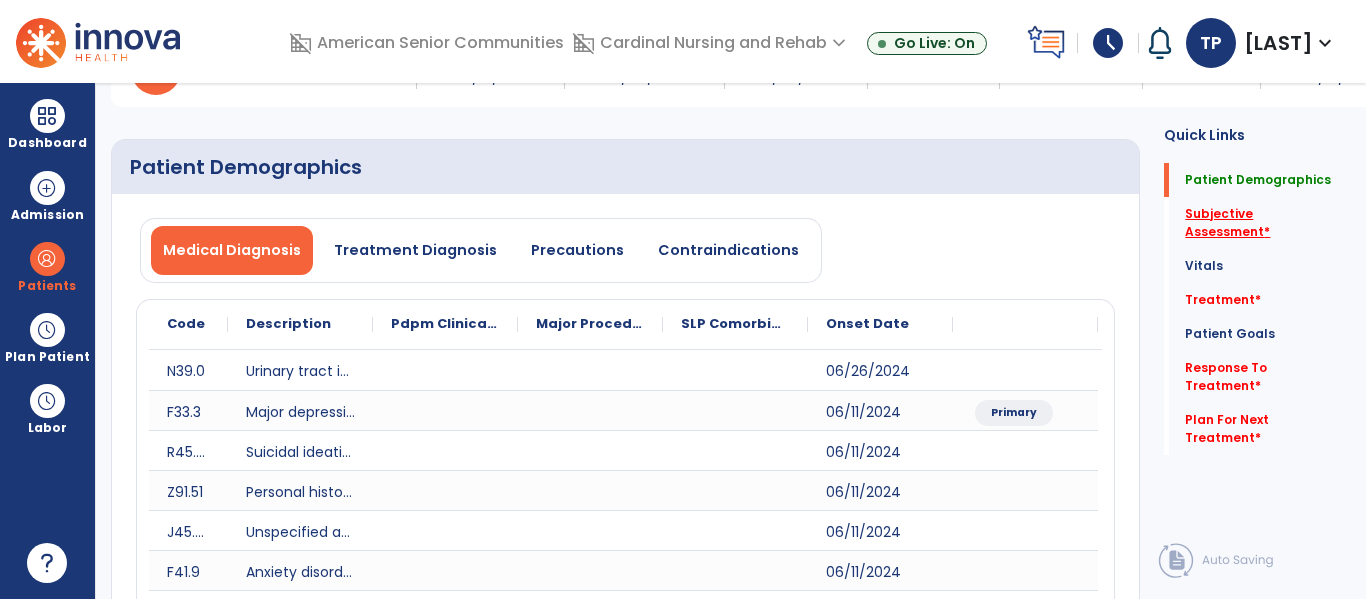 click on "Subjective Assessment   *" 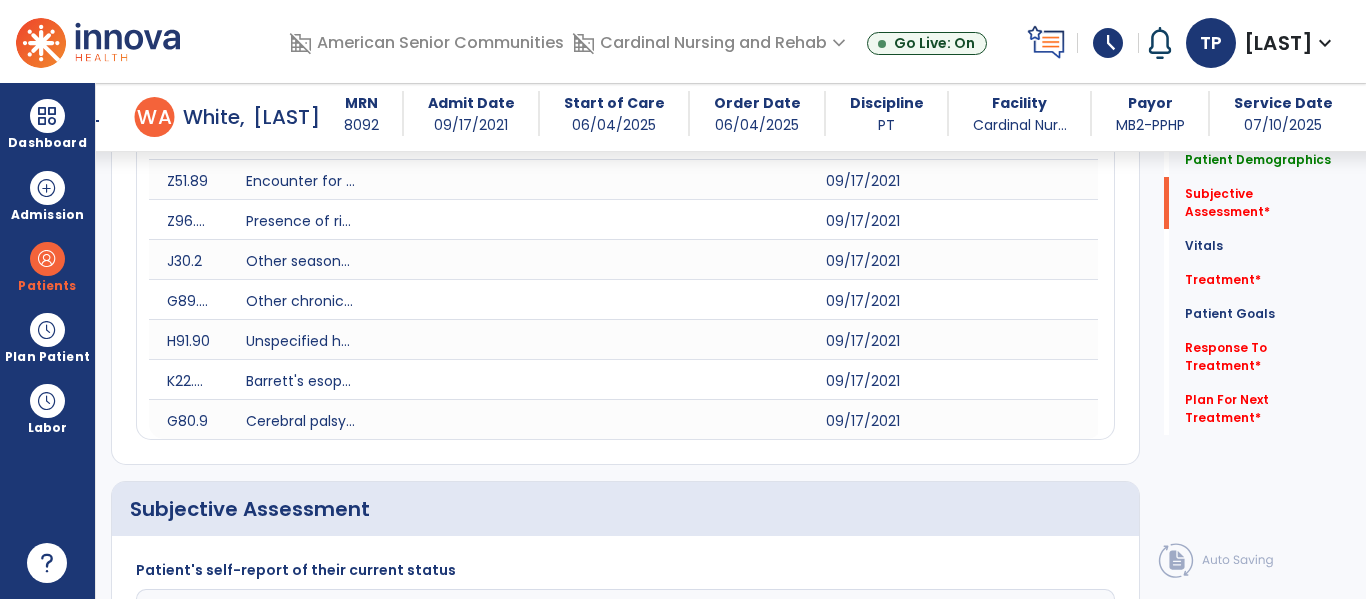 scroll, scrollTop: 2227, scrollLeft: 0, axis: vertical 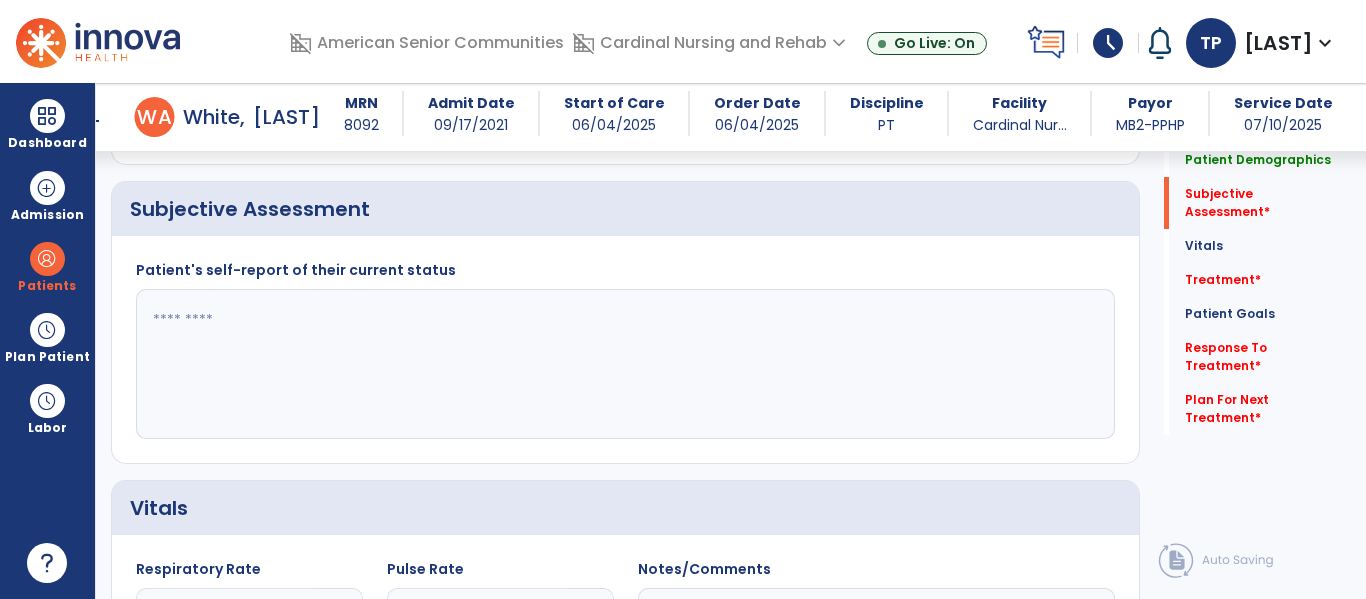 click 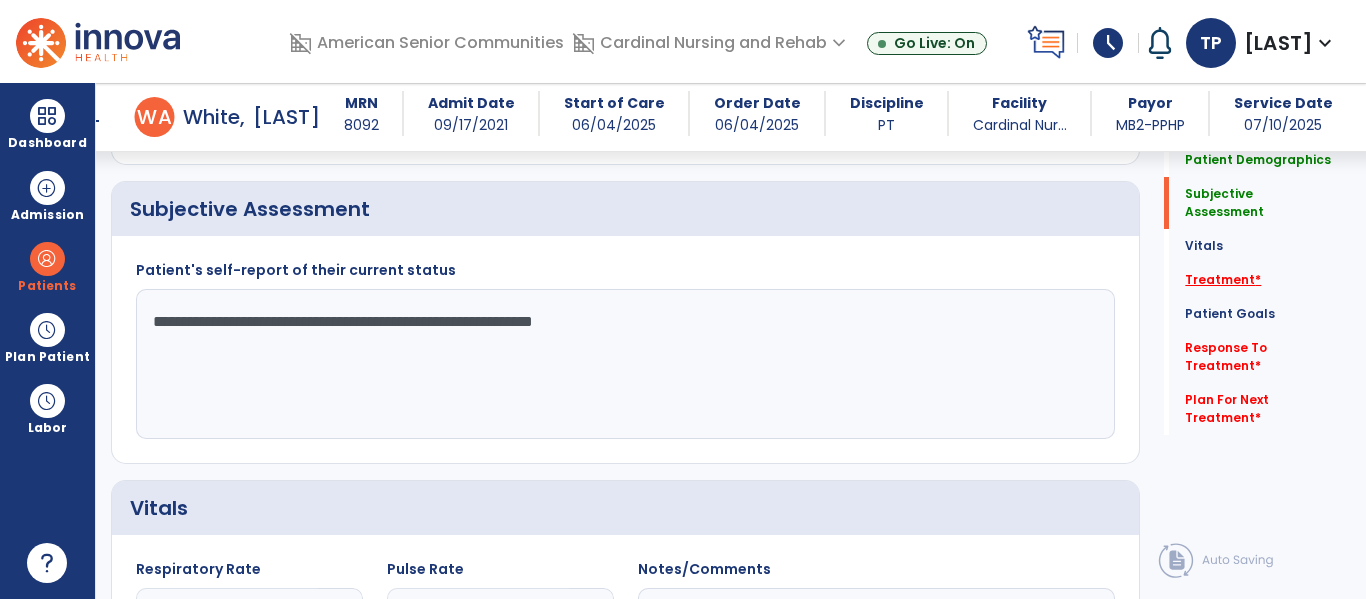 type on "**********" 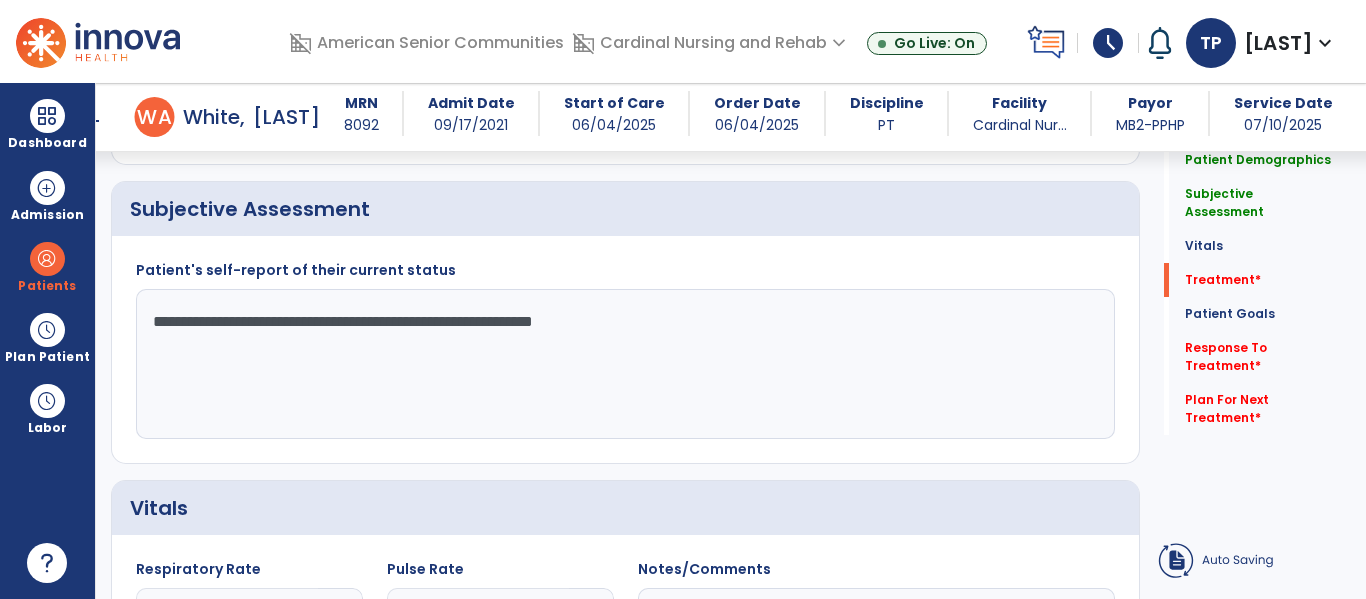 click on "add  Add Service Code" 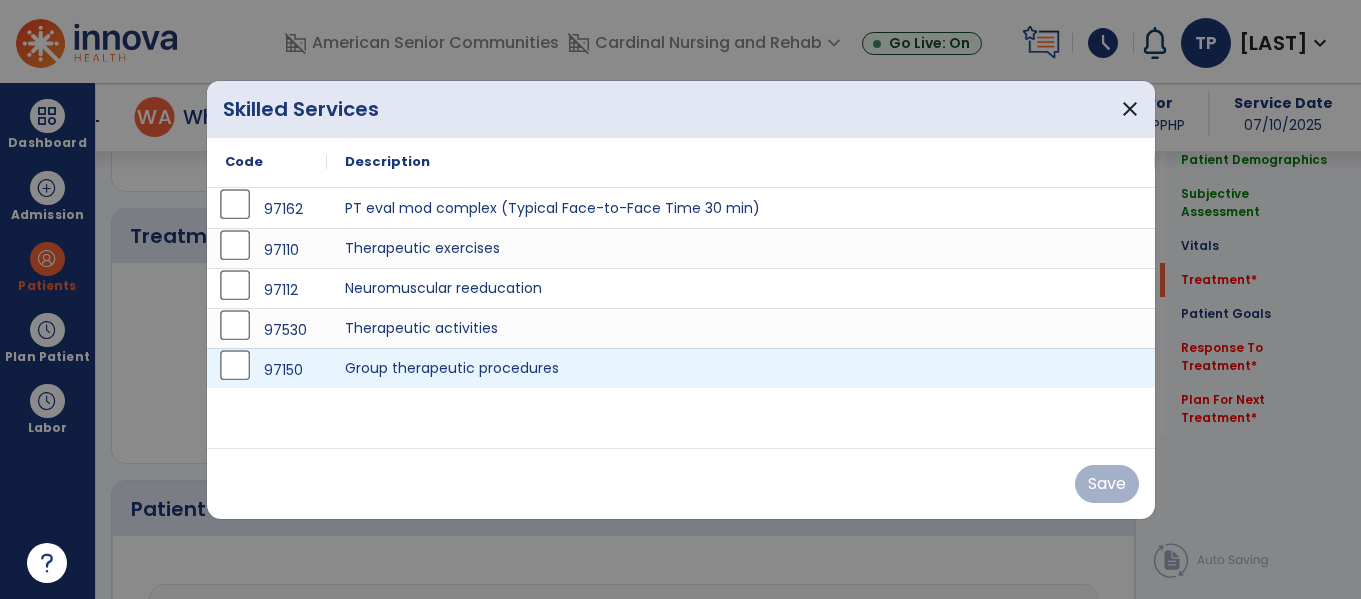 scroll, scrollTop: 2916, scrollLeft: 0, axis: vertical 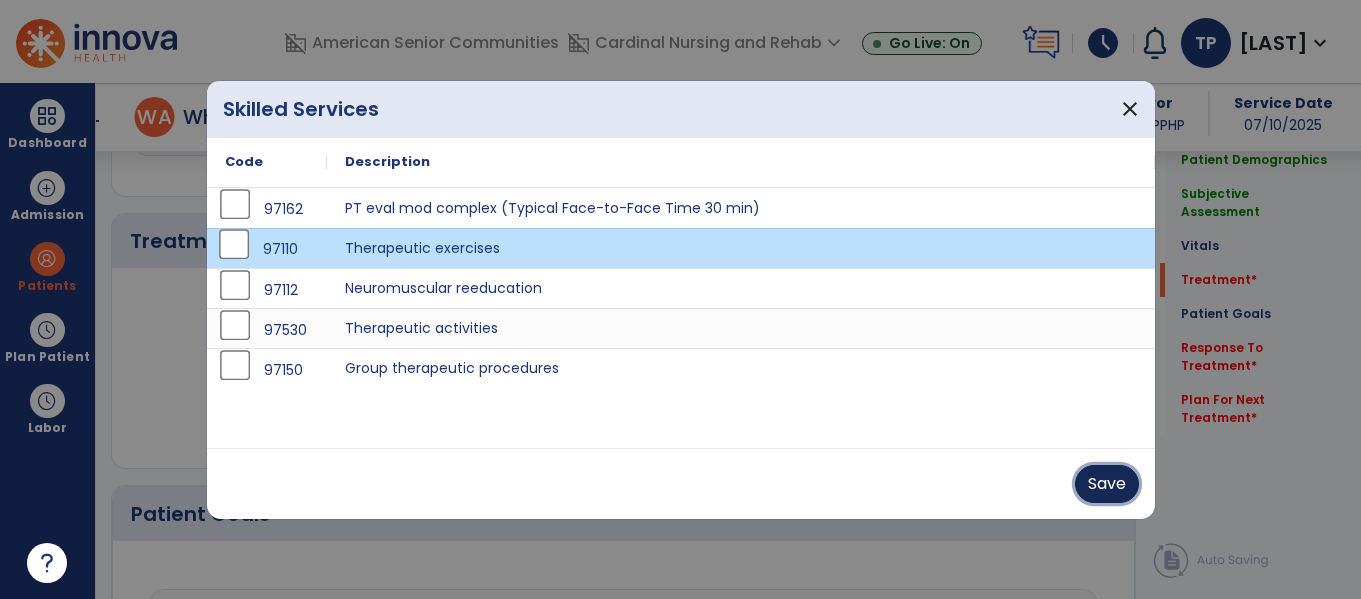 click on "Save" at bounding box center (1107, 484) 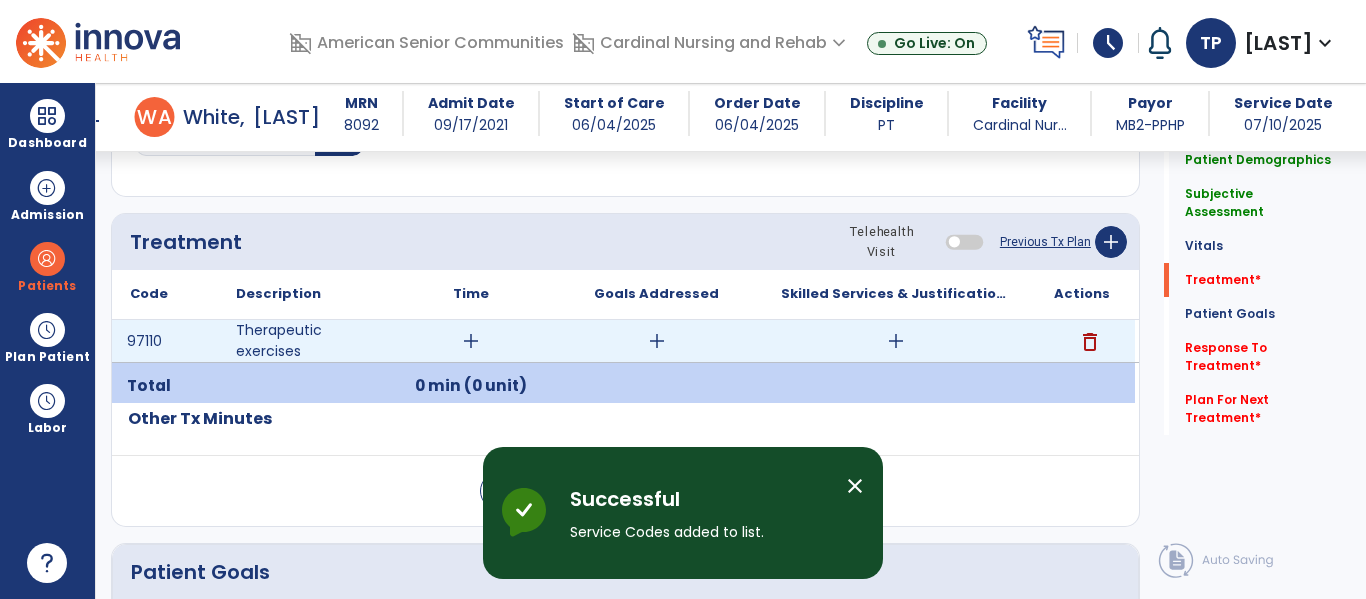 click on "add" at bounding box center [471, 341] 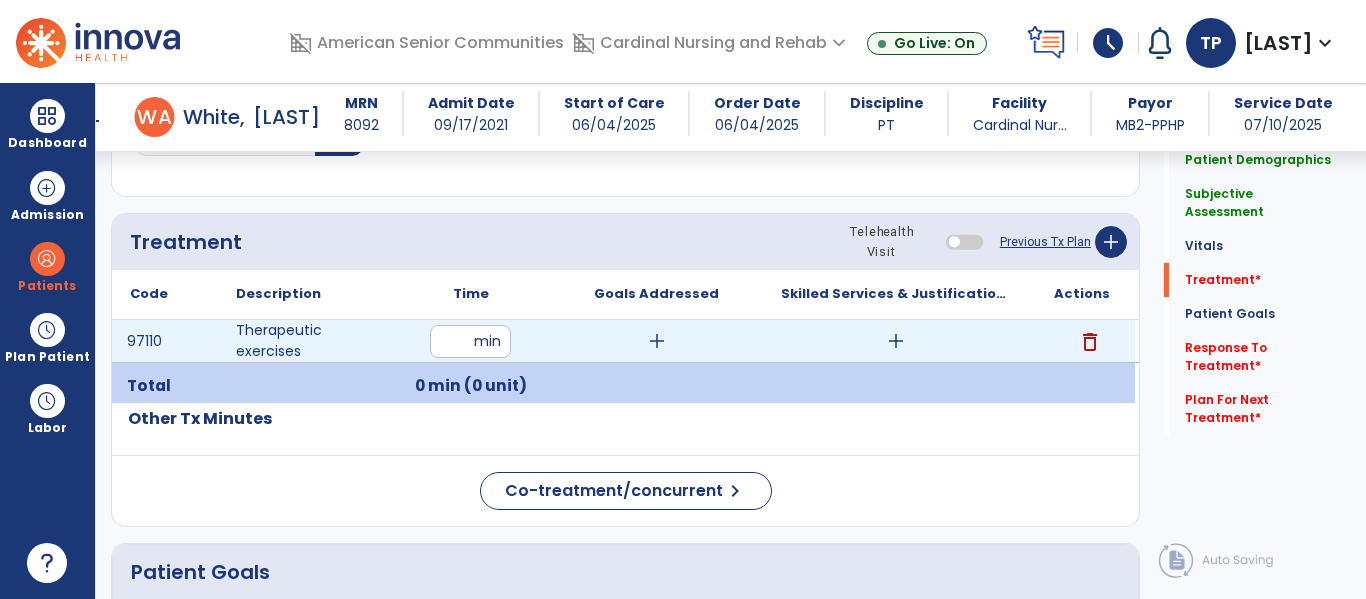 type on "**" 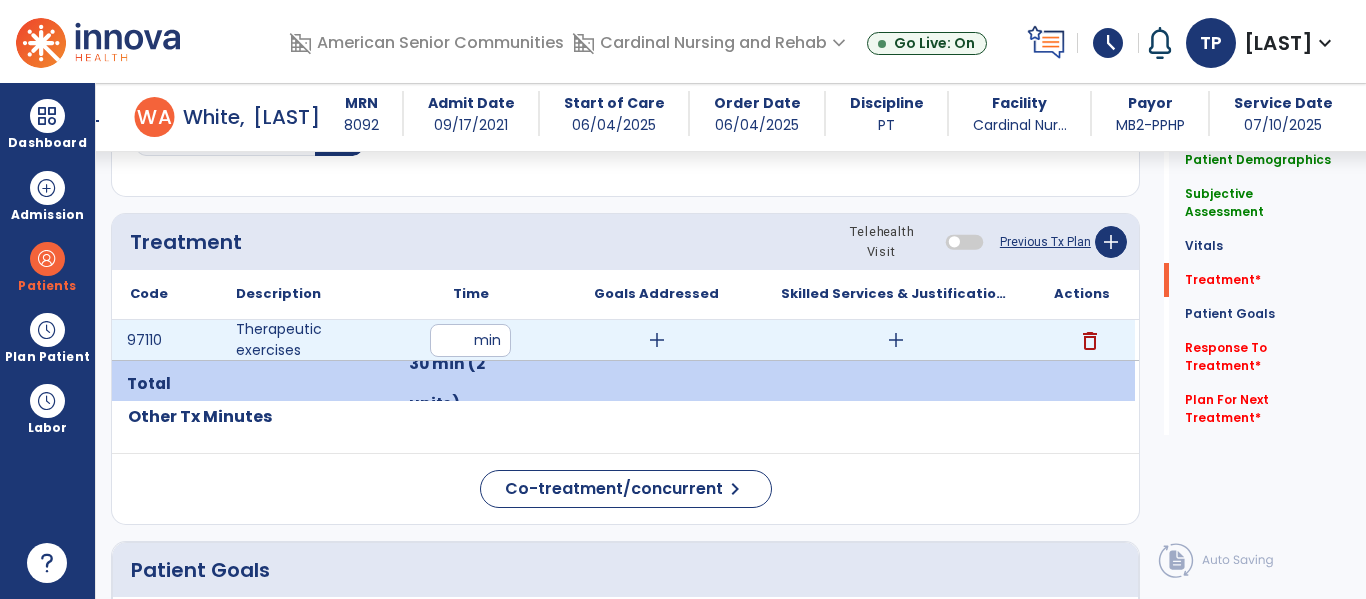 click on "add" at bounding box center [657, 340] 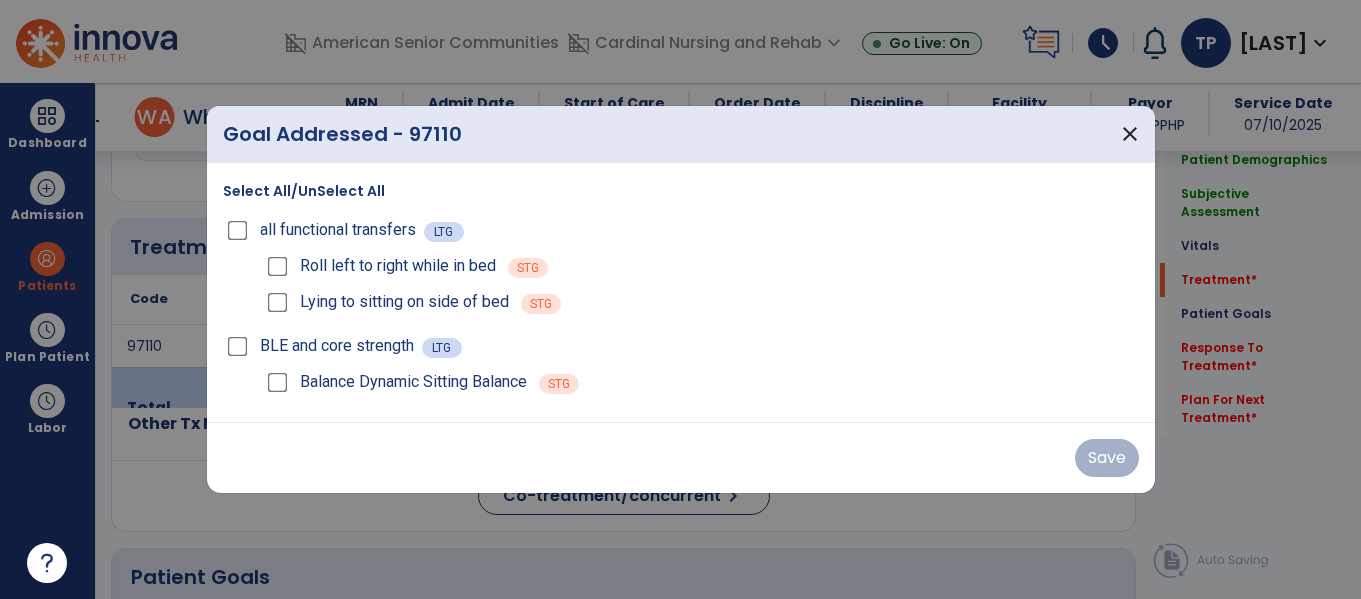 scroll, scrollTop: 2916, scrollLeft: 0, axis: vertical 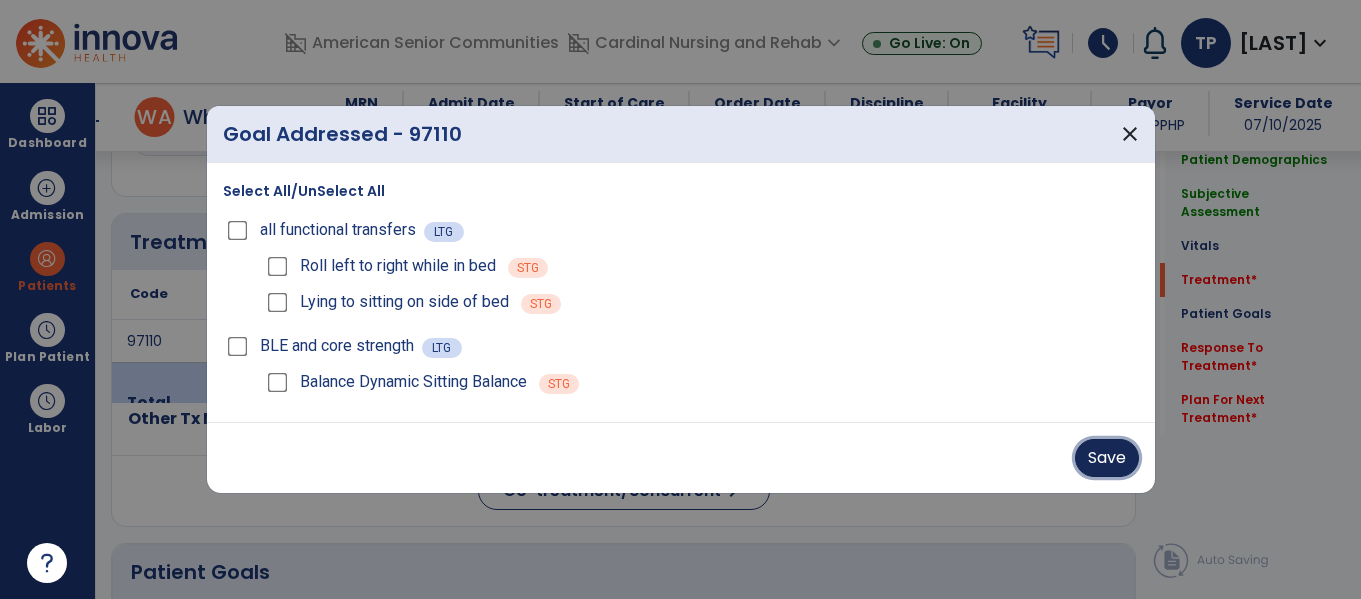 click on "Save" at bounding box center (1107, 458) 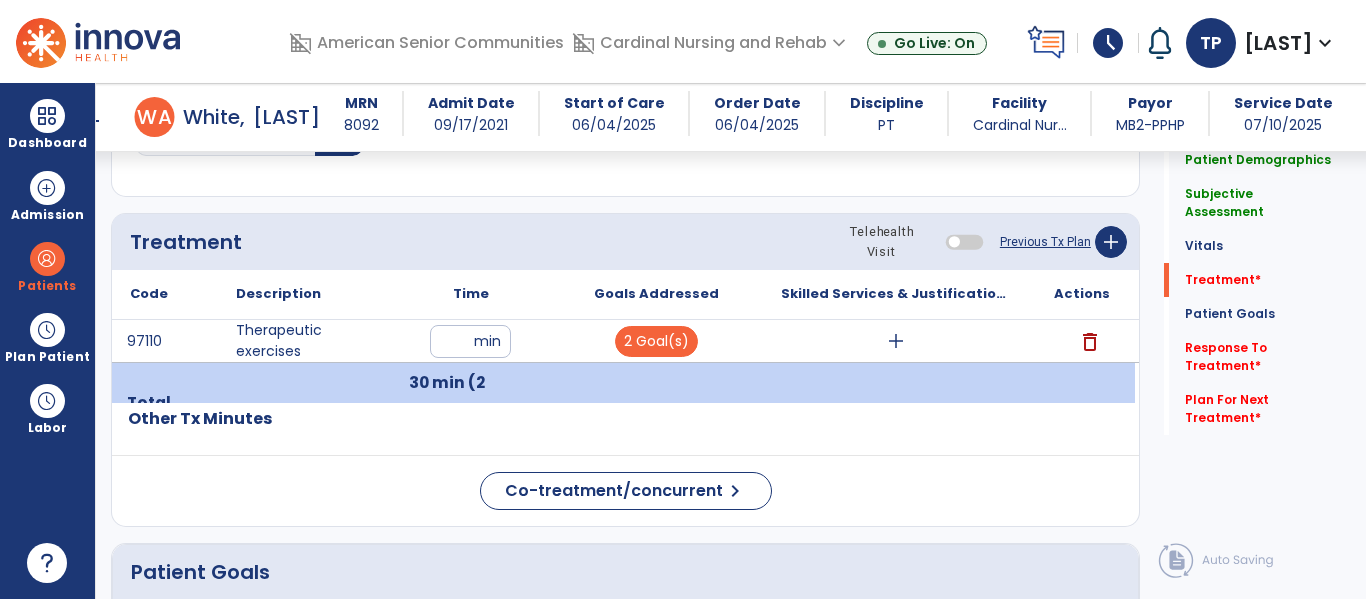 drag, startPoint x: 1315, startPoint y: 470, endPoint x: 1180, endPoint y: 434, distance: 139.71758 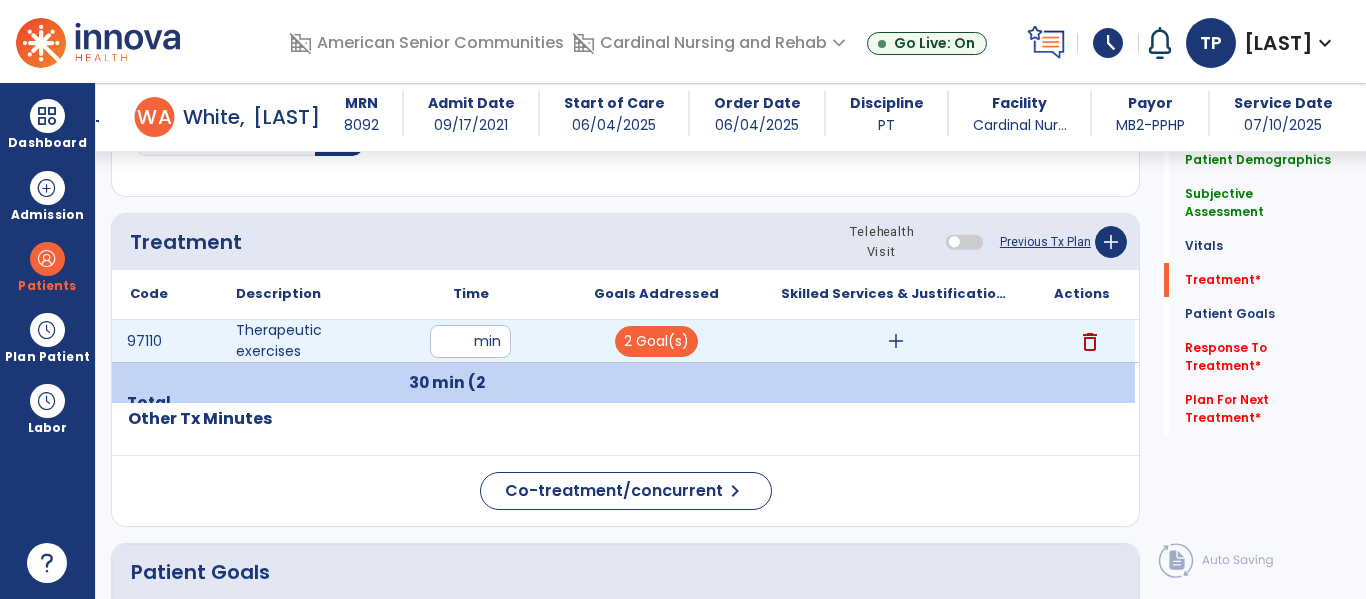 click on "add" at bounding box center [896, 341] 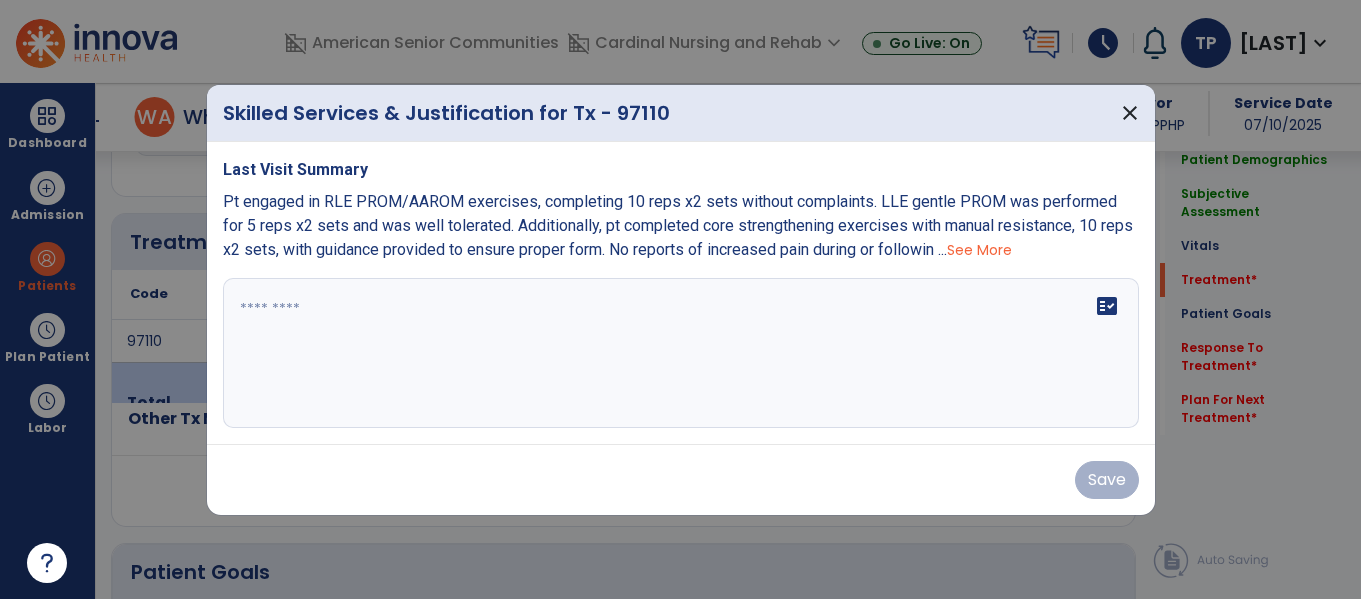 scroll, scrollTop: 2916, scrollLeft: 0, axis: vertical 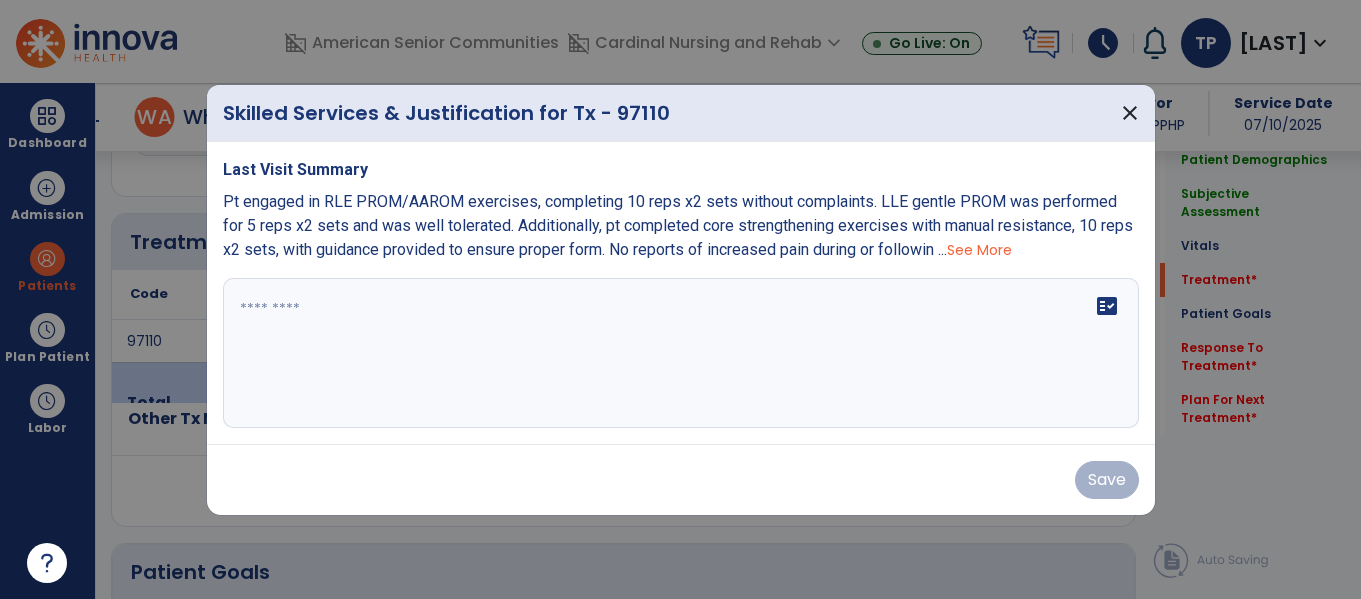 click on "Last Visit Summary Pt engaged in RLE PROM/AAROM exercises, completing 10 reps x2 sets without complaints. LLE gentle PROM was performed for 5 reps x2 sets and was well tolerated. Additionally, pt completed core strengthening exercises with manual resistance, 10 reps x2 sets, with guidance provided to ensure proper form. No reports of increased pain during or followin ... See More fact_check" at bounding box center (681, 293) 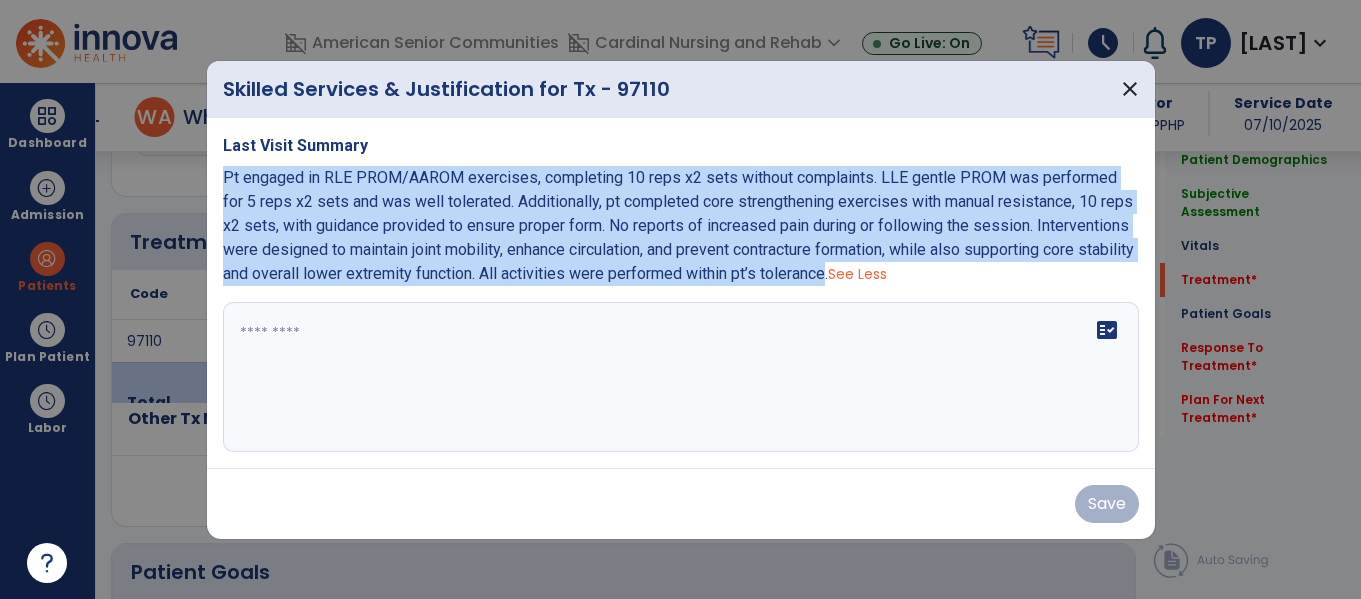 drag, startPoint x: 222, startPoint y: 173, endPoint x: 892, endPoint y: 277, distance: 678.0236 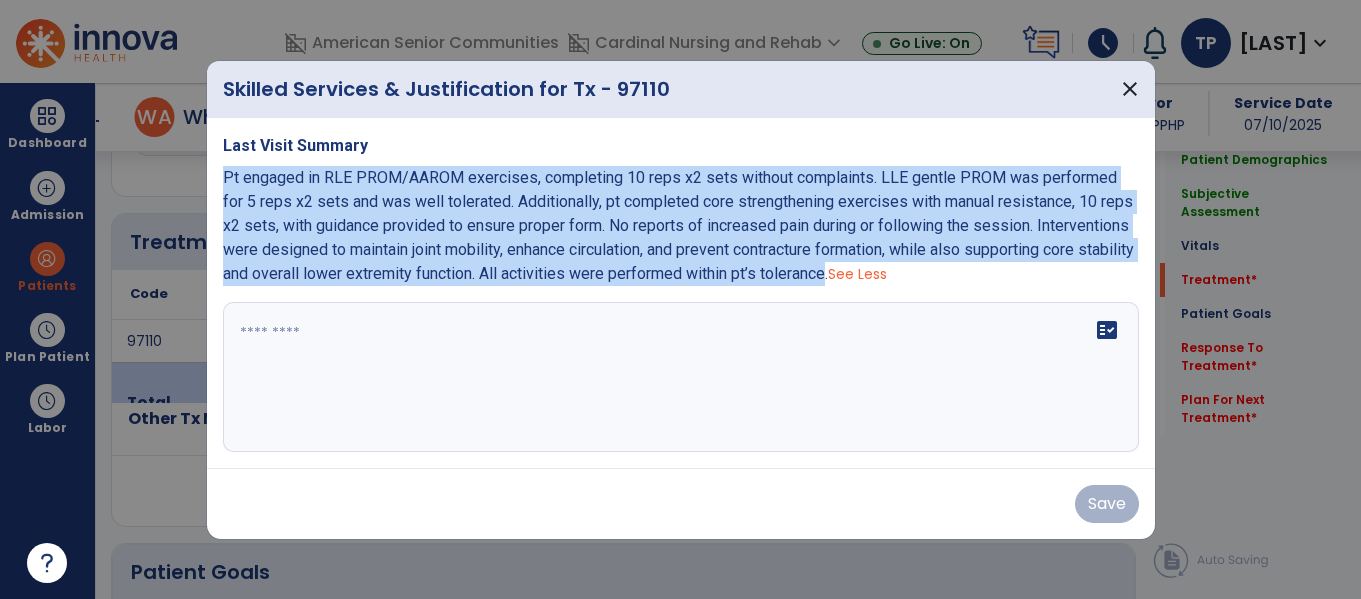 click on "Pt engaged in RLE PROM/AAROM exercises, completing 10 reps x2 sets without complaints. LLE gentle PROM was performed for 5 reps x2 sets and was well tolerated. Additionally, pt completed core strengthening exercises with manual resistance, 10 reps x2 sets, with guidance provided to ensure proper form. No reports of increased pain during or following the session. Interventions were designed to maintain joint mobility, enhance circulation, and prevent contracture formation, while also supporting core stability and overall lower extremity function. All activities were performed within pt’s tolerance." at bounding box center (678, 225) 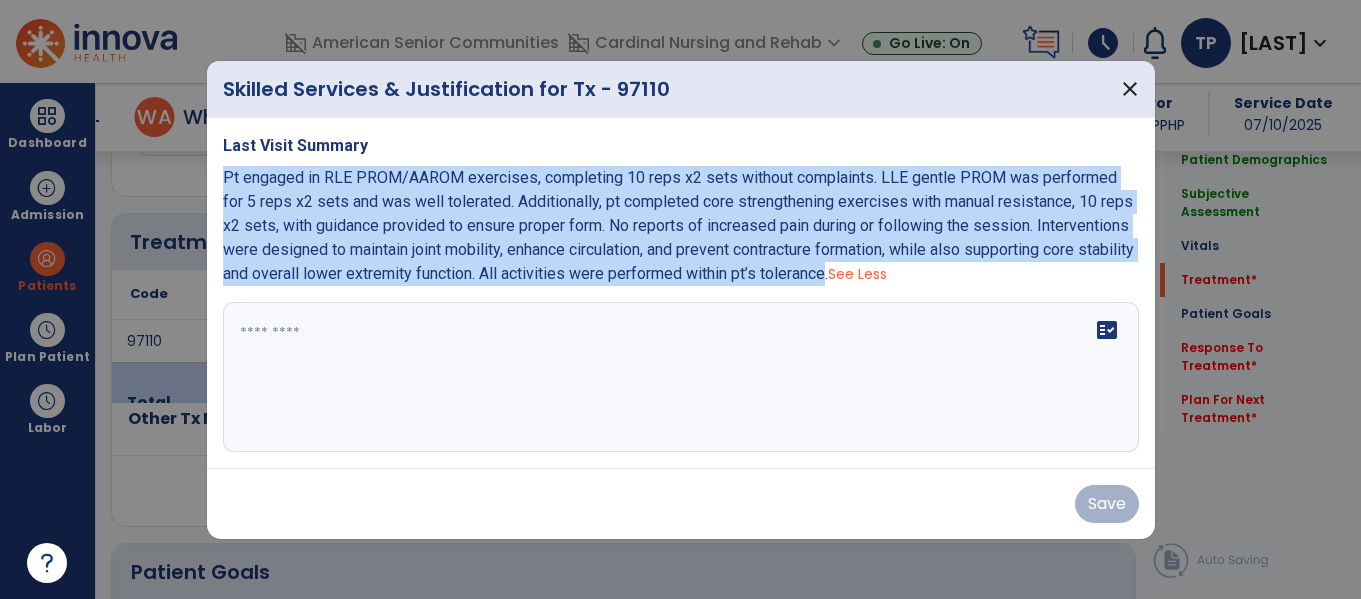 copy on "Pt engaged in RLE PROM/AAROM exercises, completing 10 reps x2 sets without complaints. LLE gentle PROM was performed for 5 reps x2 sets and was well tolerated. Additionally, pt completed core strengthening exercises with manual resistance, 10 reps x2 sets, with guidance provided to ensure proper form. No reports of increased pain during or following the session. Interventions were designed to maintain joint mobility, enhance circulation, and prevent contracture formation, while also supporting core stability and overall lower extremity function. All activities were performed within pt’s tolerance" 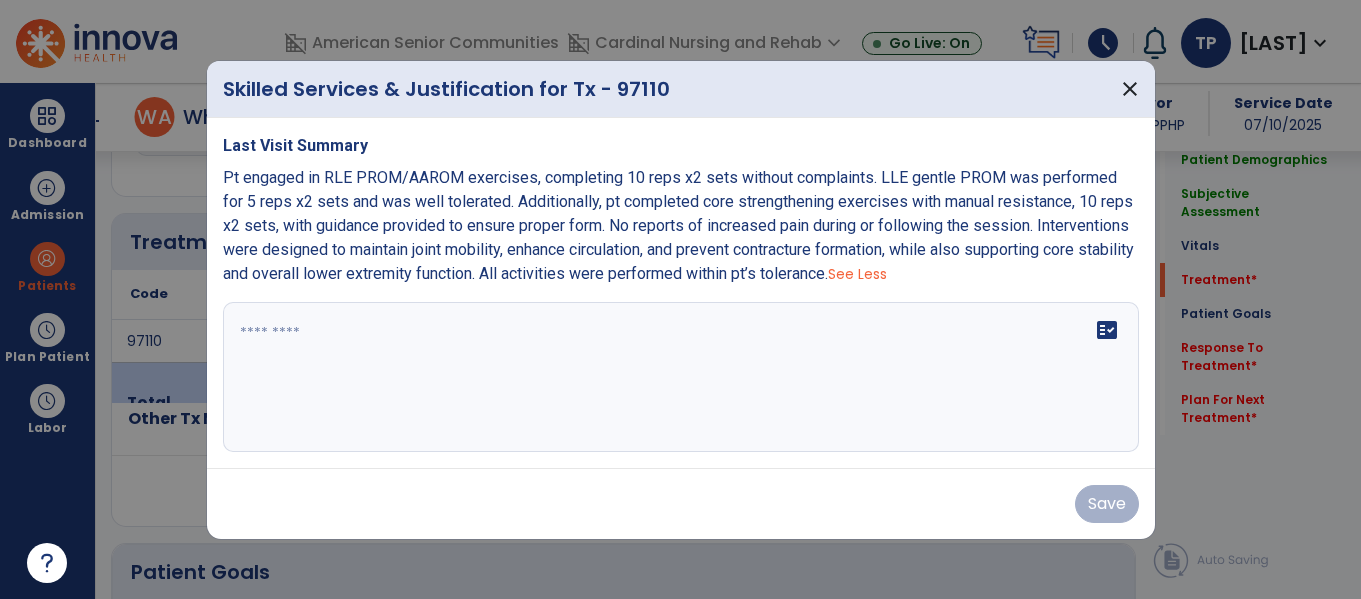 click at bounding box center [680, 299] 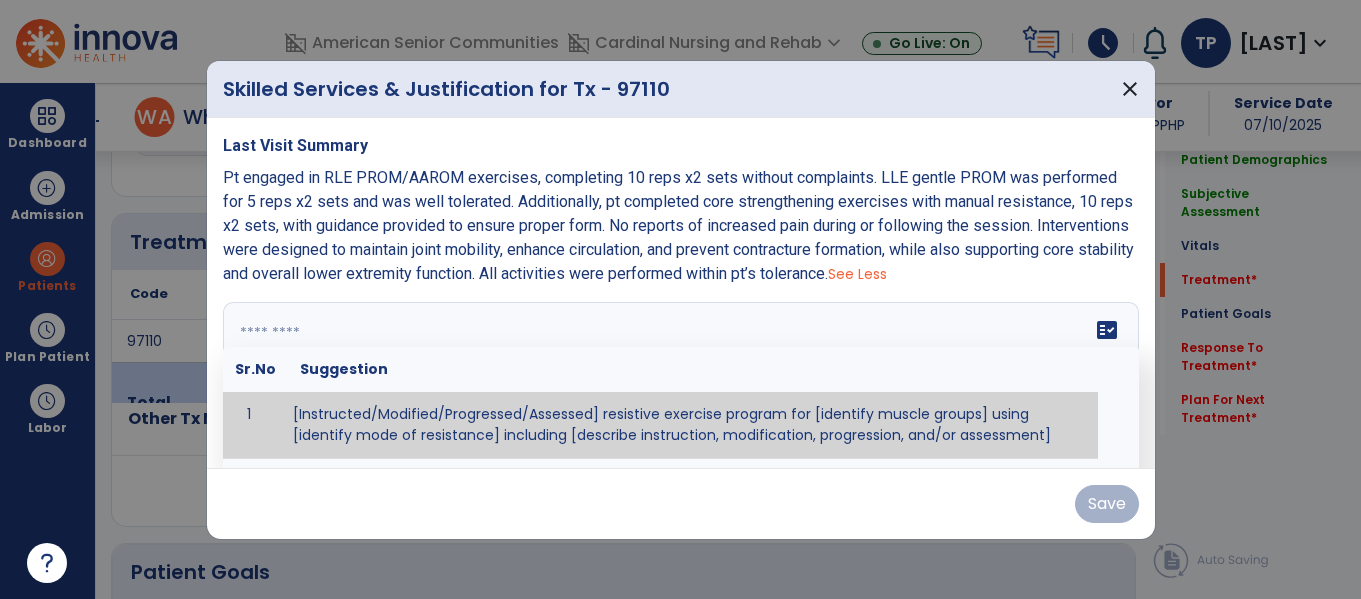paste on "**********" 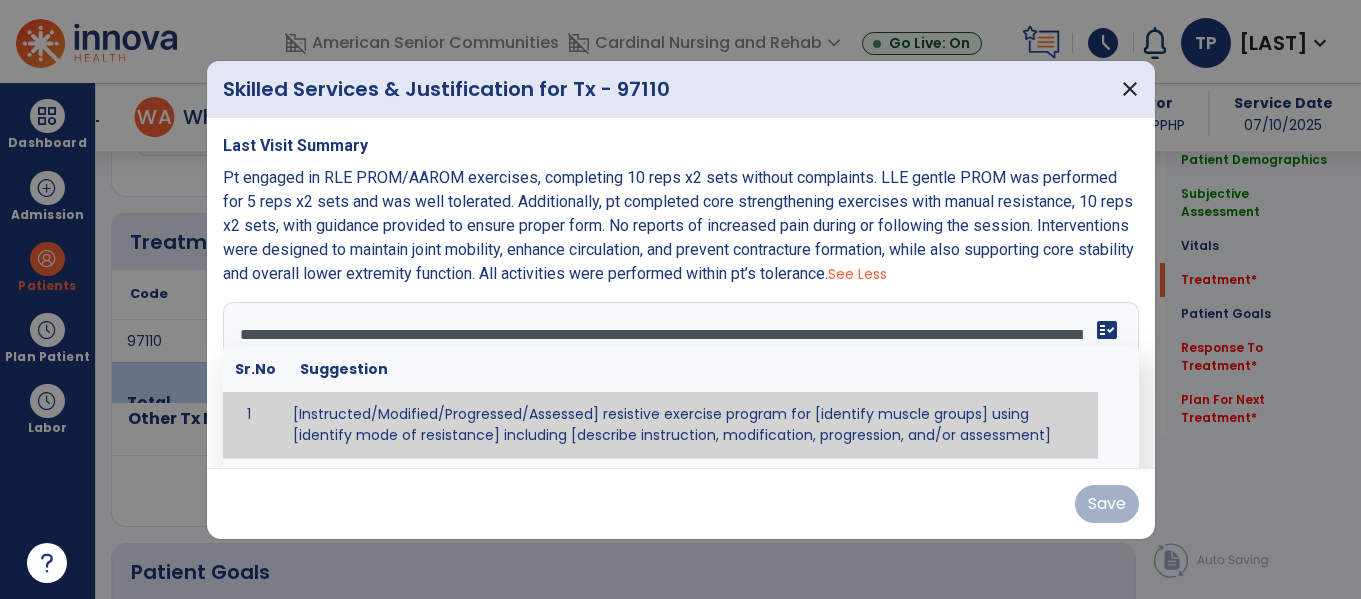 scroll, scrollTop: 64, scrollLeft: 0, axis: vertical 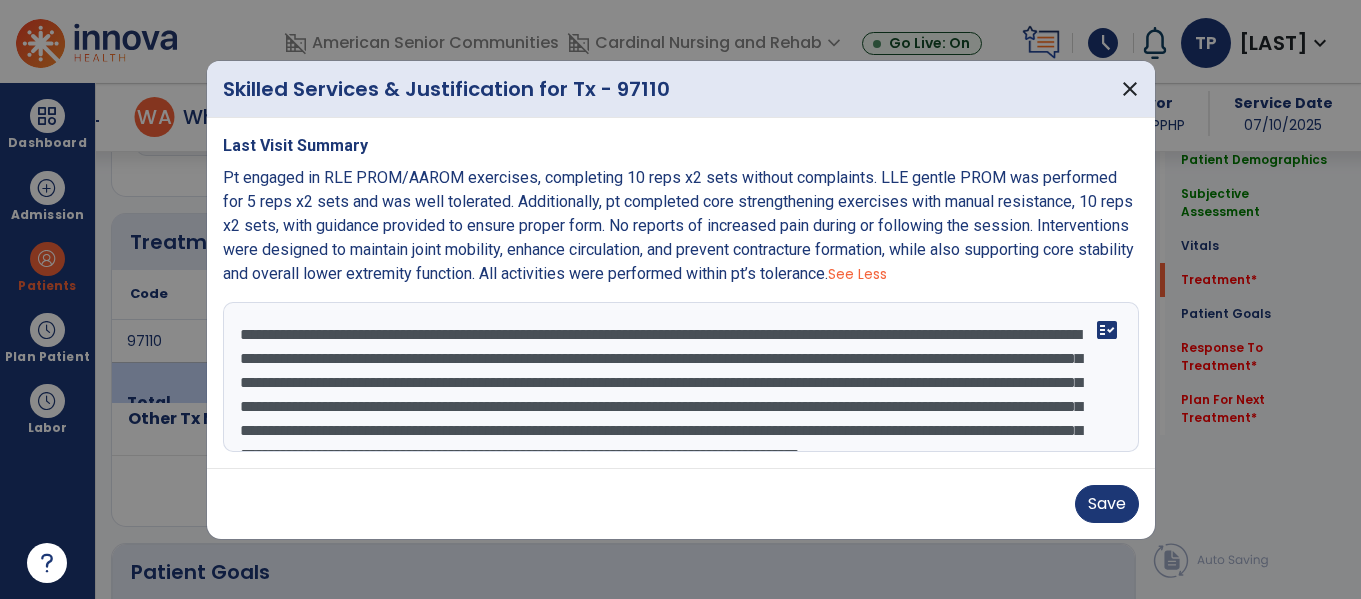 drag, startPoint x: 485, startPoint y: 332, endPoint x: 694, endPoint y: 335, distance: 209.02153 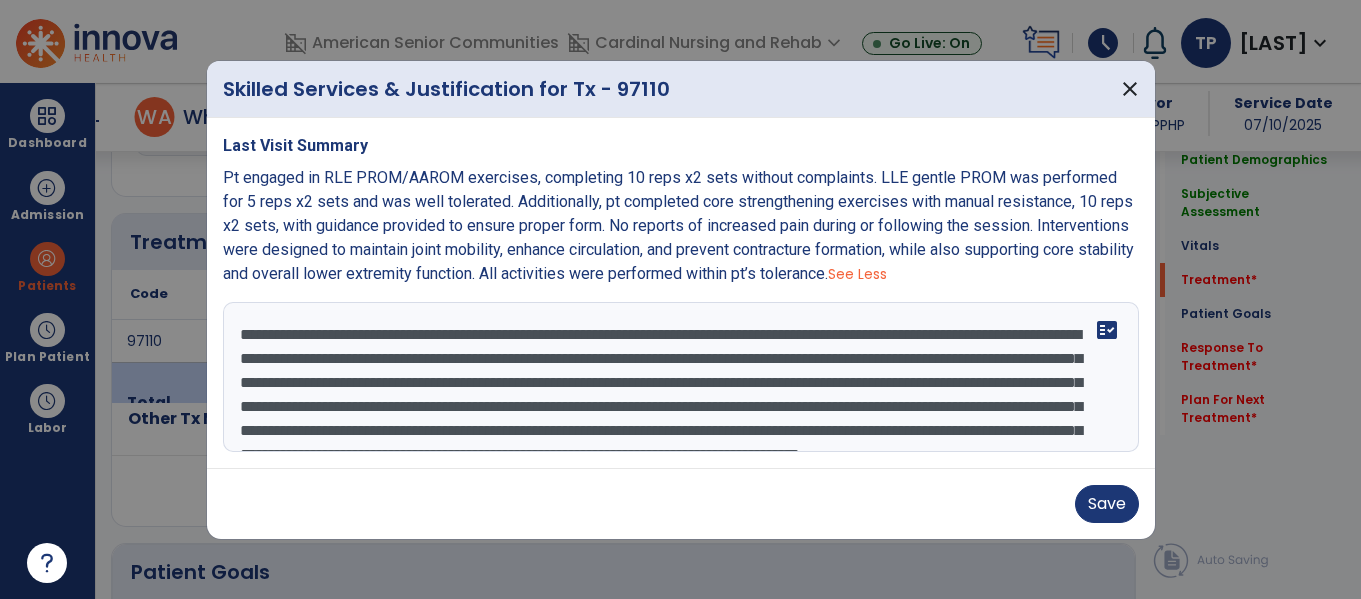 drag, startPoint x: 486, startPoint y: 334, endPoint x: 698, endPoint y: 334, distance: 212 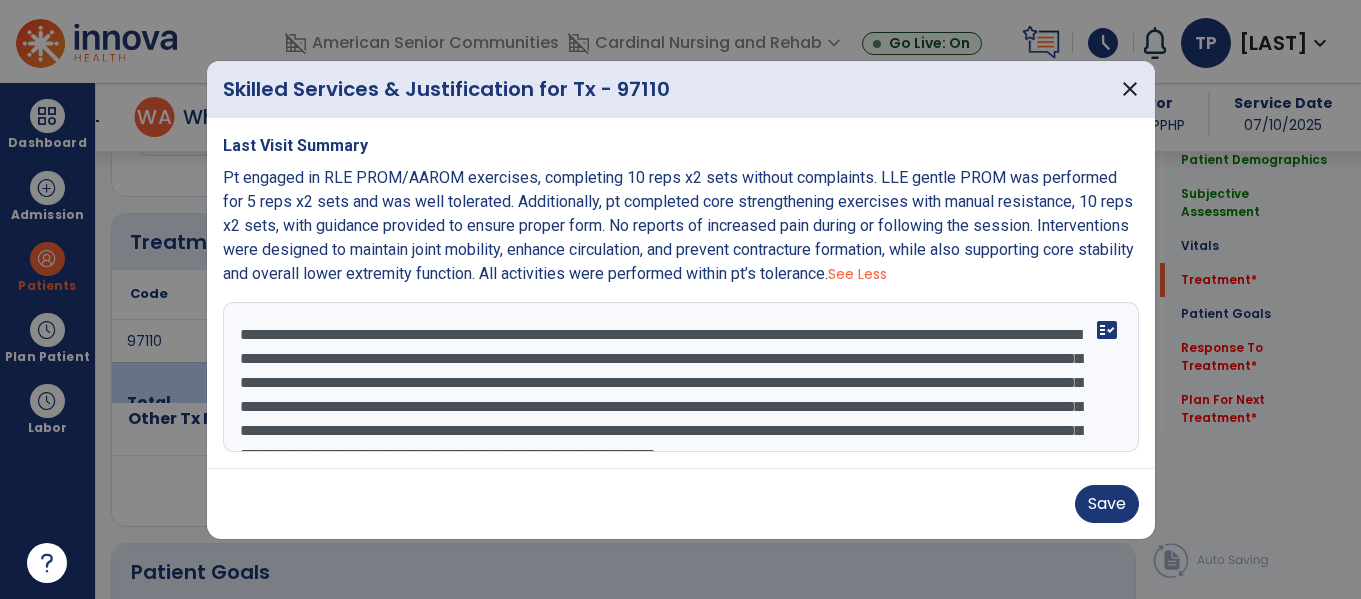 drag, startPoint x: 618, startPoint y: 328, endPoint x: 1009, endPoint y: 312, distance: 391.32724 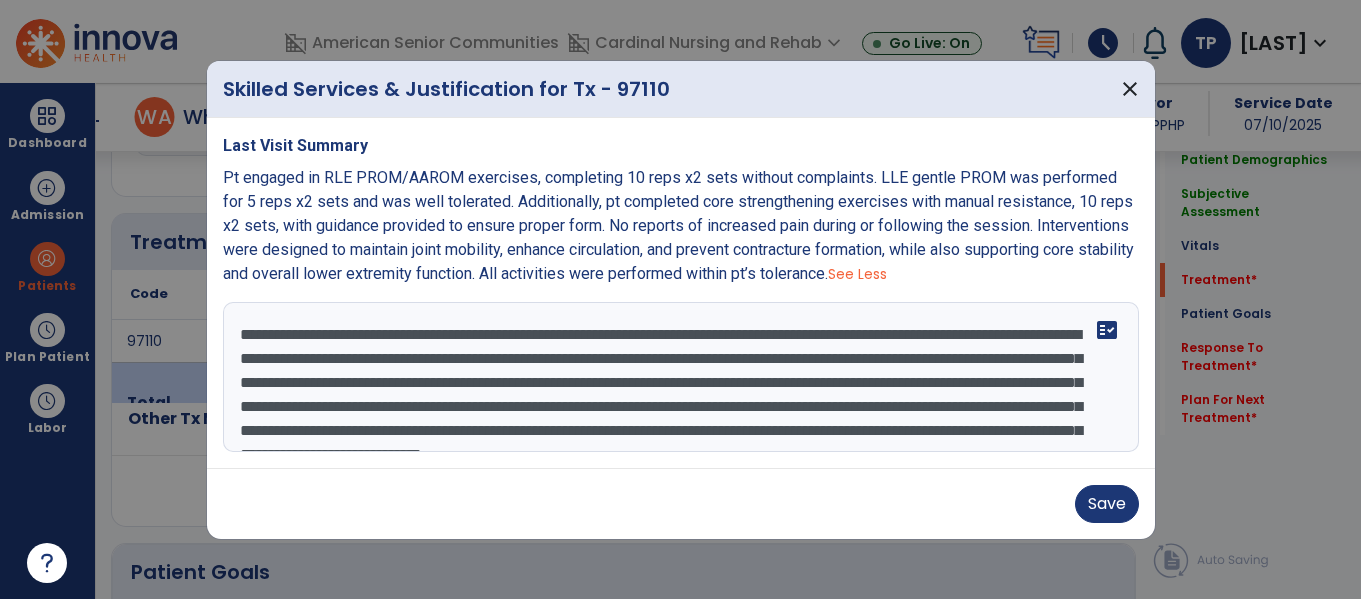 drag, startPoint x: 595, startPoint y: 353, endPoint x: 612, endPoint y: 361, distance: 18.788294 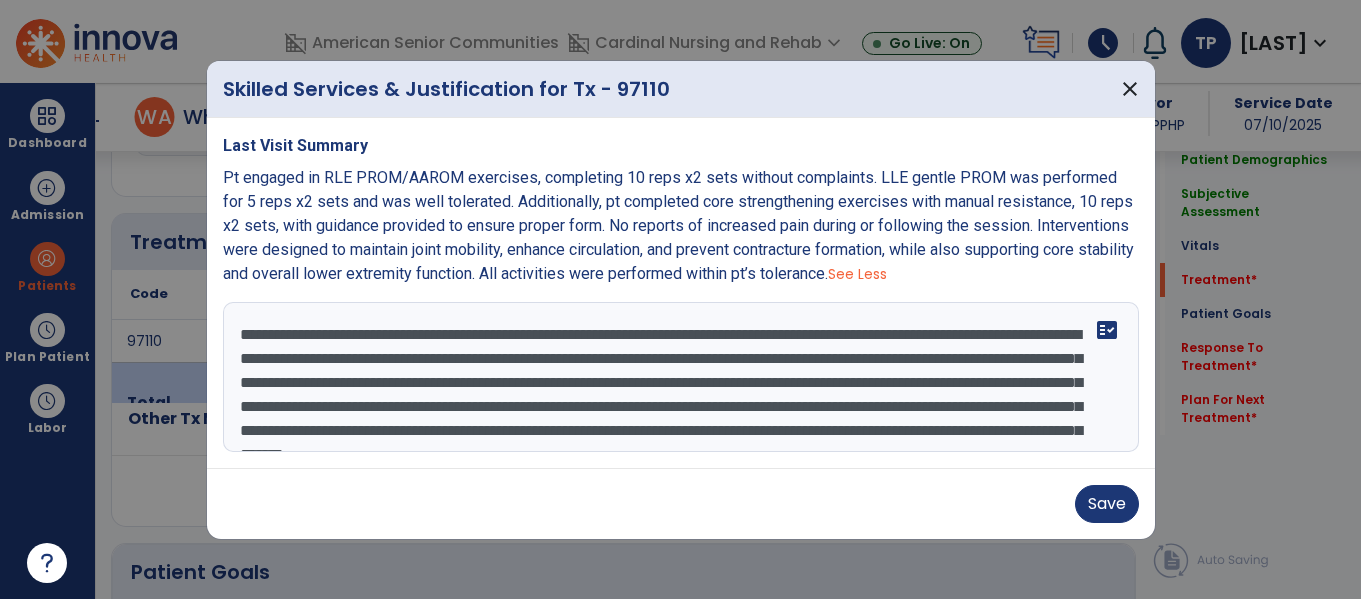 scroll, scrollTop: 48, scrollLeft: 0, axis: vertical 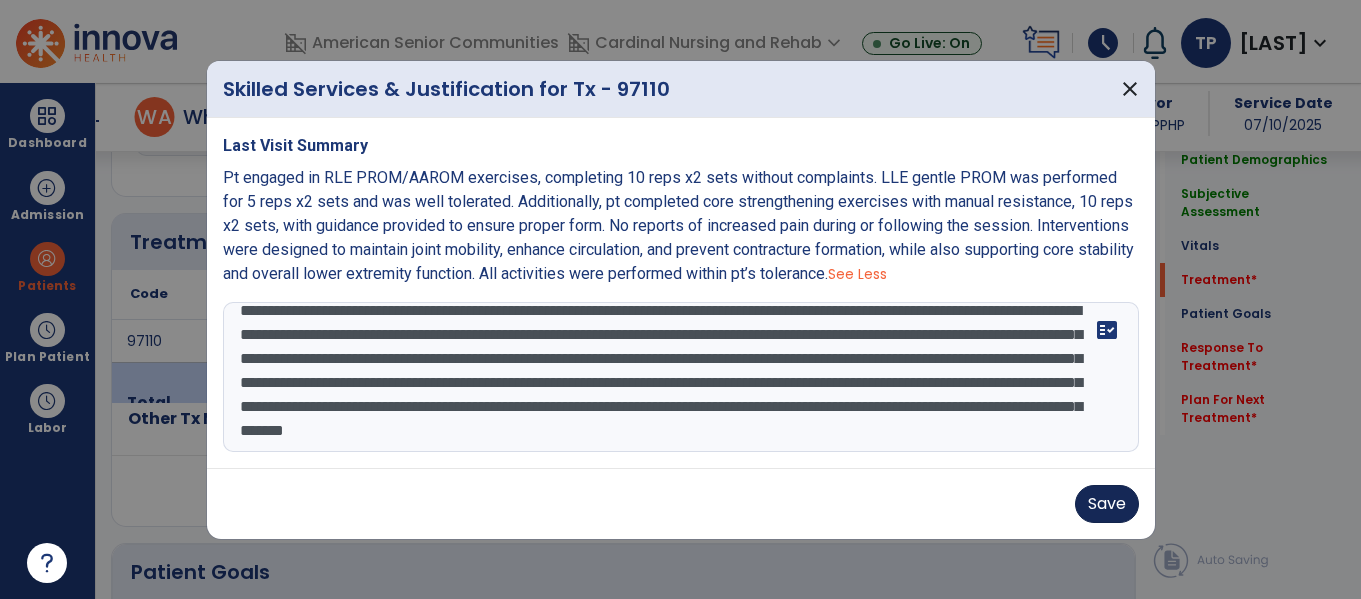 type on "**********" 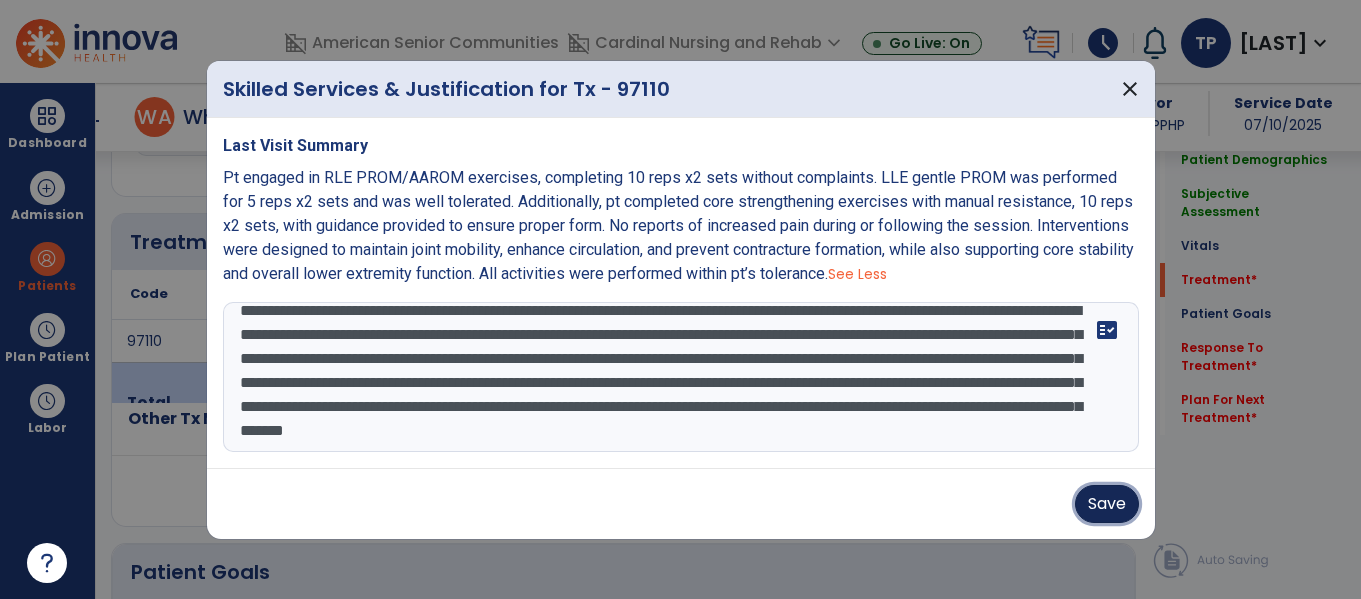 click on "Save" at bounding box center [1107, 504] 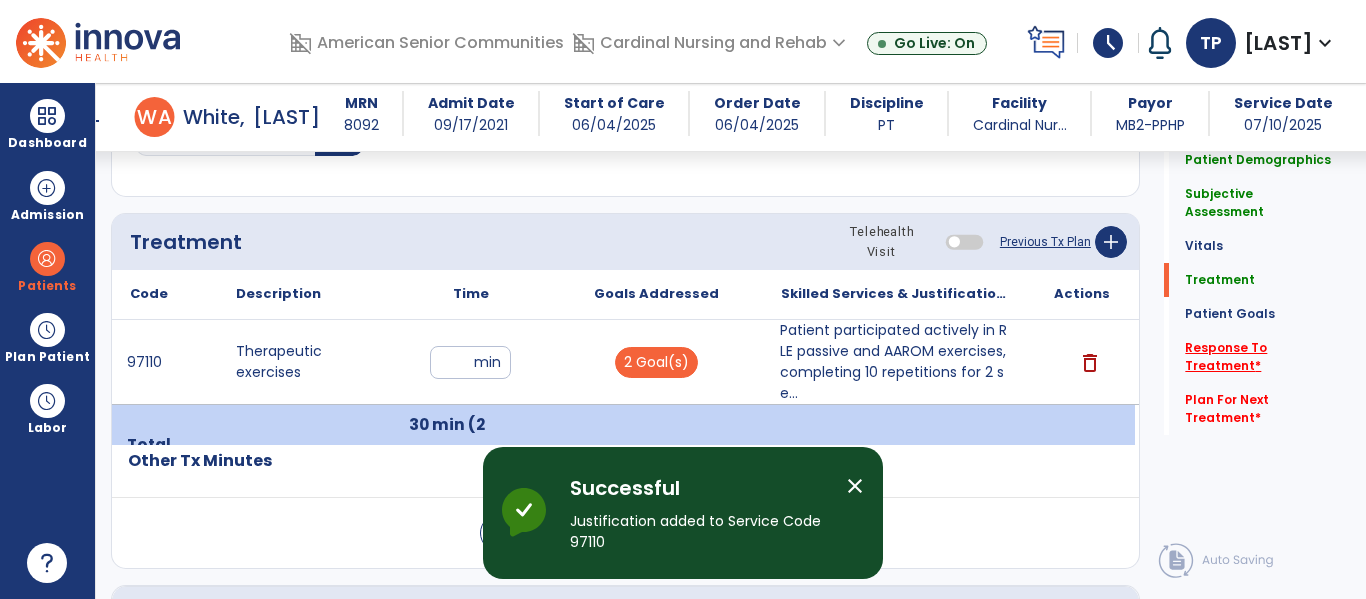 click on "Response To Treatment   *" 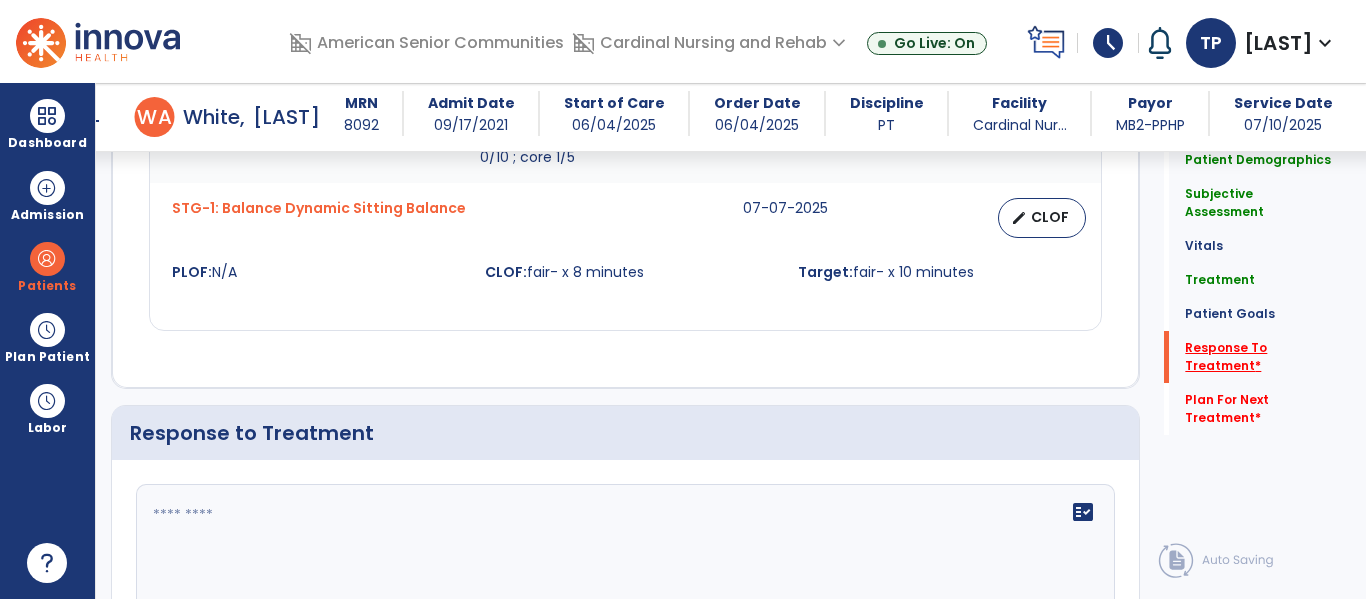 scroll, scrollTop: 4146, scrollLeft: 0, axis: vertical 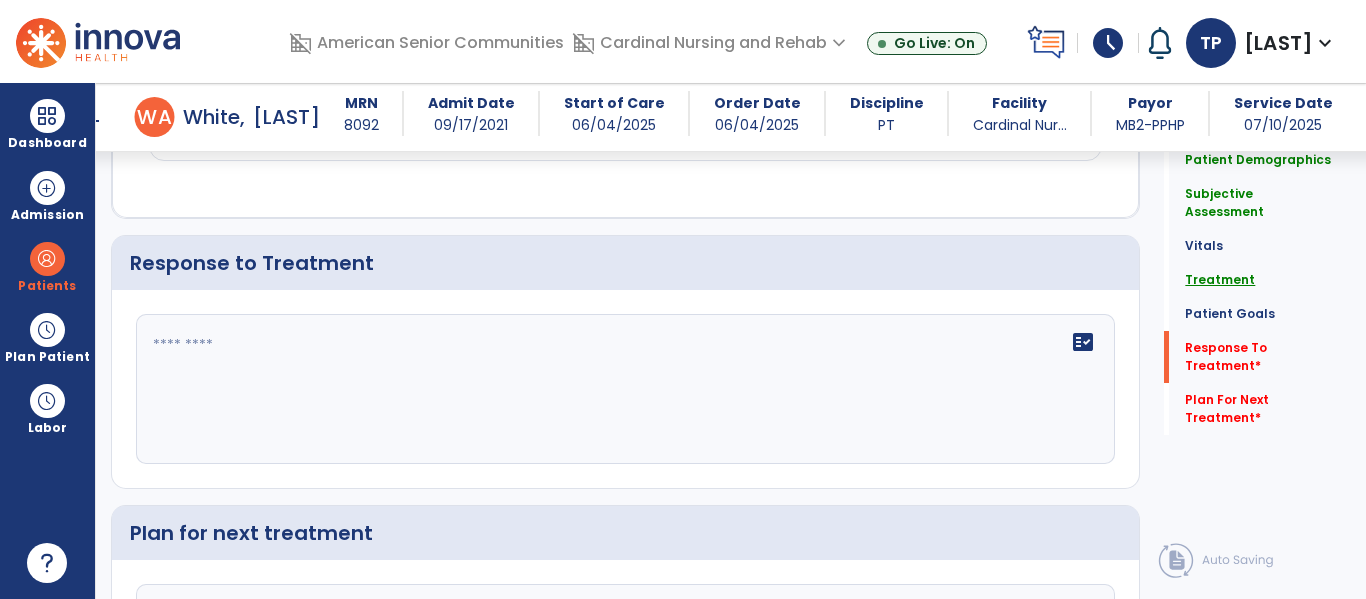 click on "Treatment" 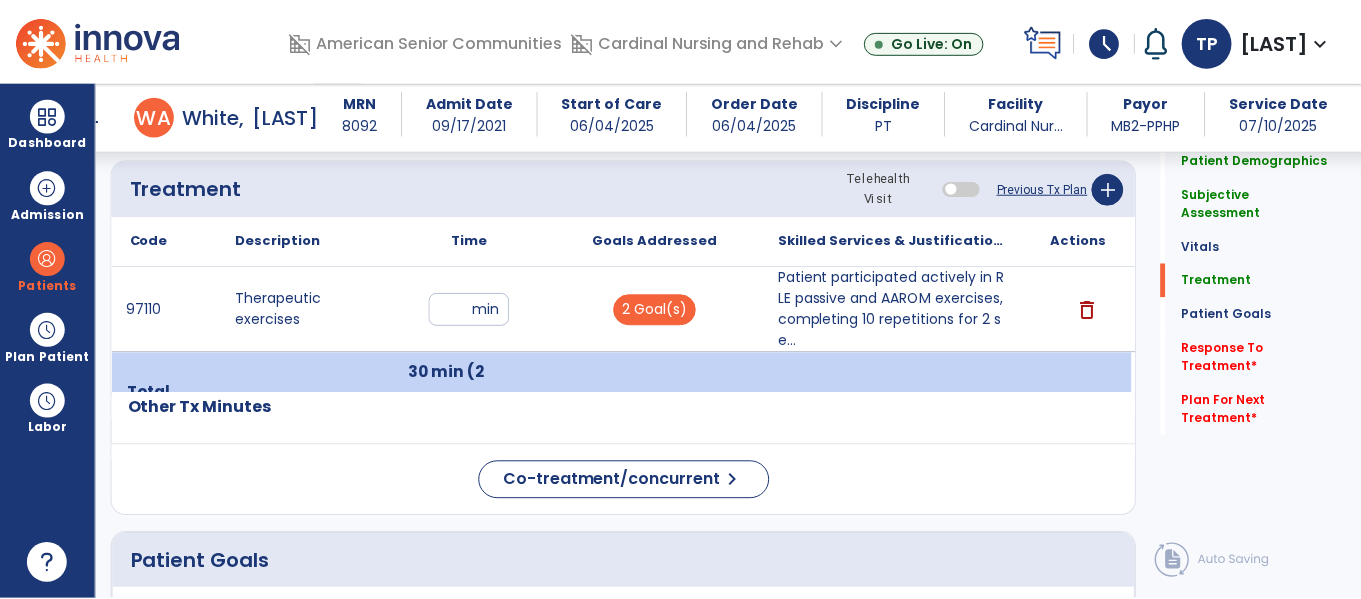 scroll, scrollTop: 2966, scrollLeft: 0, axis: vertical 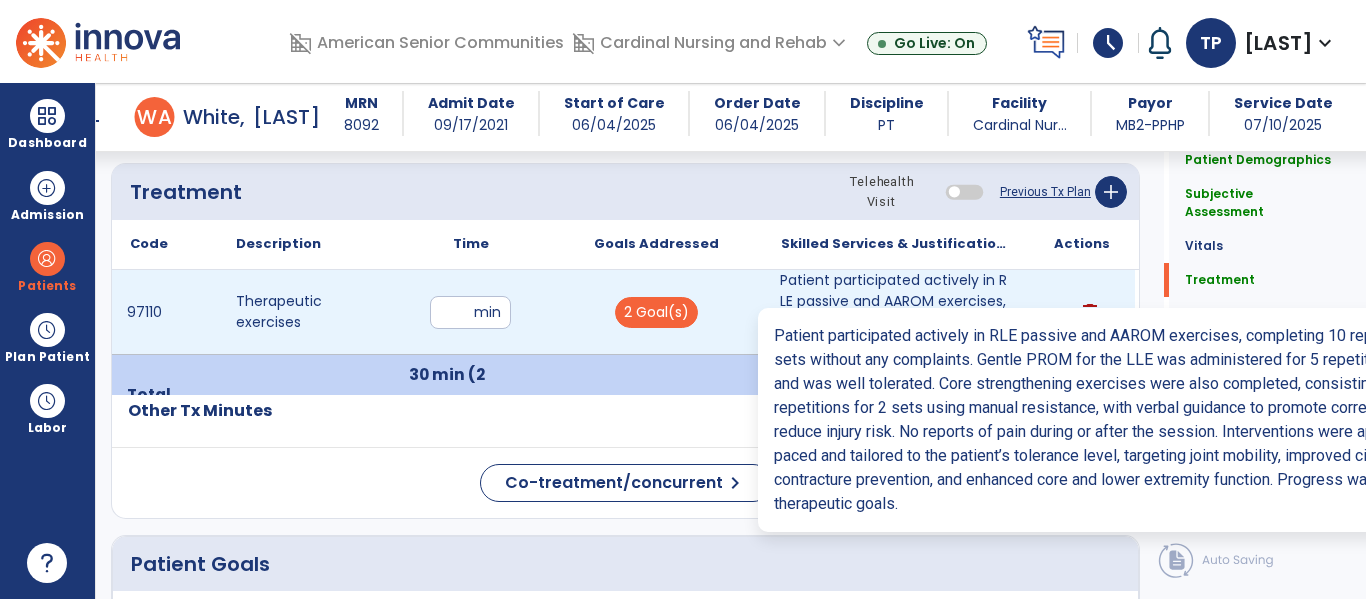 click on "Patient participated actively in RLE passive and AAROM exercises, completing 10 repetitions for 2 se..." at bounding box center [896, 312] 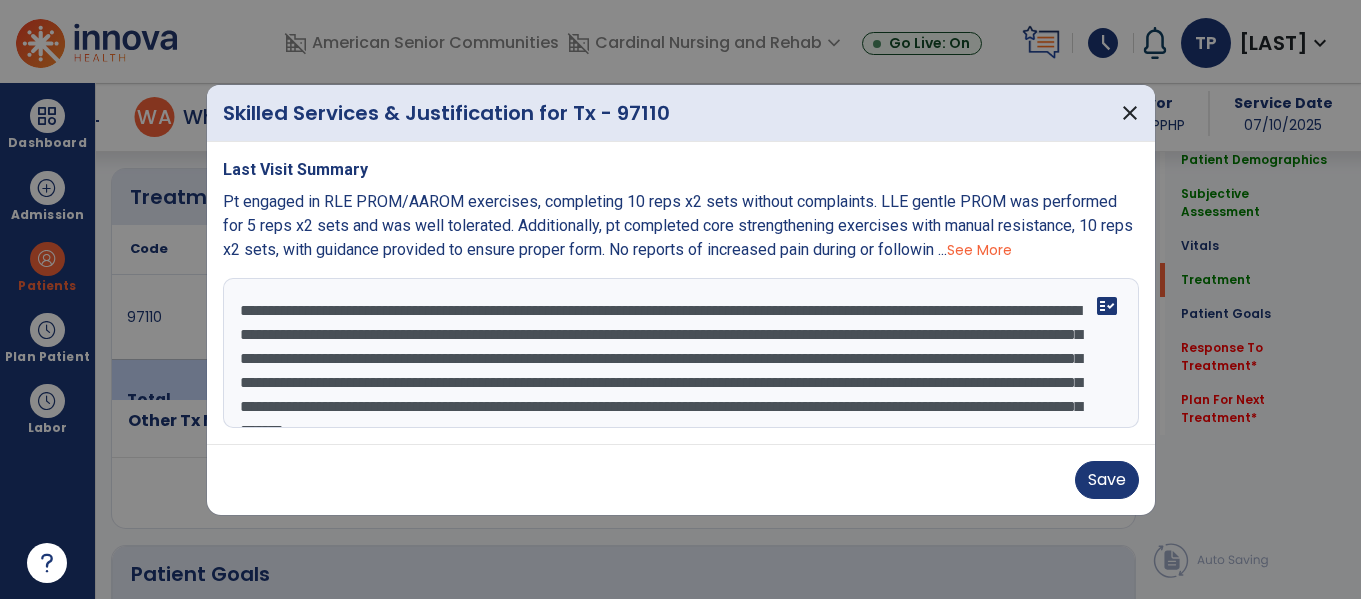scroll, scrollTop: 2966, scrollLeft: 0, axis: vertical 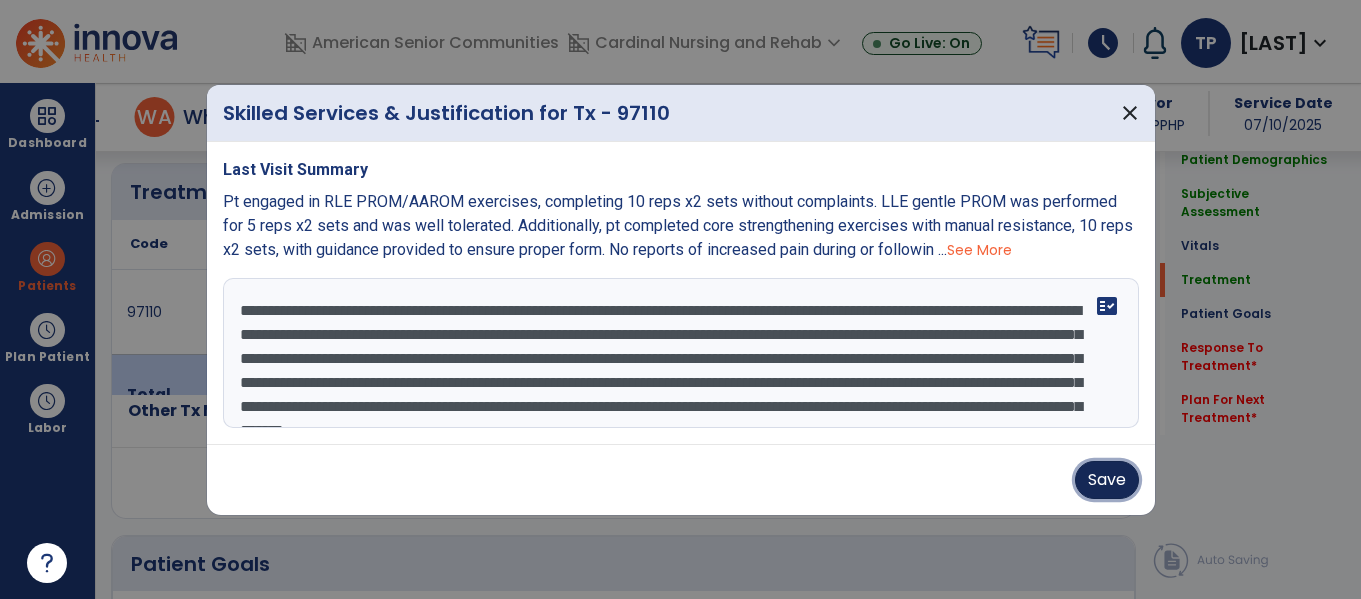 click on "Save" at bounding box center [1107, 480] 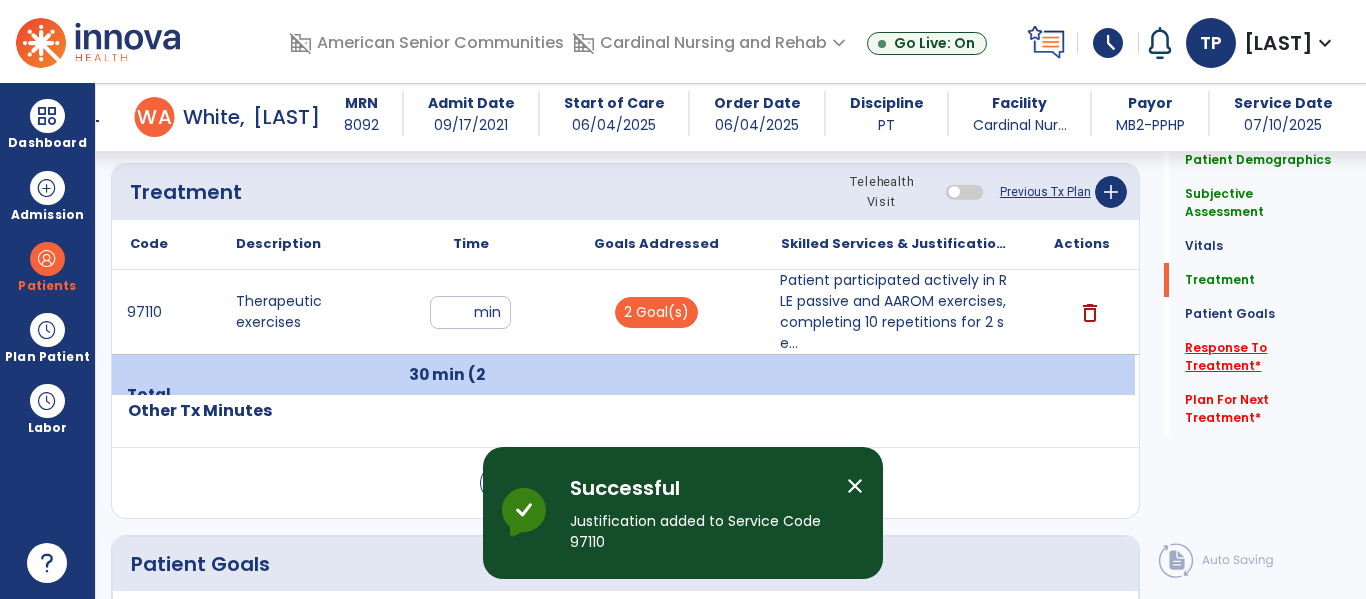 click on "Response To Treatment   *" 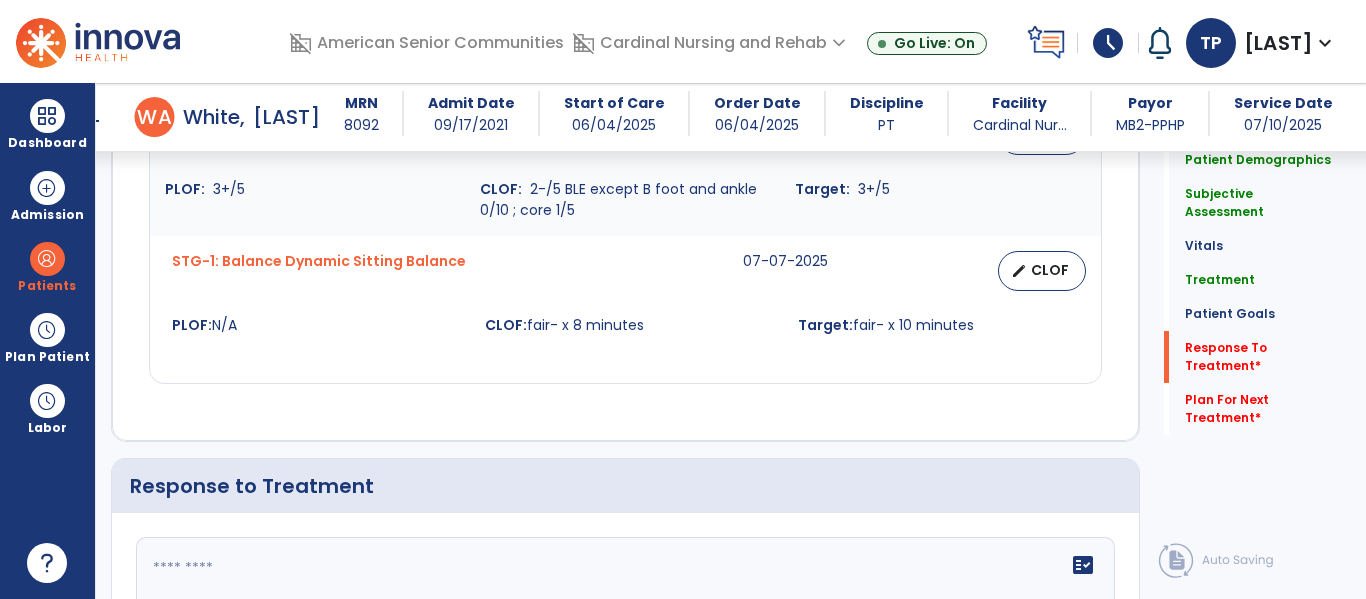 scroll, scrollTop: 4146, scrollLeft: 0, axis: vertical 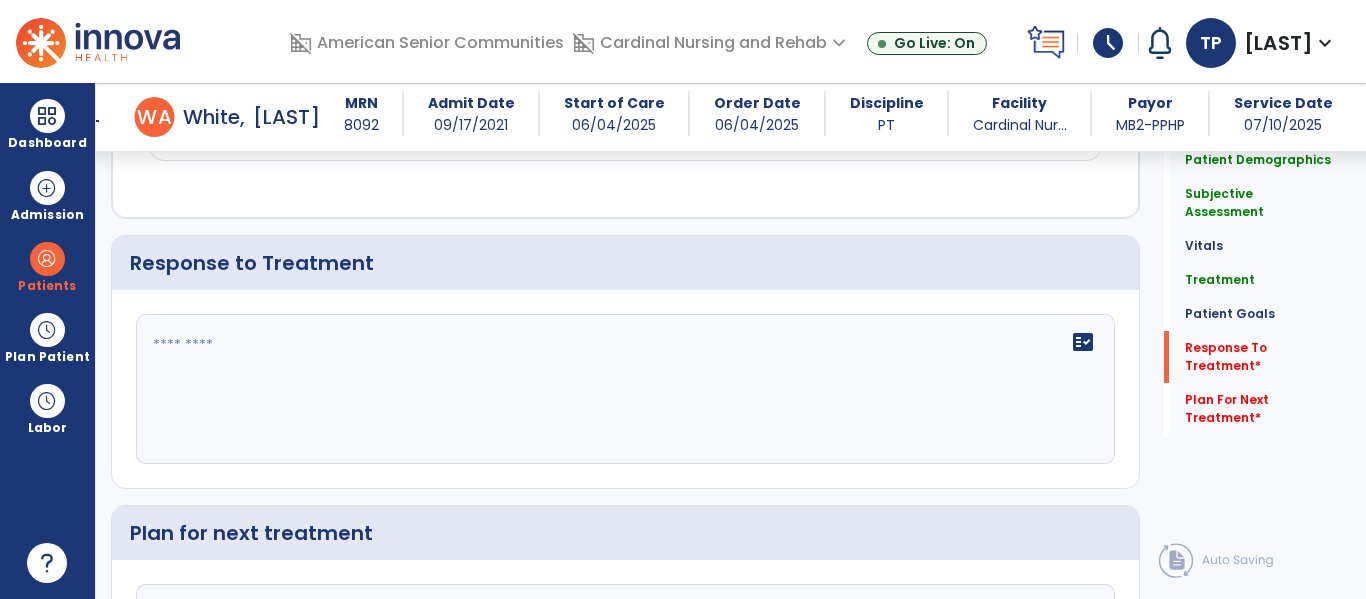 click on "fact_check" 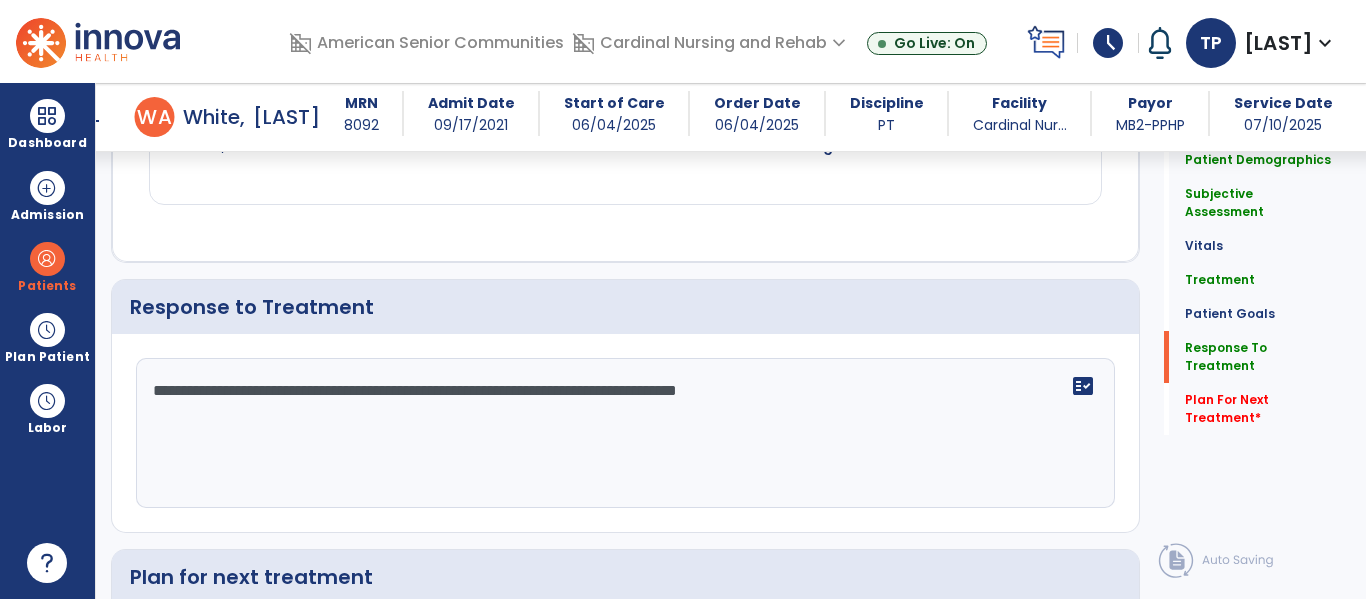 scroll, scrollTop: 4146, scrollLeft: 0, axis: vertical 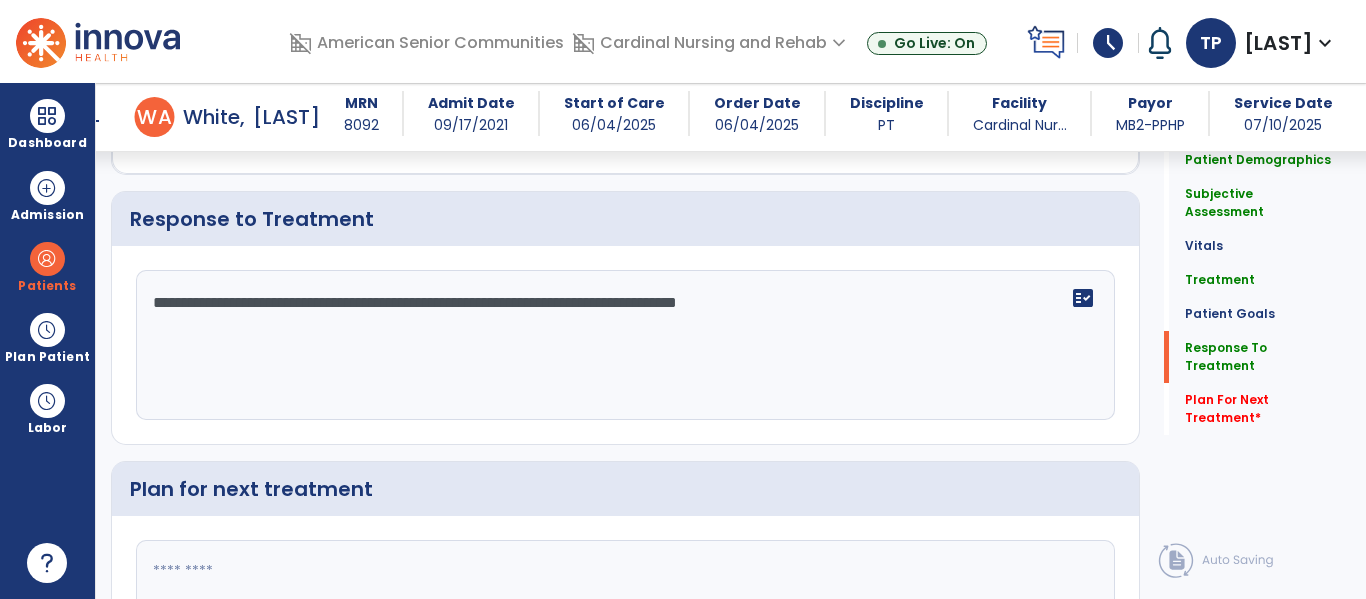 click on "**********" 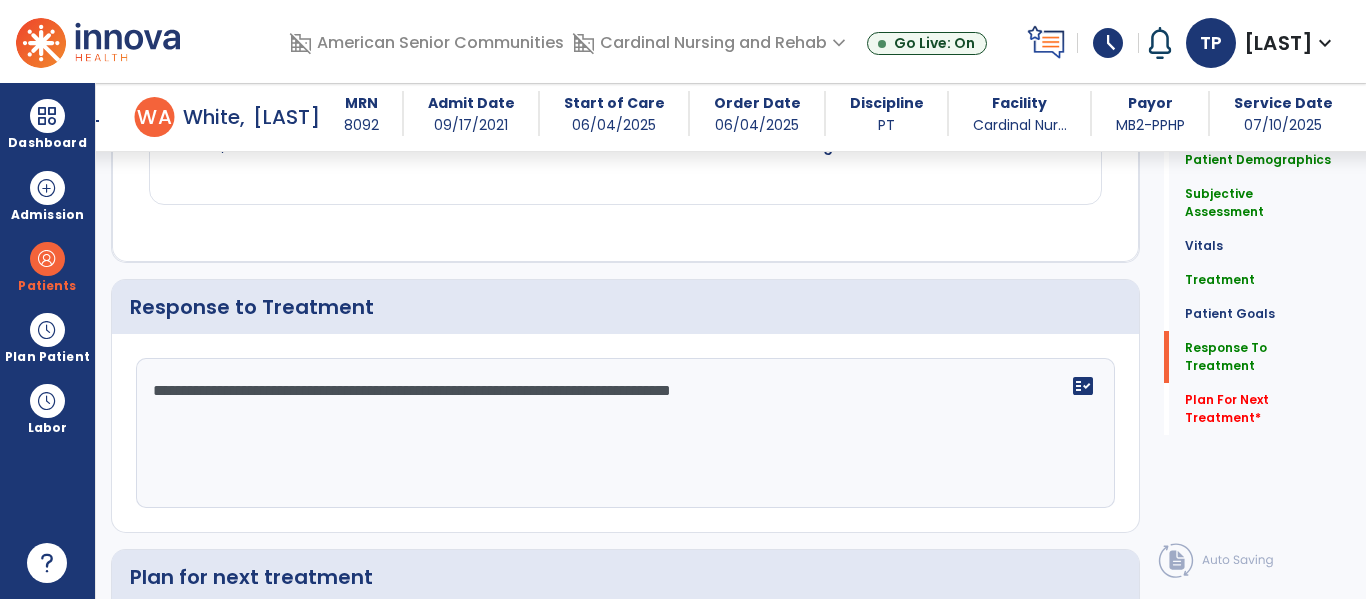 scroll, scrollTop: 4146, scrollLeft: 0, axis: vertical 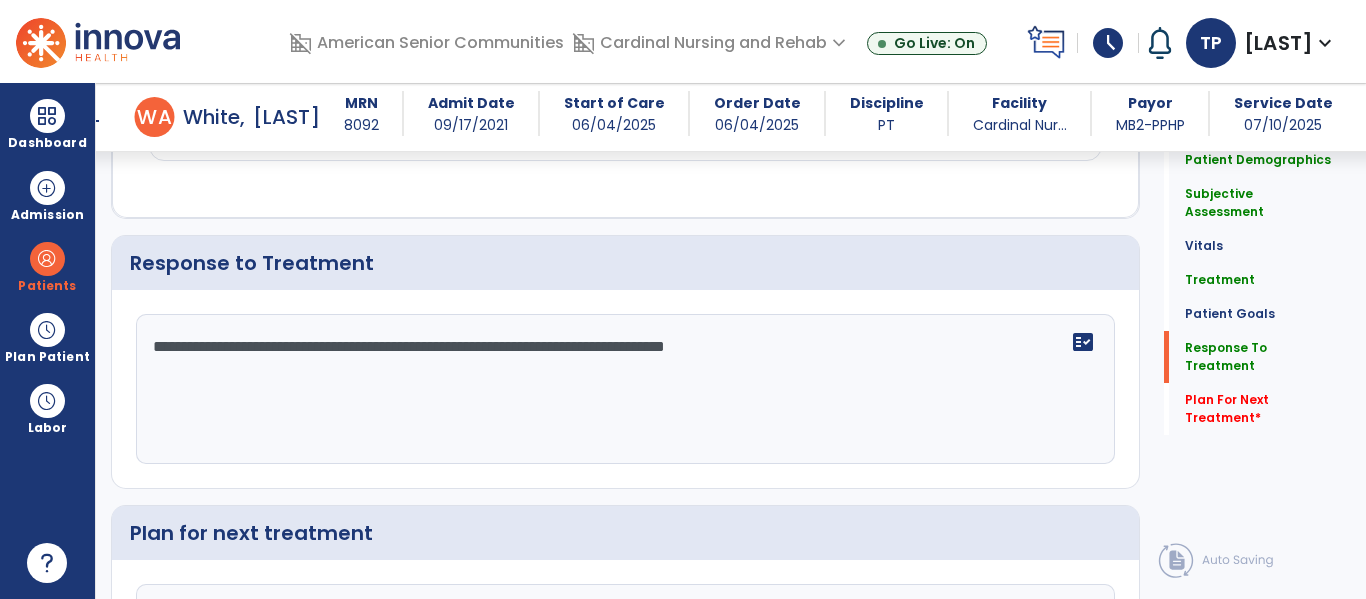 click on "**********" 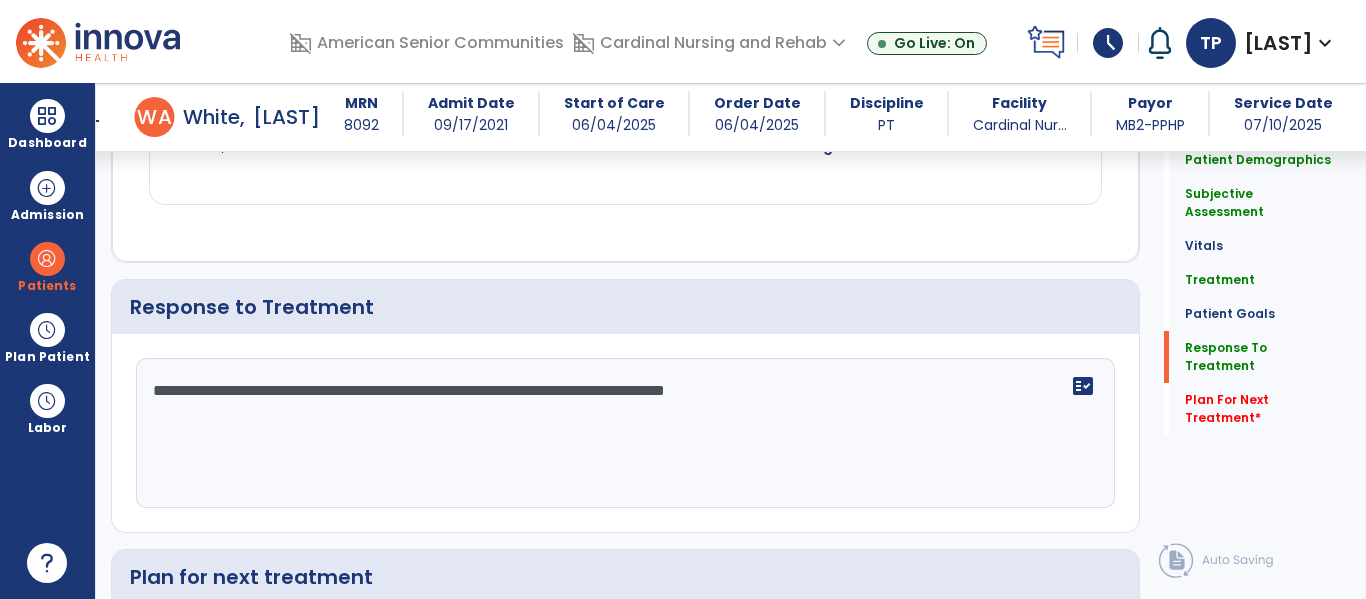 scroll, scrollTop: 4146, scrollLeft: 0, axis: vertical 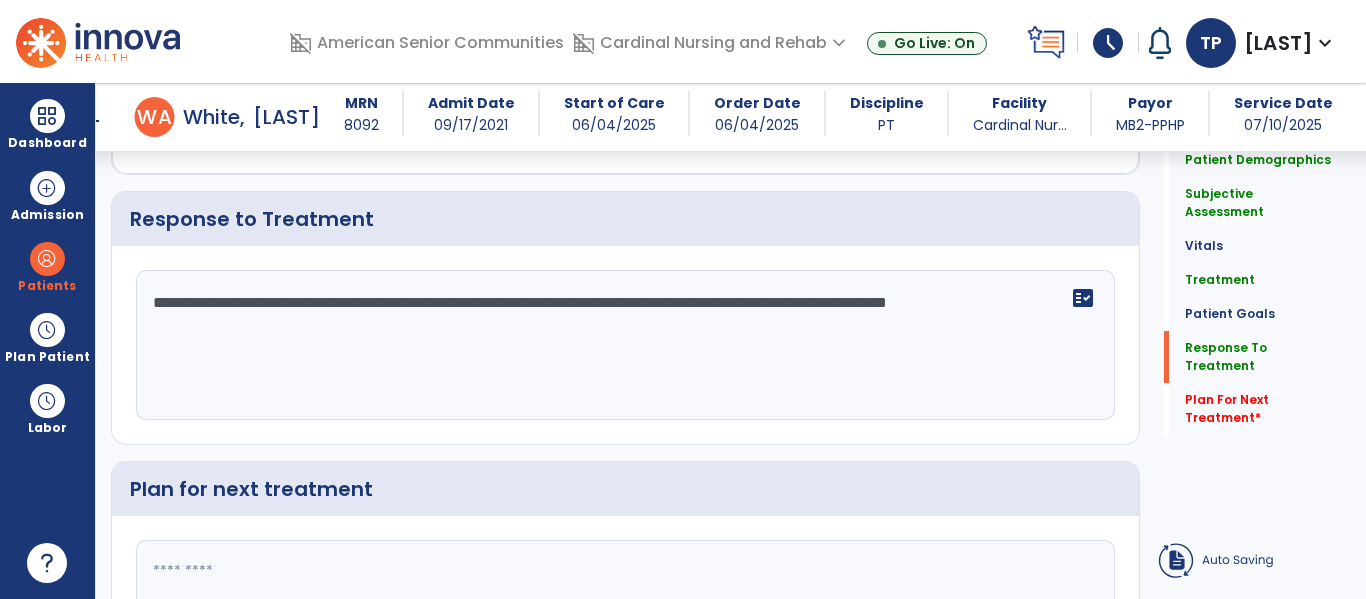 click on "Treatment" 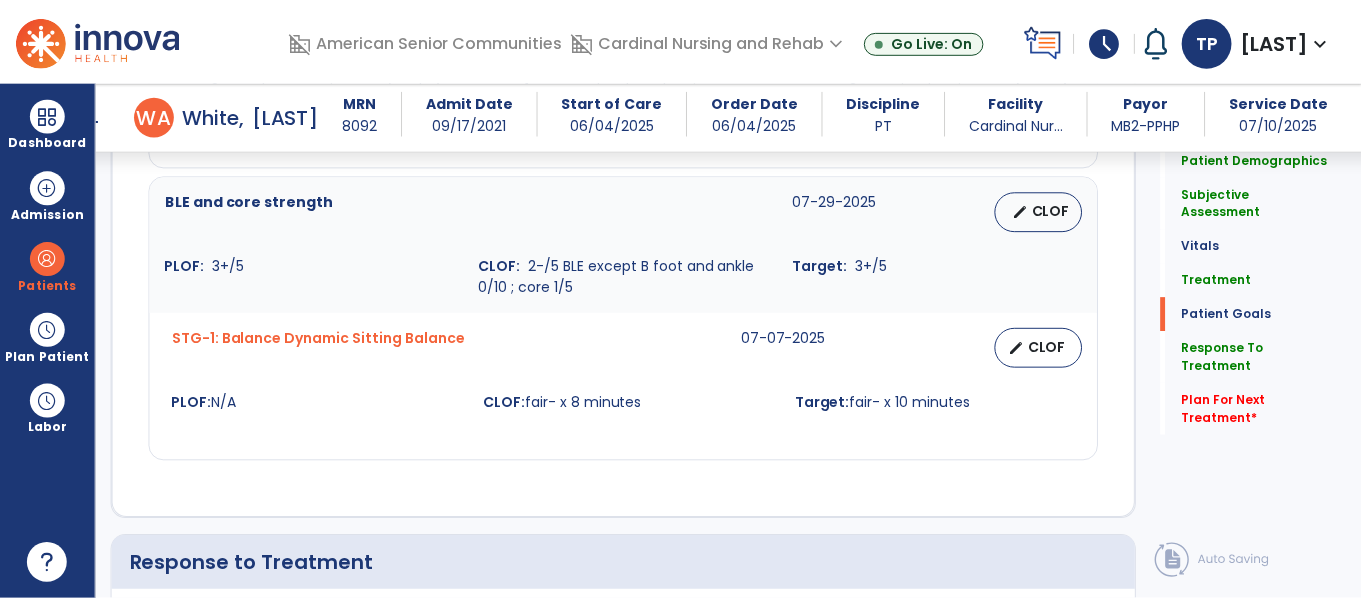 scroll, scrollTop: 2944, scrollLeft: 0, axis: vertical 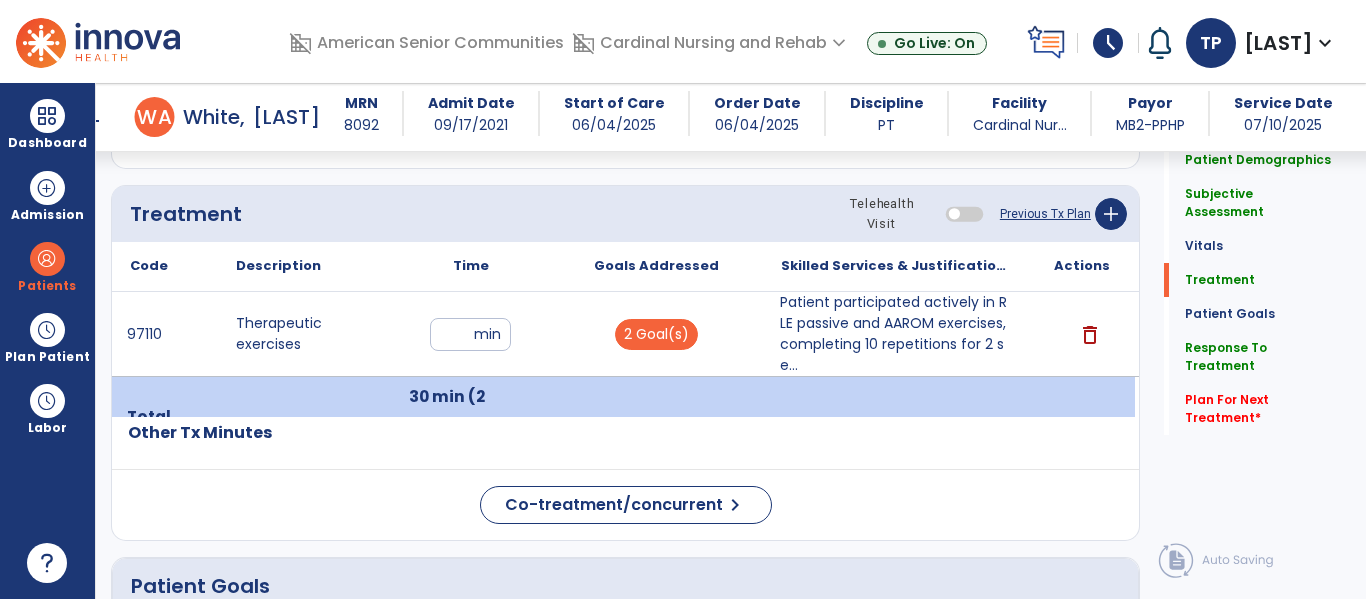 click on "Patient participated actively in RLE passive and AAROM exercises, completing 10 repetitions for 2 se..." at bounding box center (896, 334) 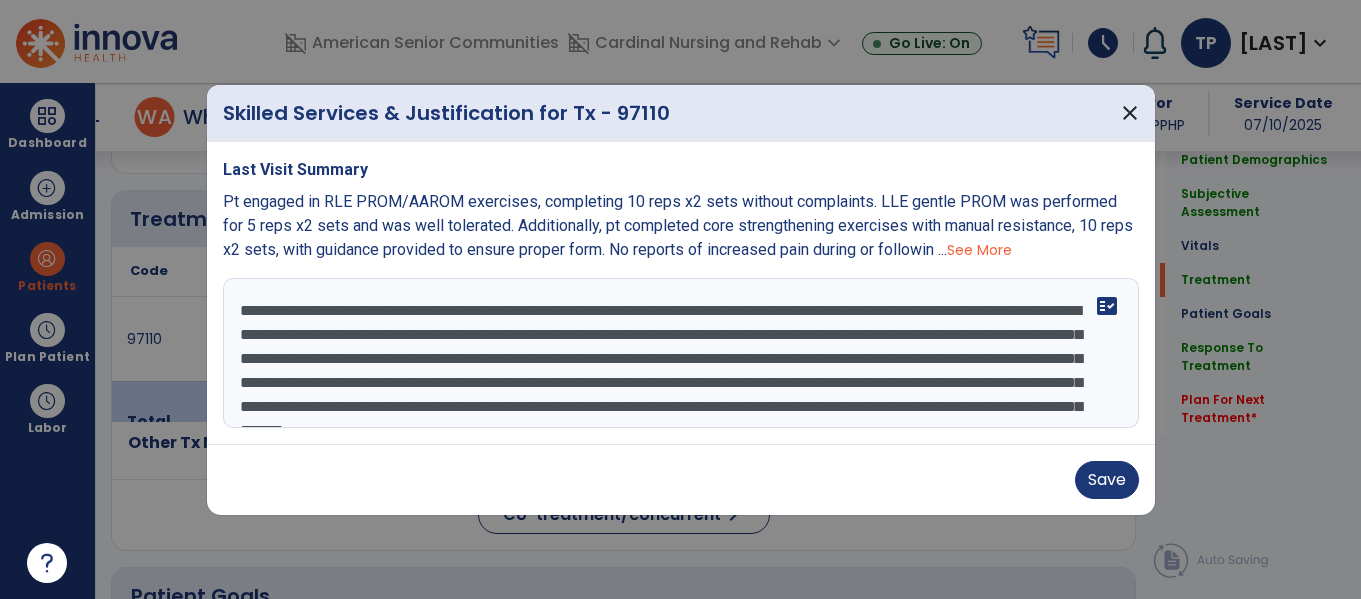 scroll, scrollTop: 2944, scrollLeft: 0, axis: vertical 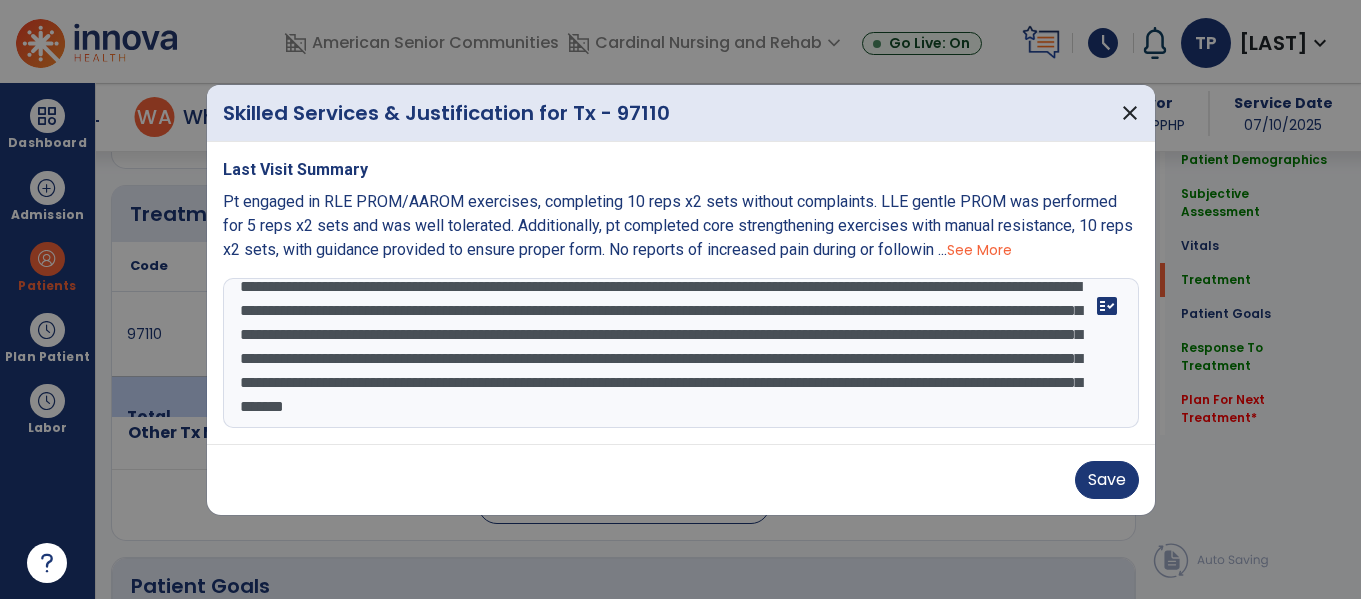 click at bounding box center (680, 299) 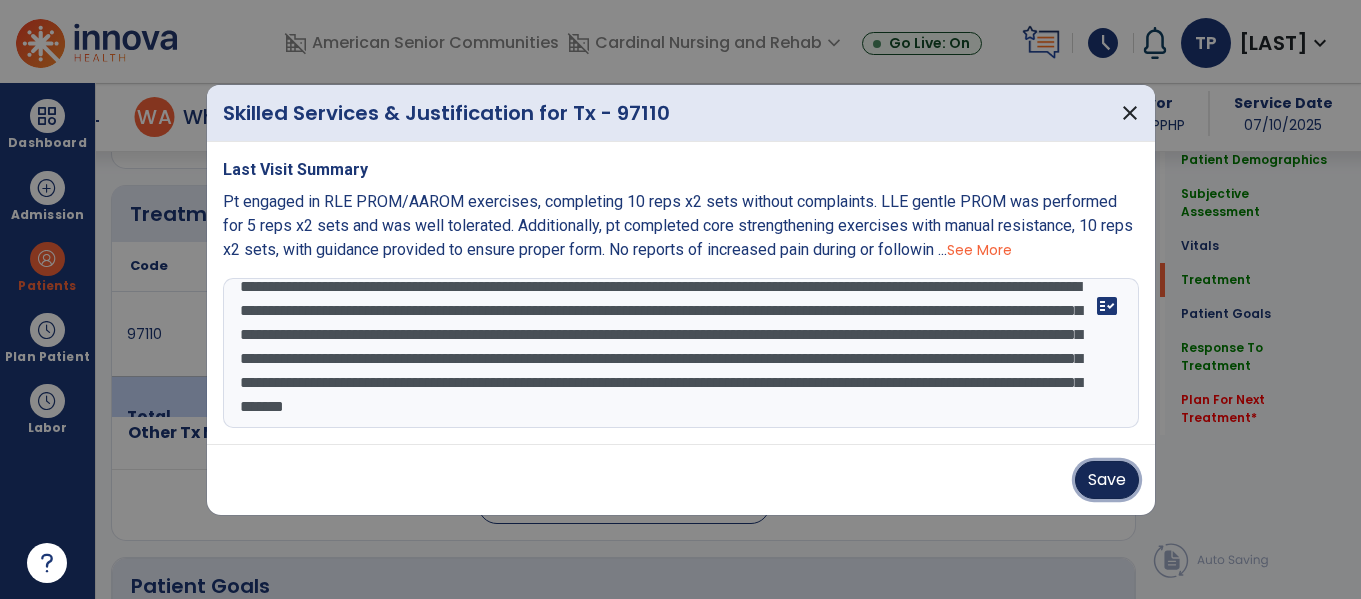 click on "Save" at bounding box center (1107, 480) 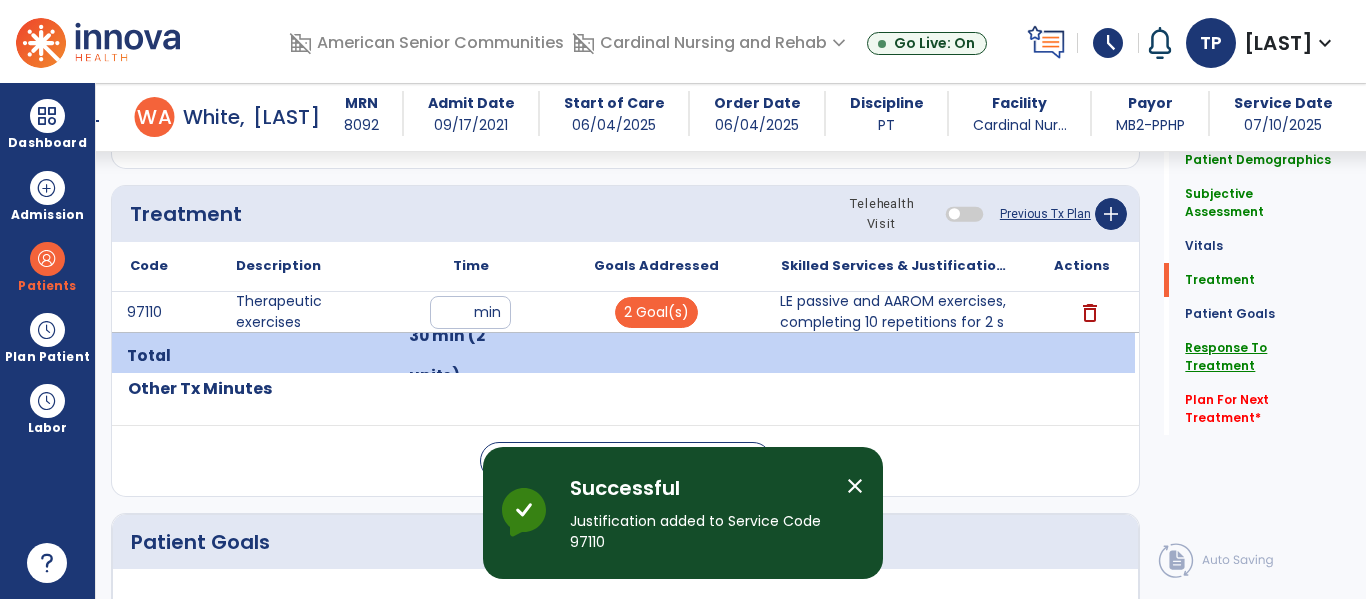 click on "Response To Treatment" 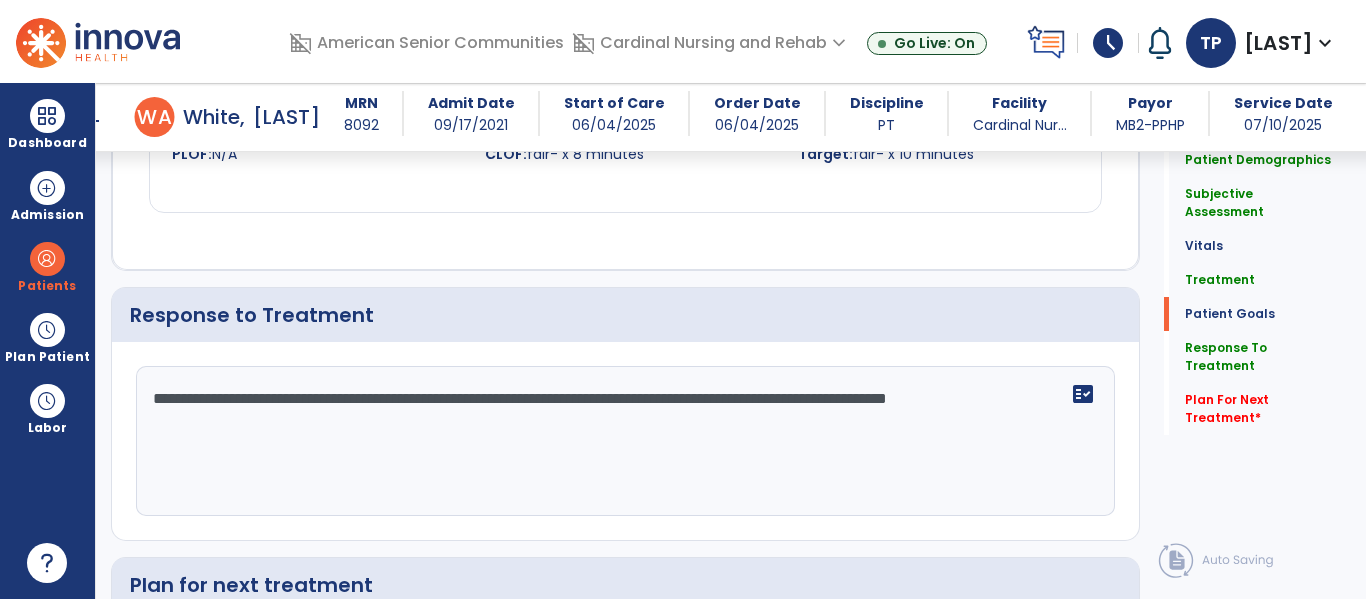 scroll, scrollTop: 4102, scrollLeft: 0, axis: vertical 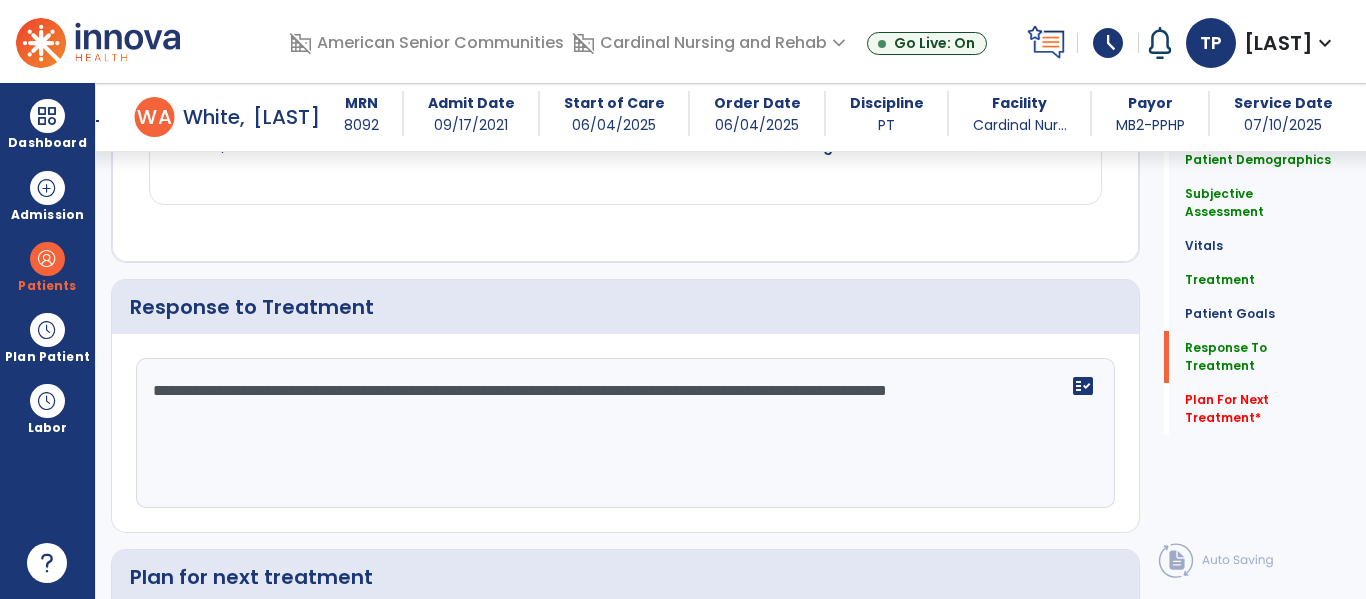 drag, startPoint x: 152, startPoint y: 370, endPoint x: 487, endPoint y: 502, distance: 360.06805 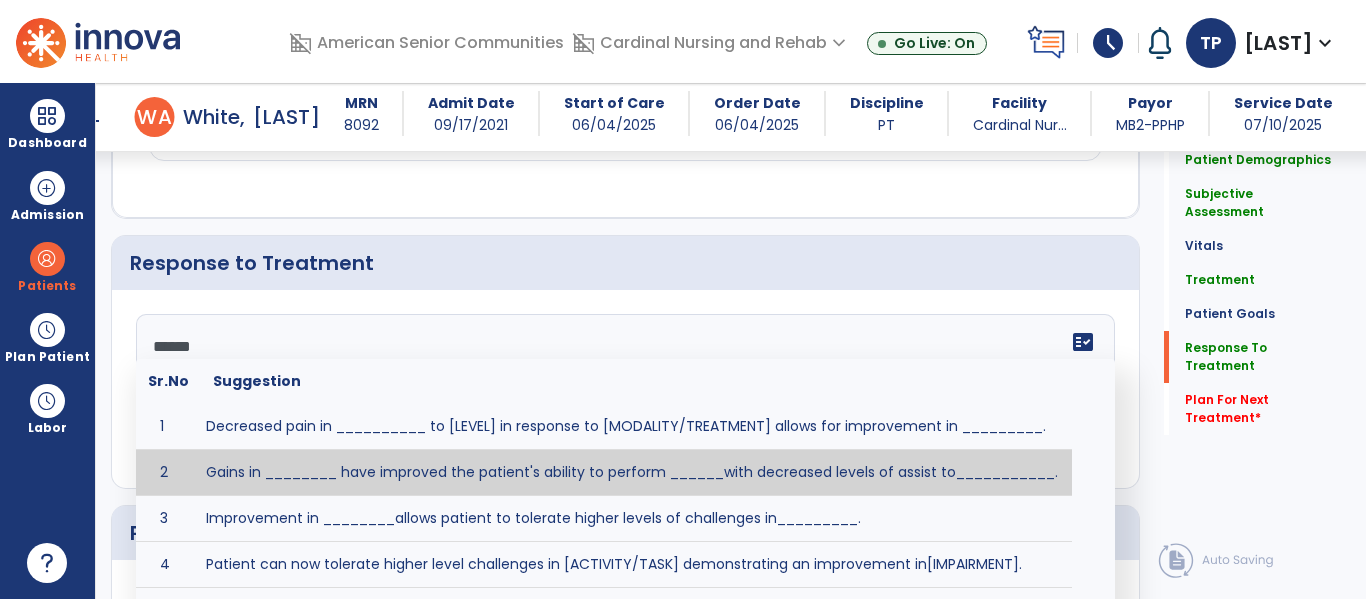 scroll, scrollTop: 4058, scrollLeft: 0, axis: vertical 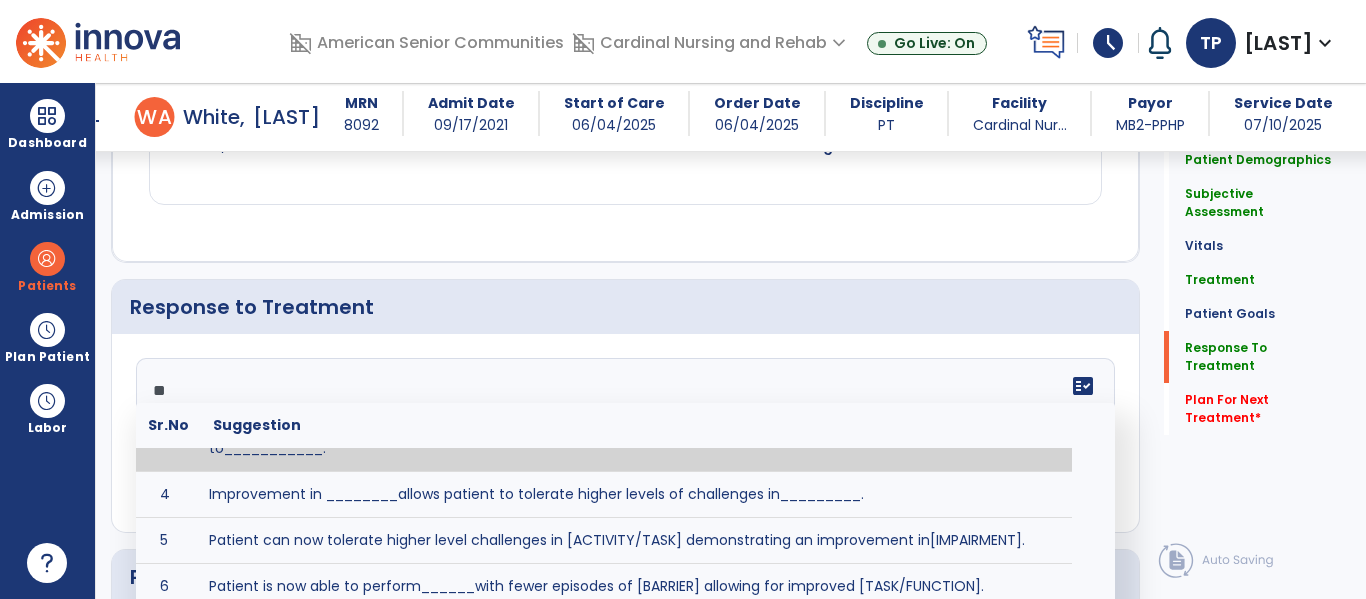 type on "*" 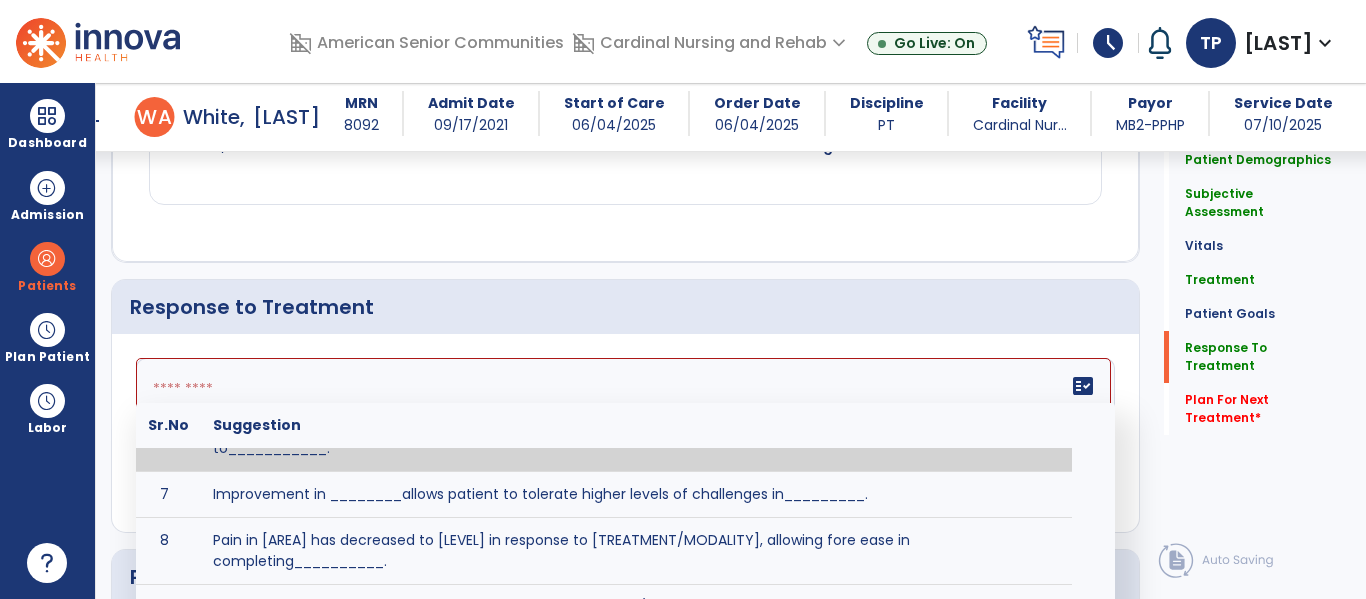 scroll, scrollTop: 314, scrollLeft: 0, axis: vertical 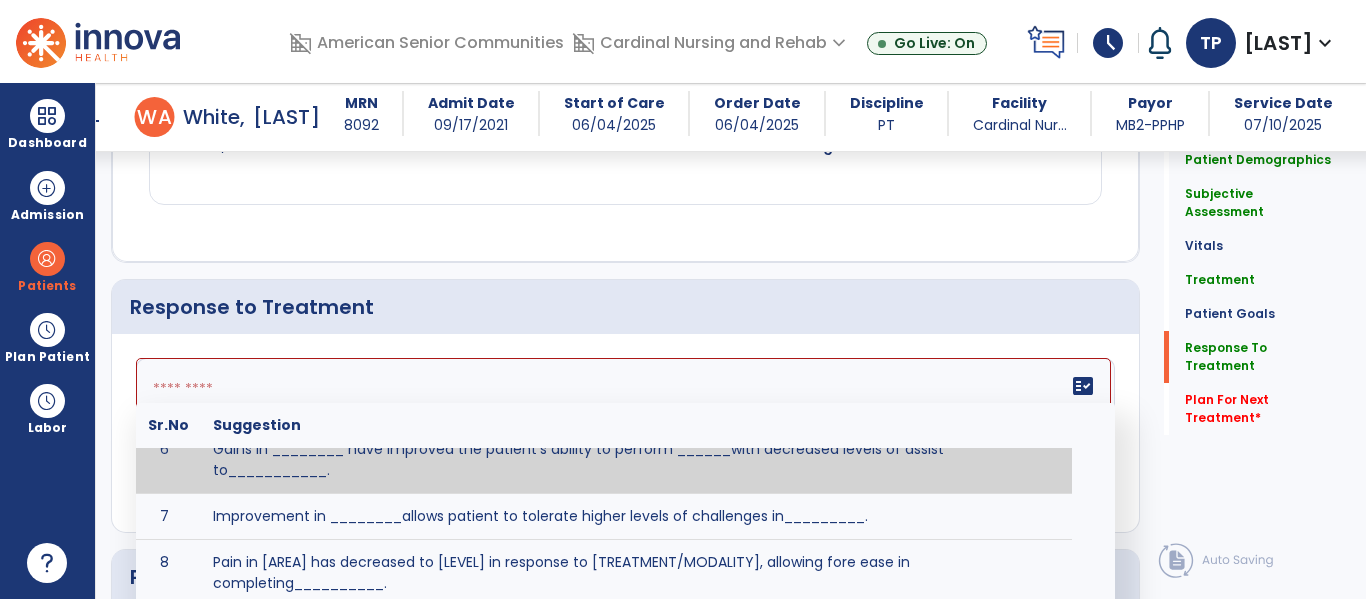 click 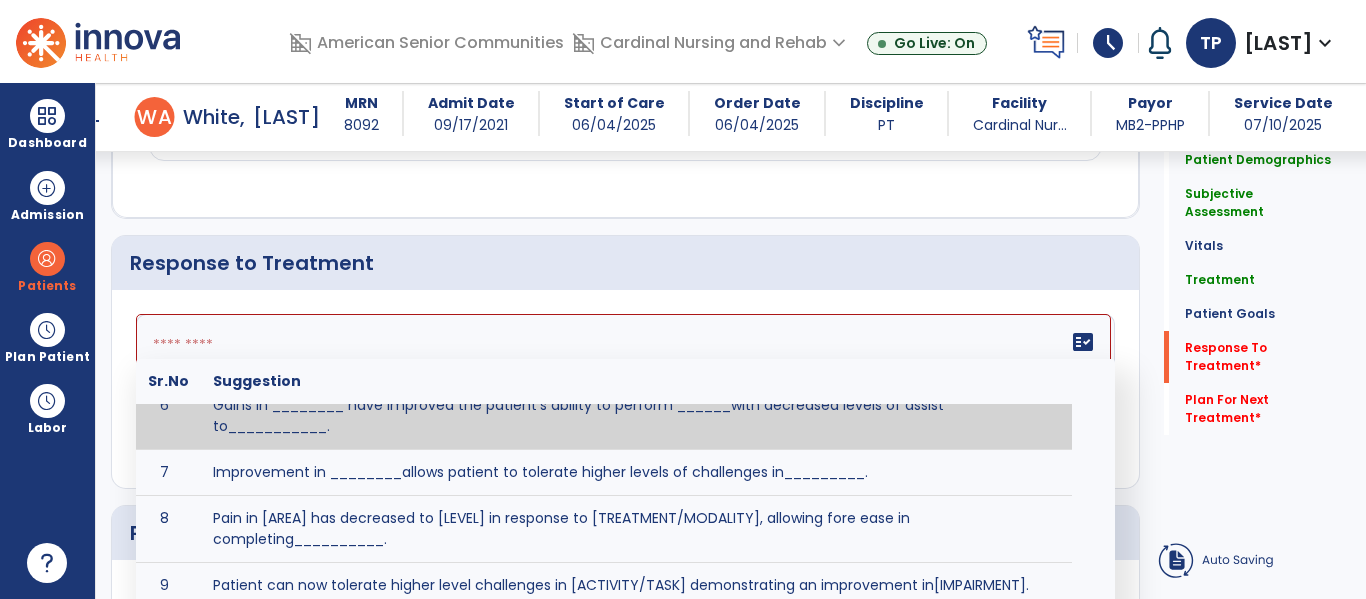 click 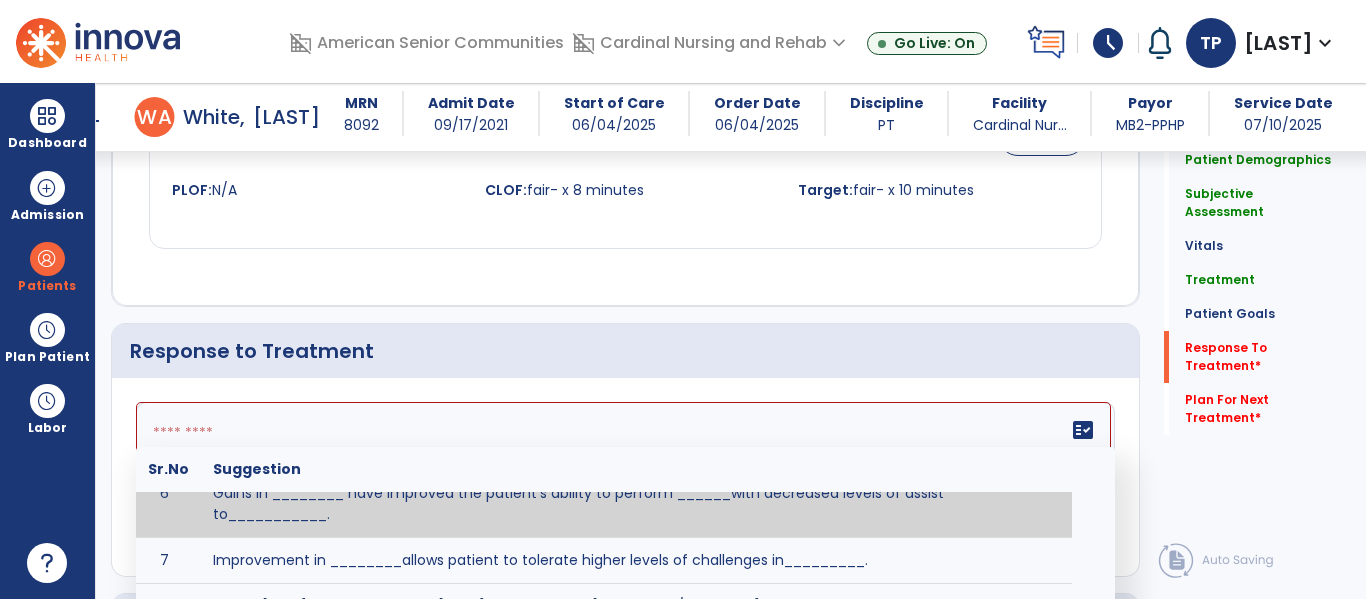 scroll, scrollTop: 4102, scrollLeft: 0, axis: vertical 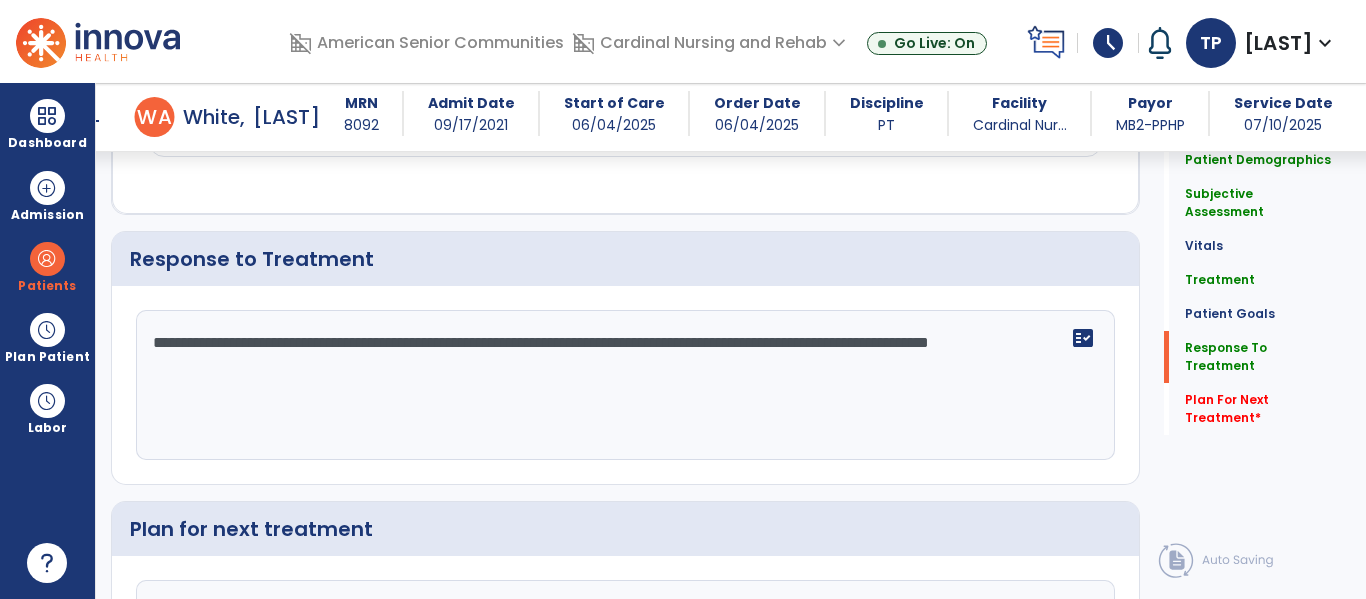 drag, startPoint x: 149, startPoint y: 317, endPoint x: 353, endPoint y: 340, distance: 205.29248 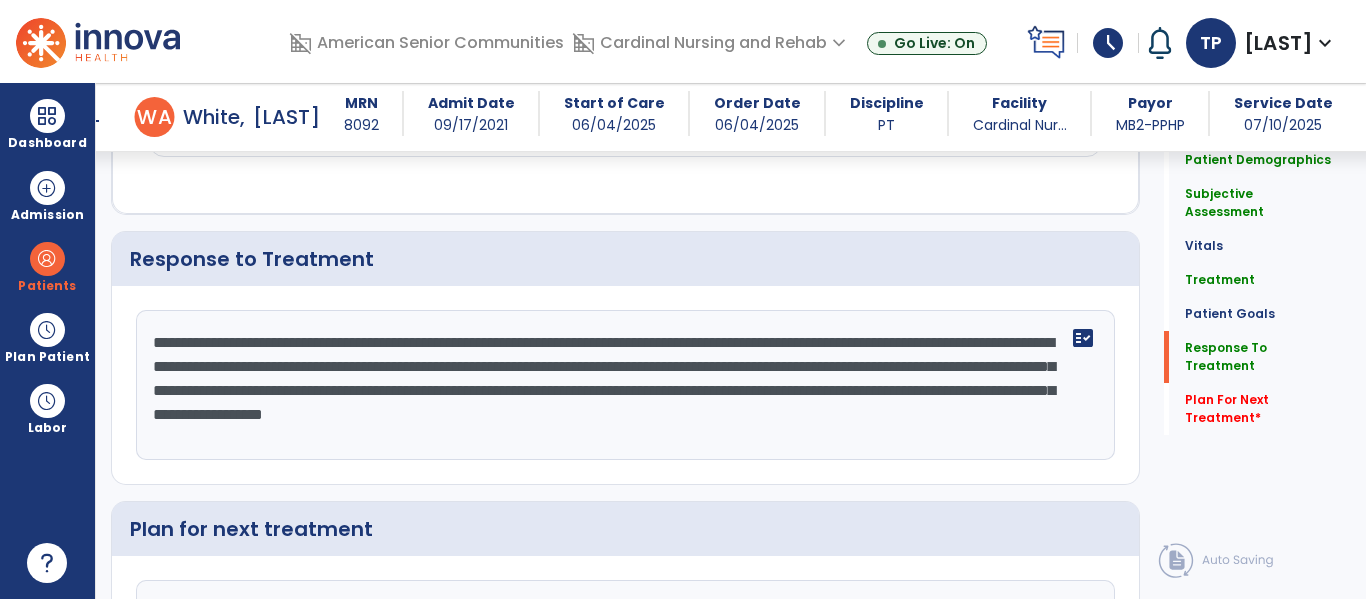 drag, startPoint x: 701, startPoint y: 346, endPoint x: 796, endPoint y: 348, distance: 95.02105 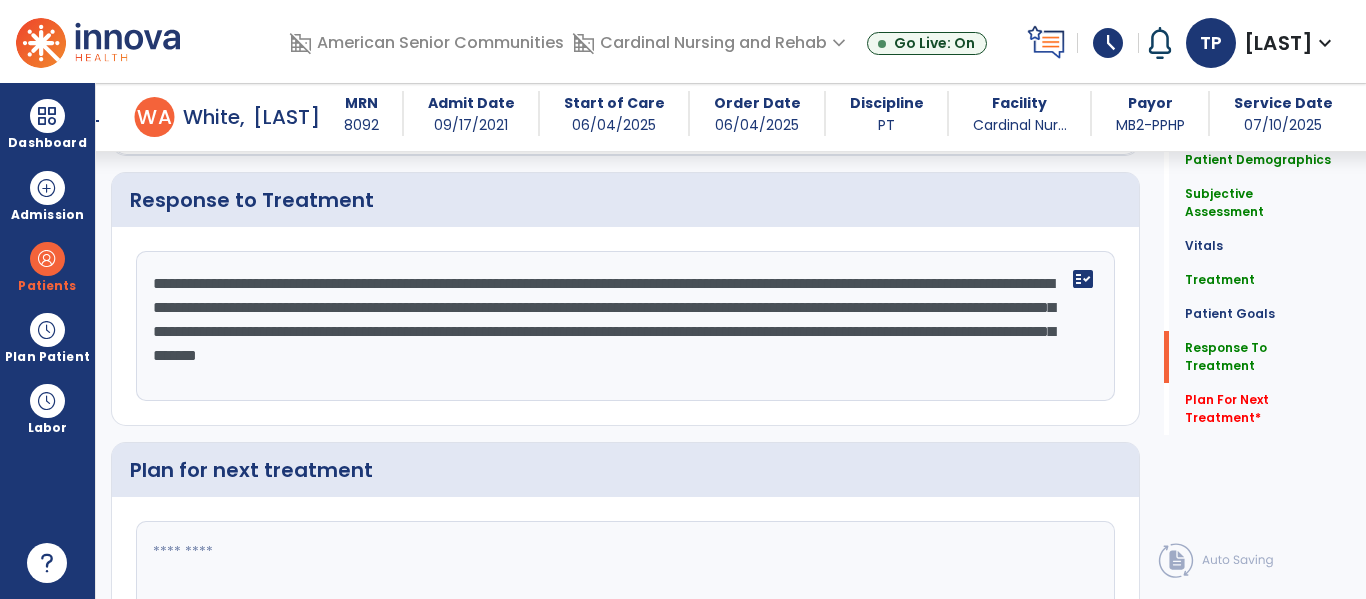 scroll, scrollTop: 4219, scrollLeft: 0, axis: vertical 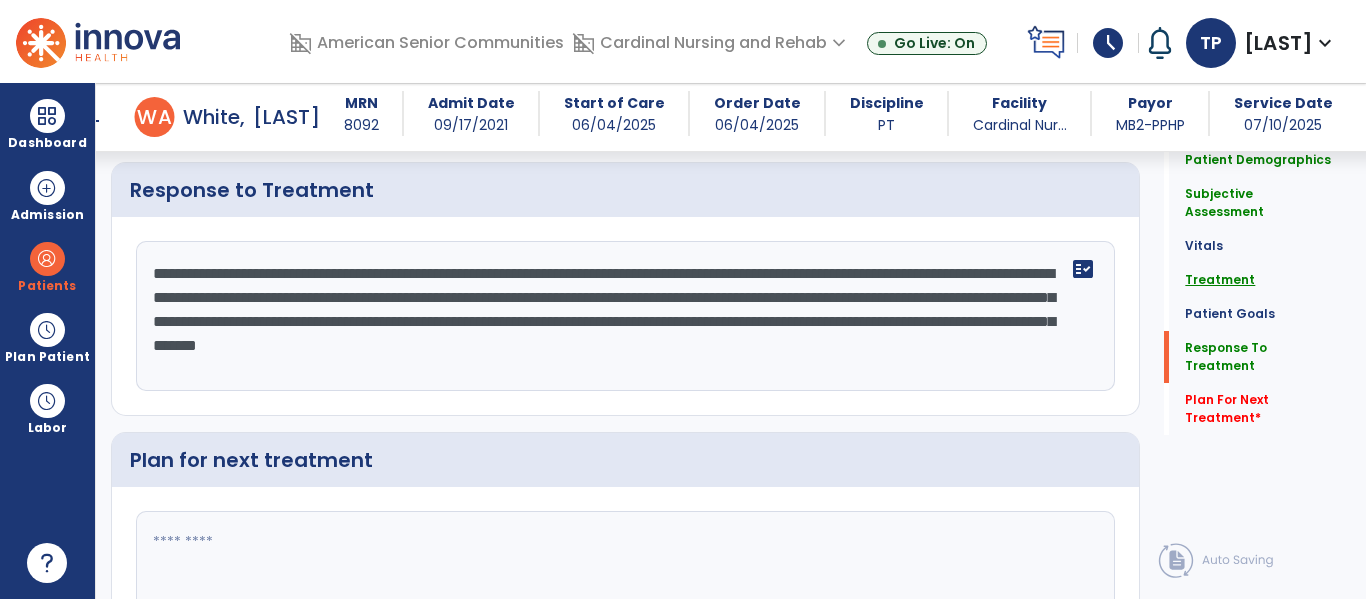 type on "**********" 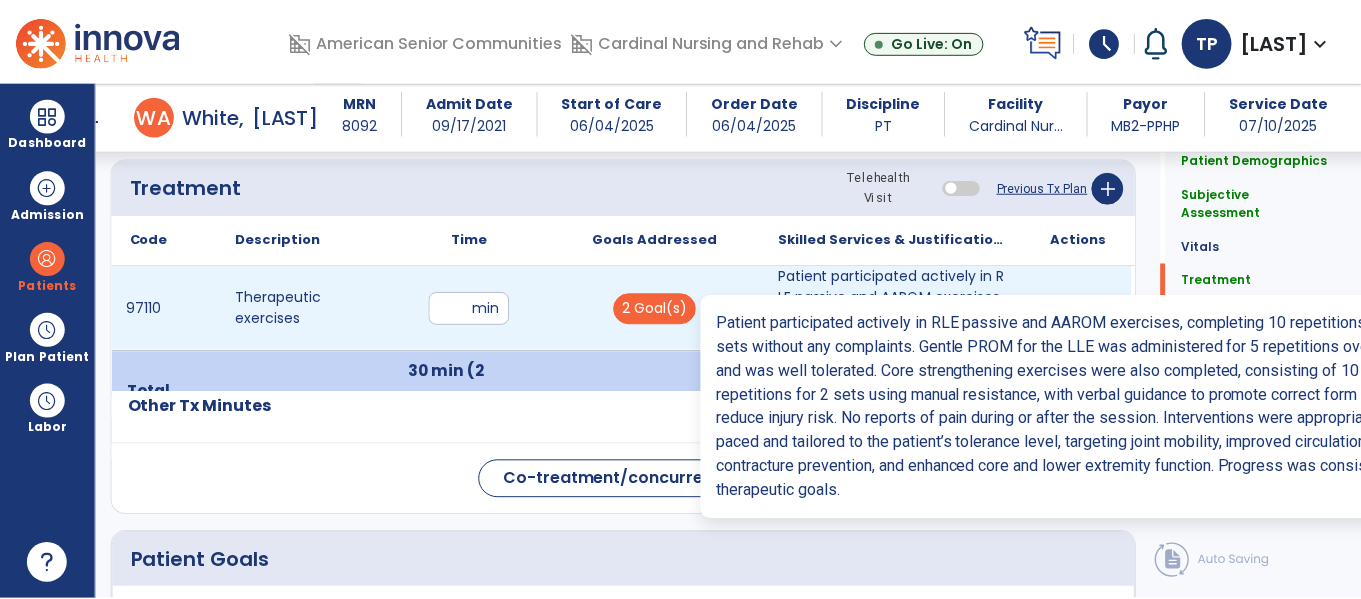 scroll, scrollTop: 2966, scrollLeft: 0, axis: vertical 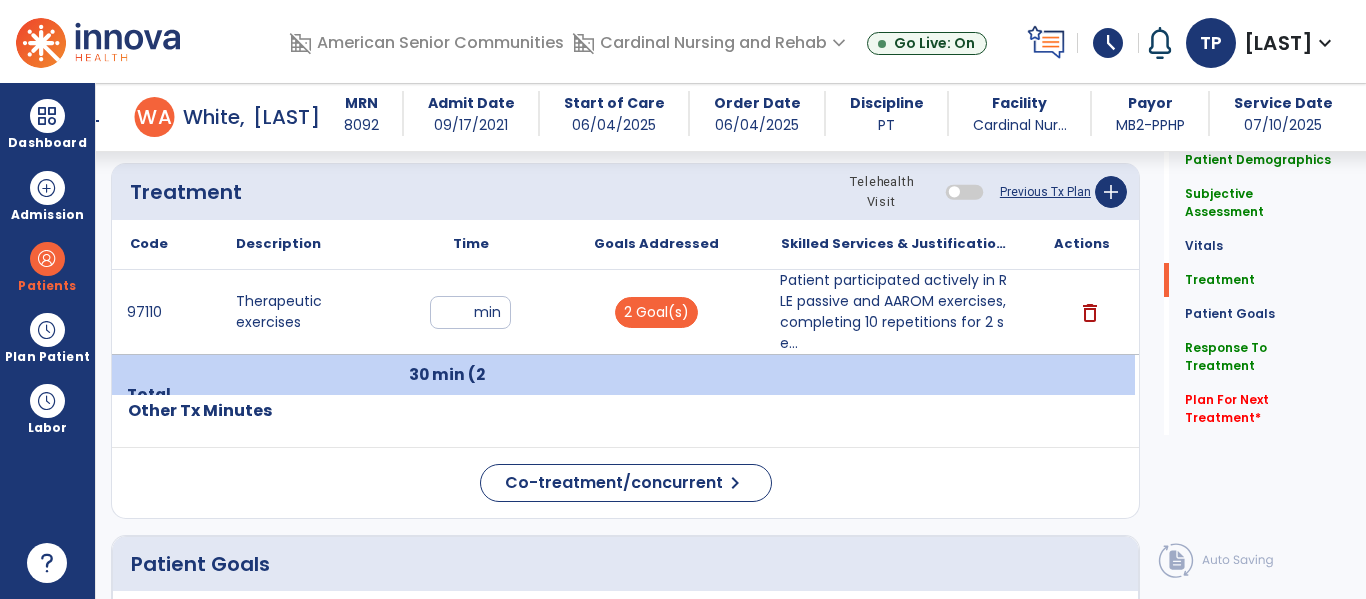 click on "Previous Tx Plan" 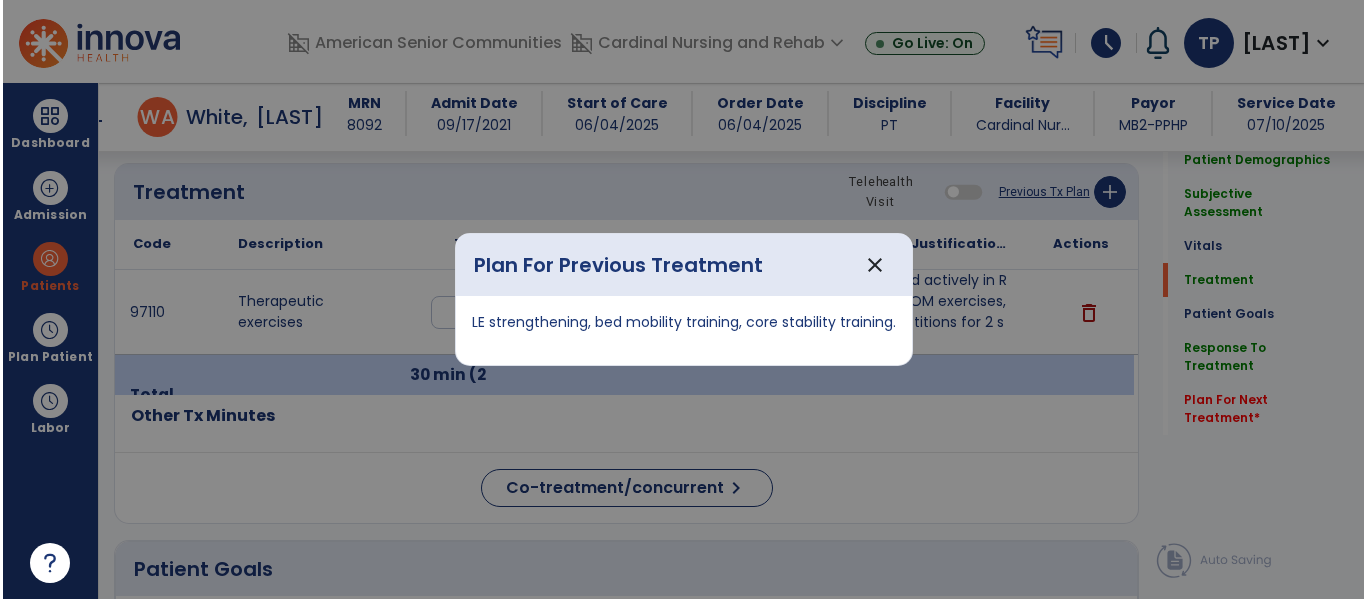 scroll, scrollTop: 2966, scrollLeft: 0, axis: vertical 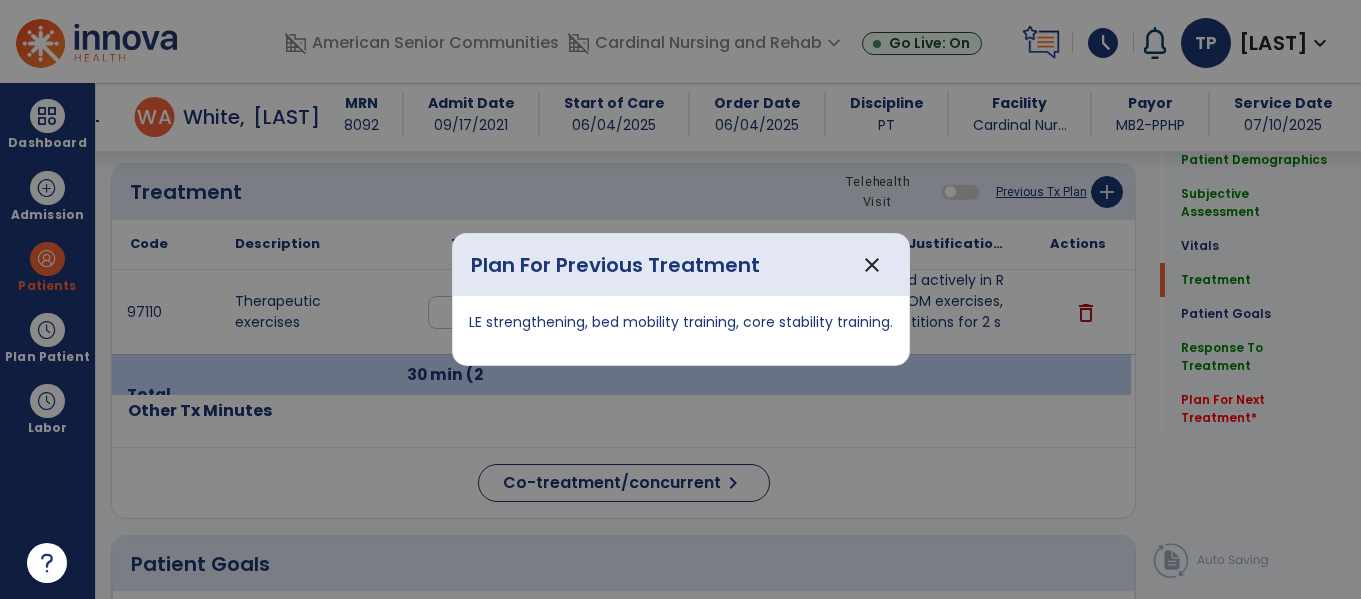 drag, startPoint x: 468, startPoint y: 317, endPoint x: 900, endPoint y: 334, distance: 432.33435 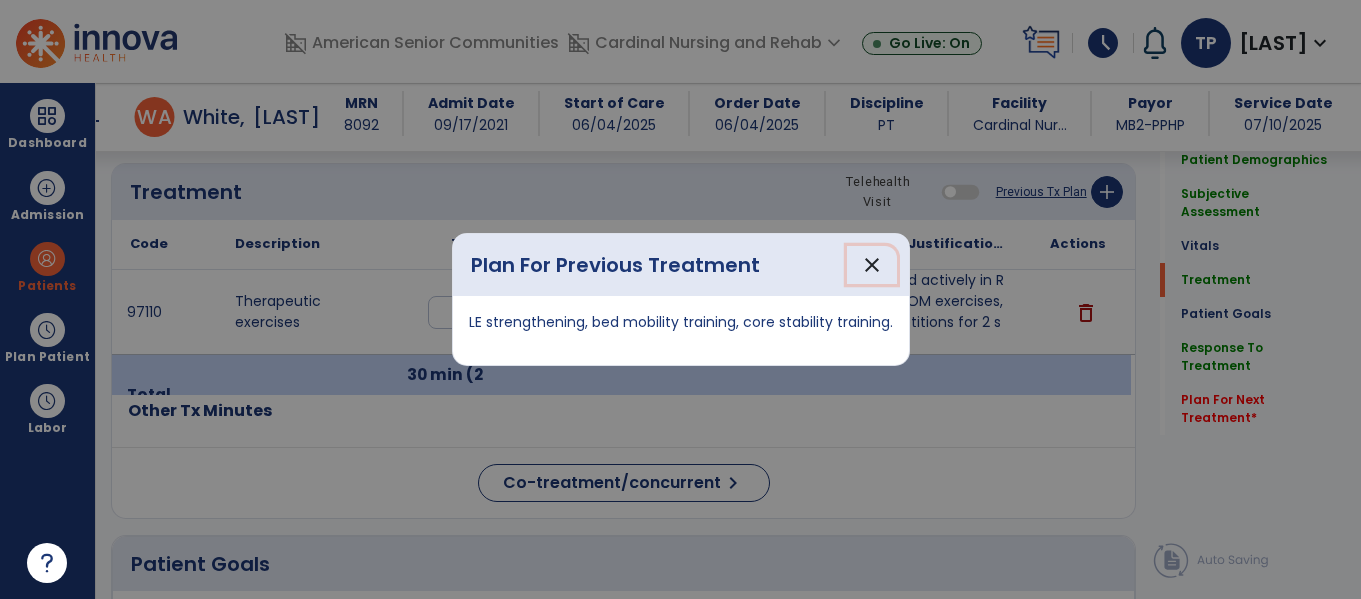 click on "close" at bounding box center (872, 265) 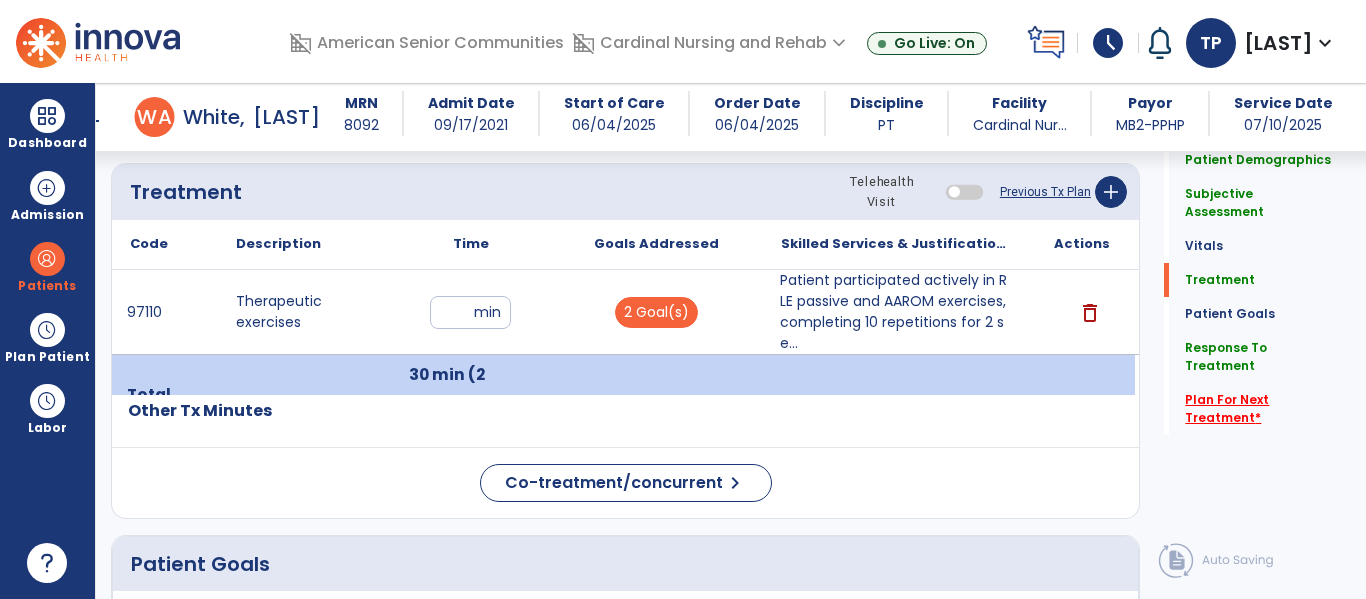 click on "Plan For Next Treatment   *" 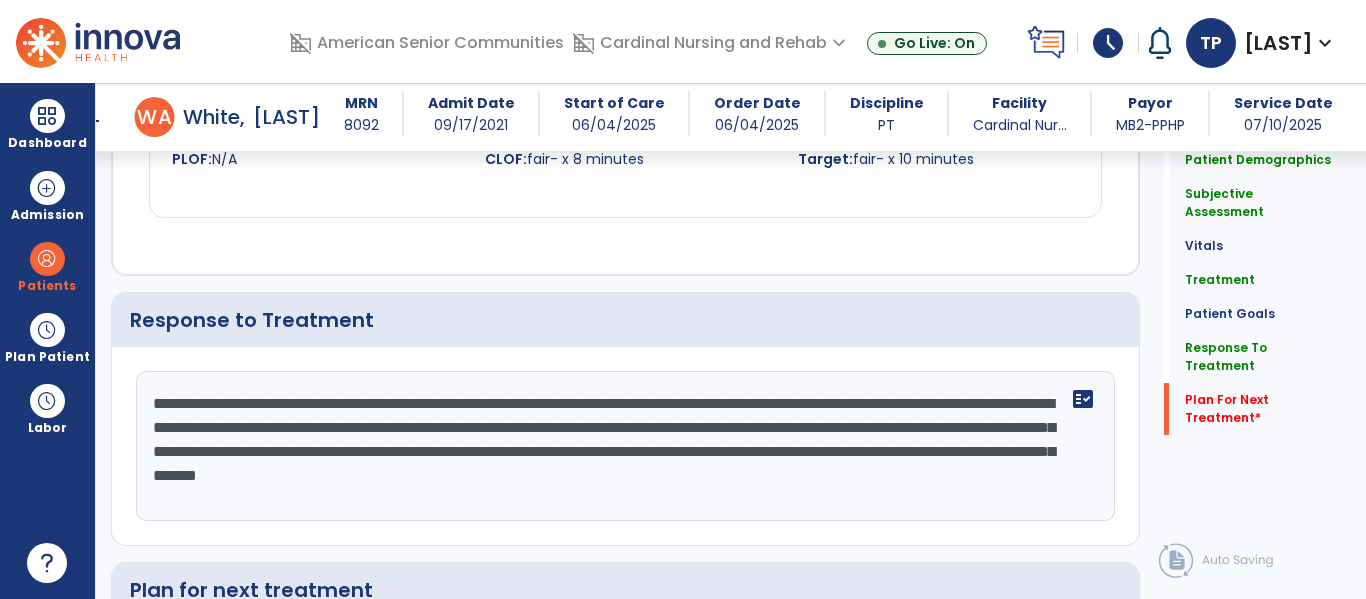 scroll, scrollTop: 4351, scrollLeft: 0, axis: vertical 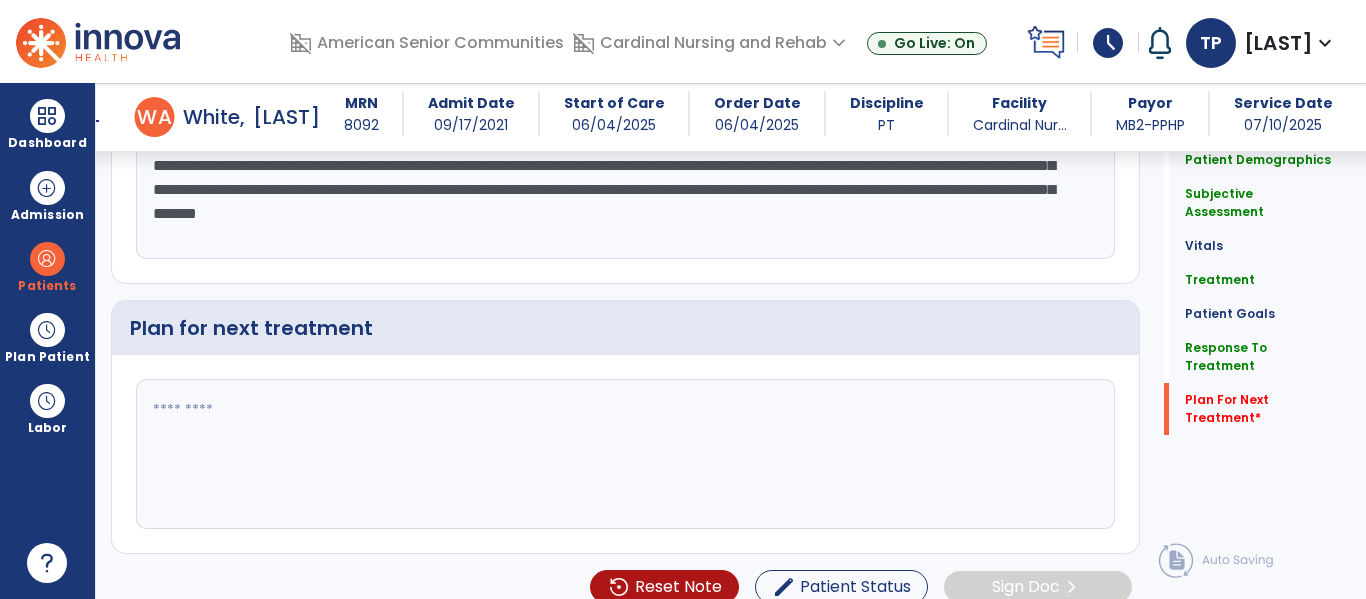 click 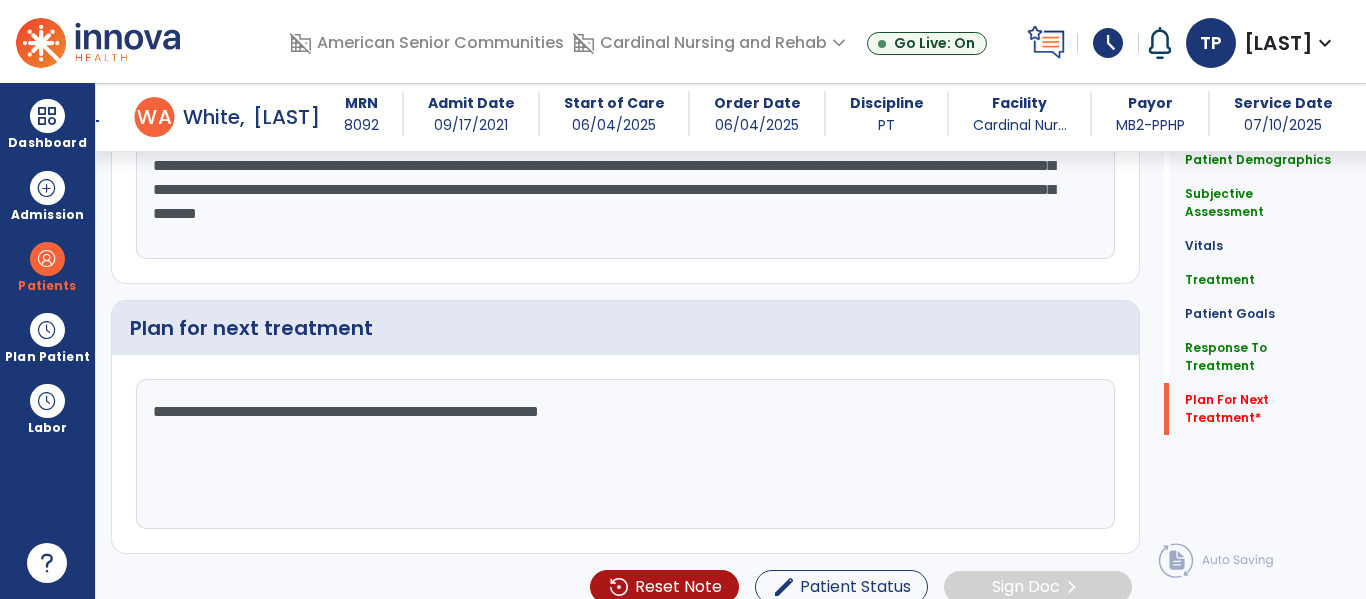type on "**********" 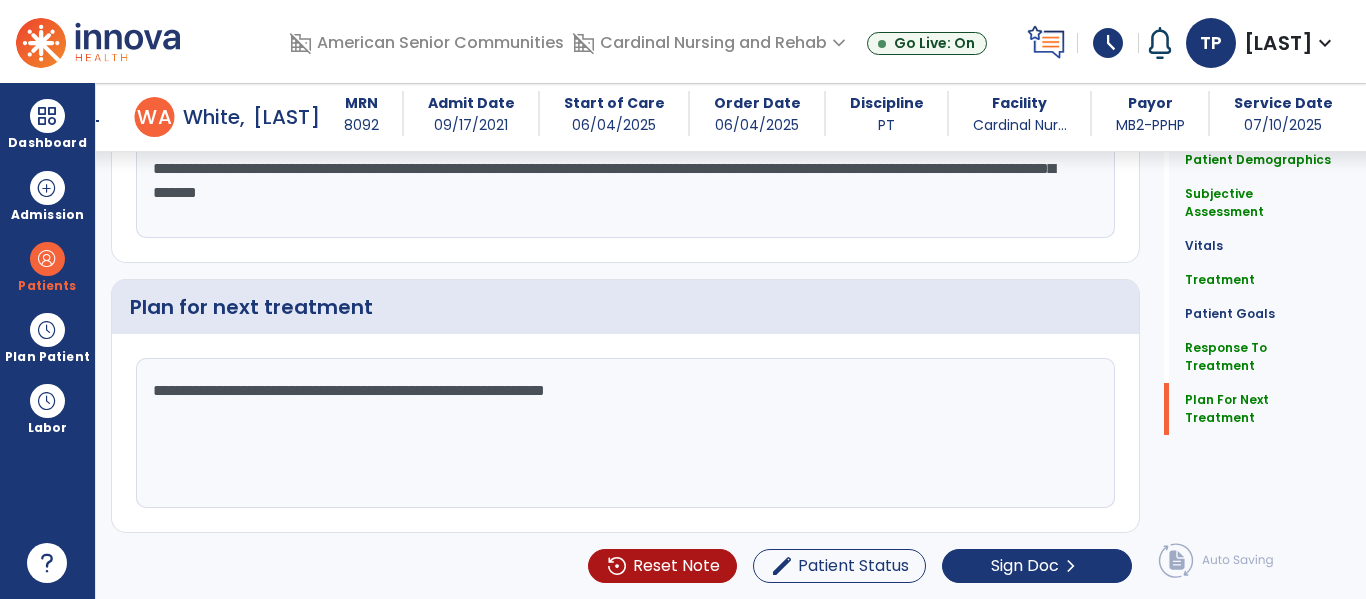 scroll, scrollTop: 4307, scrollLeft: 0, axis: vertical 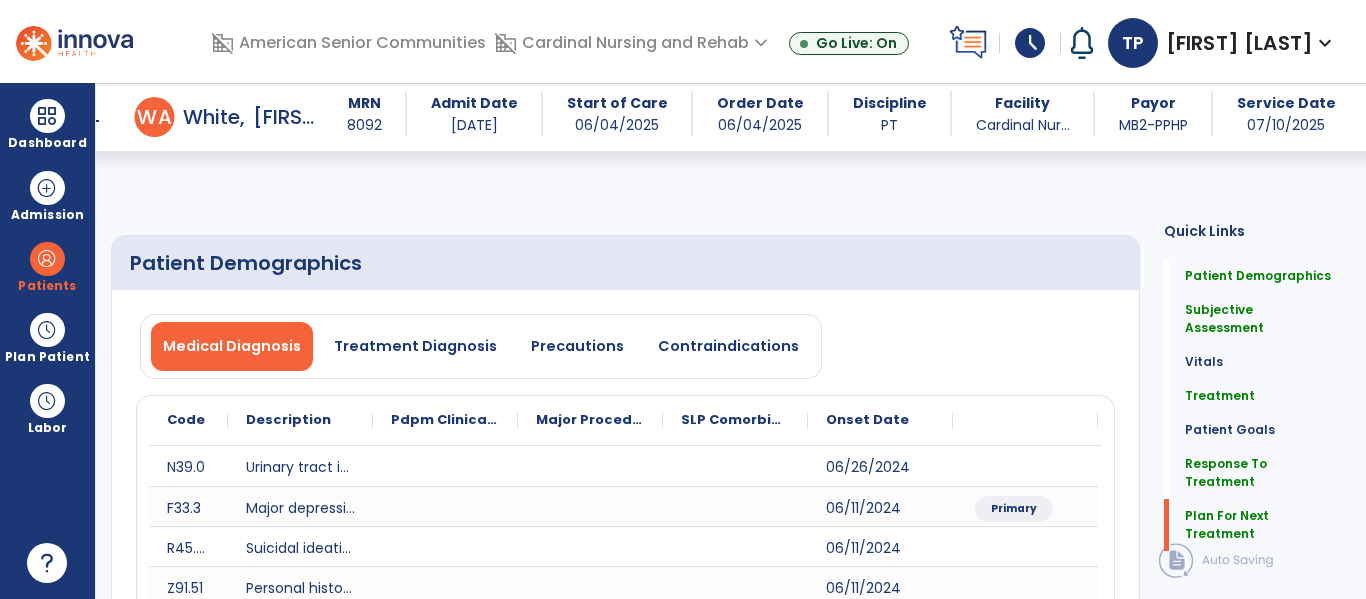 select on "*" 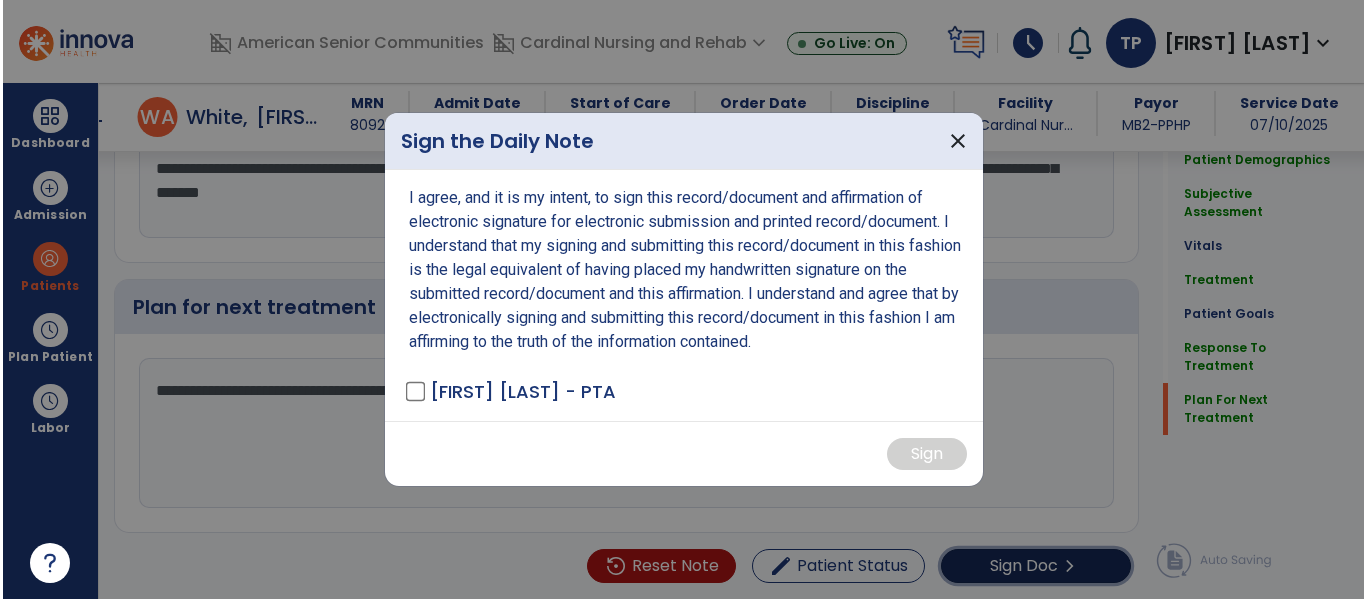 scroll, scrollTop: 4372, scrollLeft: 0, axis: vertical 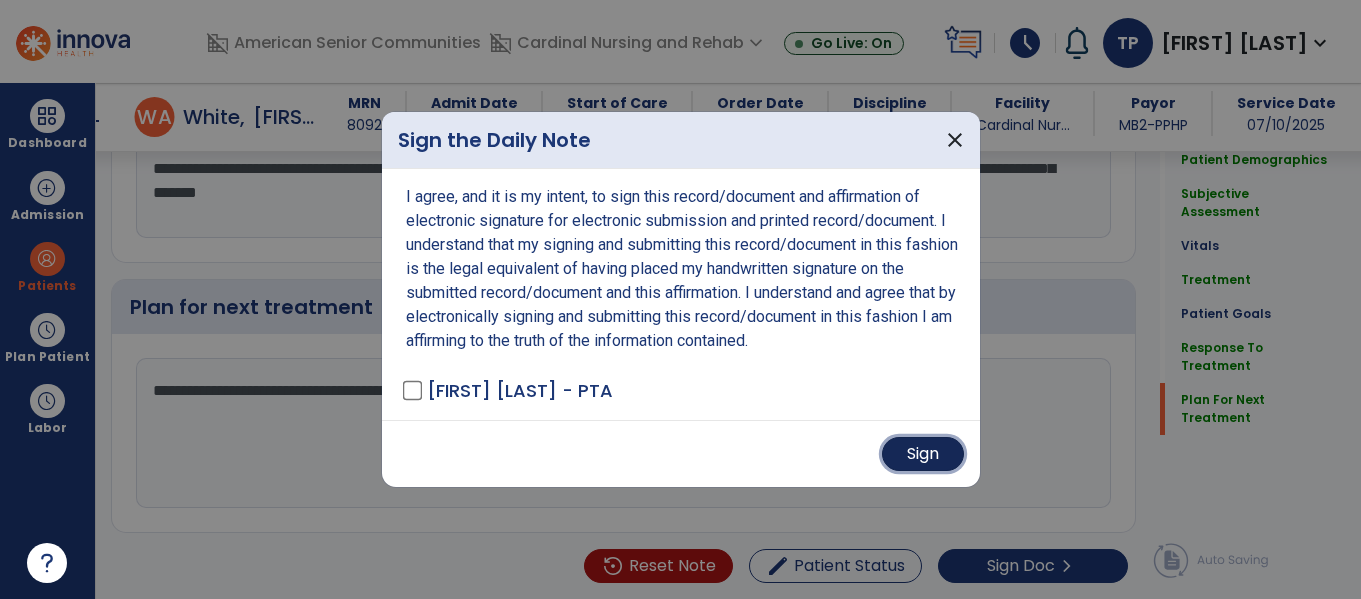 click on "Sign" at bounding box center [923, 454] 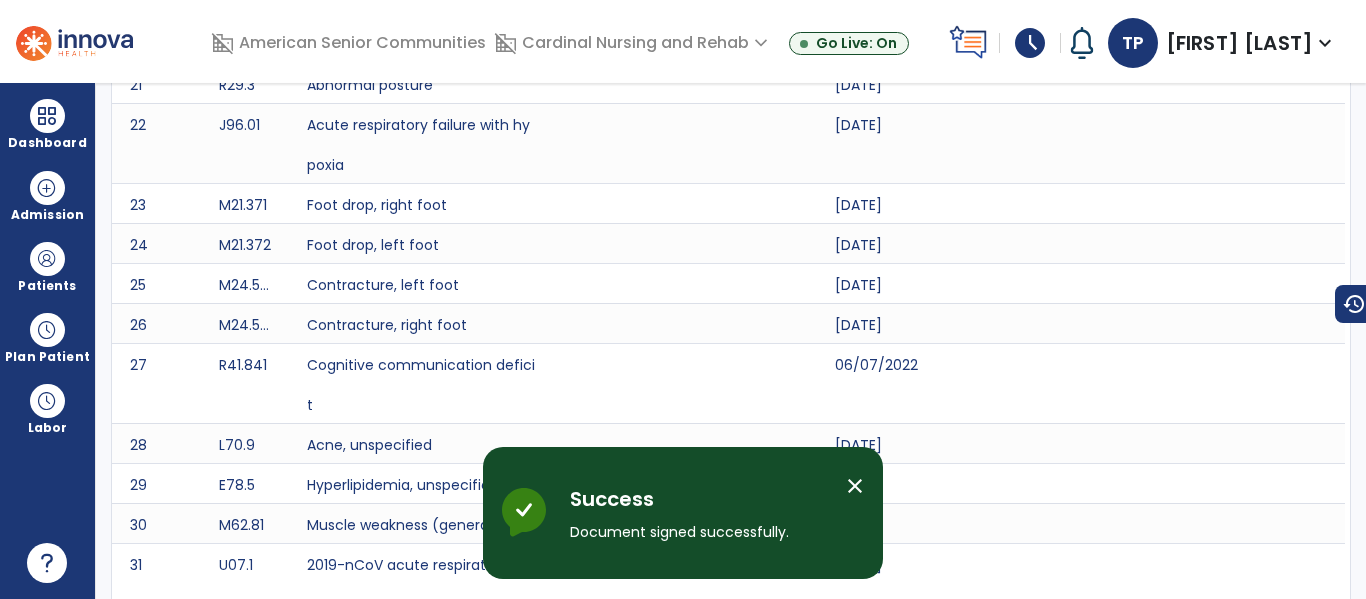scroll, scrollTop: 0, scrollLeft: 0, axis: both 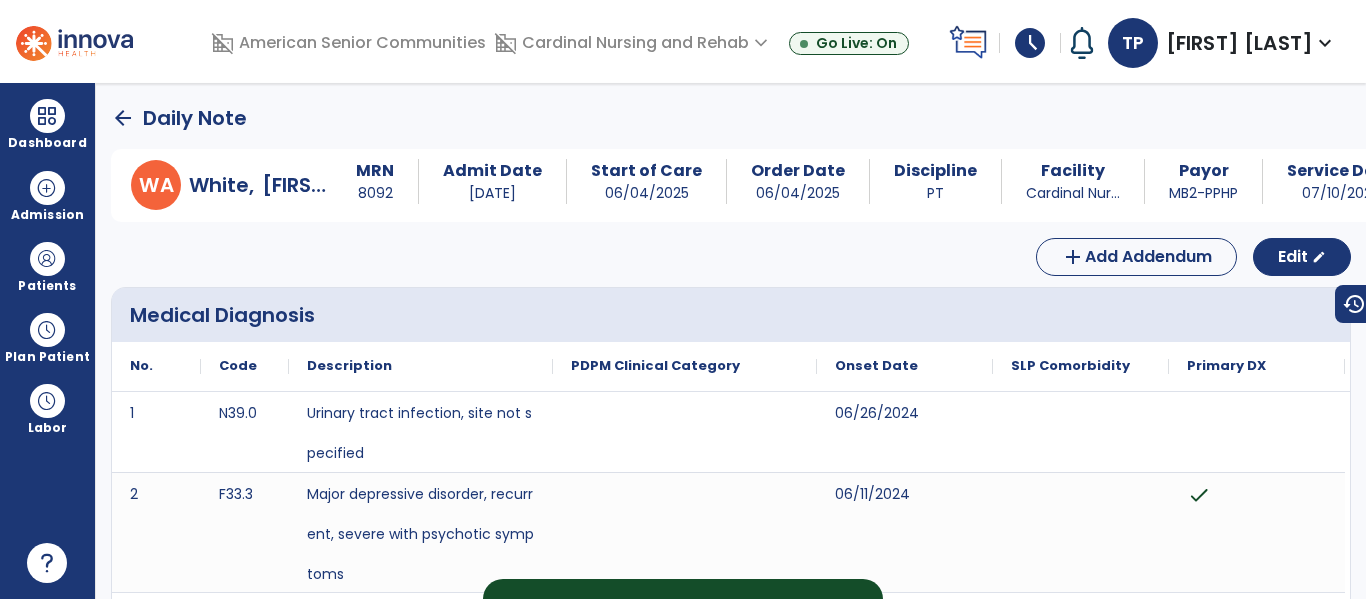 click on "arrow_back" 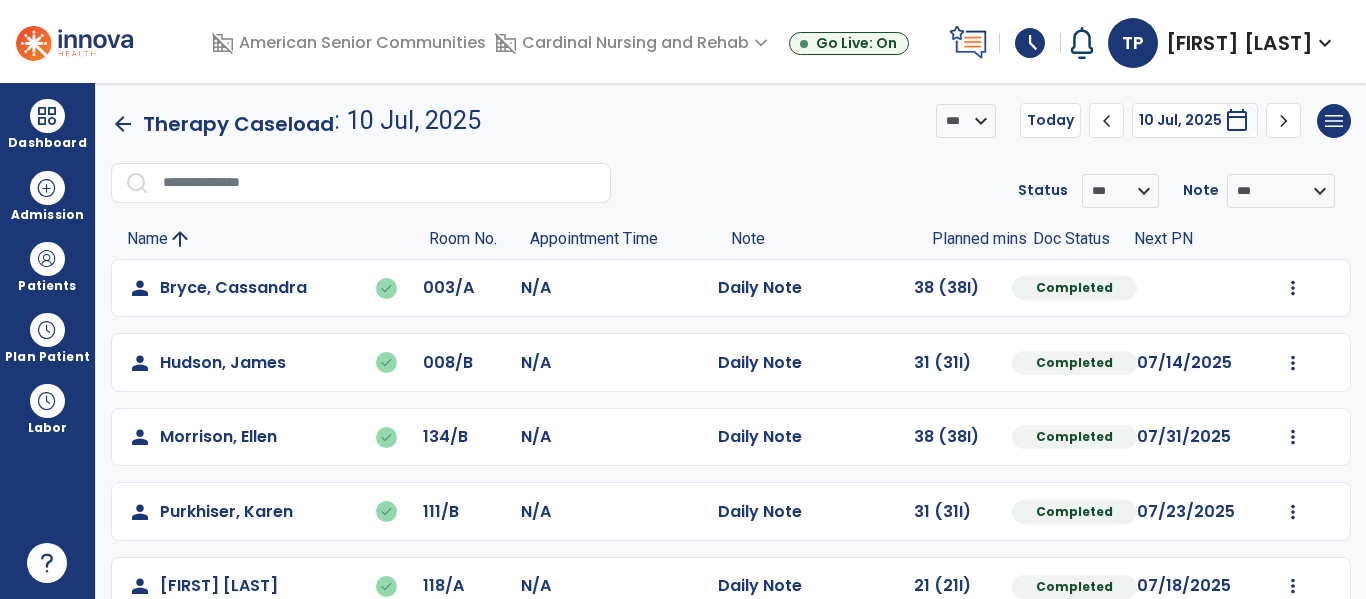 click on "**********" 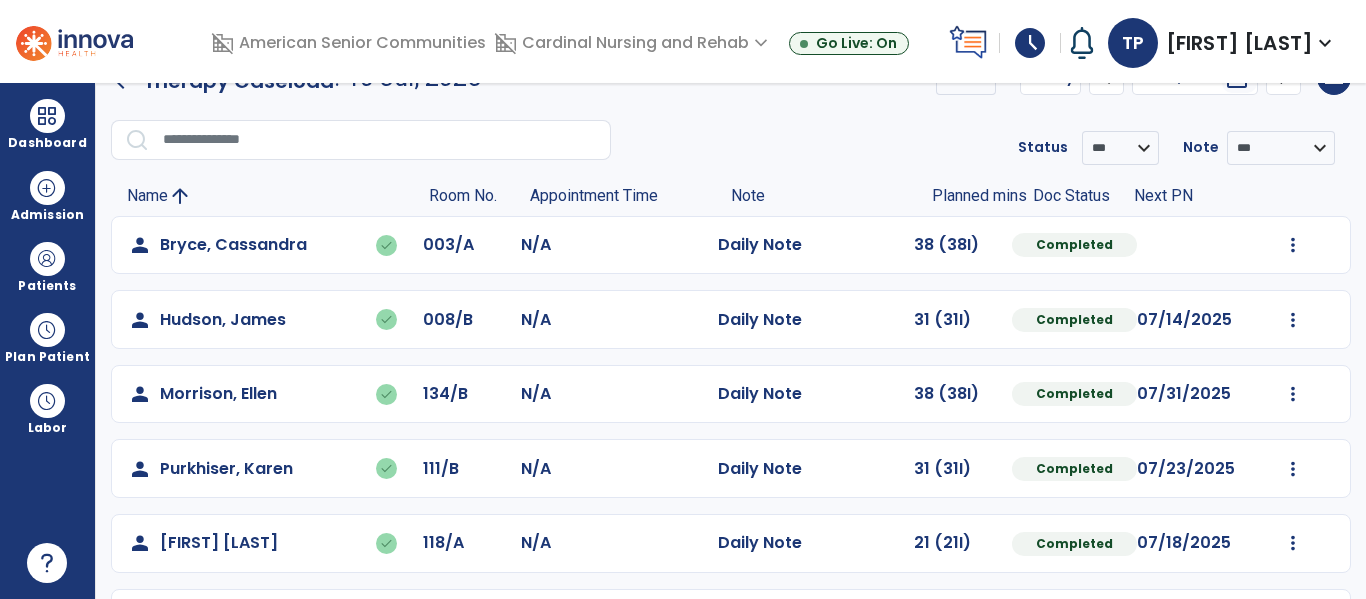 scroll, scrollTop: 0, scrollLeft: 0, axis: both 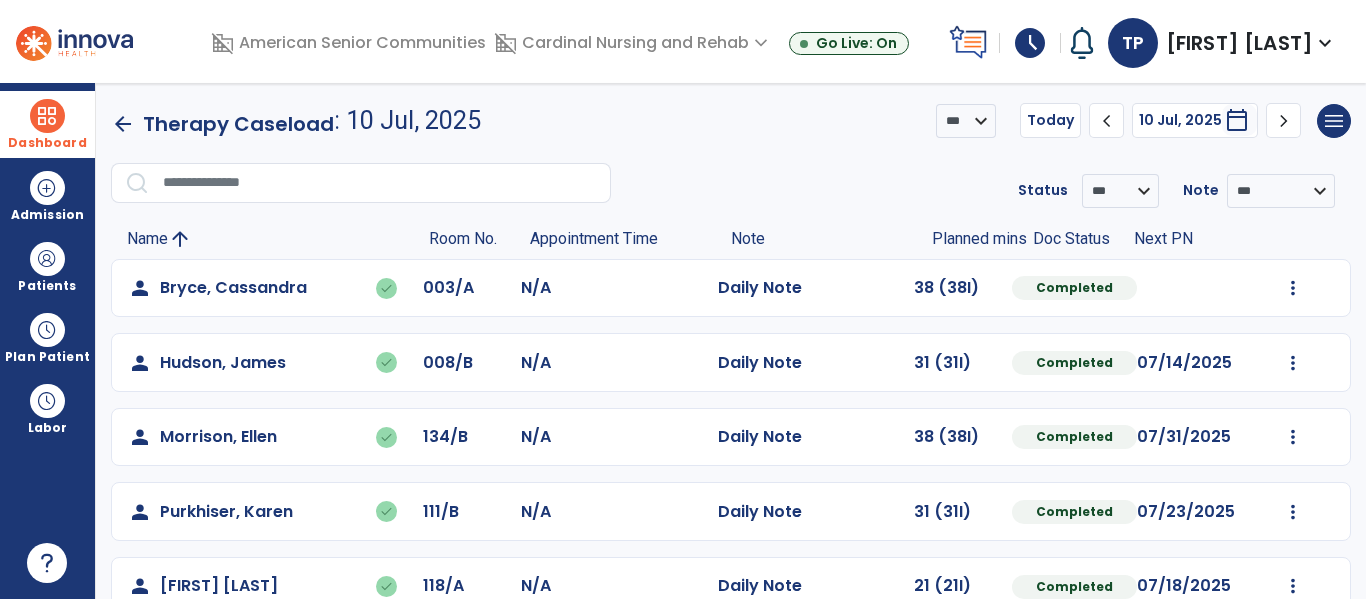 click at bounding box center (47, 116) 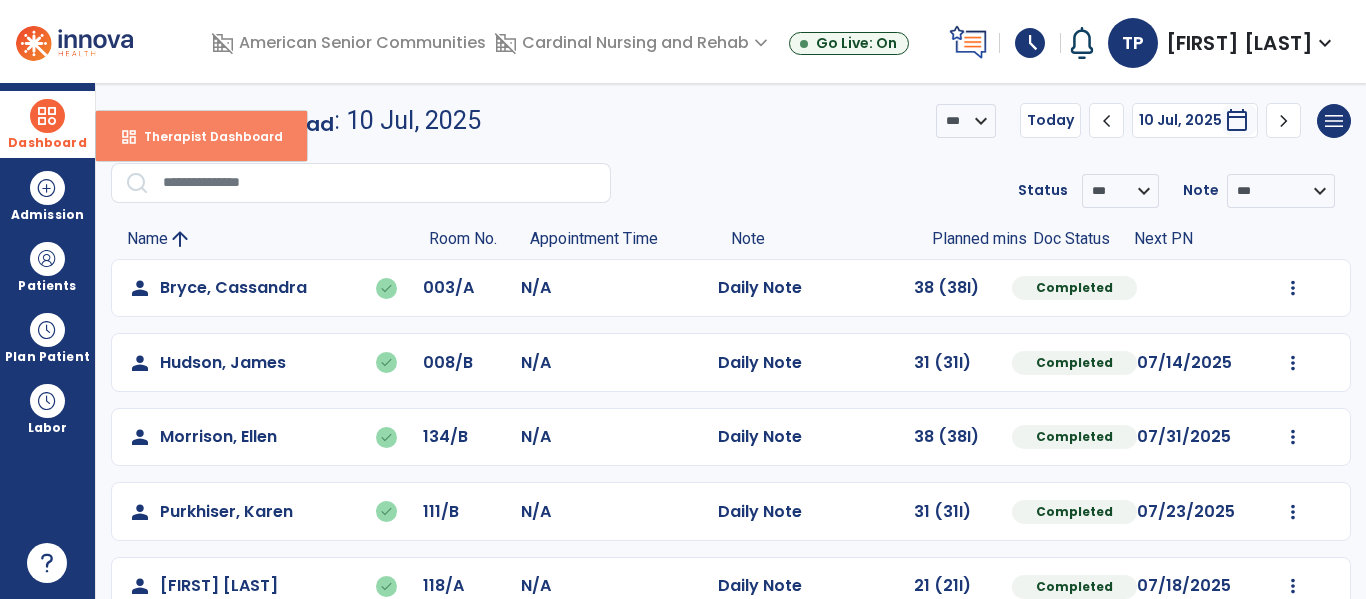 click on "Therapist Dashboard" at bounding box center [205, 136] 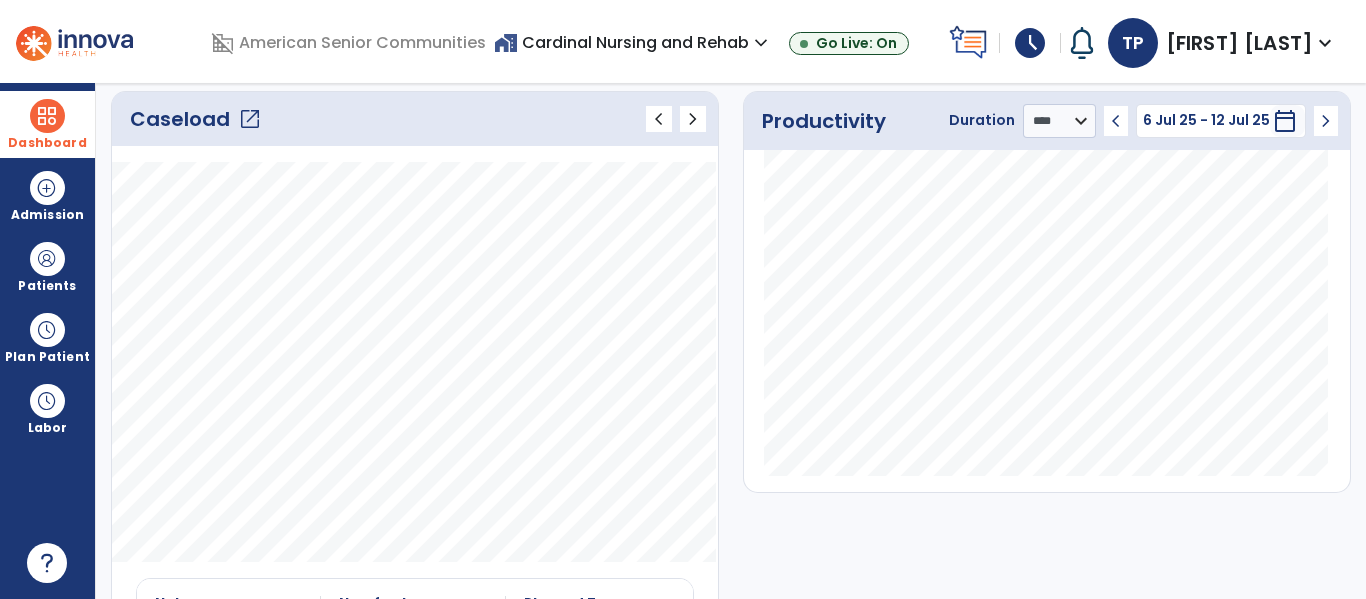 scroll, scrollTop: 271, scrollLeft: 0, axis: vertical 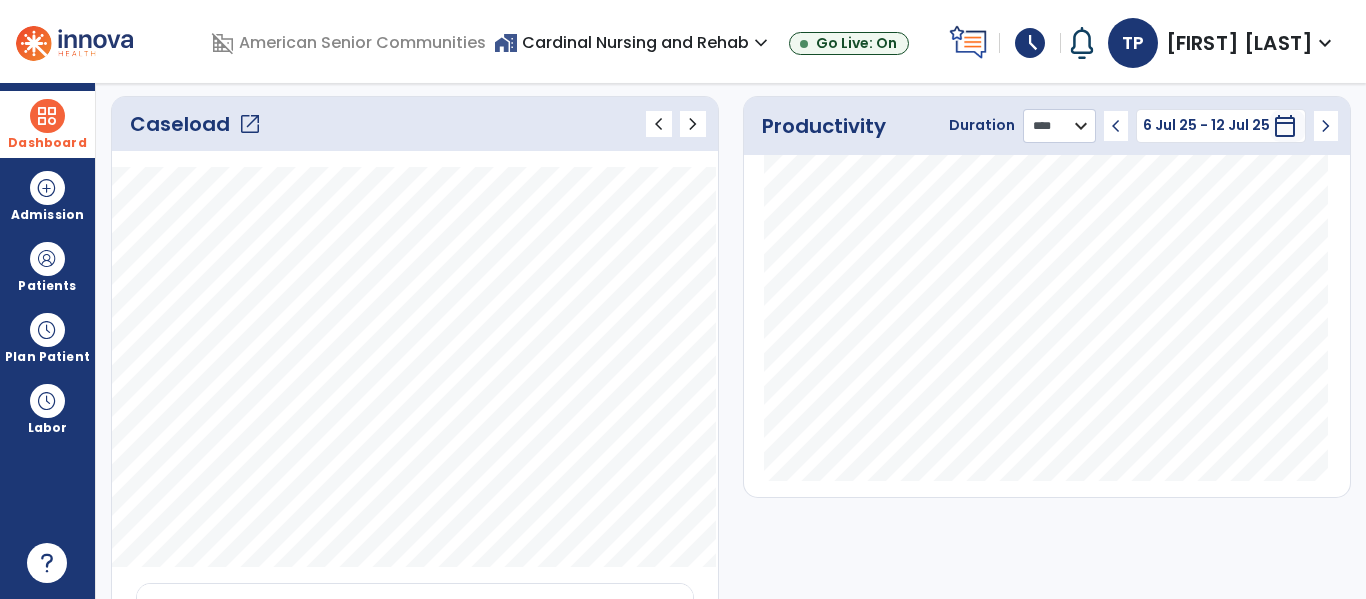 click on "******** **** ***" 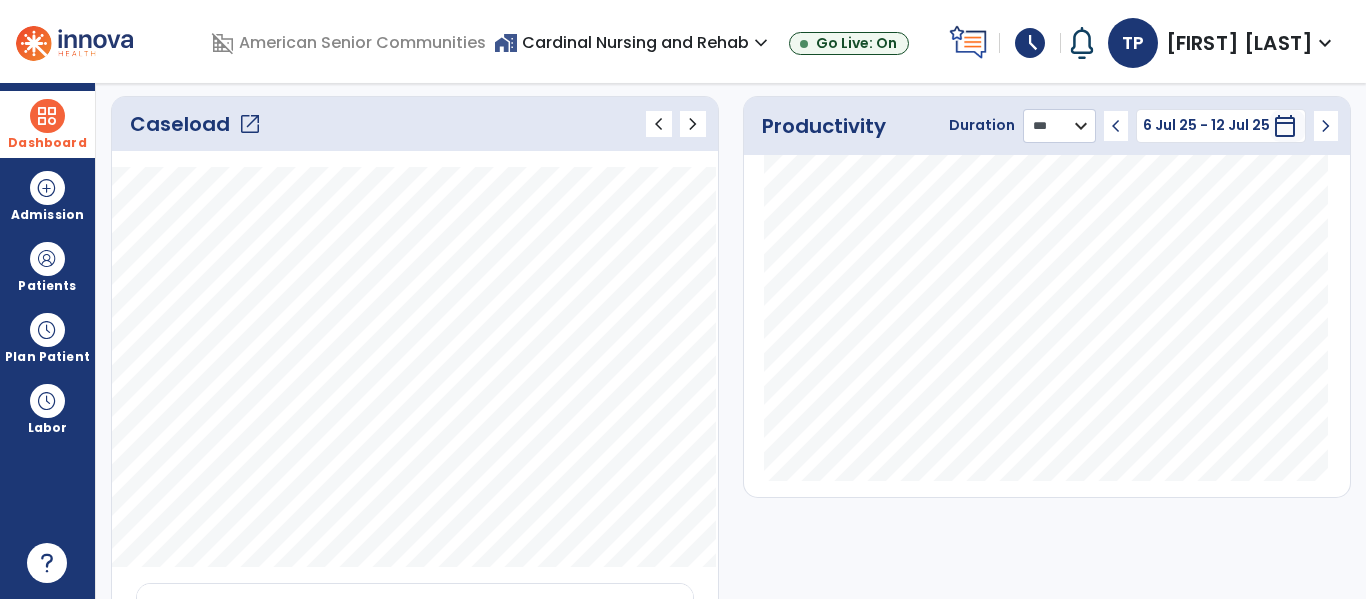 click on "******** **** ***" 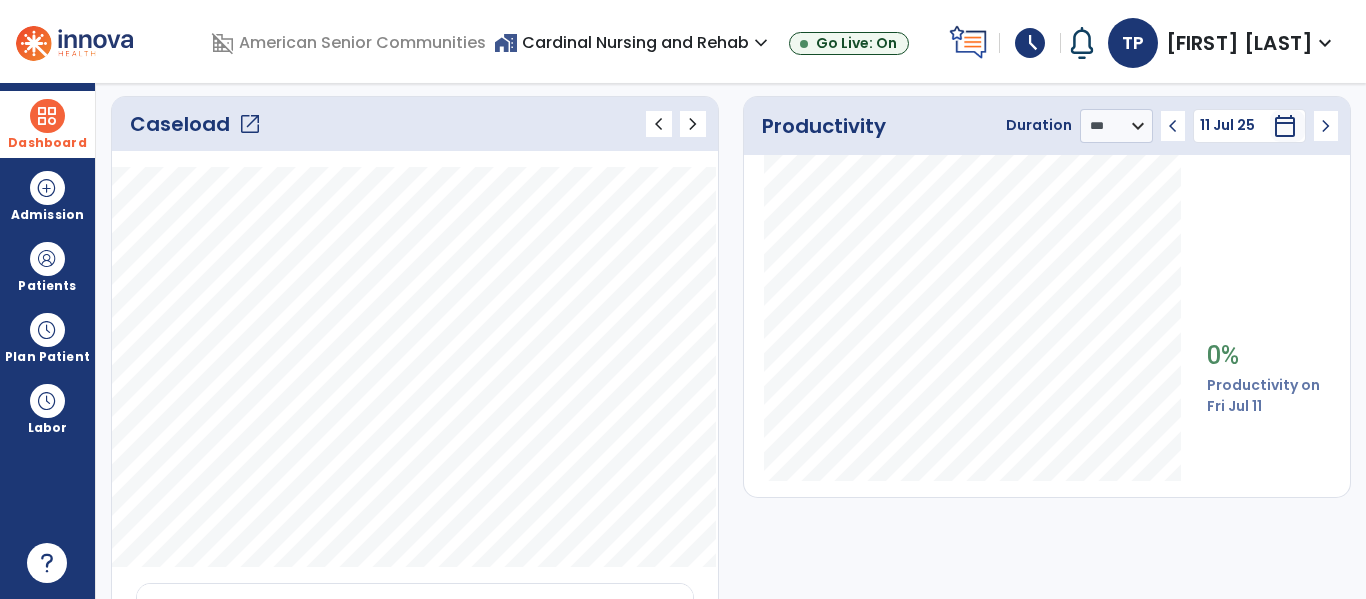 click on "chevron_left" 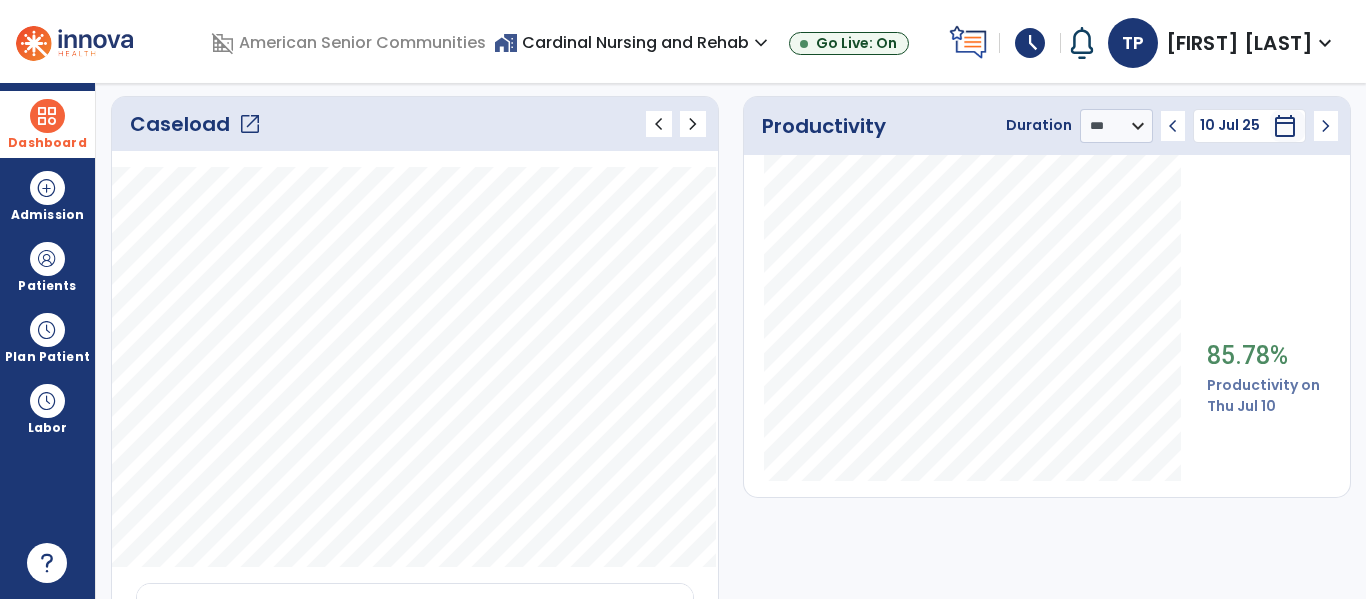 click on "chevron_left" 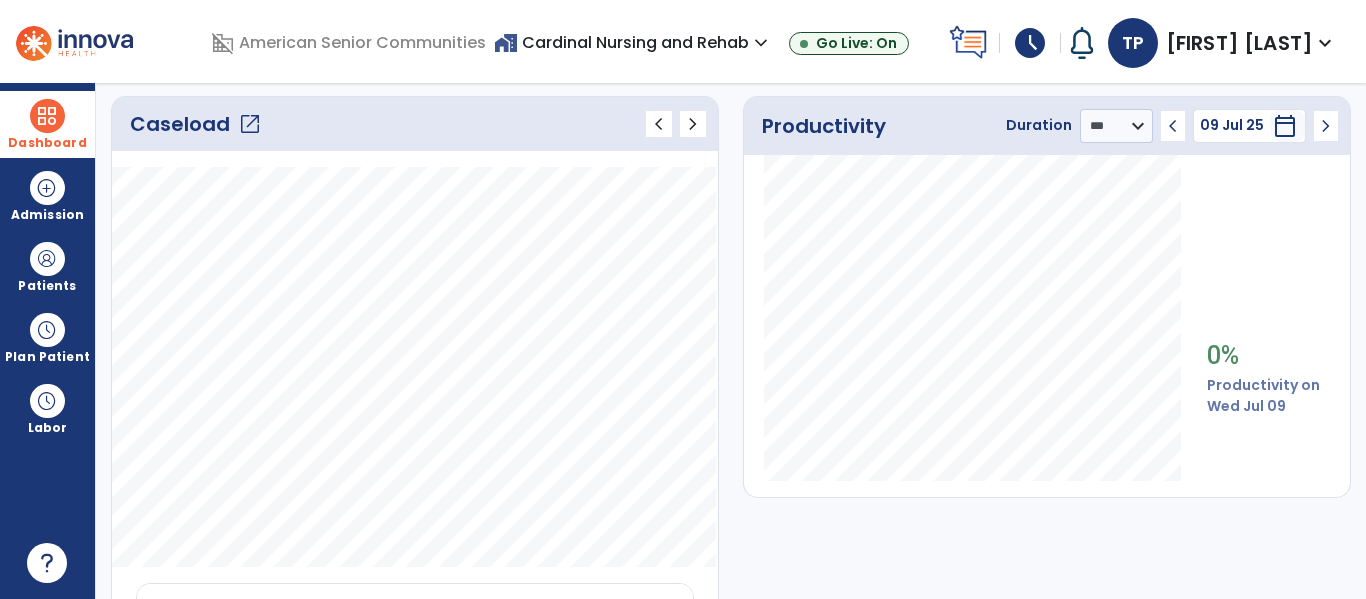 click on "chevron_left" 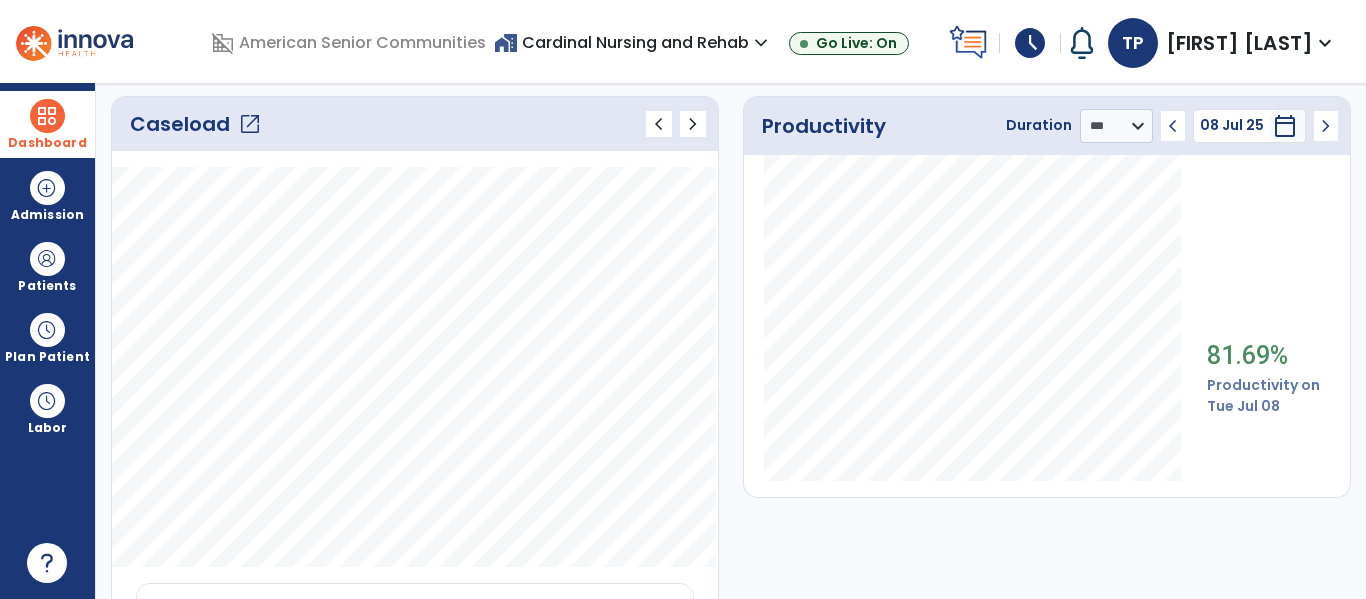 click on "chevron_right" 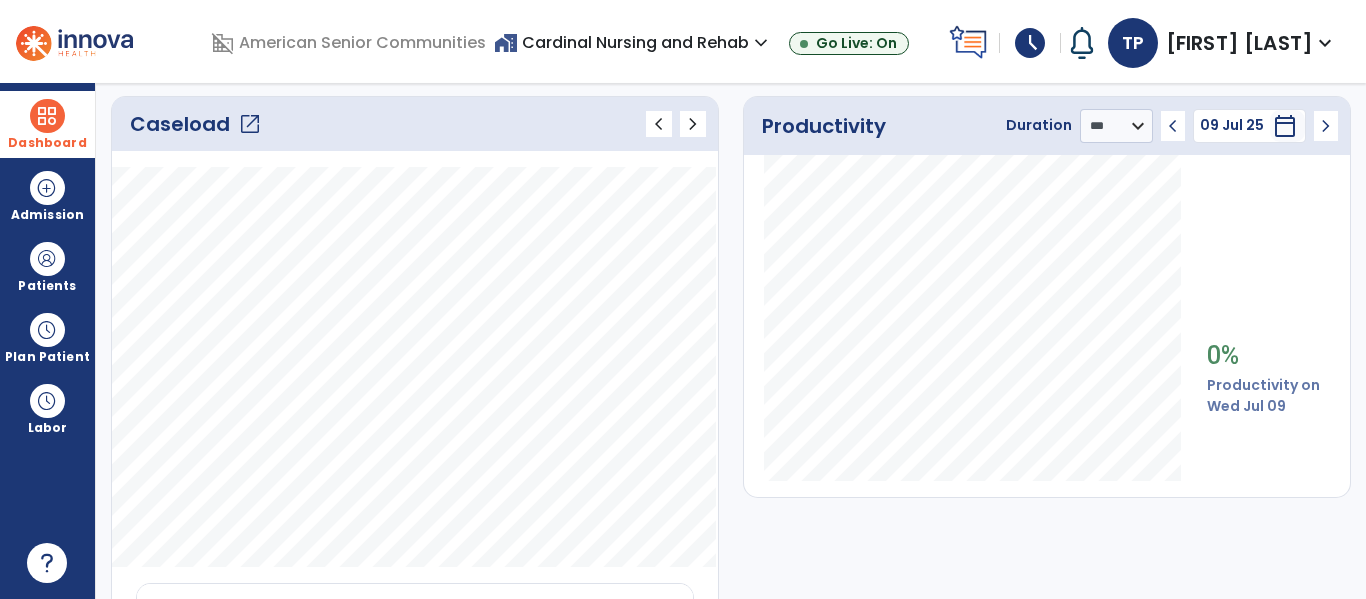 click on "chevron_right" 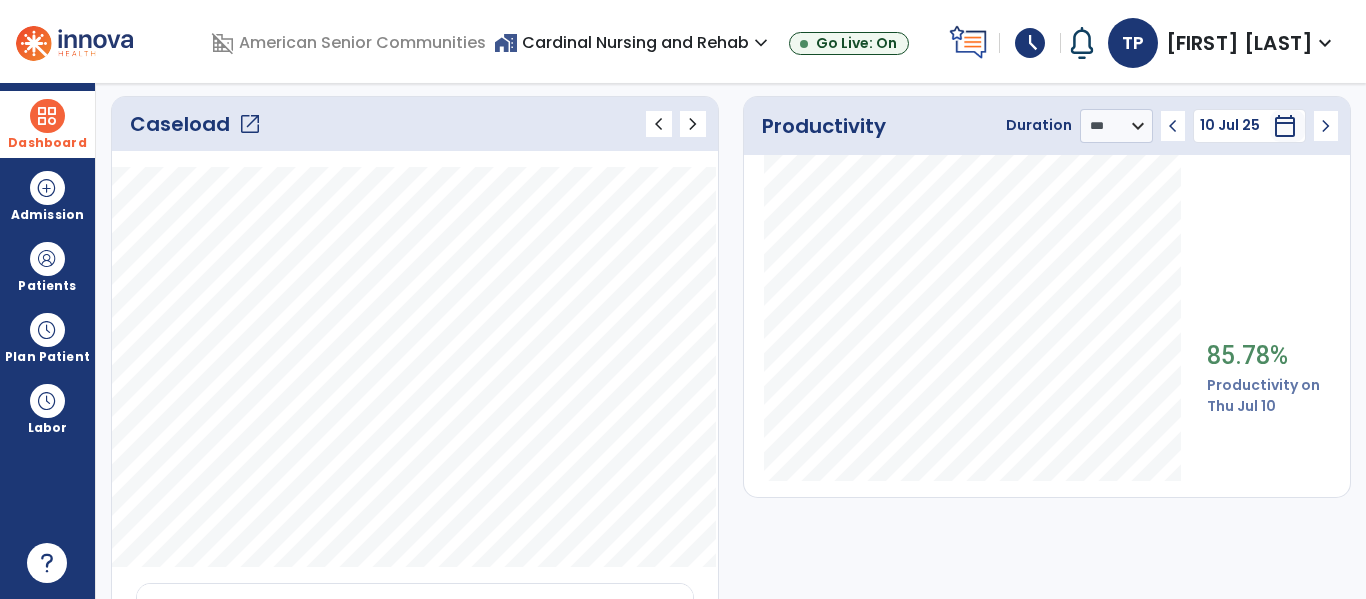 click on "Caseload   open_in_new" 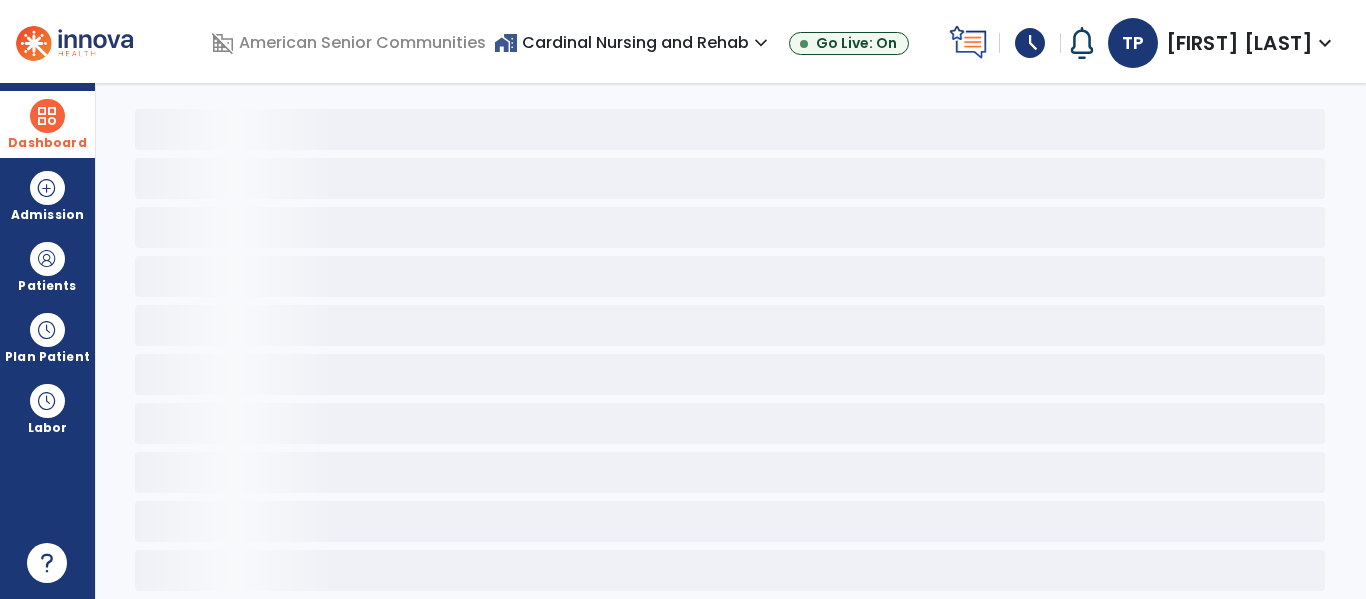 scroll, scrollTop: 0, scrollLeft: 0, axis: both 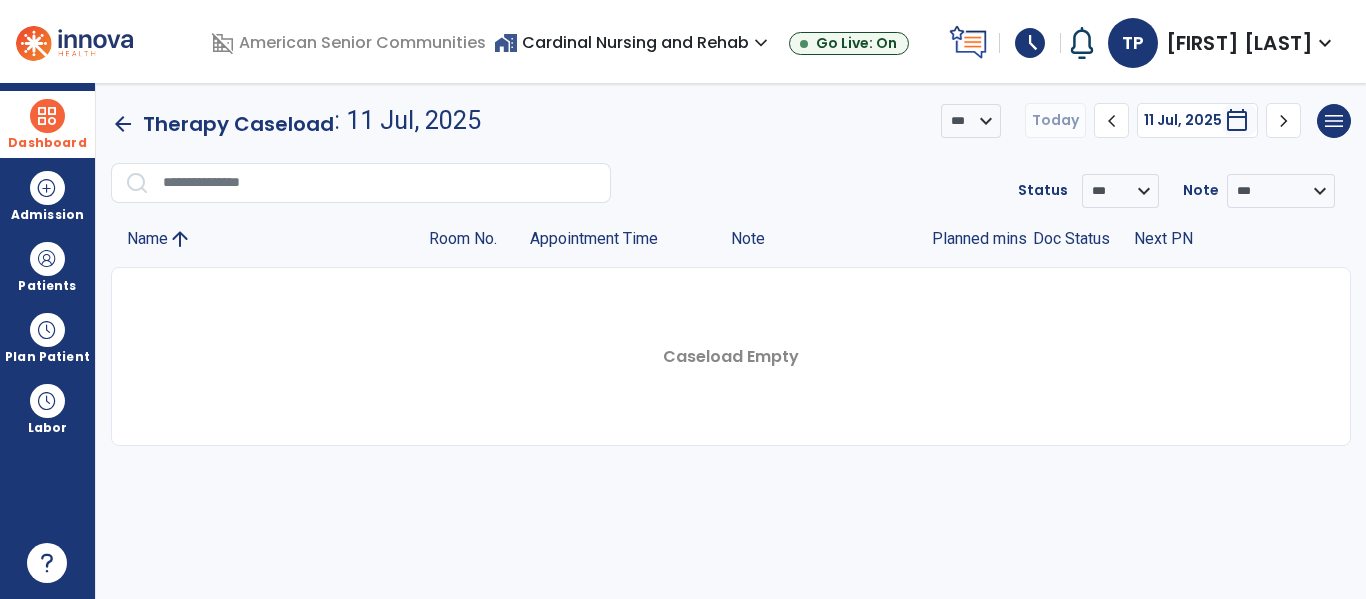 click on "Dashboard" at bounding box center [47, 143] 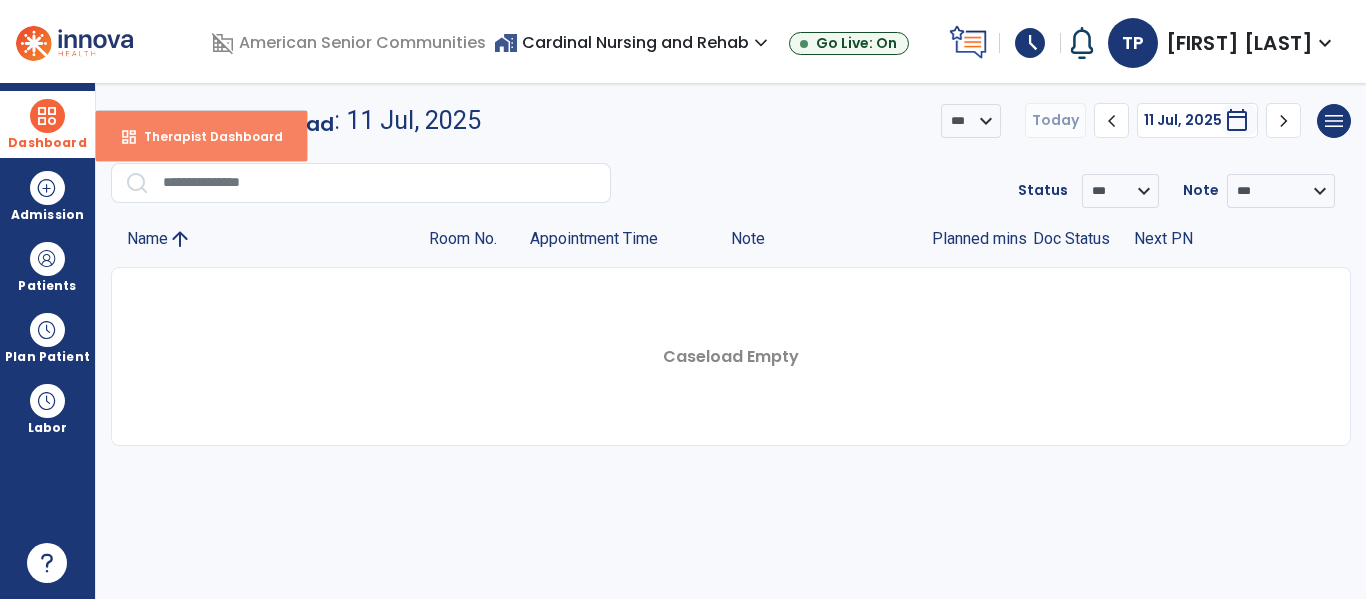 click on "Therapist Dashboard" at bounding box center (205, 136) 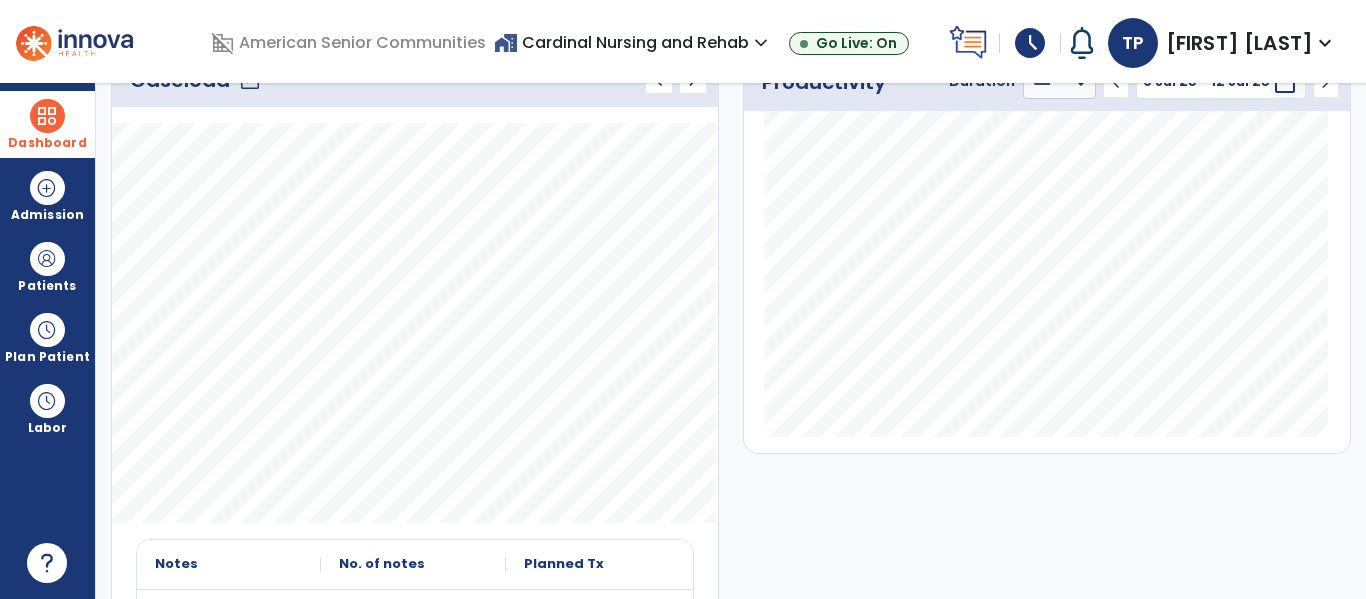 scroll, scrollTop: 293, scrollLeft: 0, axis: vertical 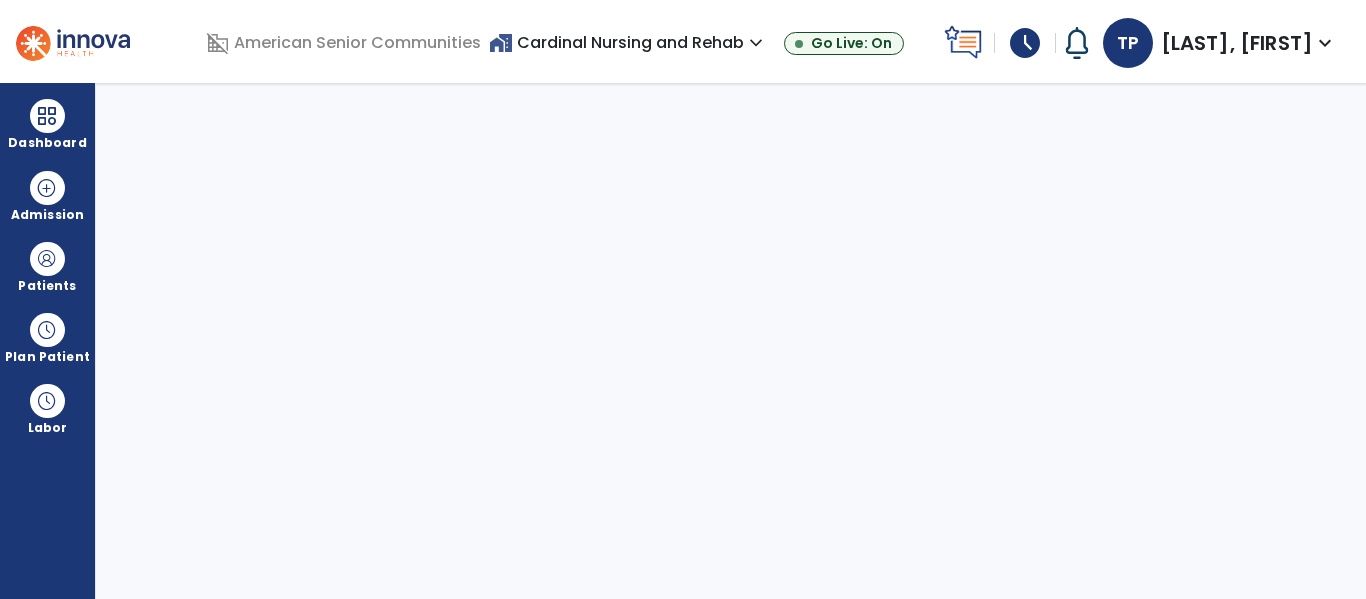 select on "****" 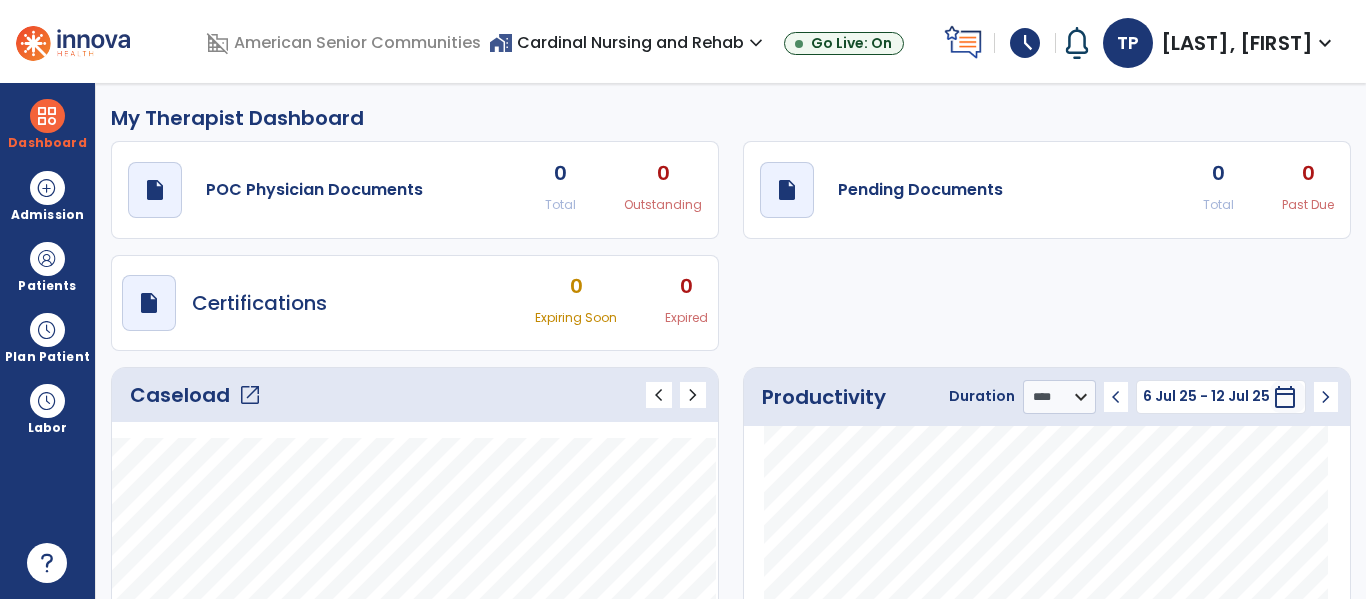 click on "home_work   Cardinal Nursing and Rehab   expand_more" at bounding box center [628, 42] 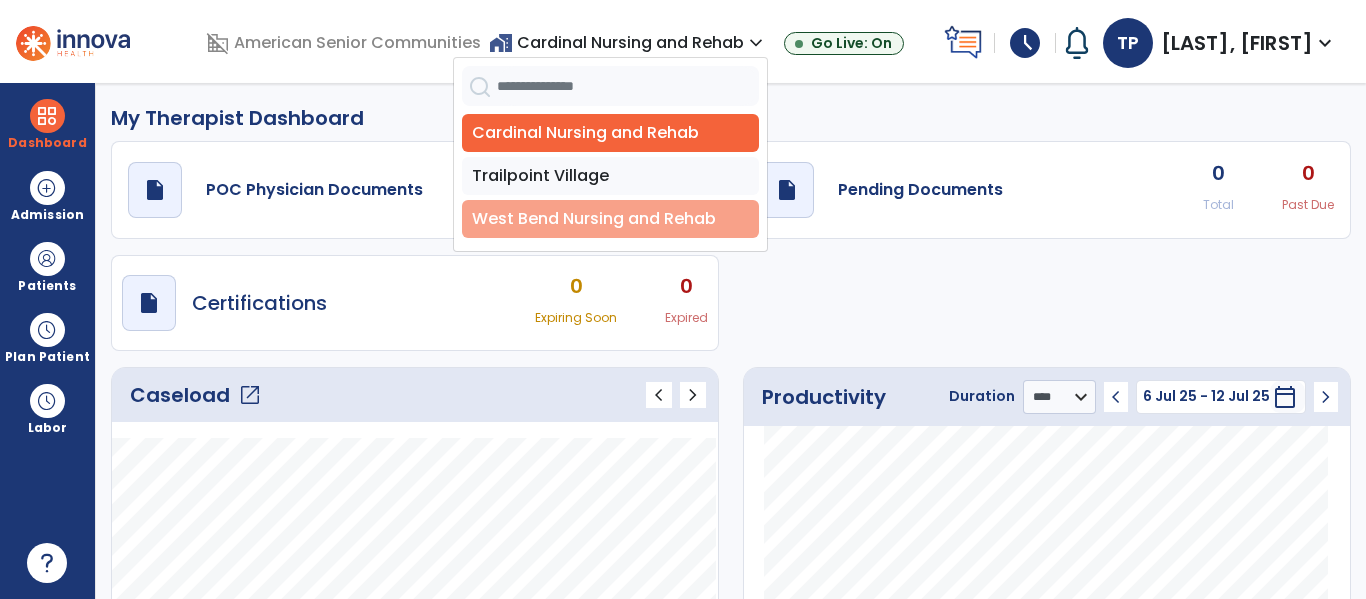 click on "West Bend Nursing and Rehab" at bounding box center [610, 219] 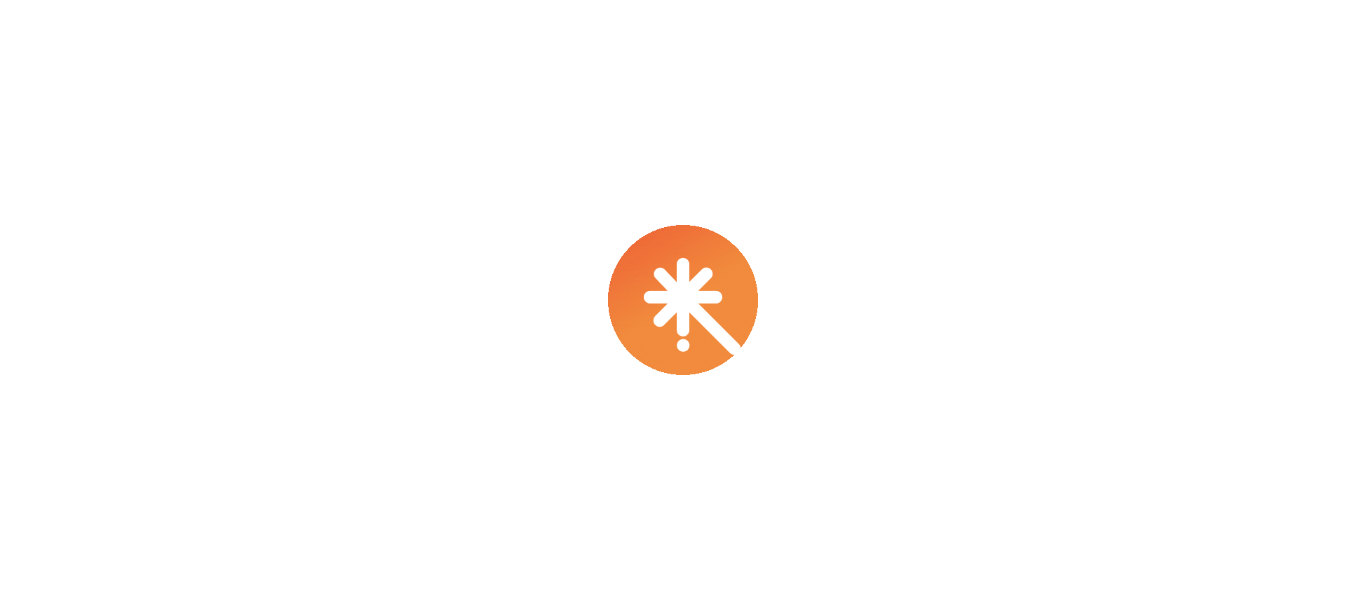 scroll, scrollTop: 0, scrollLeft: 0, axis: both 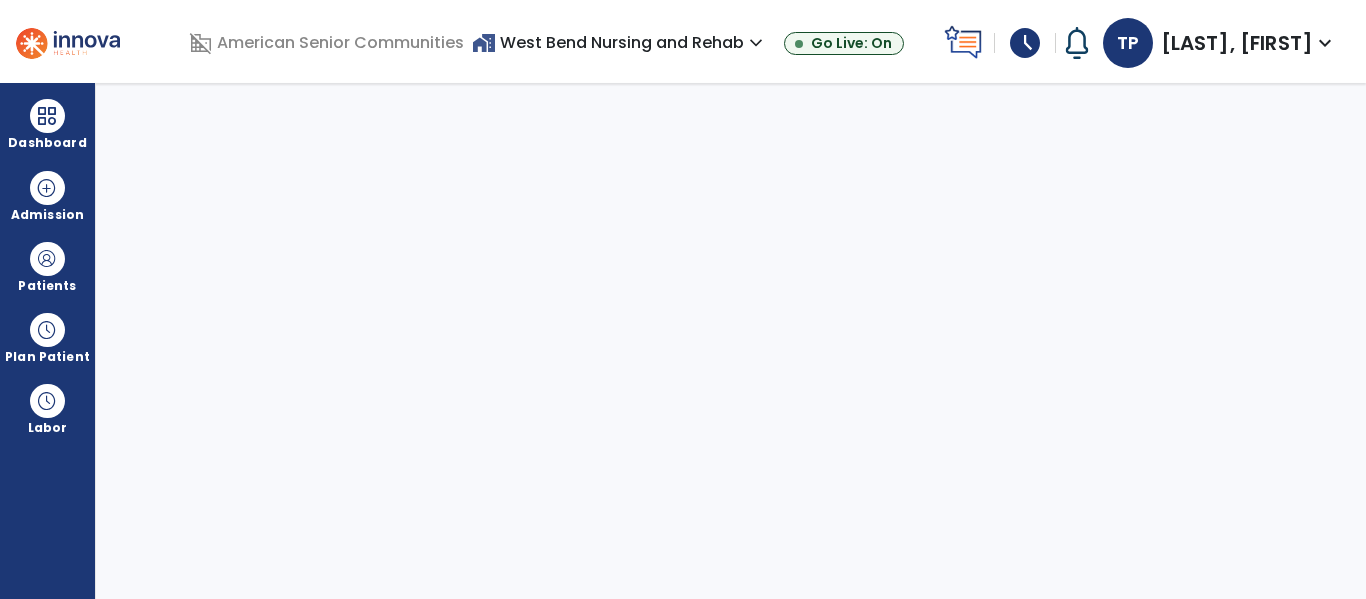 select on "****" 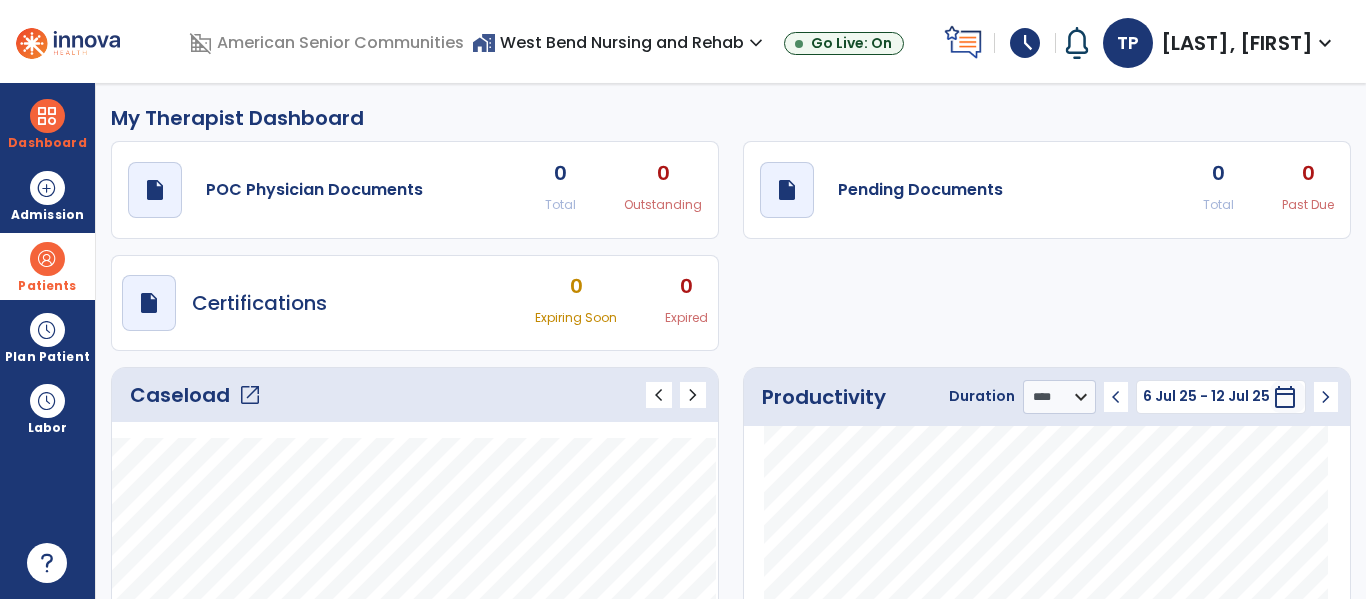 click at bounding box center (47, 259) 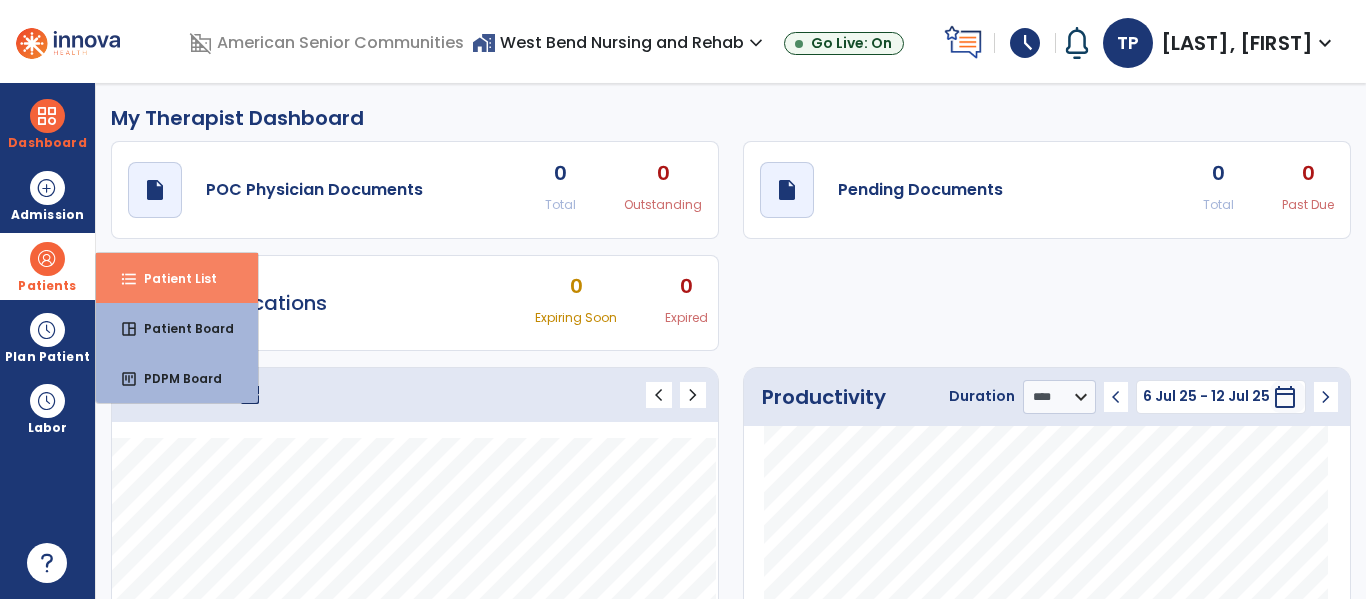 click on "Patient List" at bounding box center (172, 278) 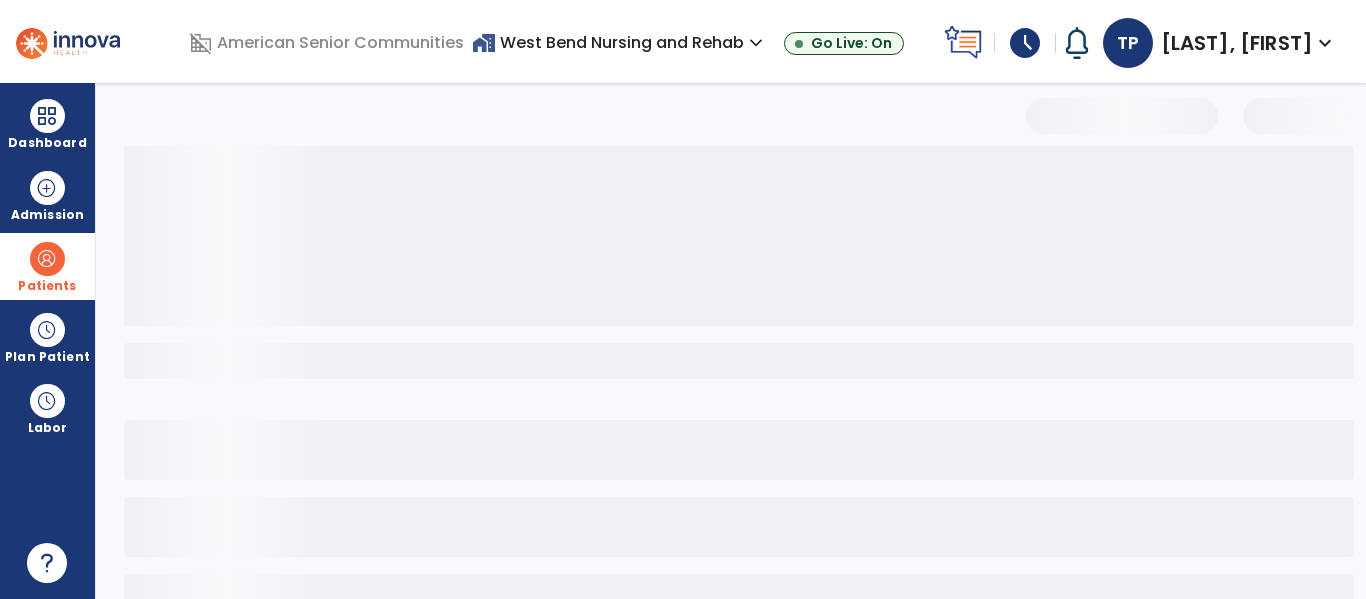 select on "***" 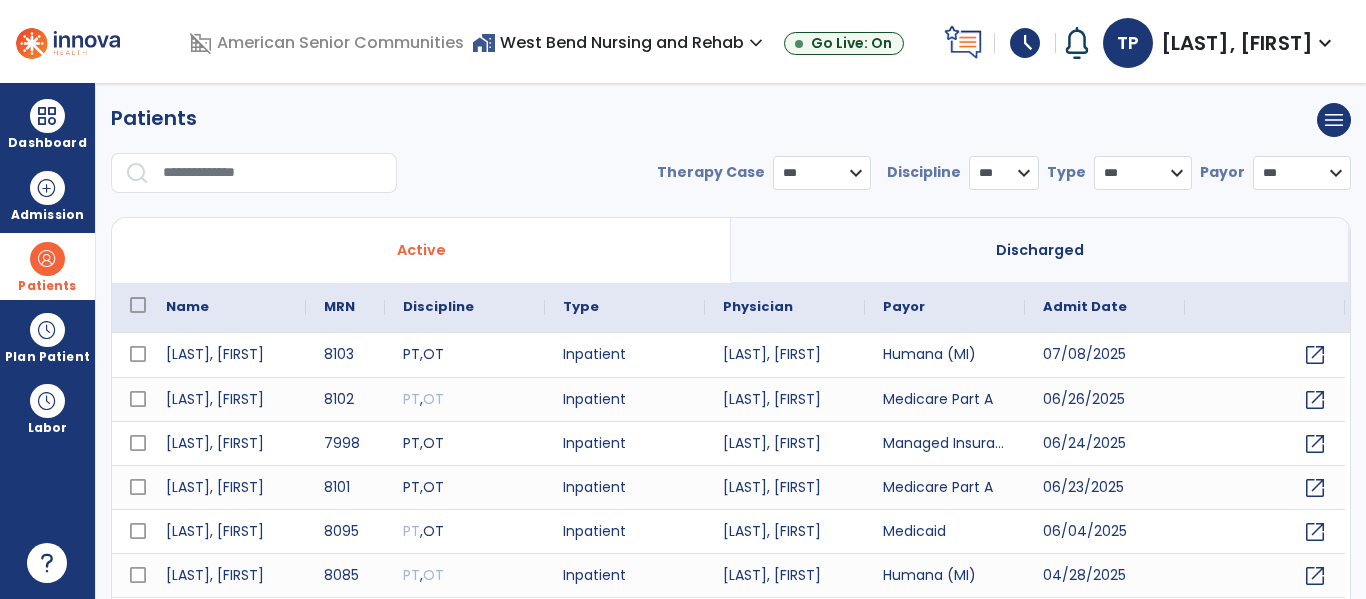 click at bounding box center [273, 173] 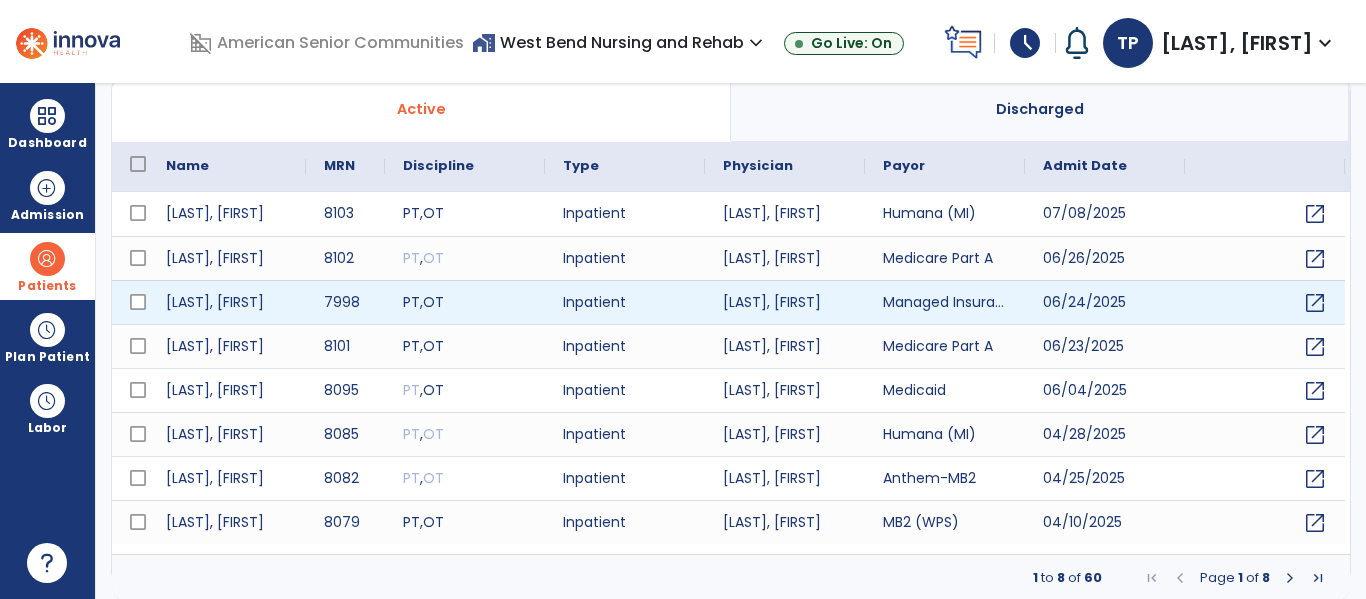 scroll, scrollTop: 143, scrollLeft: 0, axis: vertical 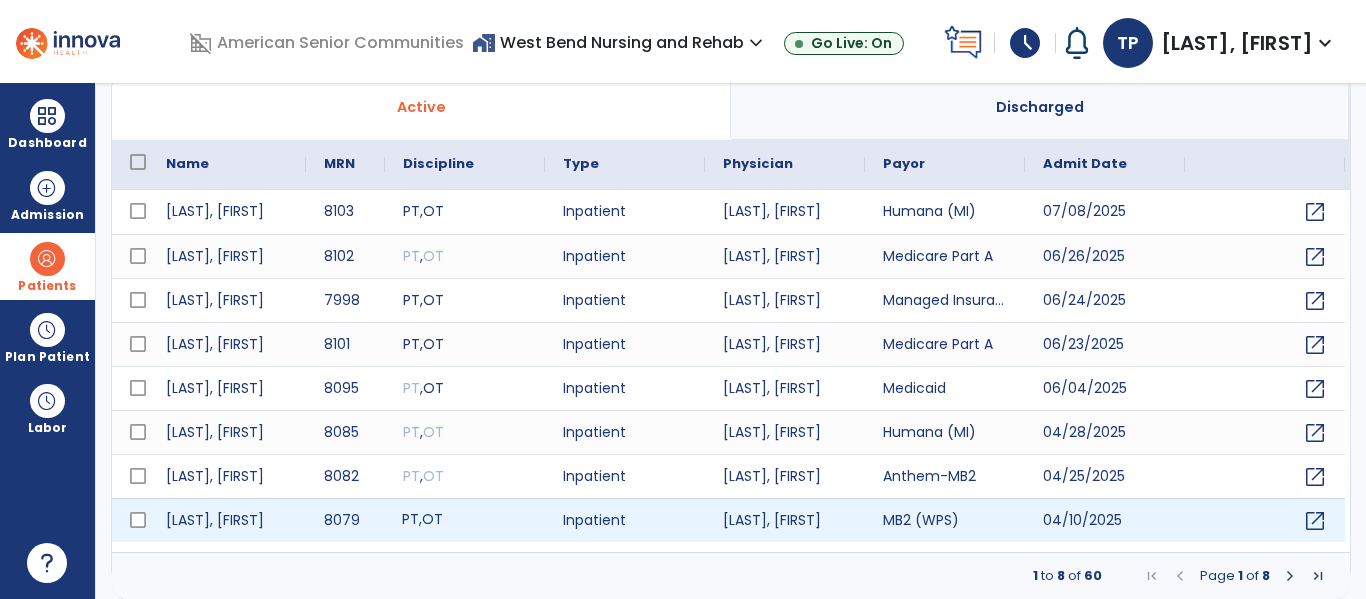 click on "PT , OT" at bounding box center (465, 520) 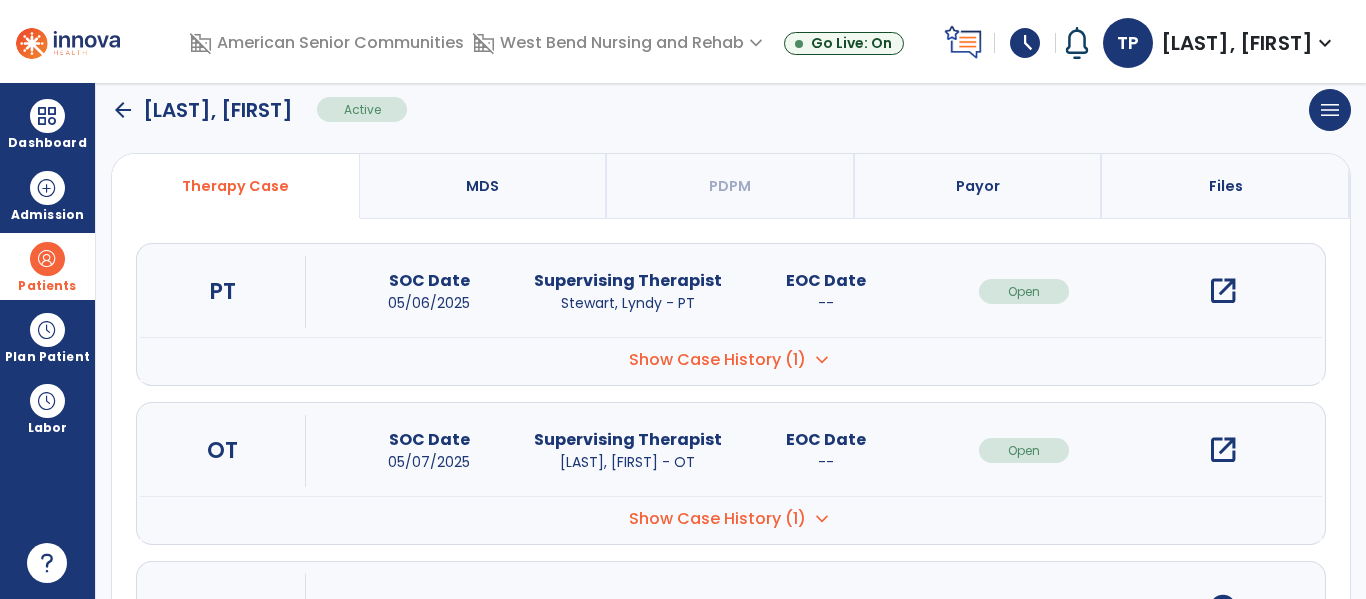scroll, scrollTop: 0, scrollLeft: 0, axis: both 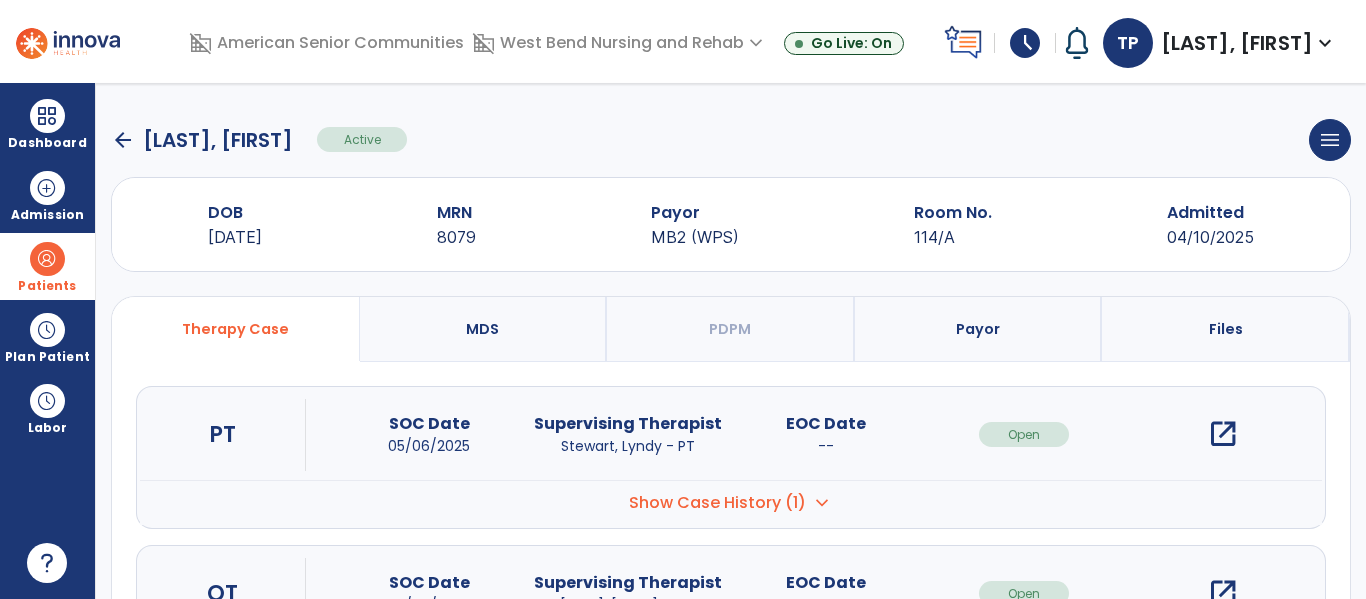 click on "open_in_new" at bounding box center [1223, 434] 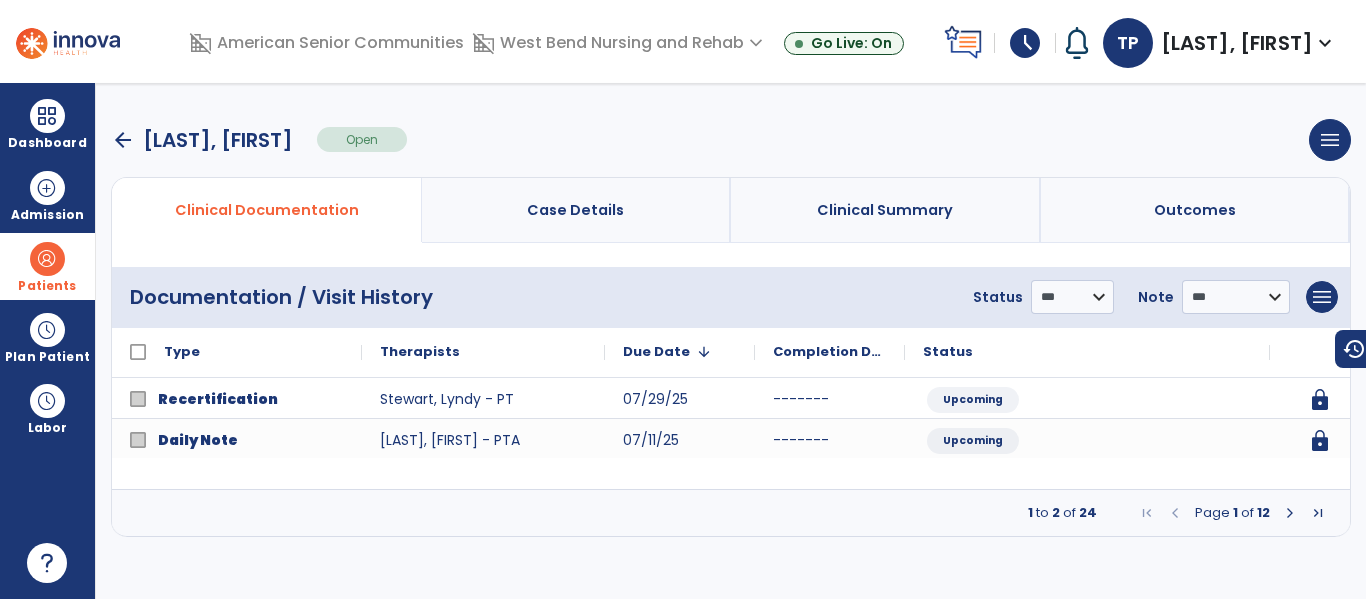 click at bounding box center [1290, 513] 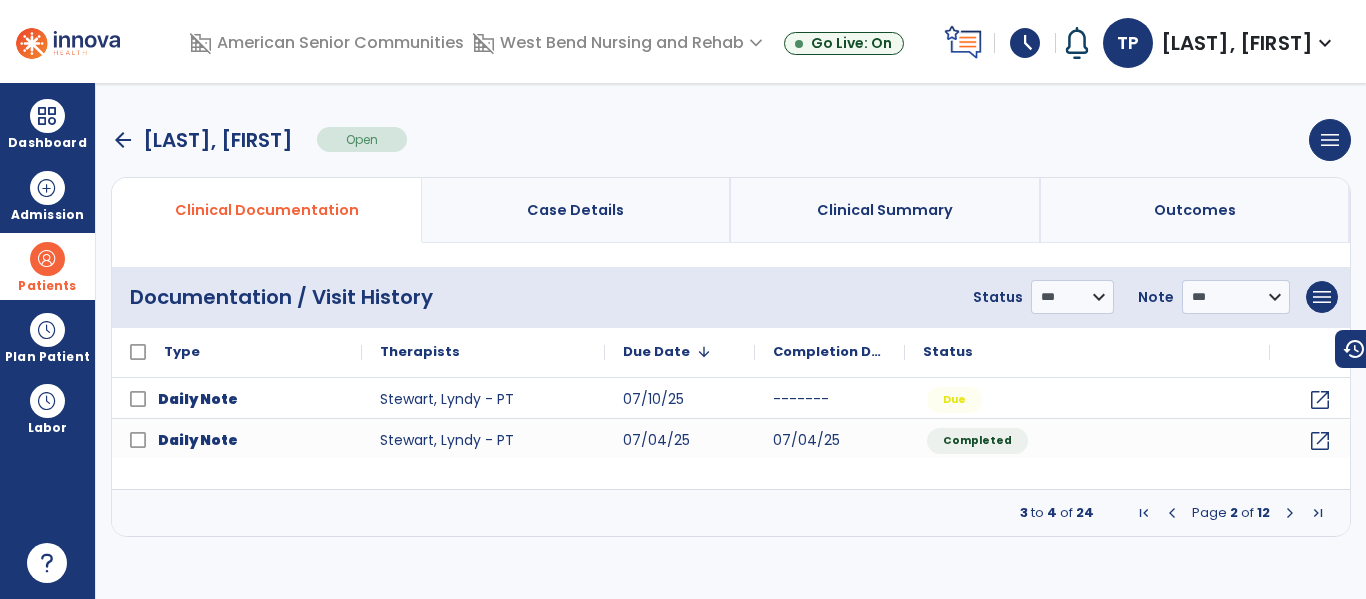 click at bounding box center [1172, 513] 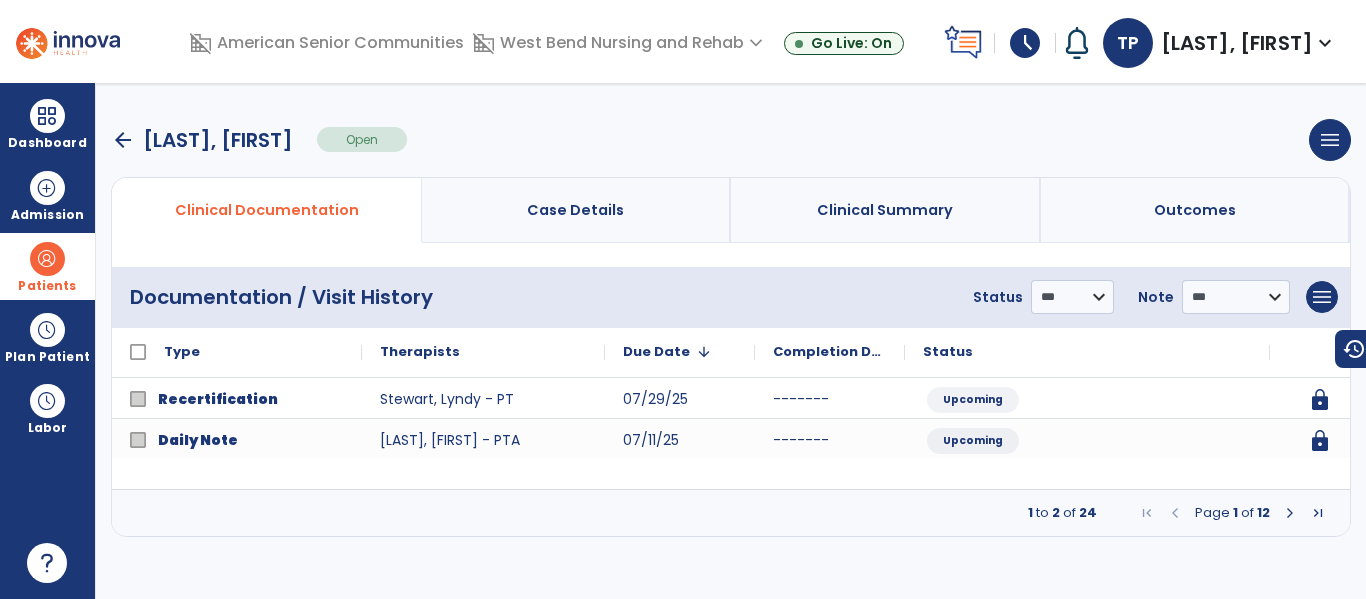 click at bounding box center (1290, 513) 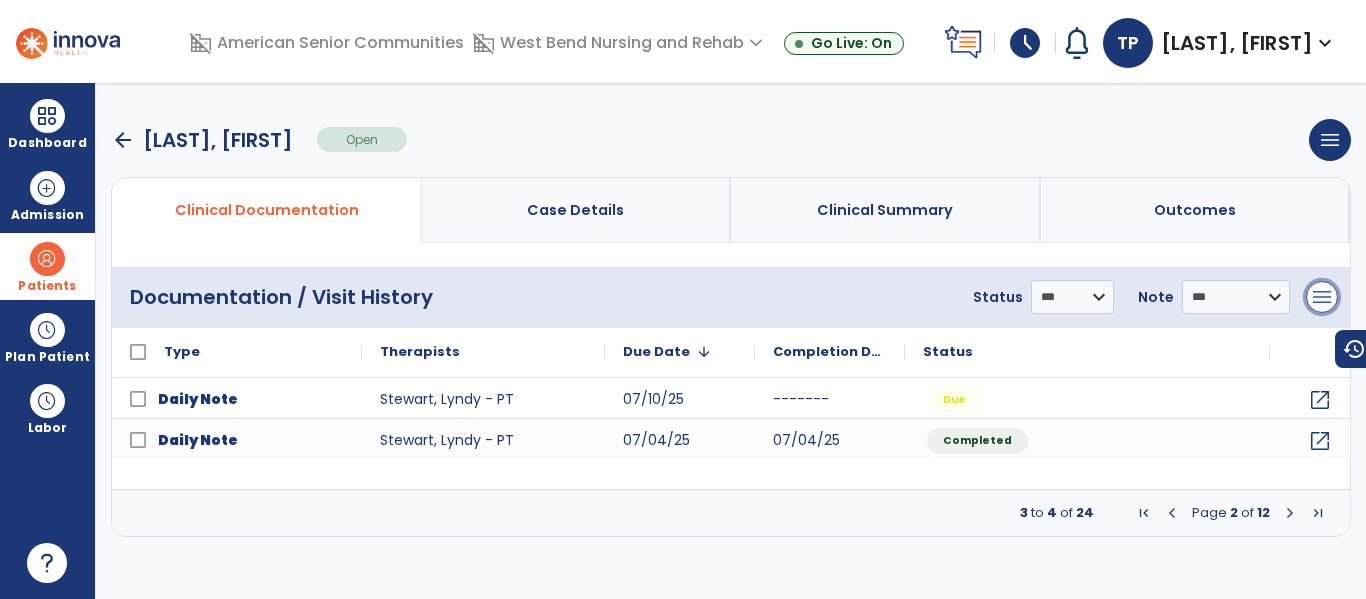 click on "menu" at bounding box center [1322, 297] 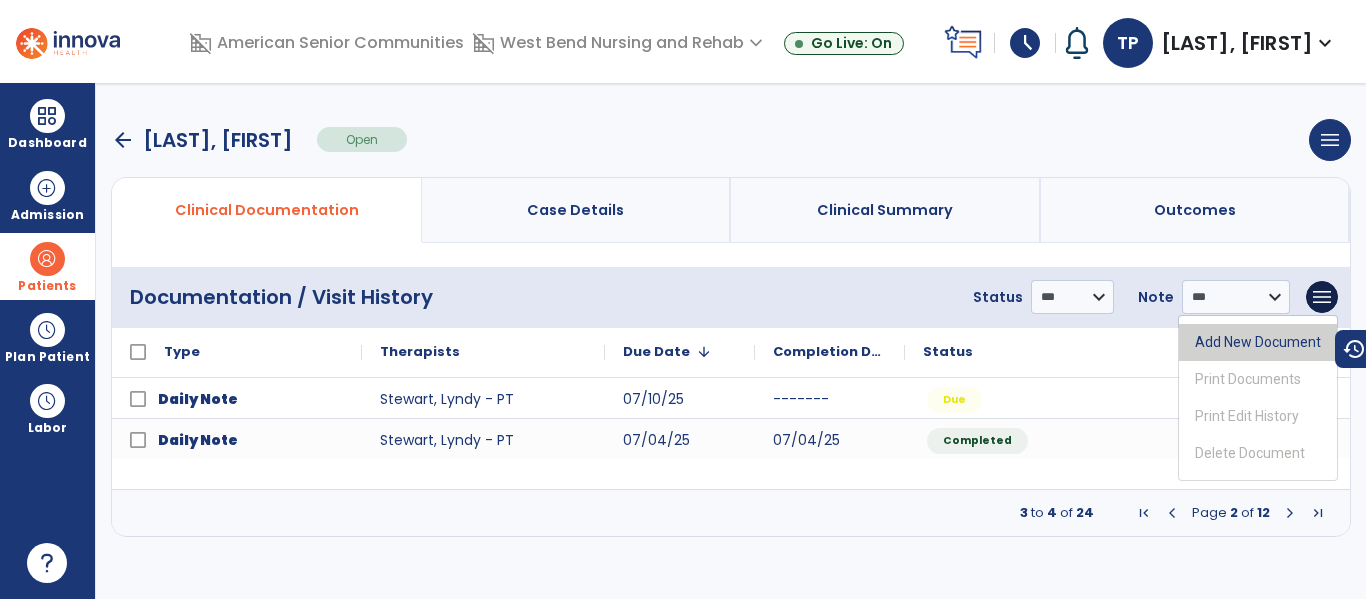 click on "Add New Document" at bounding box center [1258, 342] 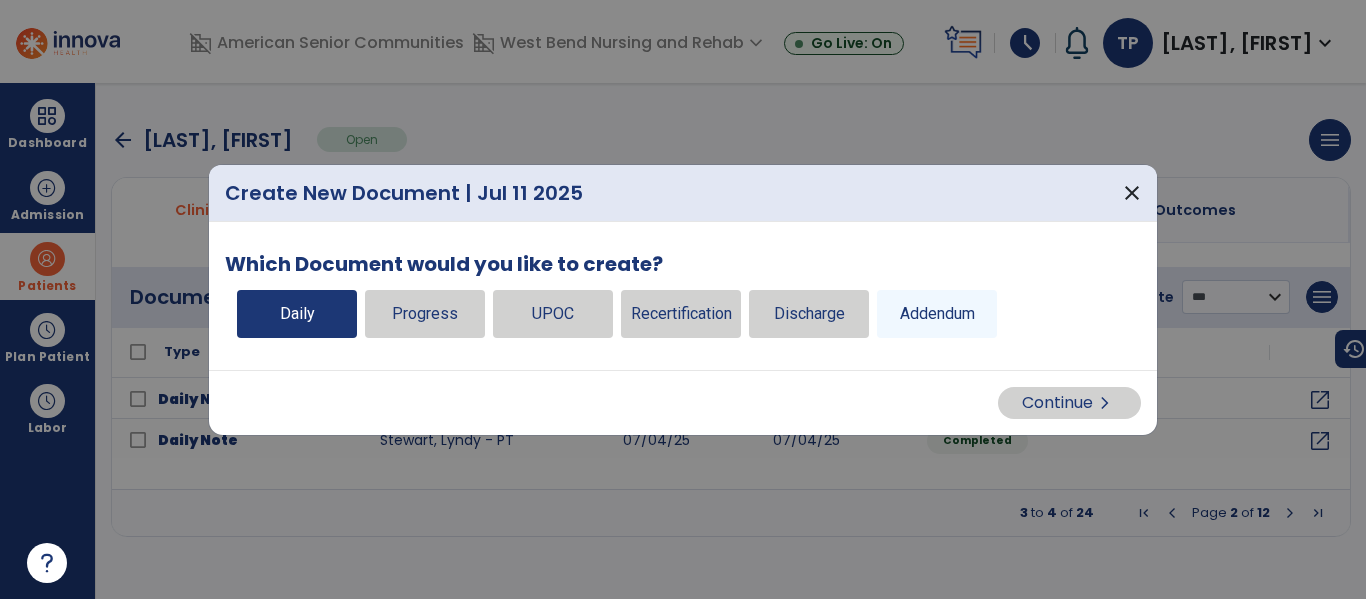 click on "Daily" at bounding box center [297, 314] 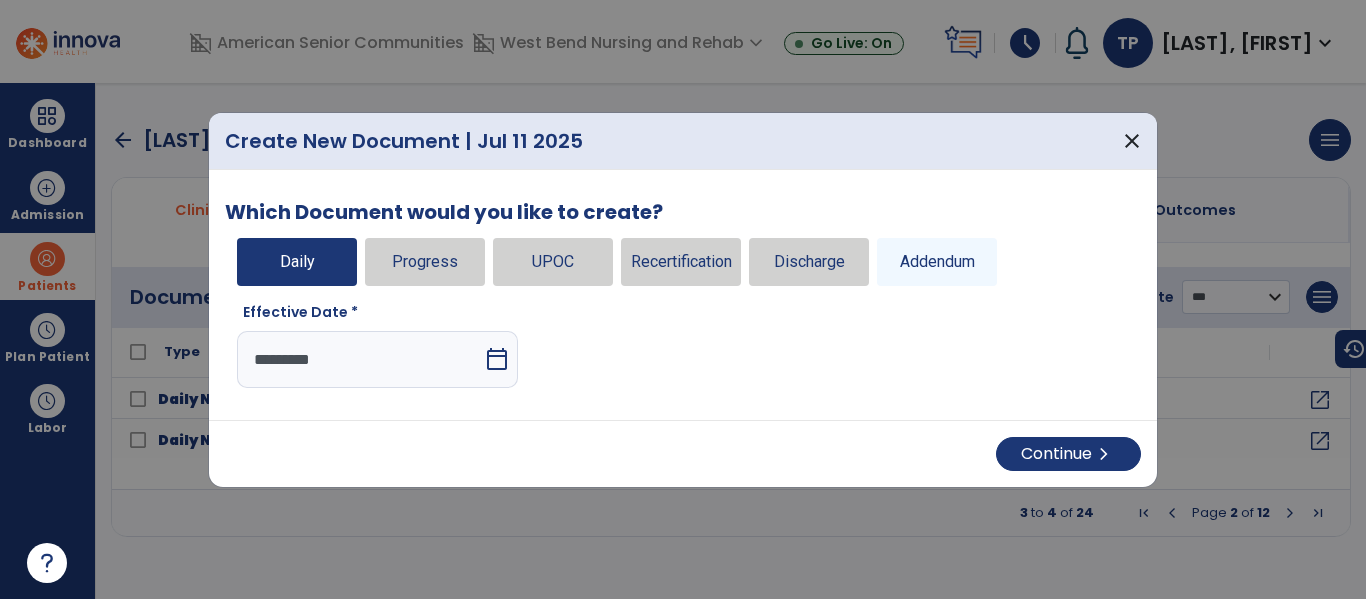 click on "calendar_today" at bounding box center (497, 359) 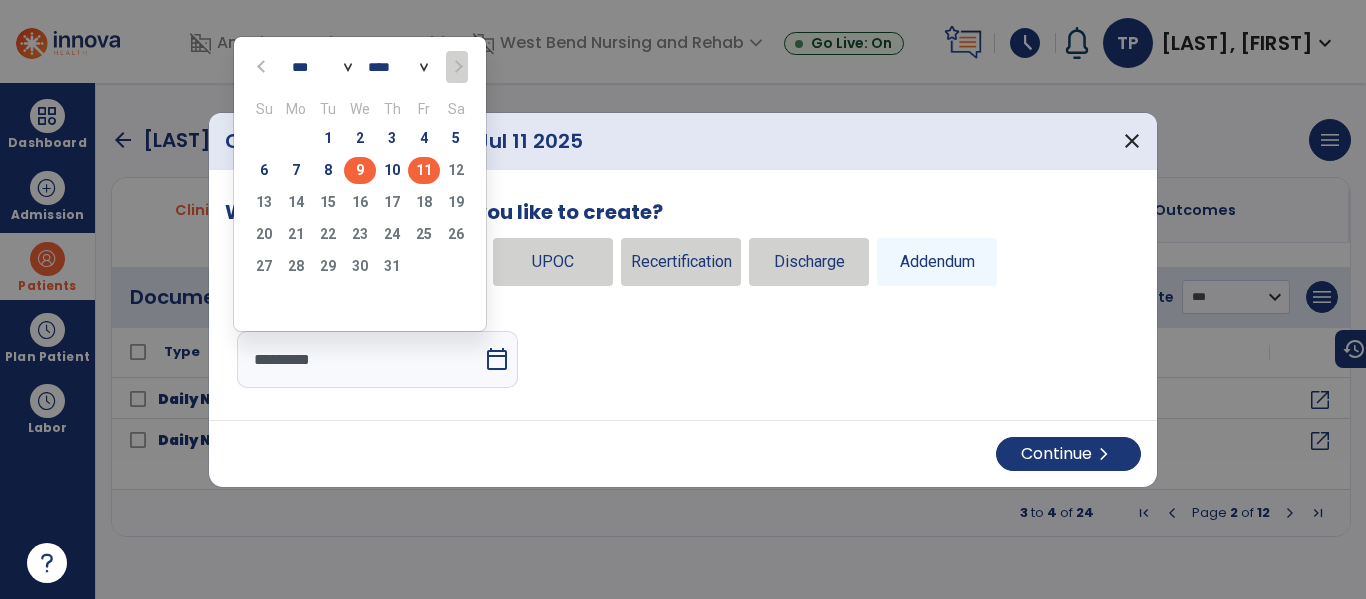 click on "9" 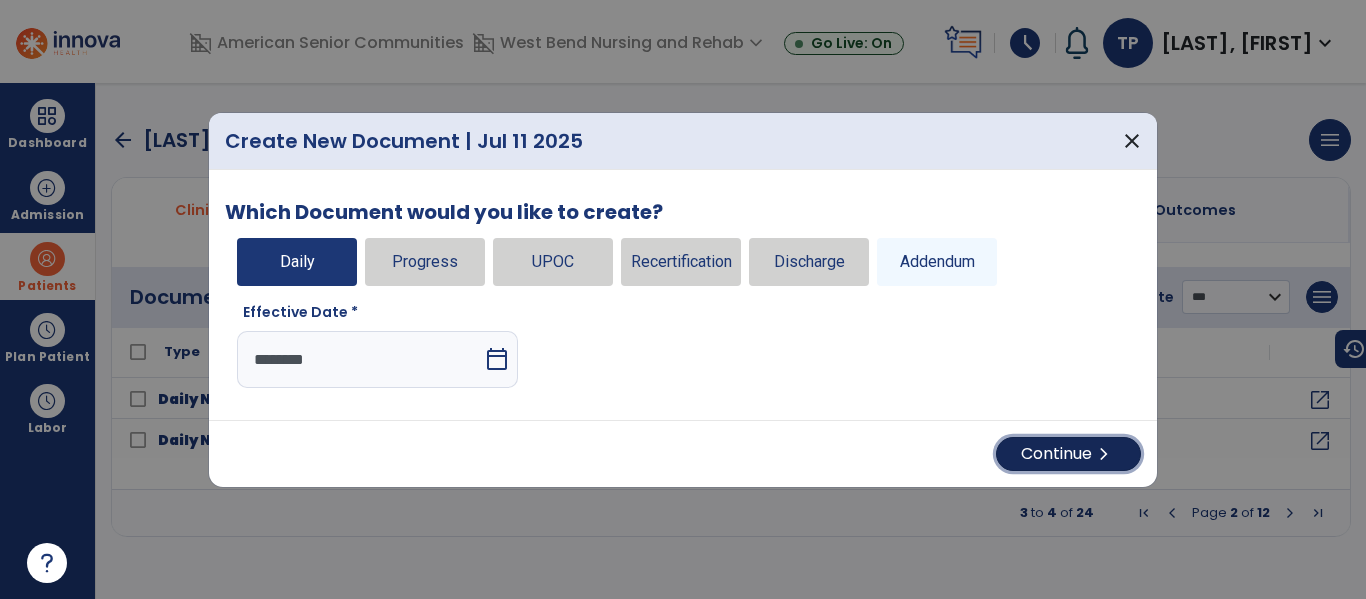 click on "Continue   chevron_right" at bounding box center [1068, 454] 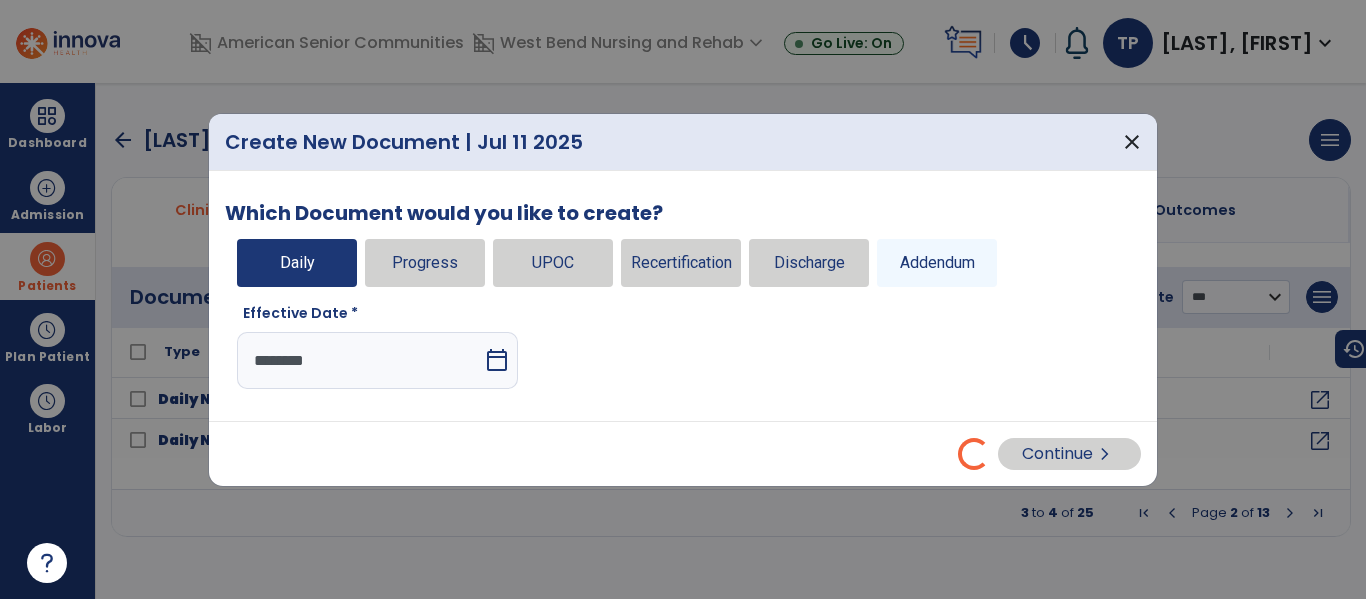 select on "*" 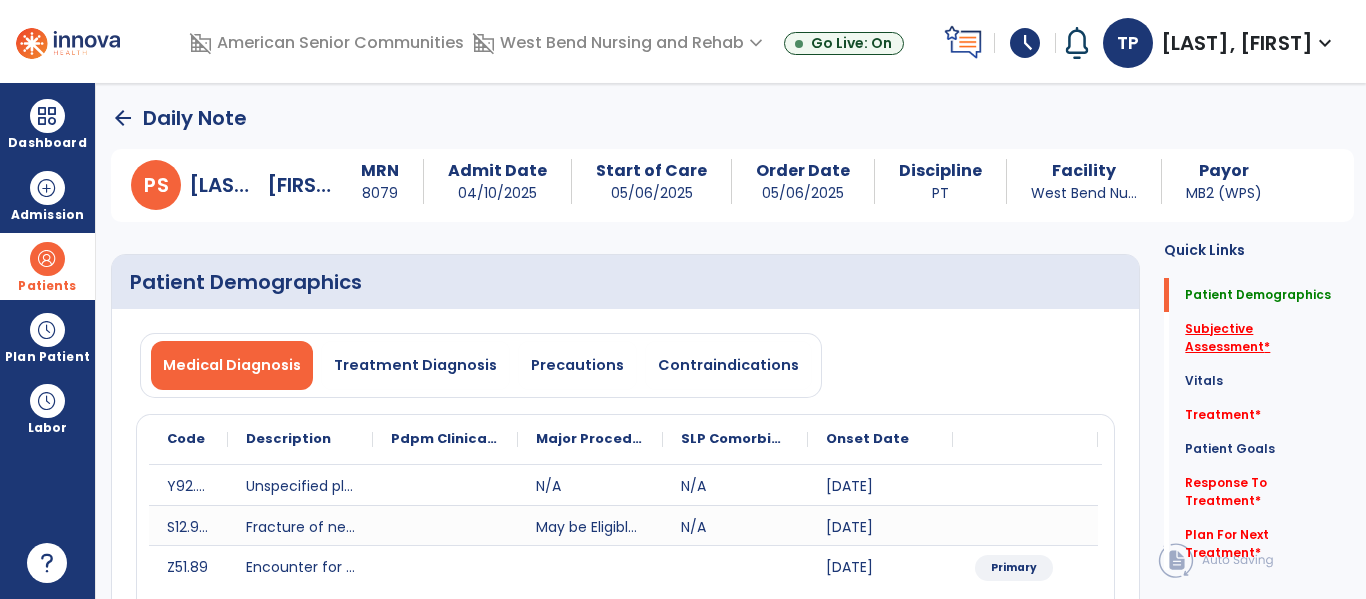 click on "Subjective Assessment   *" 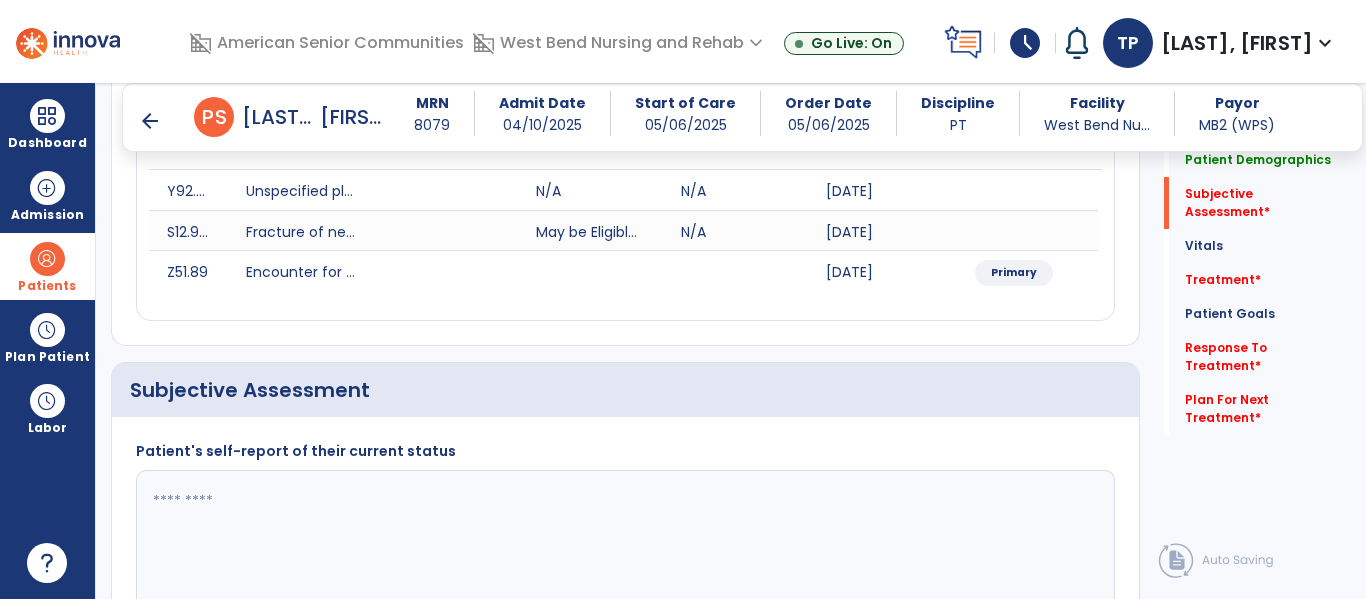 scroll, scrollTop: 457, scrollLeft: 0, axis: vertical 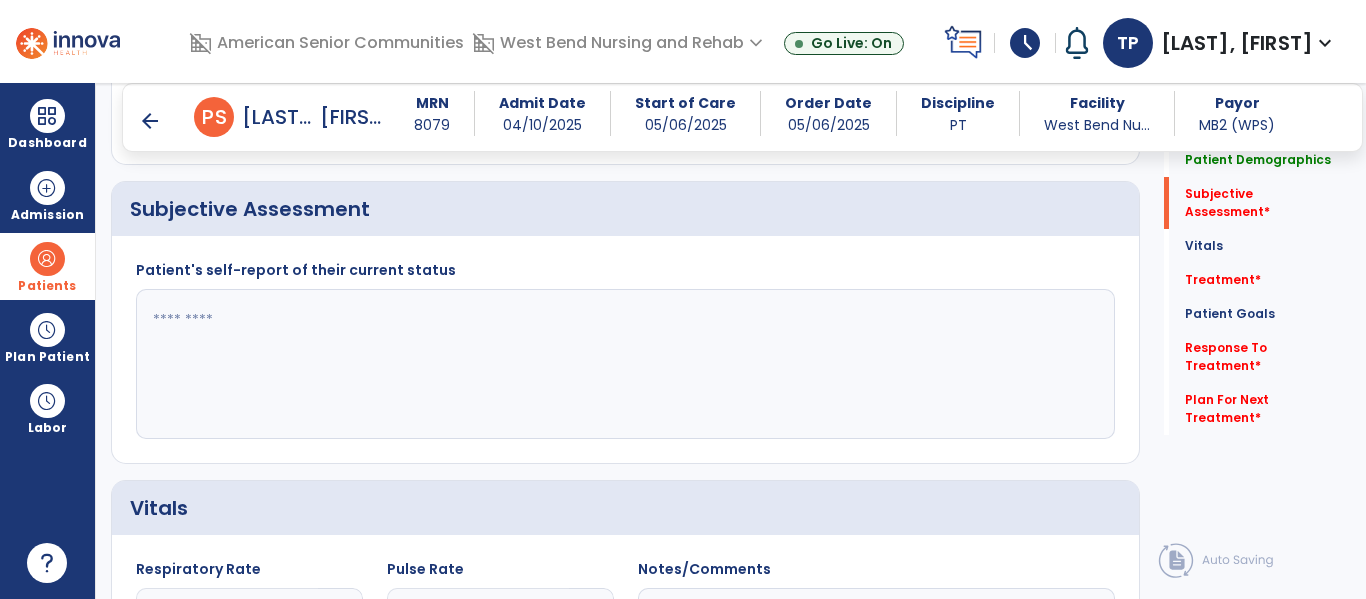 click 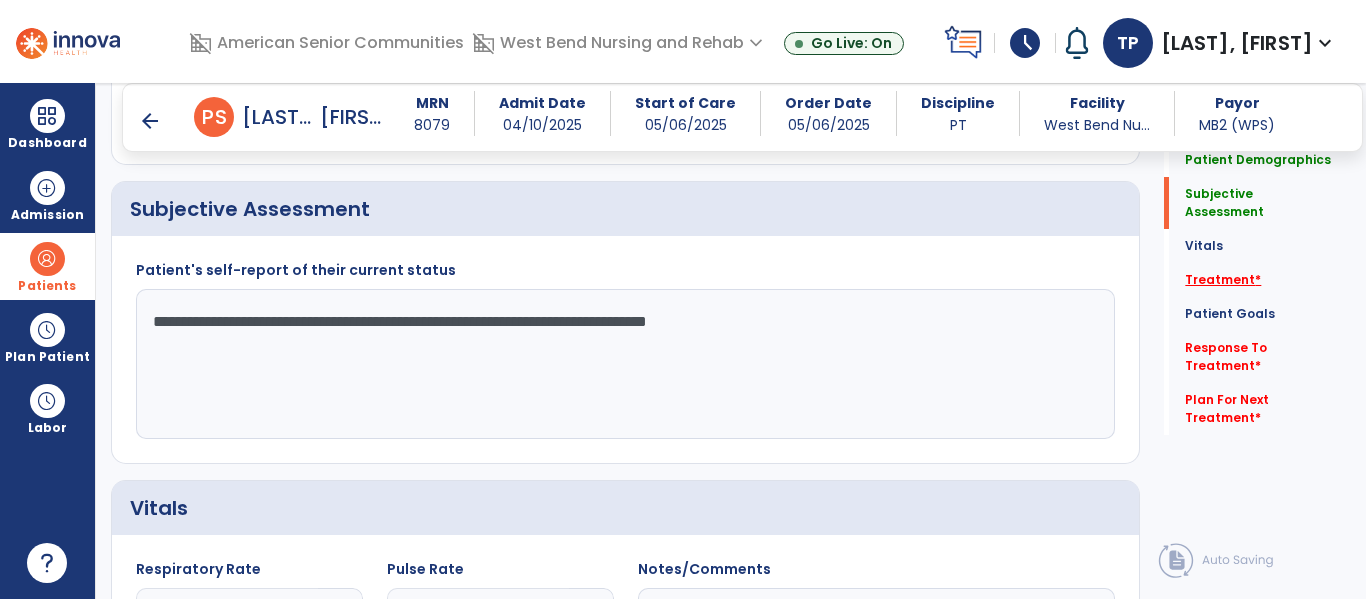 type on "**********" 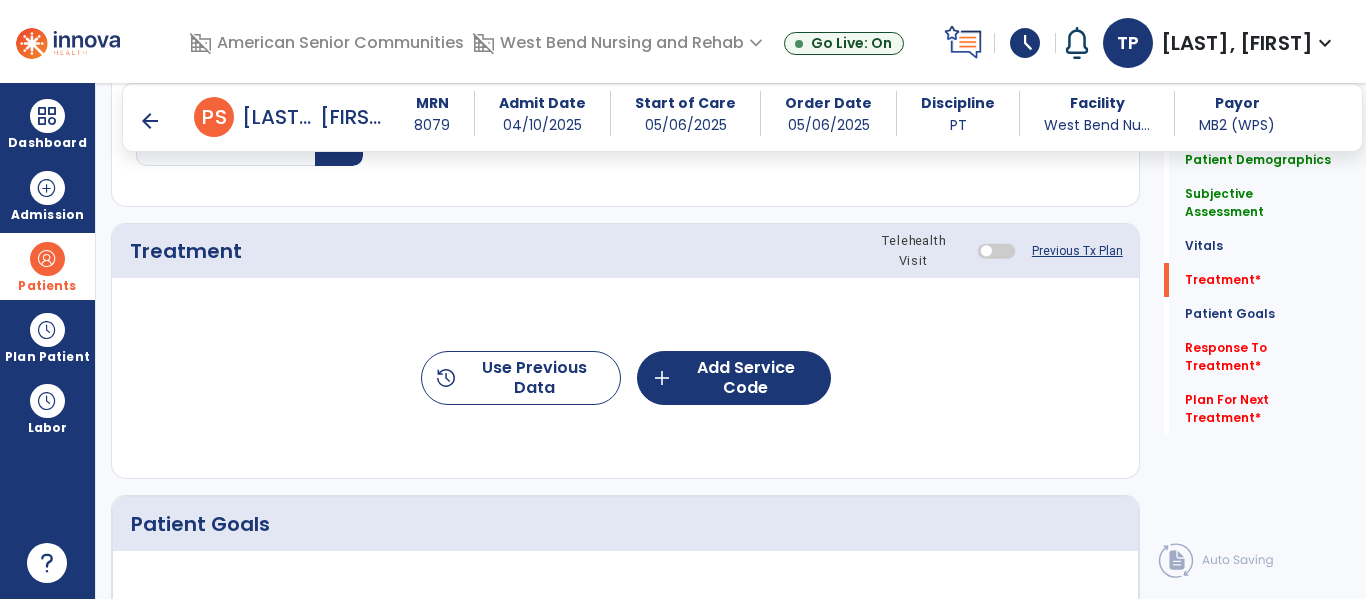 scroll, scrollTop: 1146, scrollLeft: 0, axis: vertical 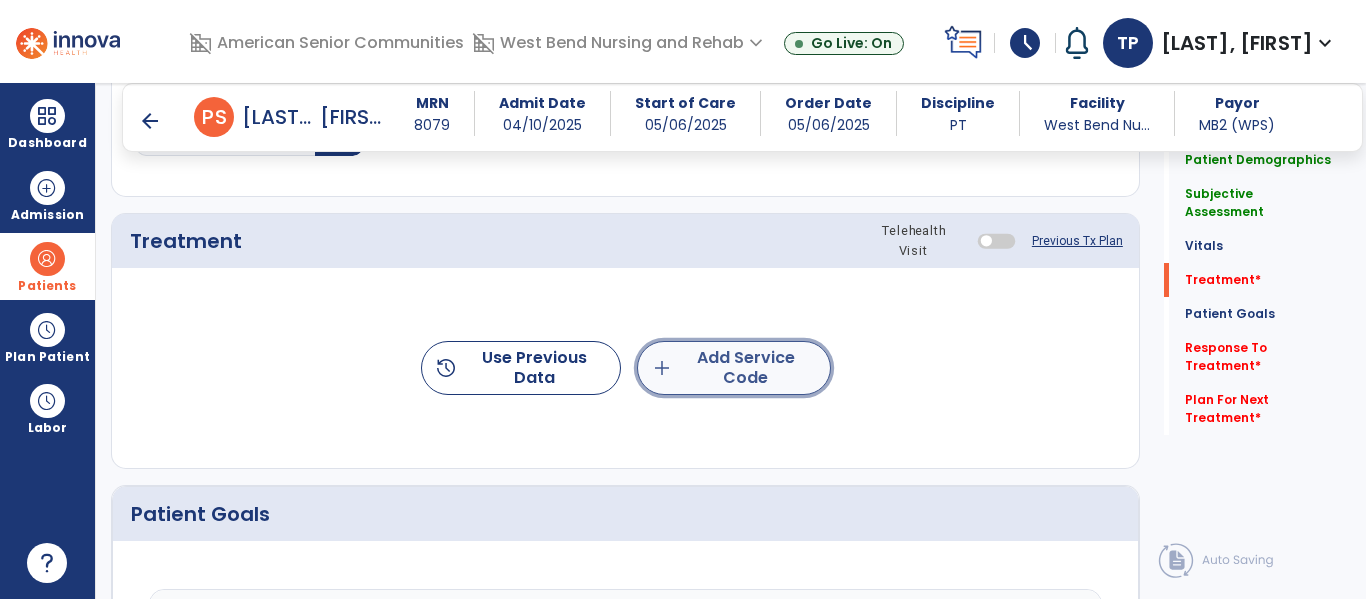 click on "add  Add Service Code" 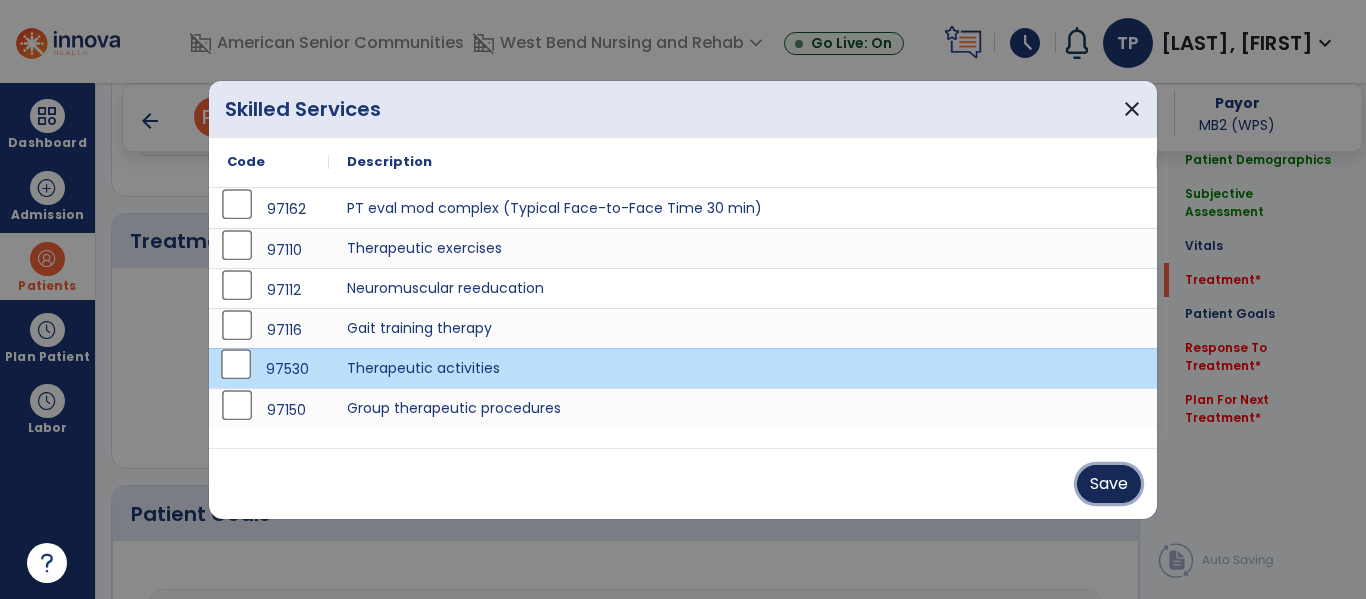 click on "Save" at bounding box center (1109, 484) 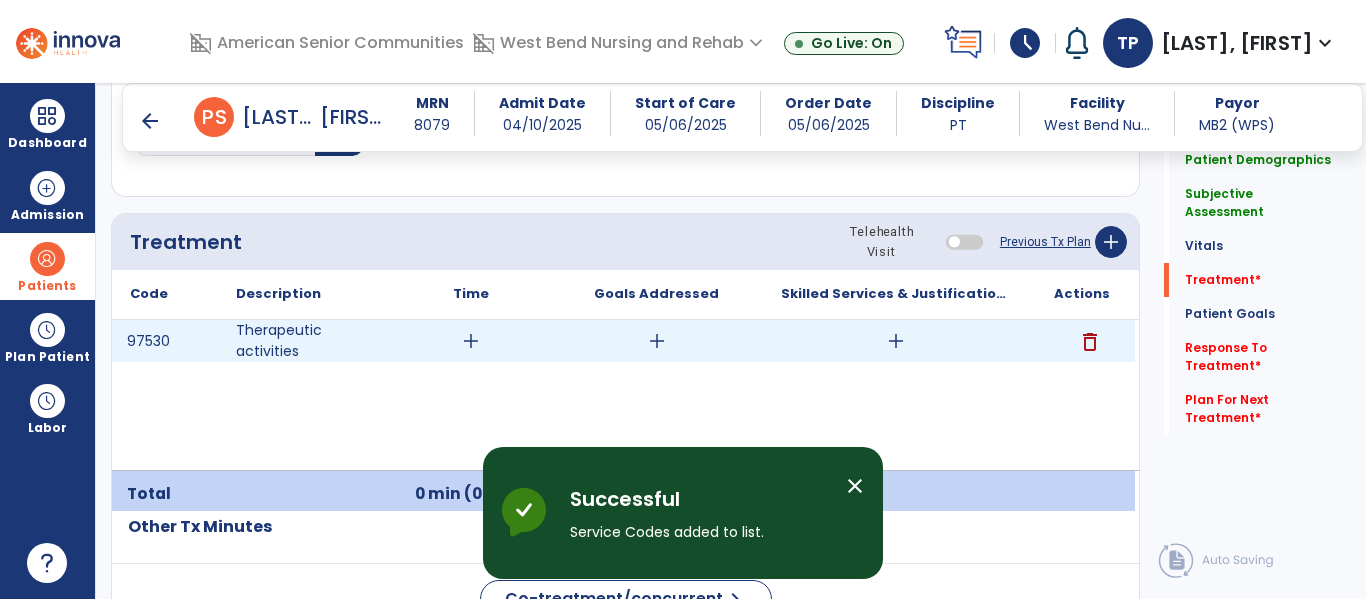 click on "add" at bounding box center [471, 341] 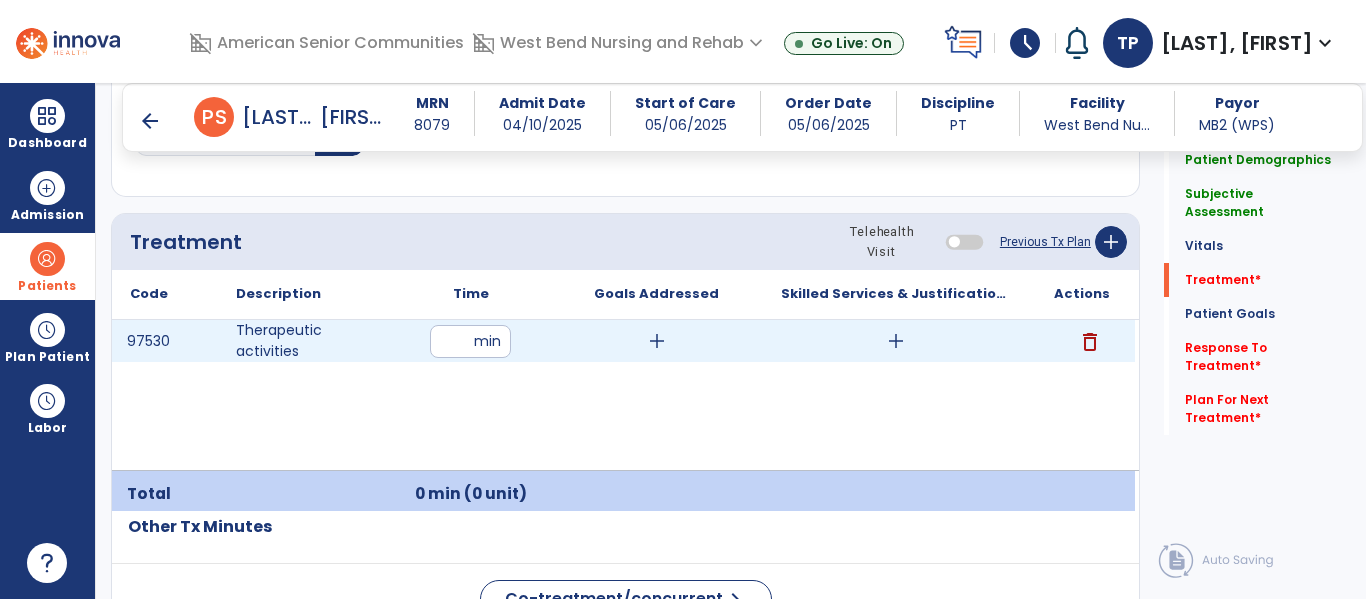 type on "**" 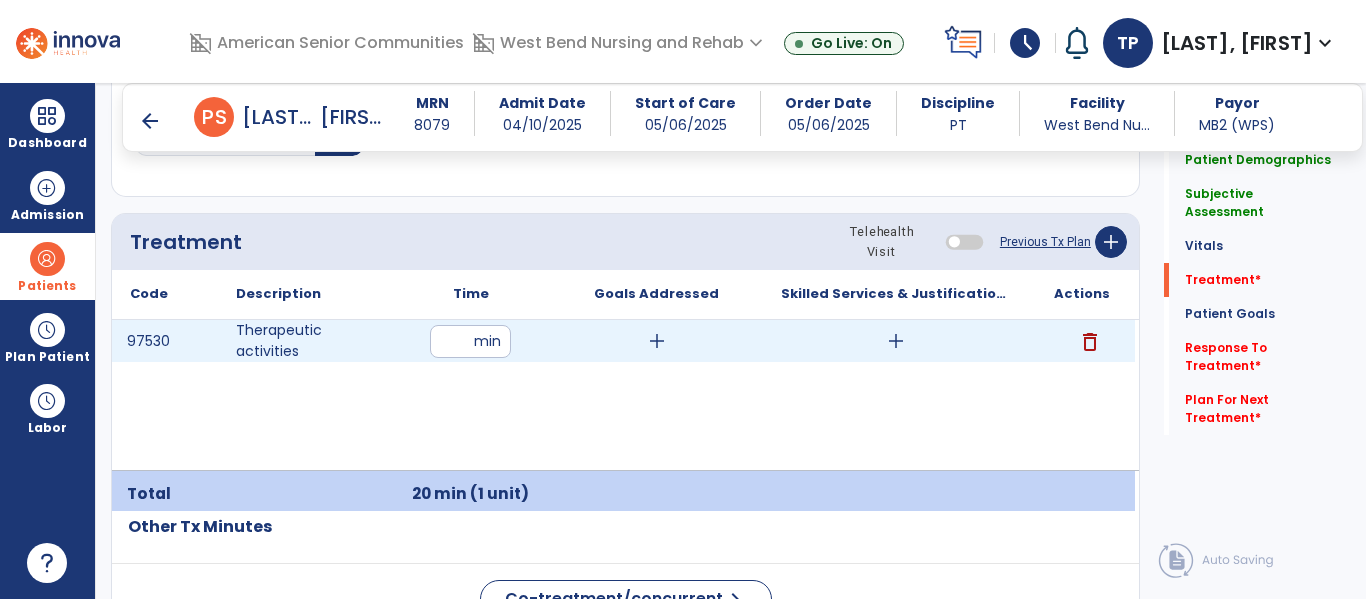 click on "add" at bounding box center [657, 341] 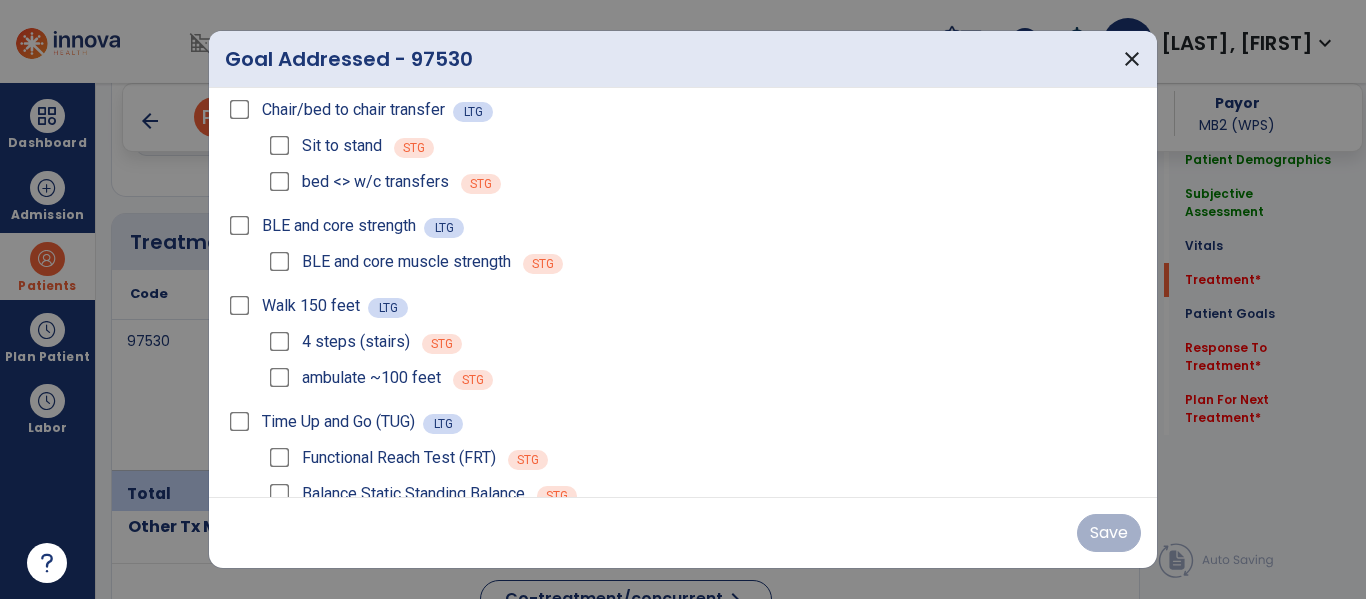 scroll, scrollTop: 0, scrollLeft: 0, axis: both 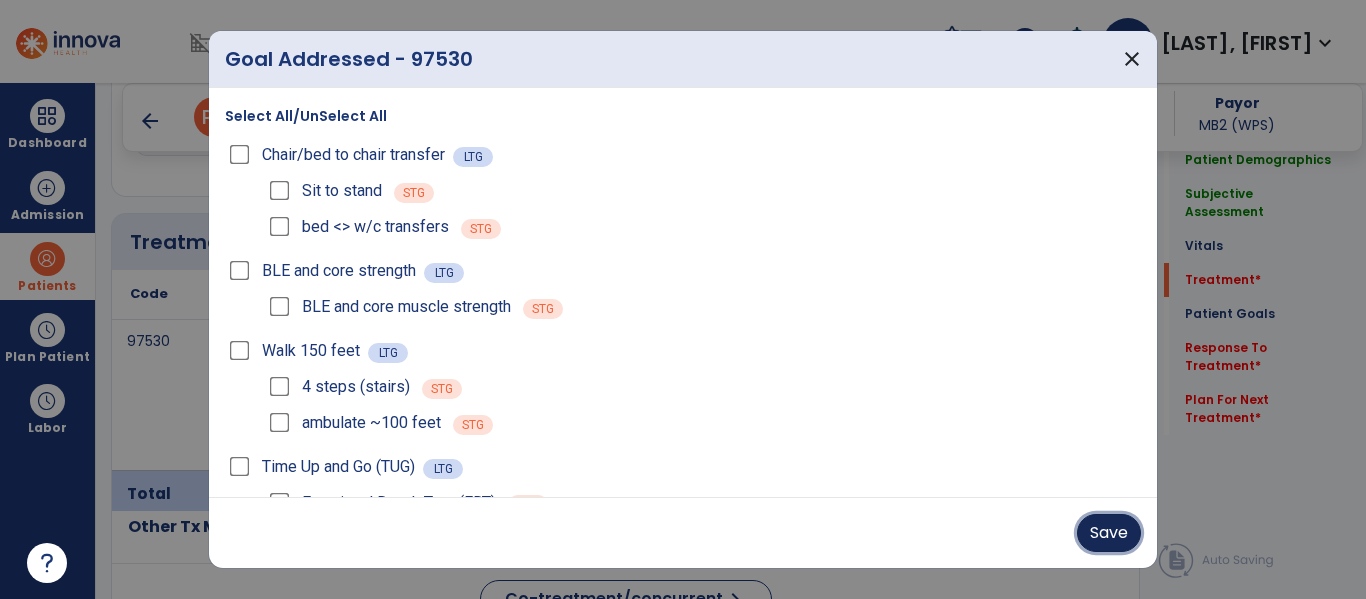 click on "Save" at bounding box center [1109, 533] 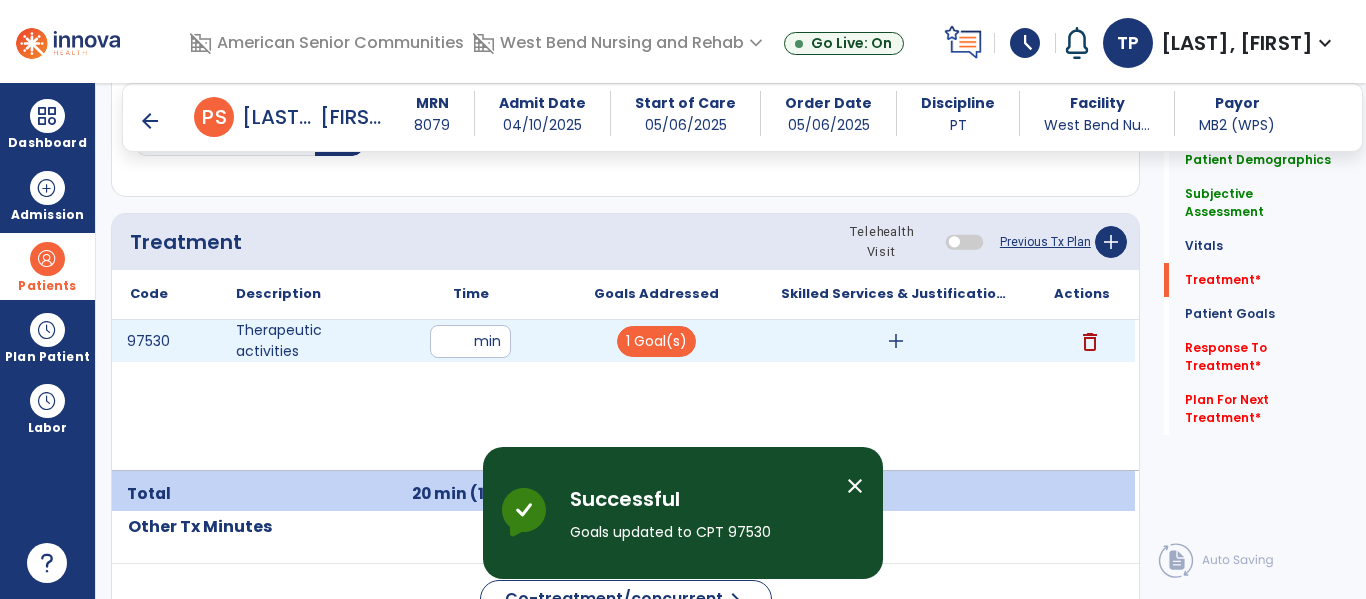 click on "add" at bounding box center [896, 341] 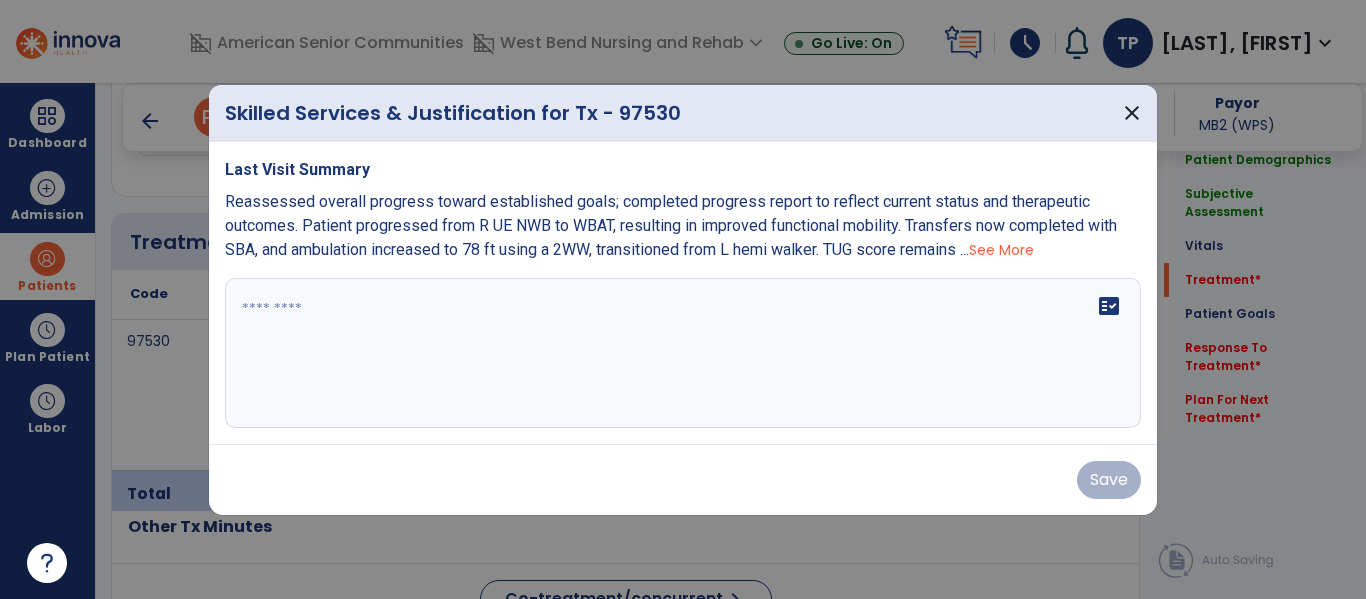 click on "fact_check" at bounding box center [683, 353] 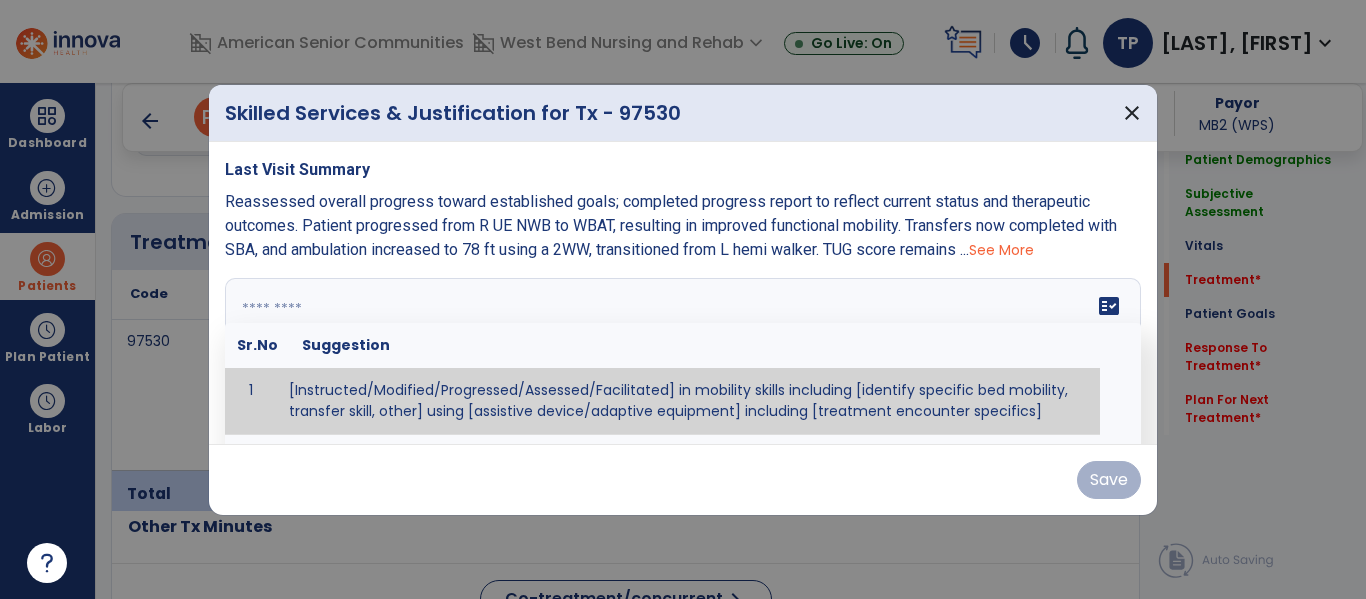 click at bounding box center [680, 353] 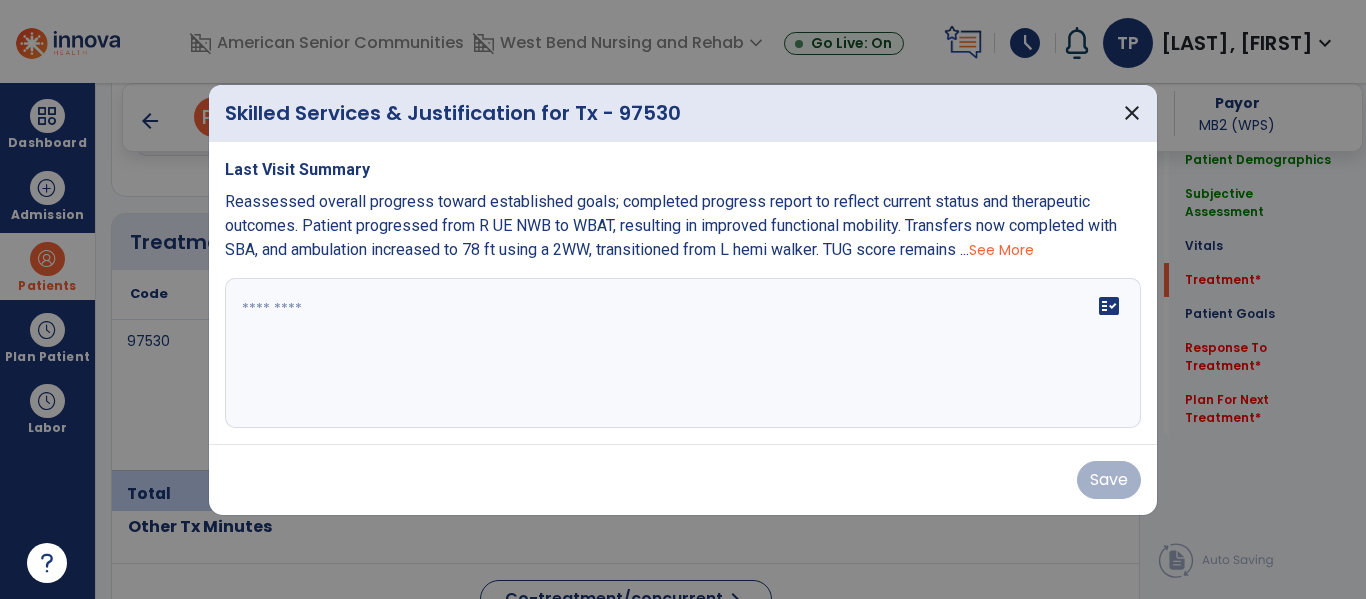 drag, startPoint x: 439, startPoint y: 569, endPoint x: 447, endPoint y: 547, distance: 23.409399 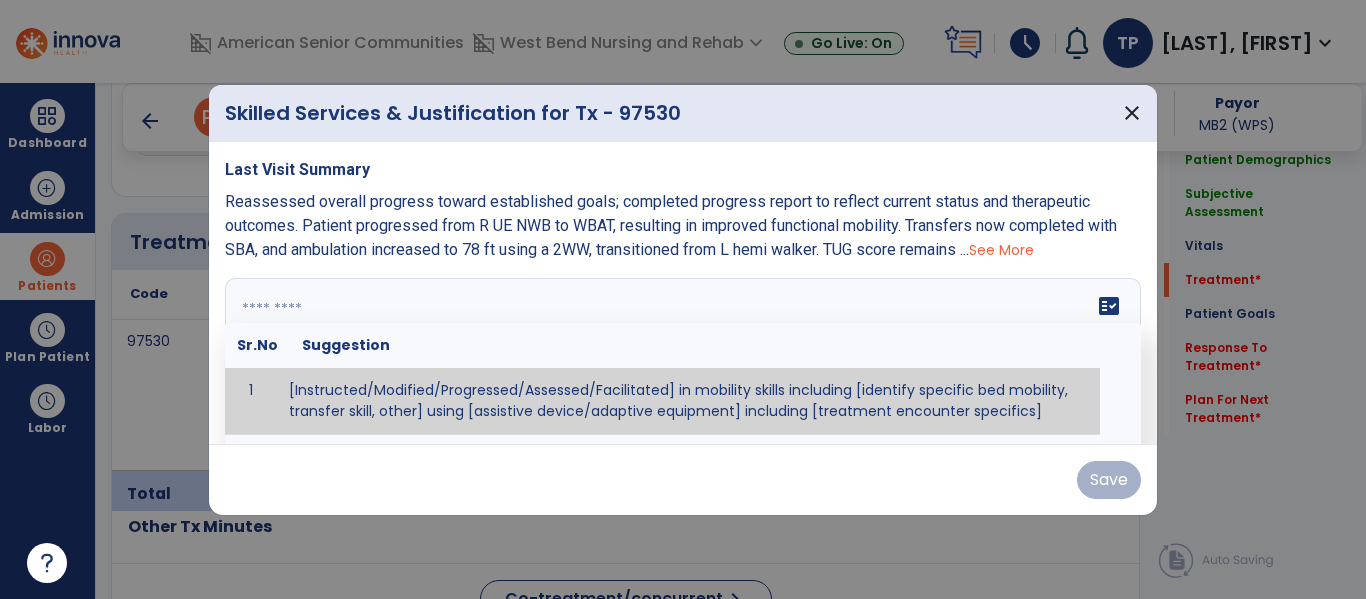 paste on "**********" 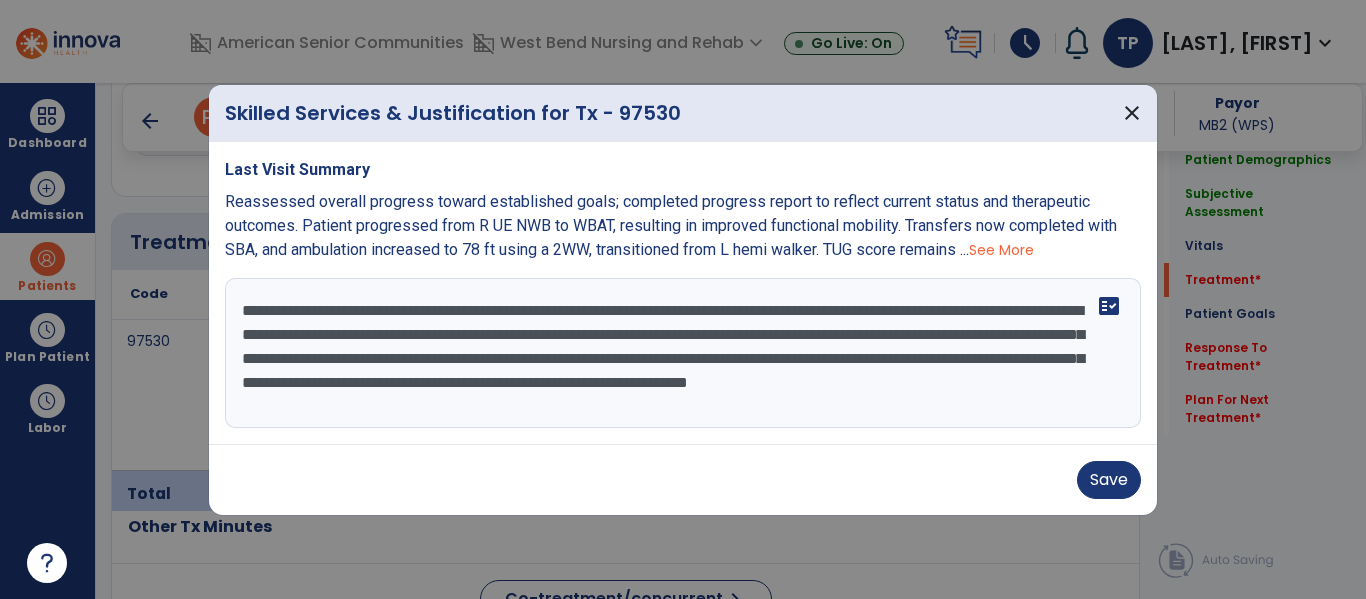drag, startPoint x: 851, startPoint y: 387, endPoint x: 924, endPoint y: 471, distance: 111.28792 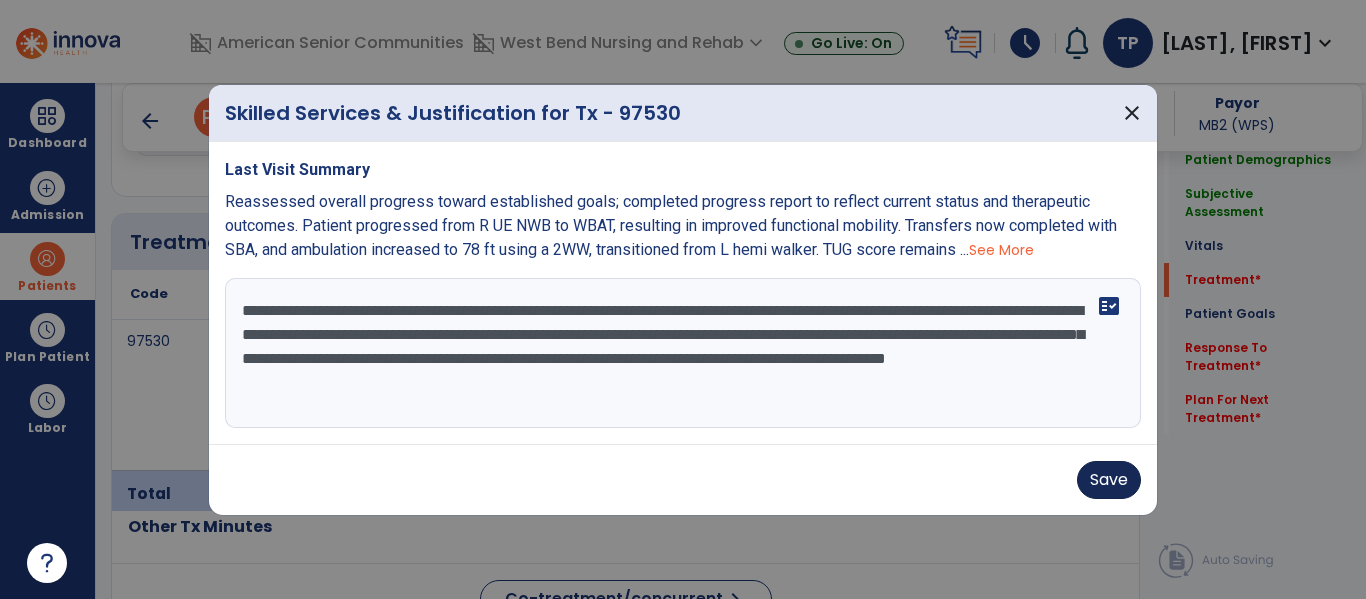 type on "**********" 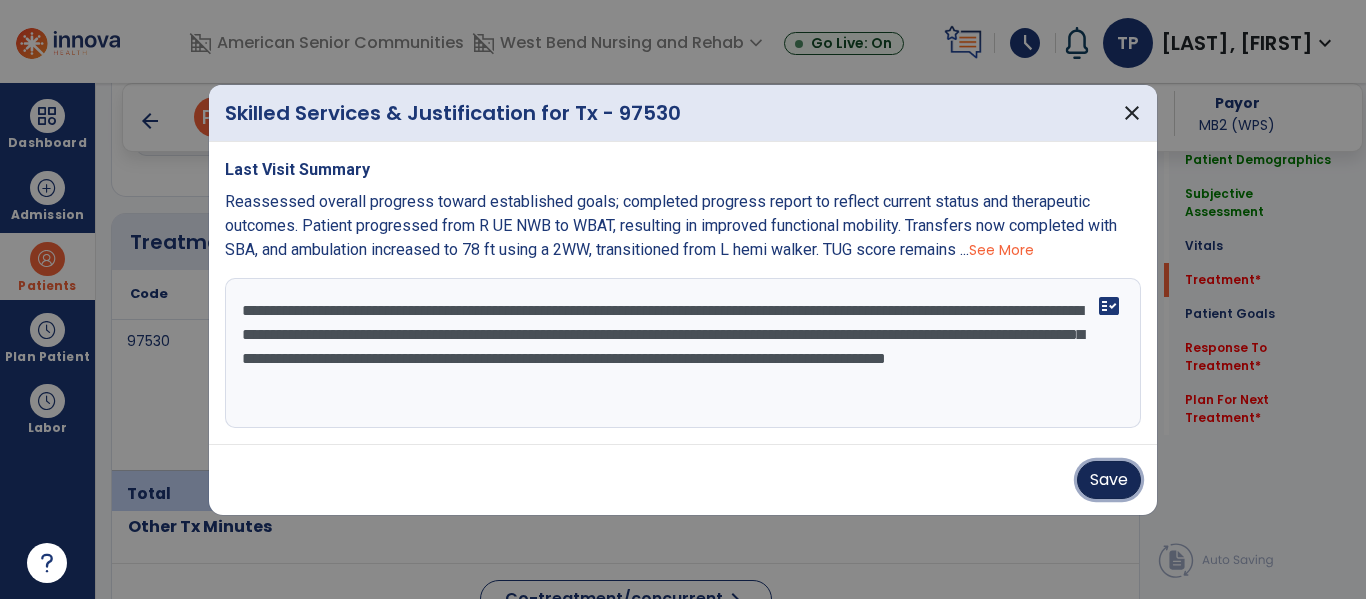 click on "Save" at bounding box center [1109, 480] 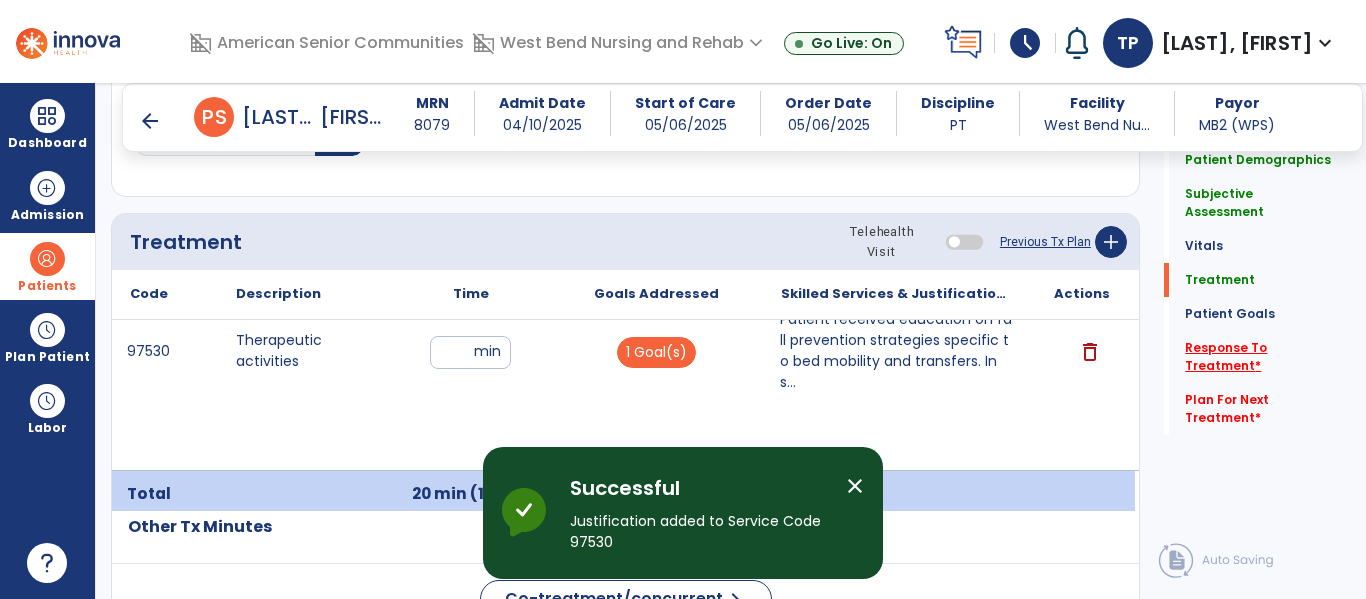 click on "Response To Treatment   *" 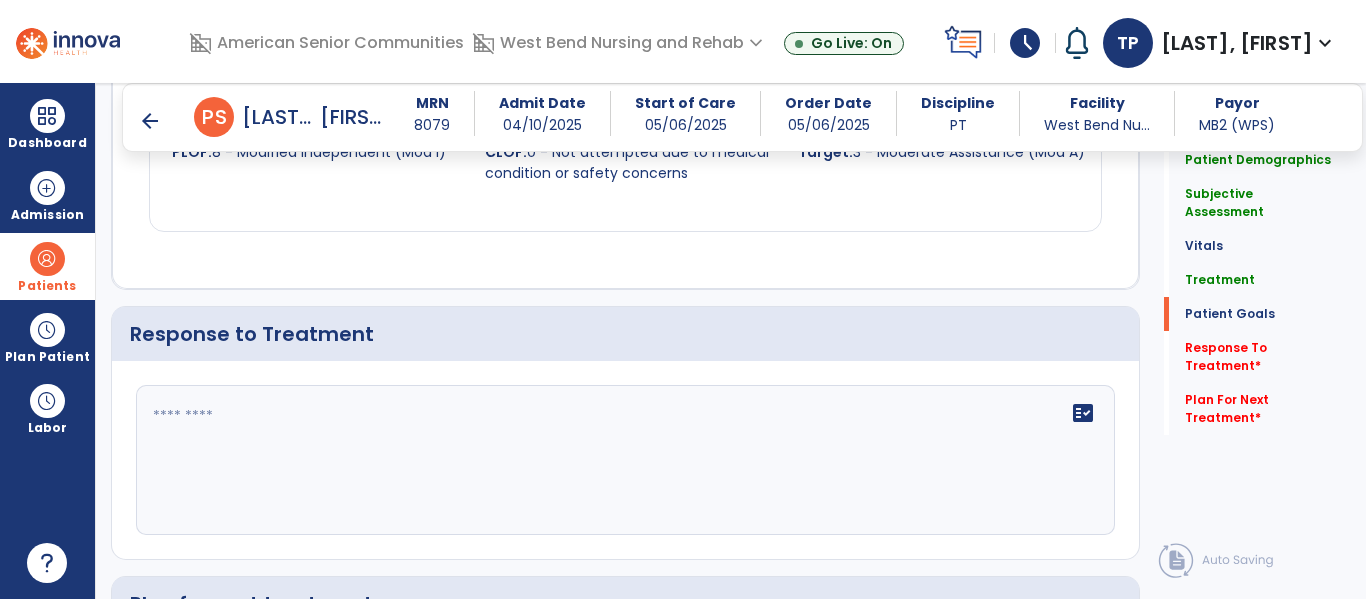 scroll, scrollTop: 3669, scrollLeft: 0, axis: vertical 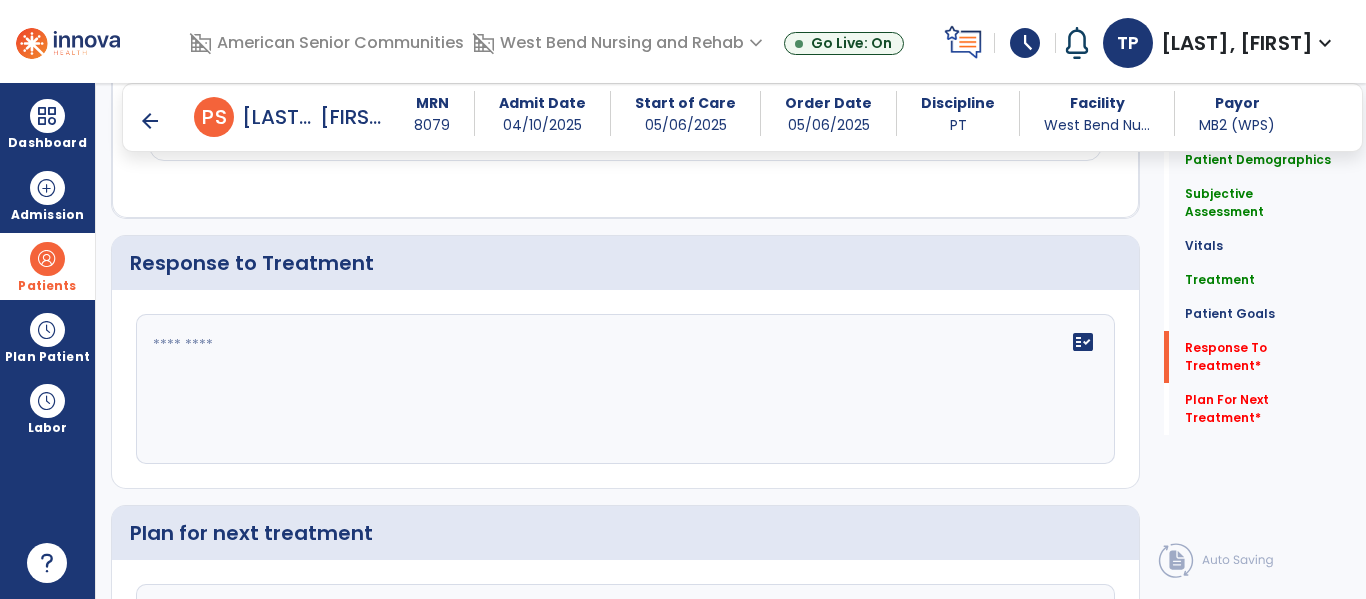 click 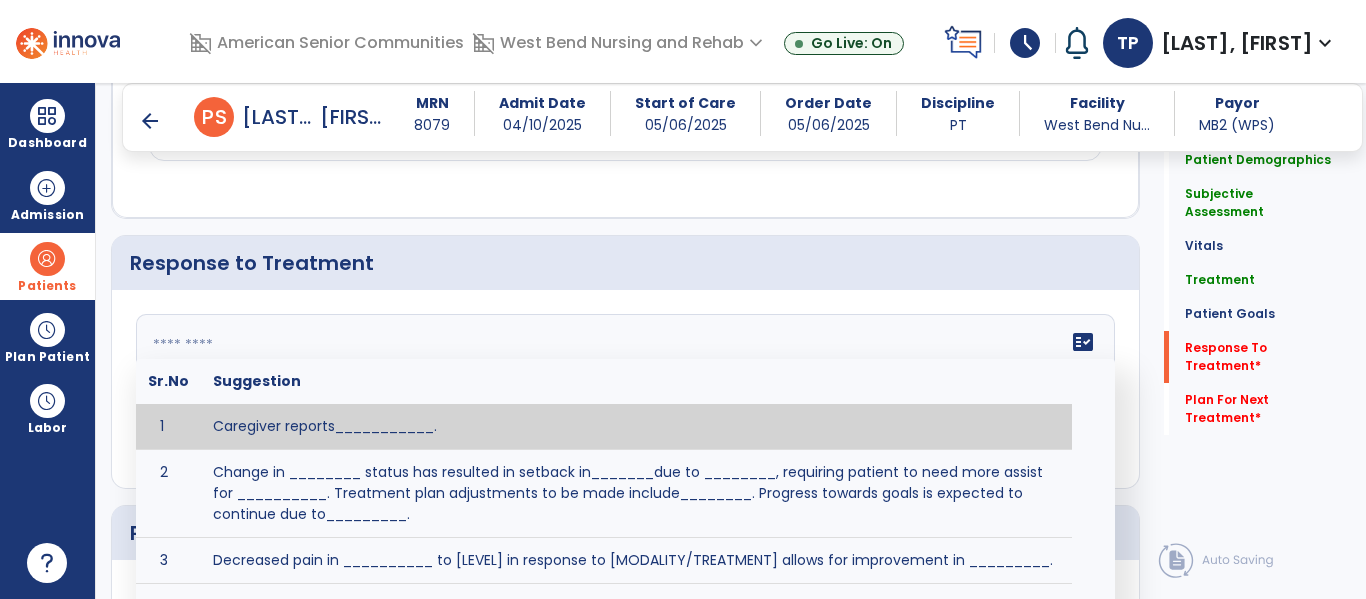 click 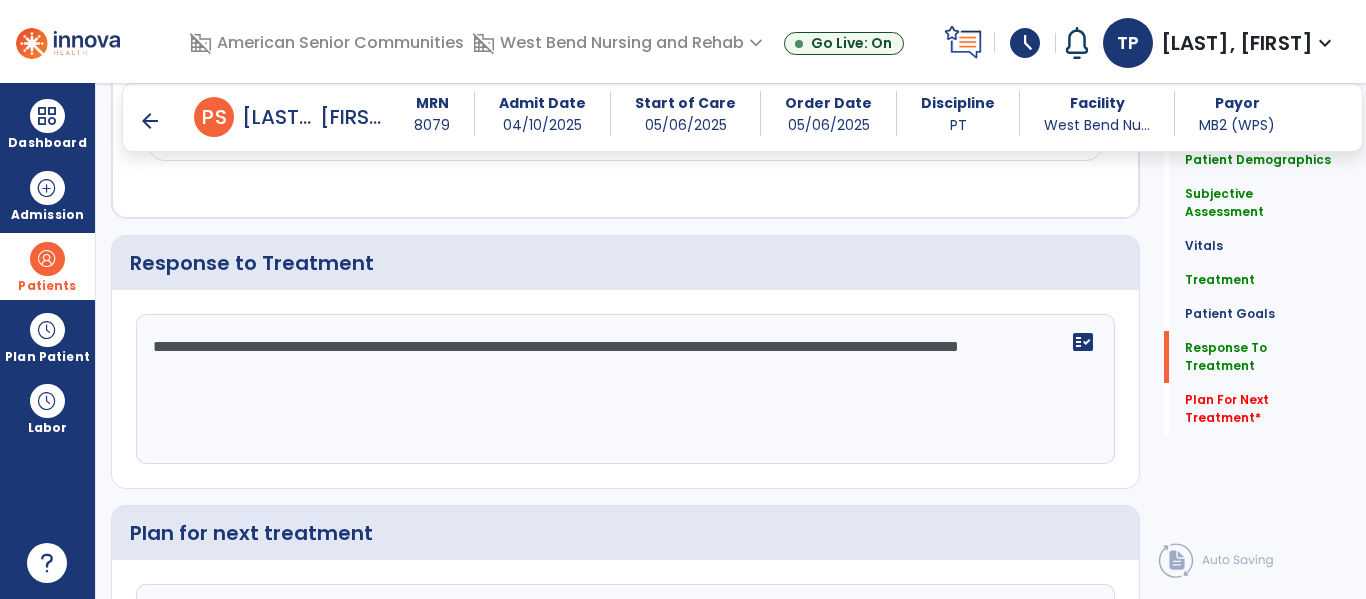 drag, startPoint x: 155, startPoint y: 323, endPoint x: 310, endPoint y: 334, distance: 155.38983 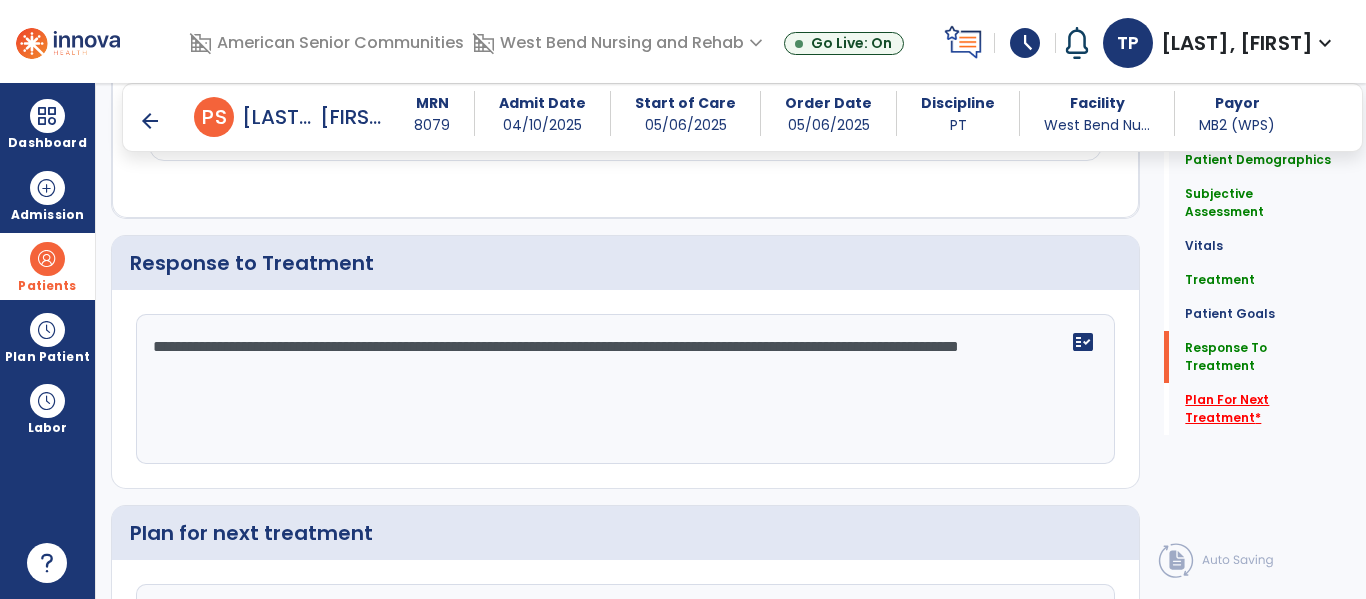 click on "Plan For Next Treatment   *" 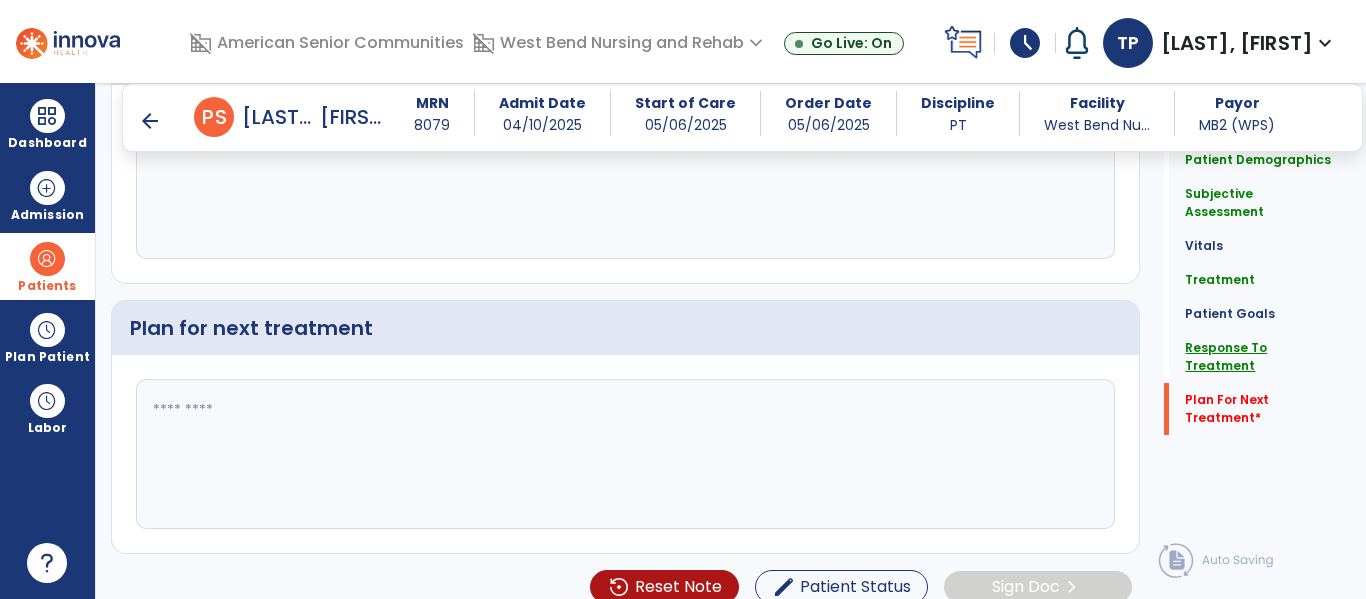 click on "Response To Treatment" 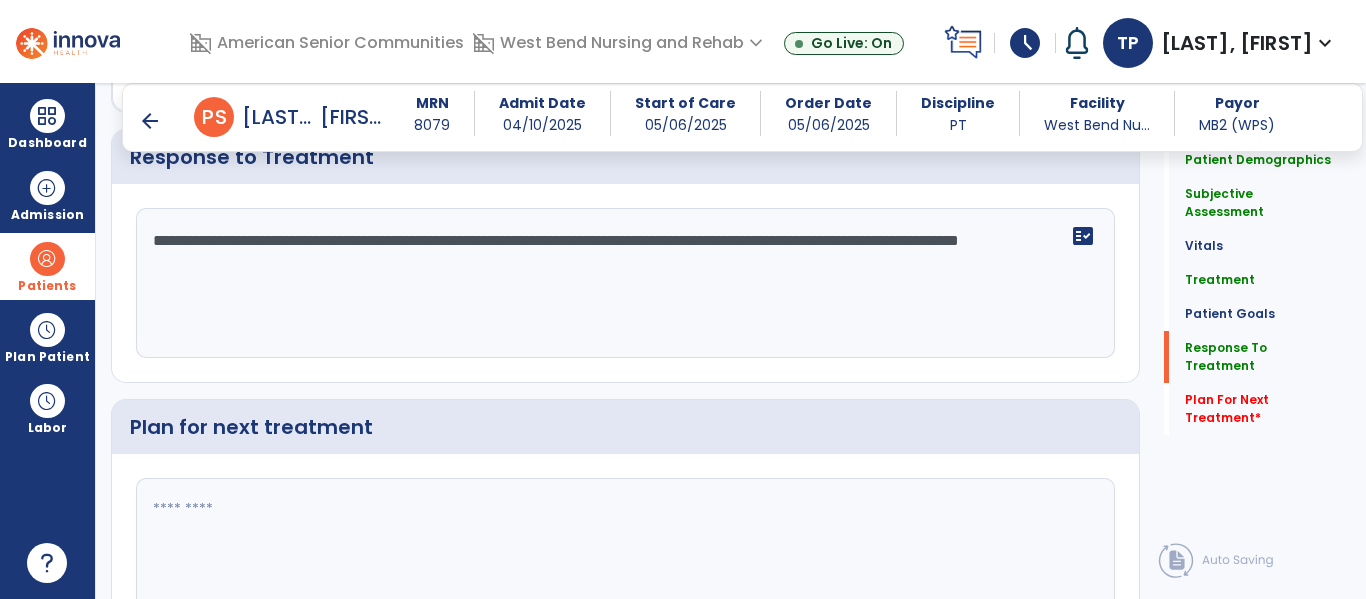 scroll, scrollTop: 3669, scrollLeft: 0, axis: vertical 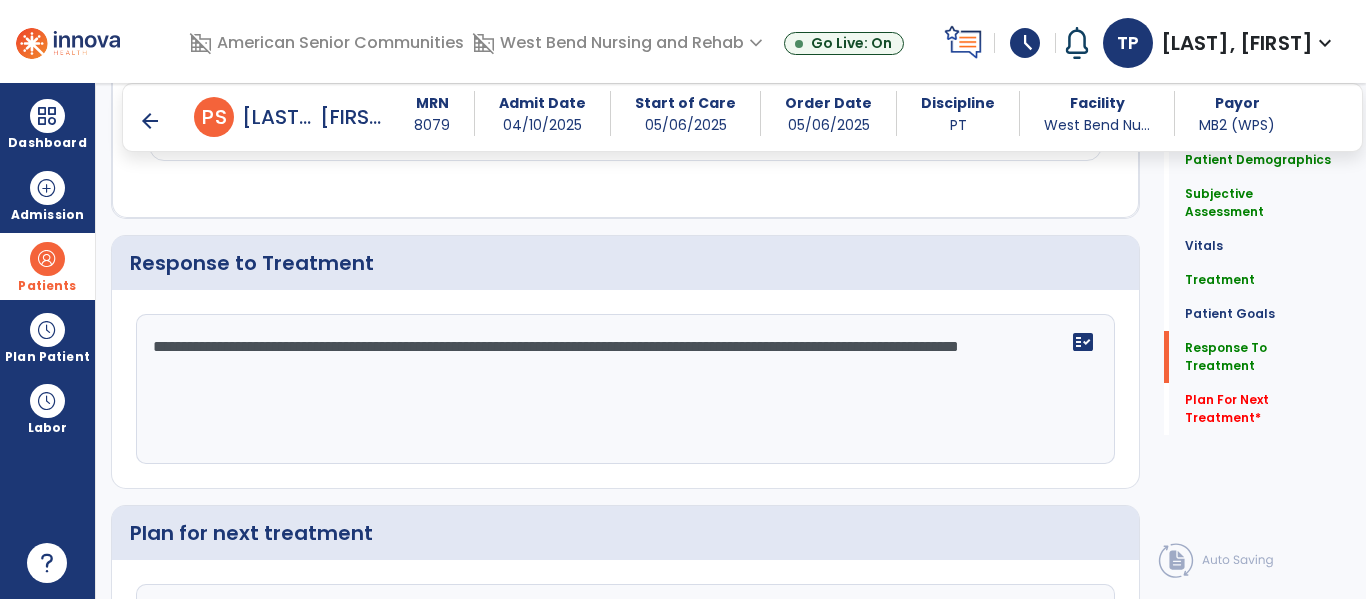 click 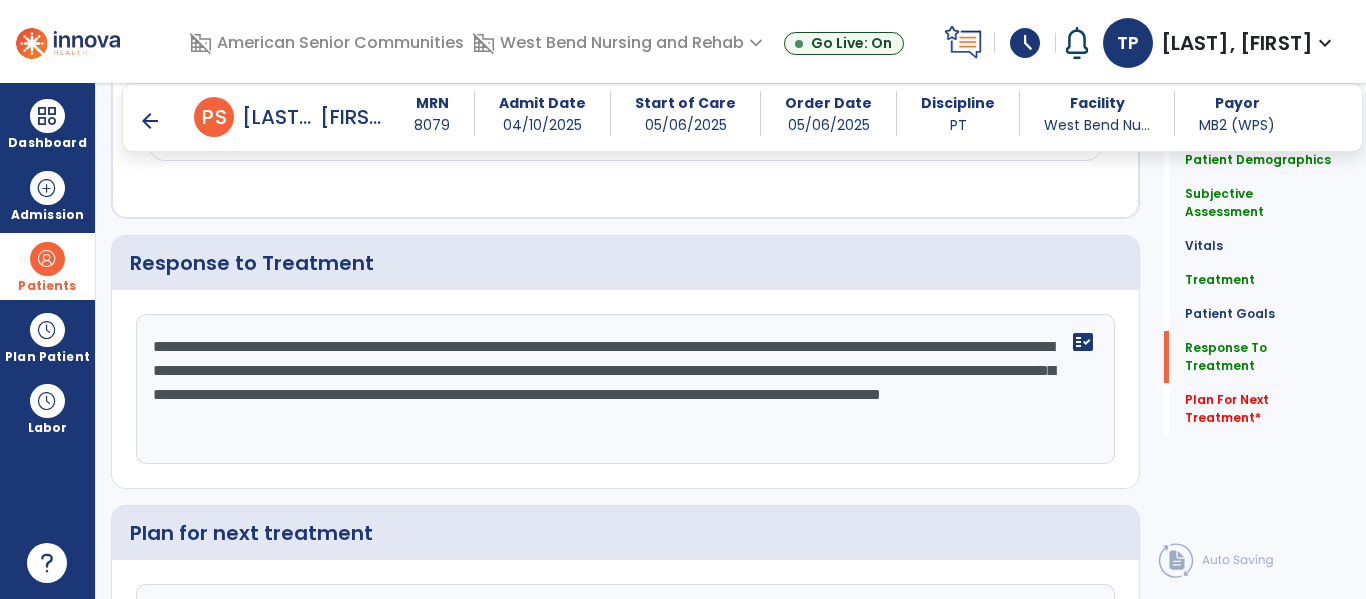 drag, startPoint x: 701, startPoint y: 338, endPoint x: 574, endPoint y: 445, distance: 166.06625 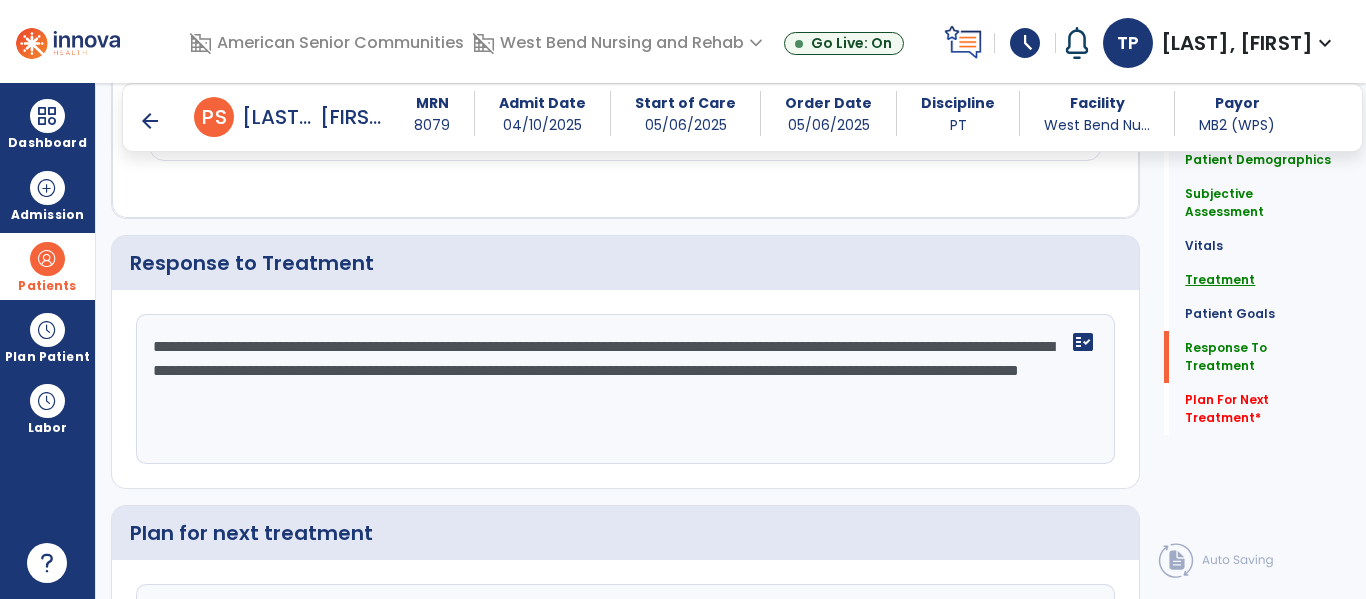 type on "**********" 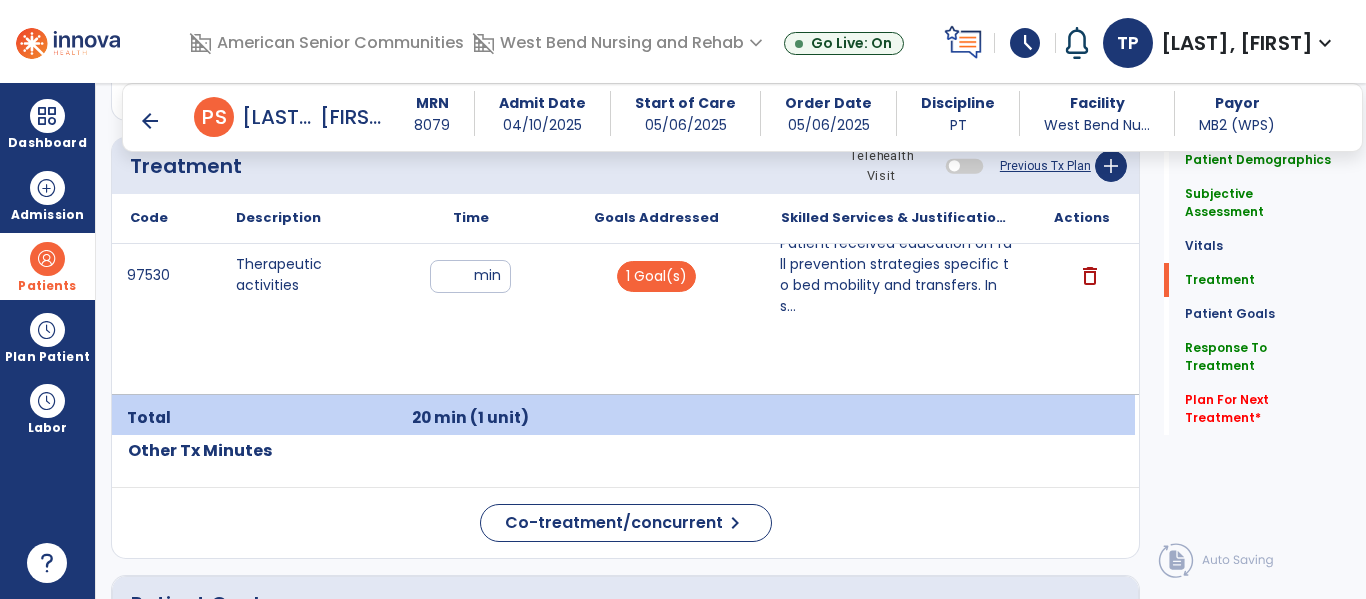 scroll, scrollTop: 1209, scrollLeft: 0, axis: vertical 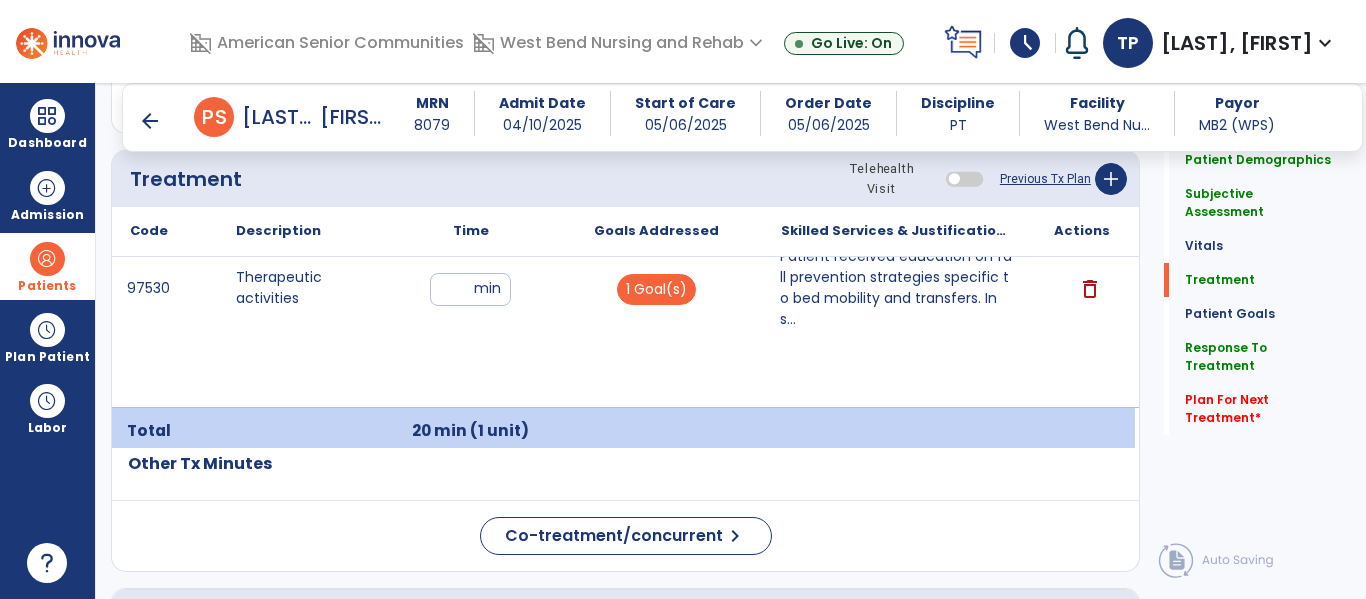 click on "Previous Tx Plan" 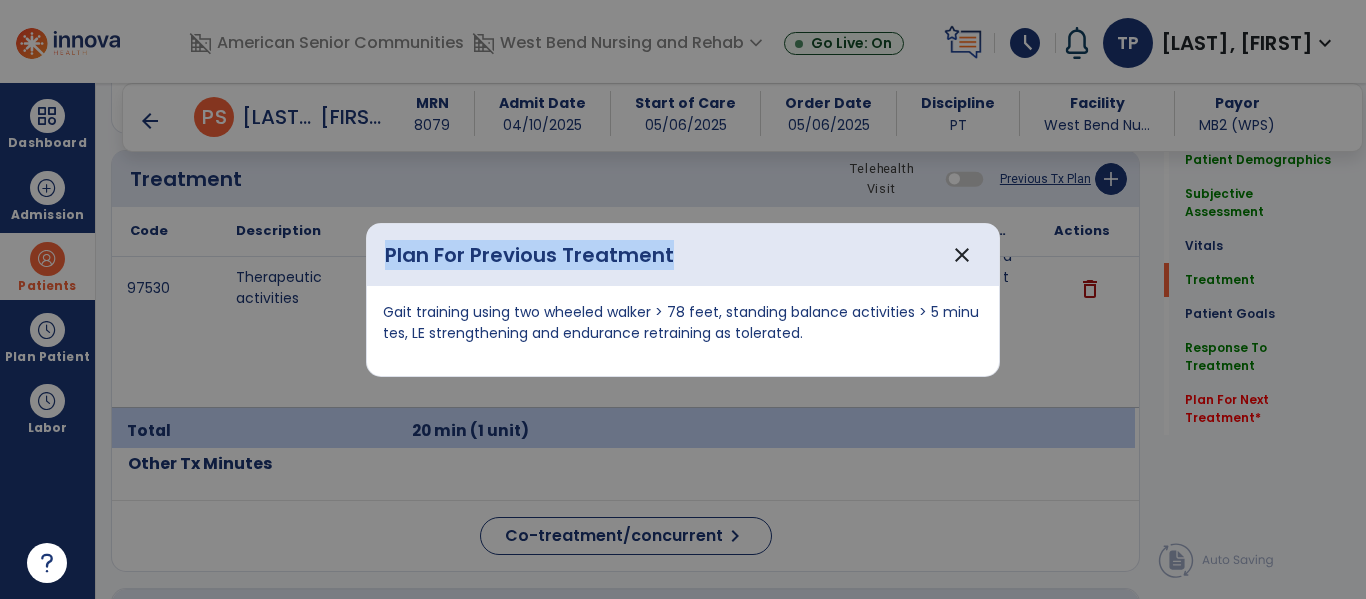 drag, startPoint x: 383, startPoint y: 304, endPoint x: 857, endPoint y: 331, distance: 474.76837 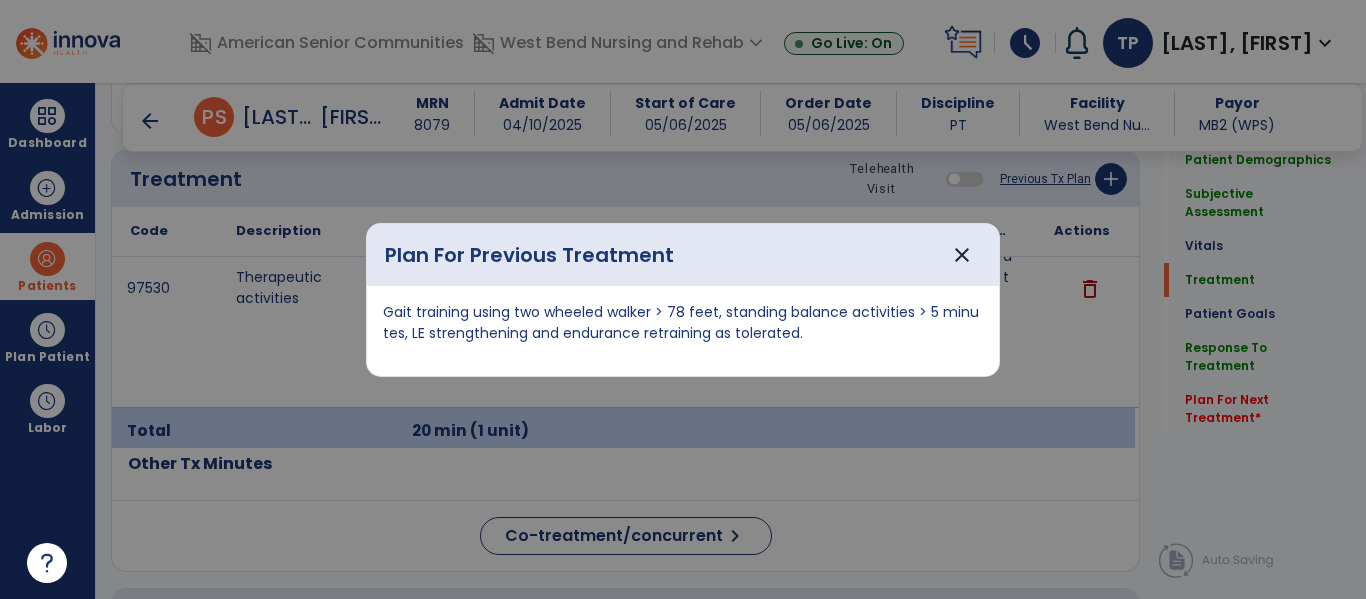 click on "Gait training using two wheeled walker > 78 feet, standing balance activities > 5 minutes, LE strengthening and endurance retraining as tolerated." at bounding box center (683, 323) 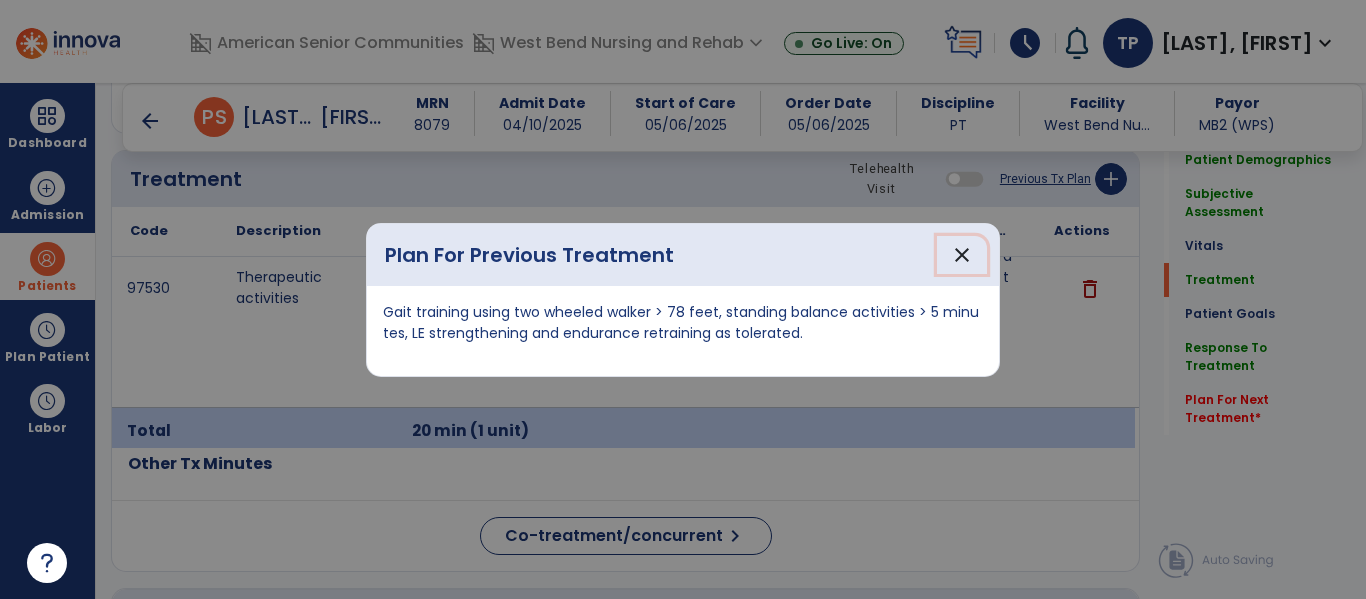 click on "close" at bounding box center (962, 255) 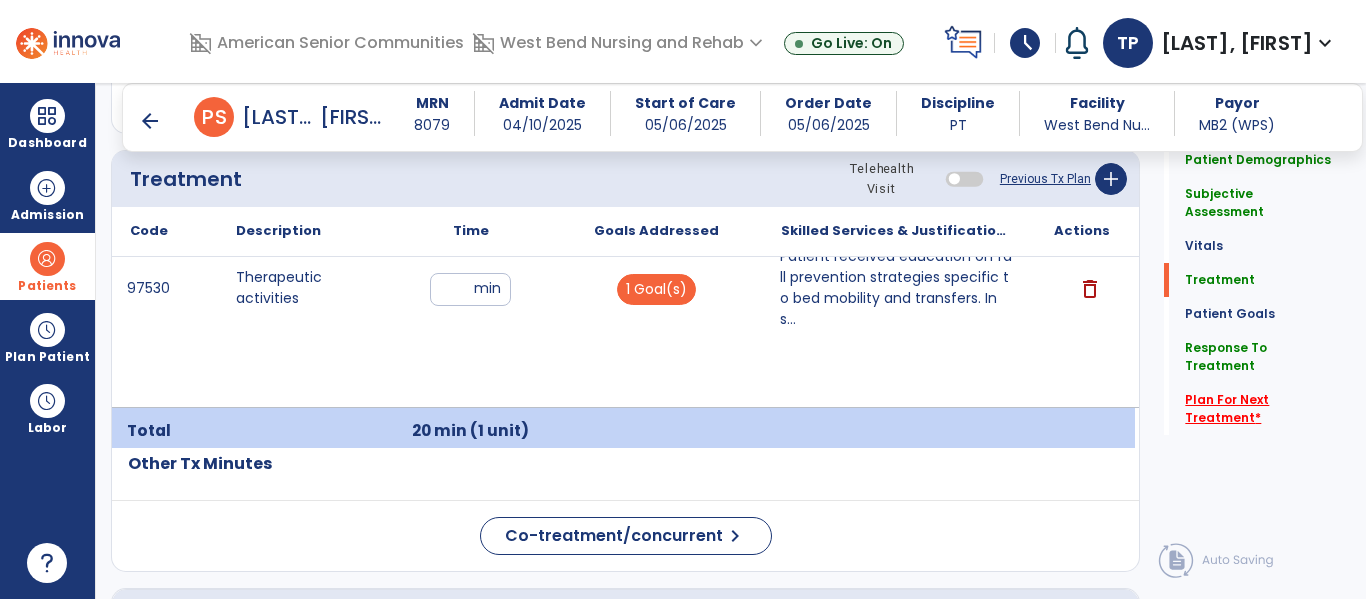click on "Plan For Next Treatment   *" 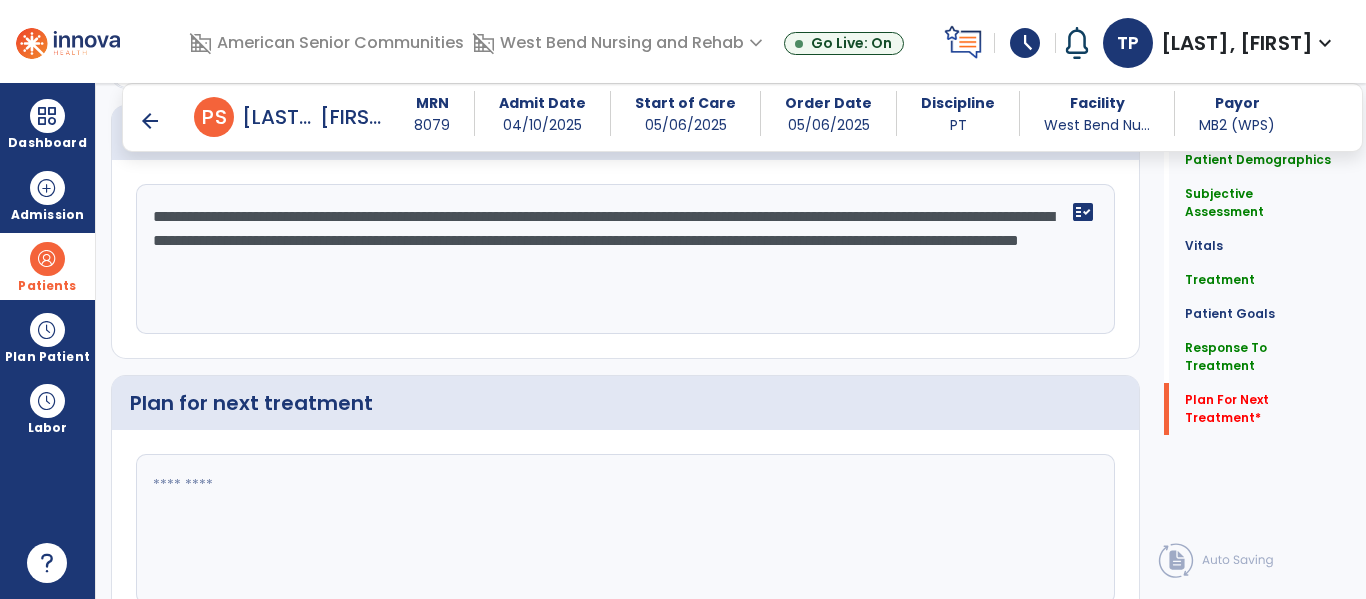scroll, scrollTop: 3874, scrollLeft: 0, axis: vertical 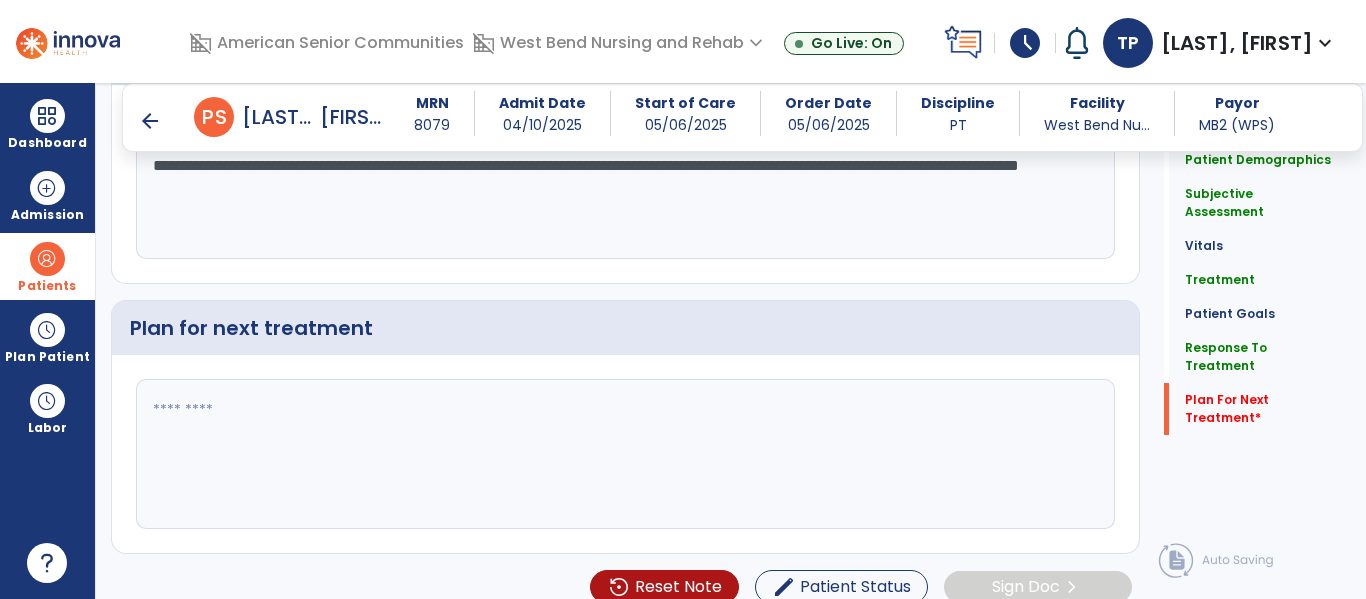 click 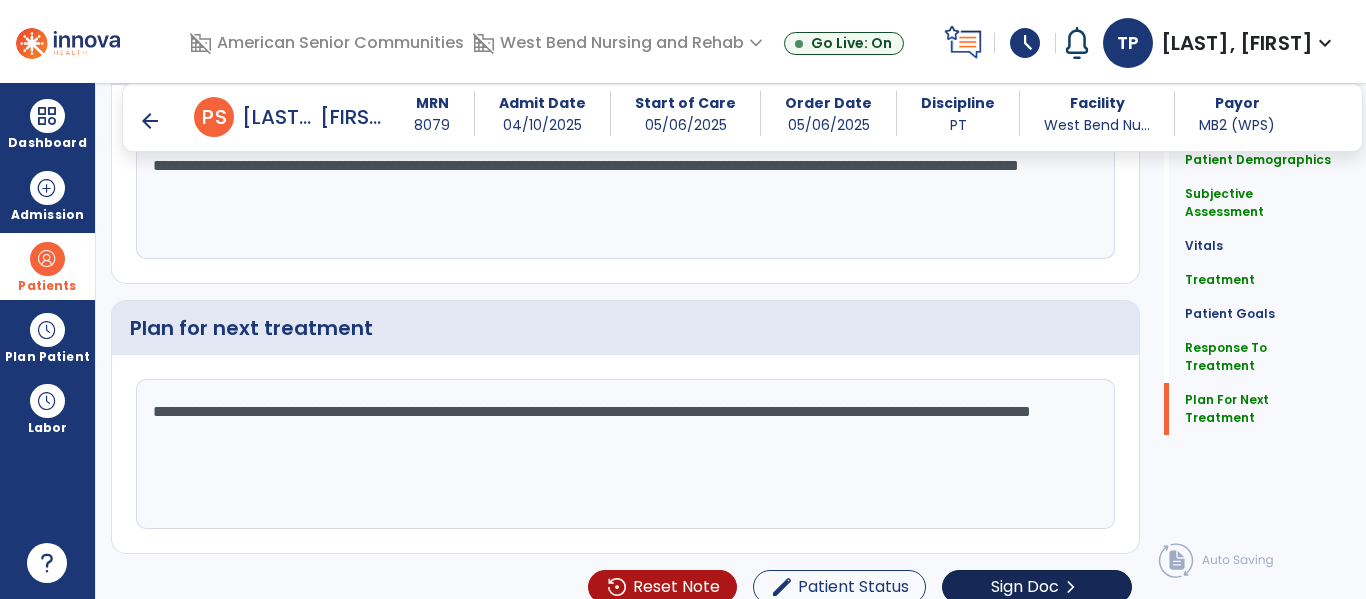 type on "**********" 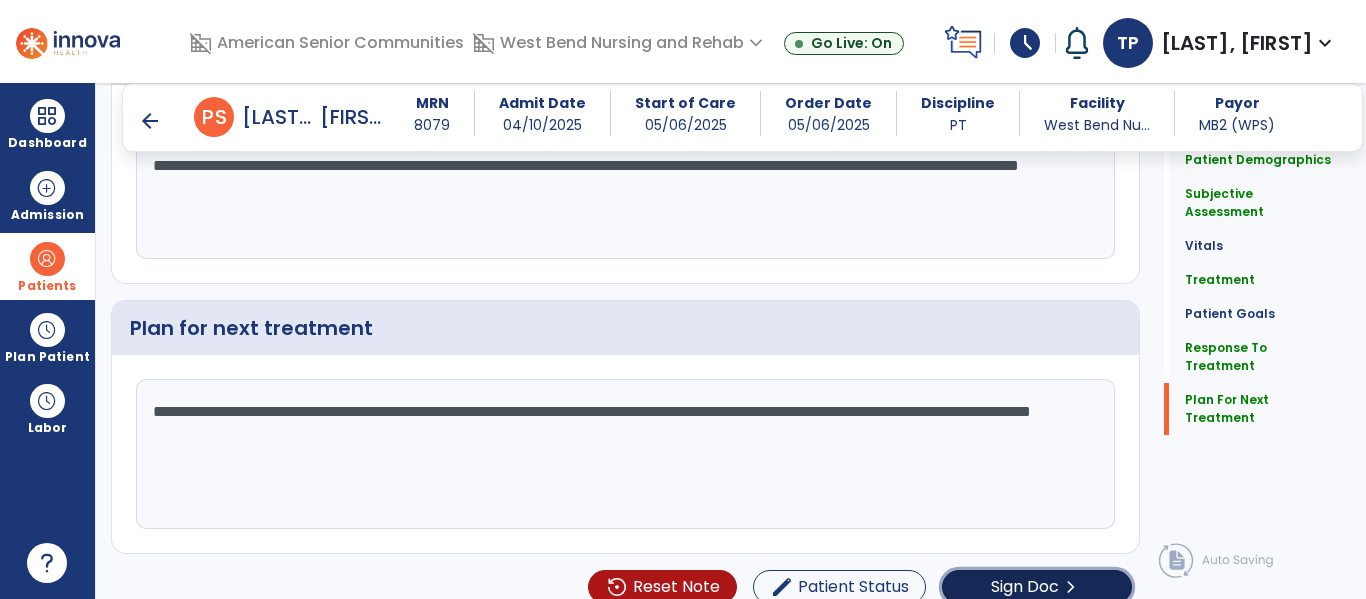 click on "Sign Doc" 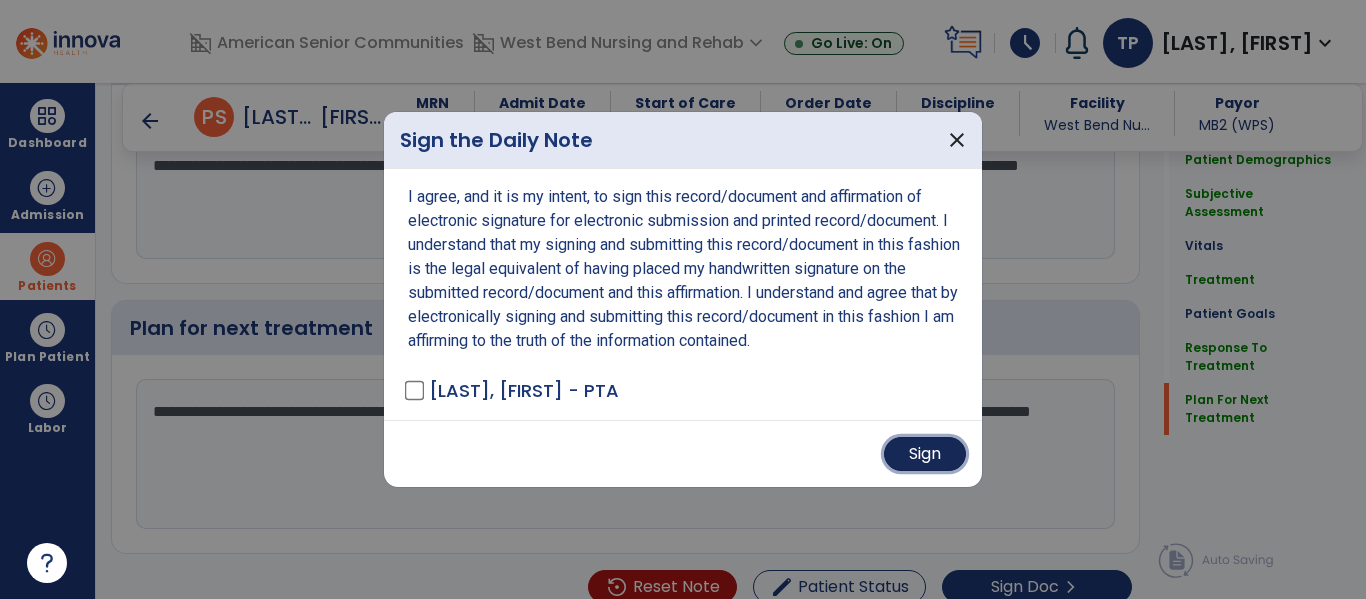 click on "Sign" at bounding box center [925, 454] 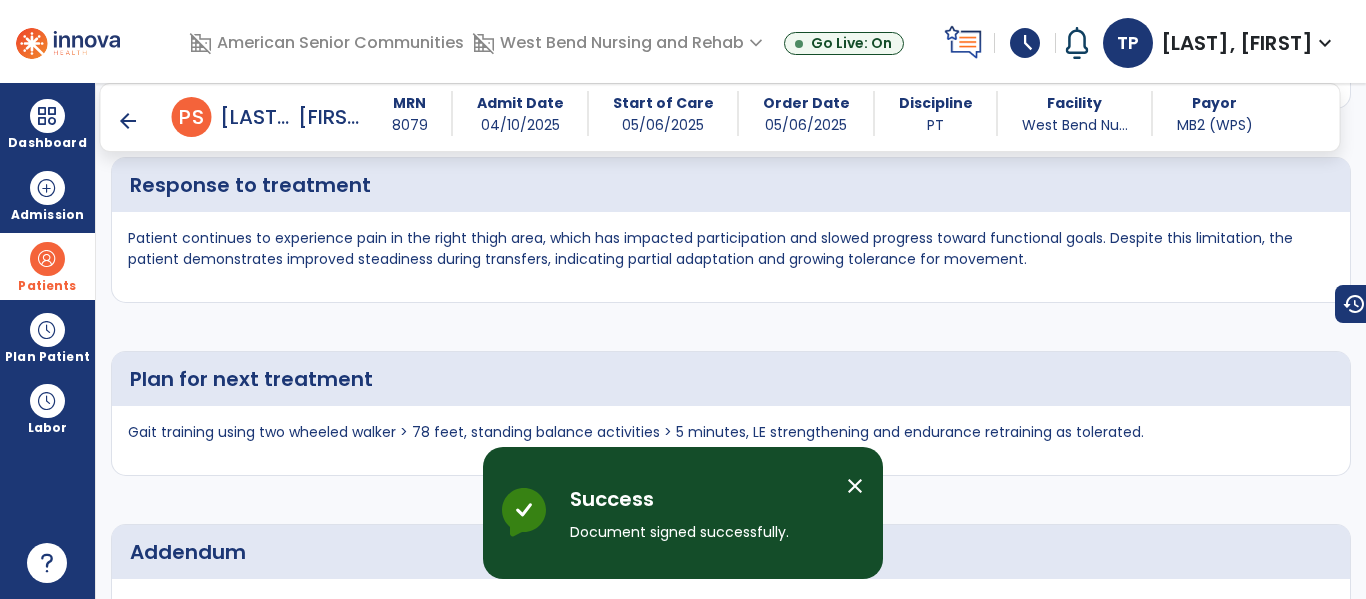 scroll, scrollTop: 6130, scrollLeft: 0, axis: vertical 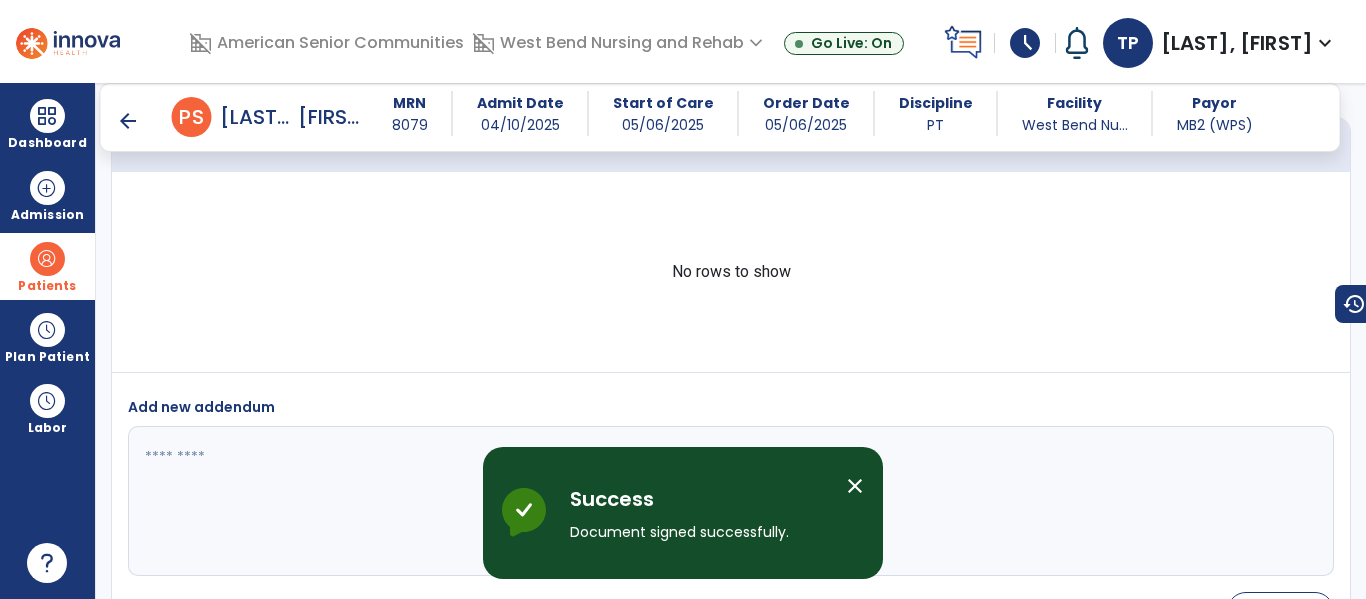 click on "arrow_back" at bounding box center (128, 121) 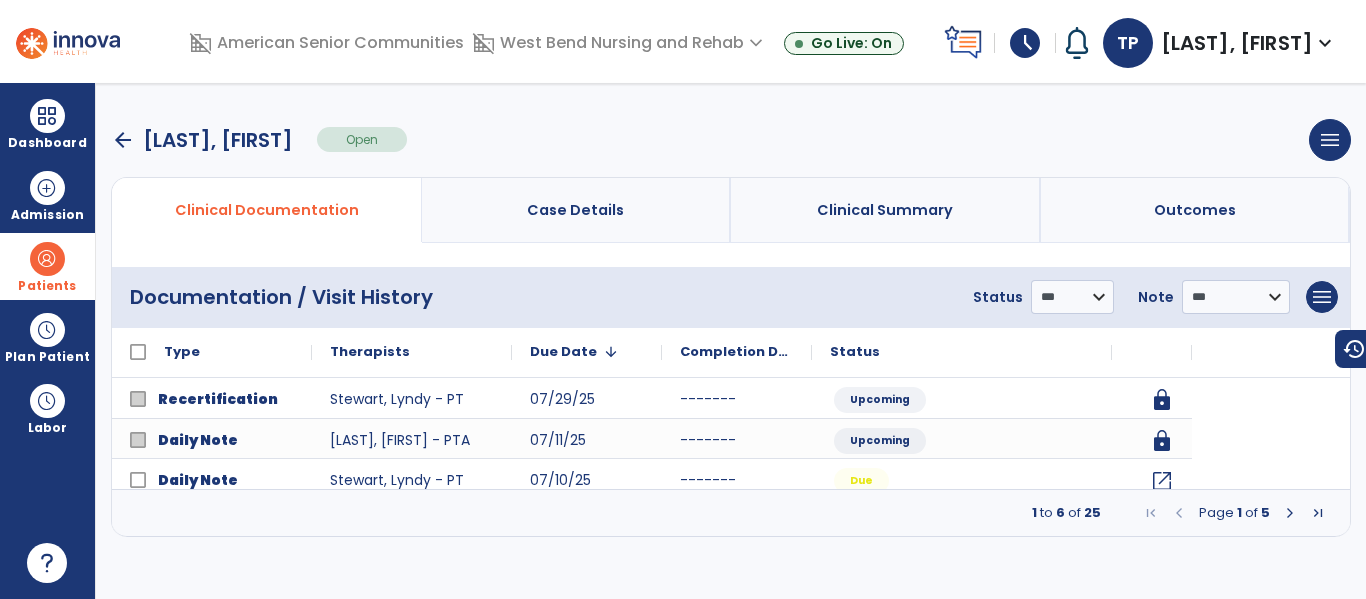 scroll, scrollTop: 0, scrollLeft: 0, axis: both 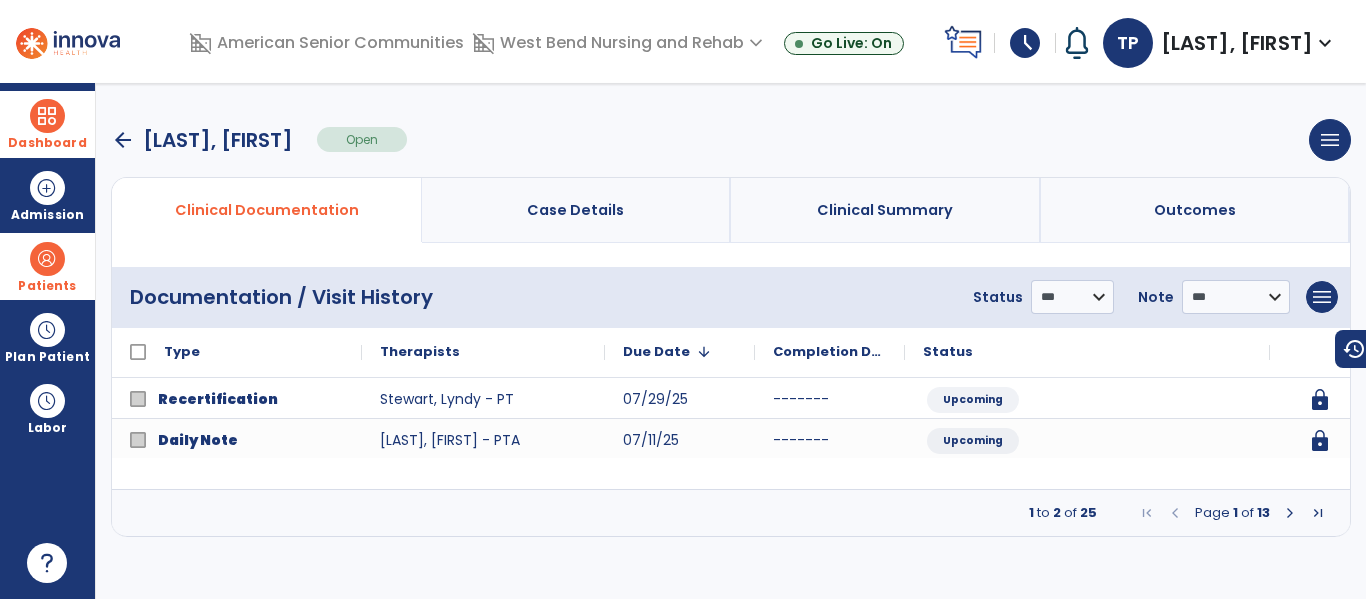 click at bounding box center (47, 116) 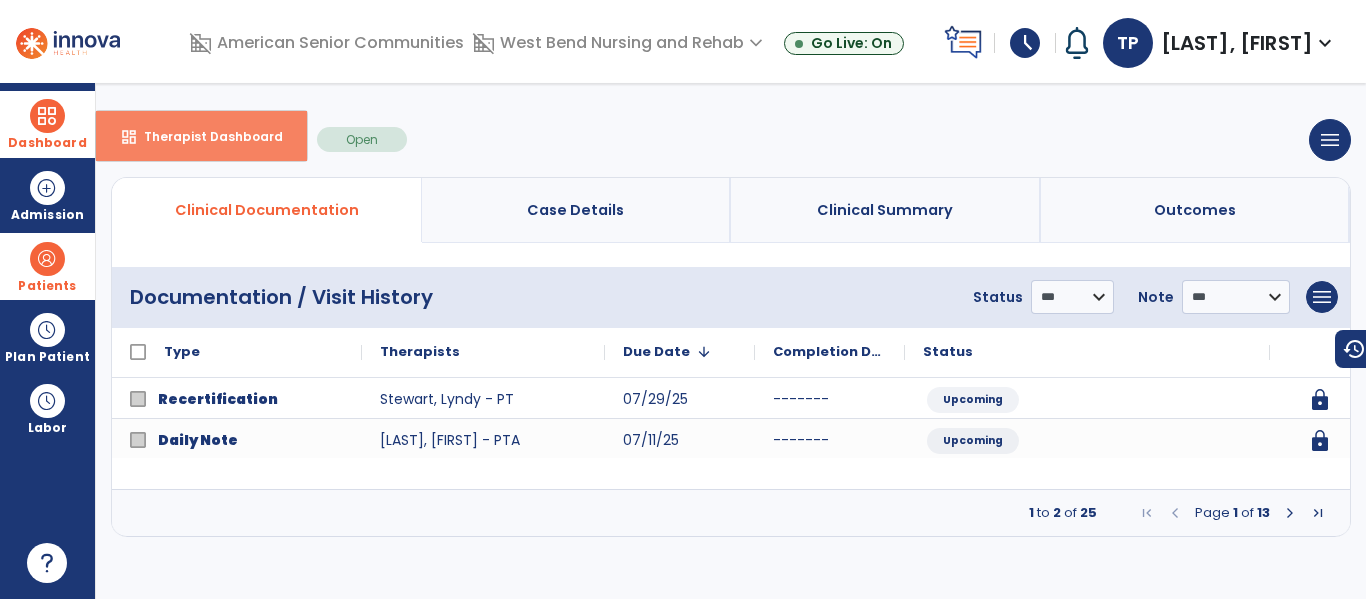 click on "Therapist Dashboard" at bounding box center (205, 136) 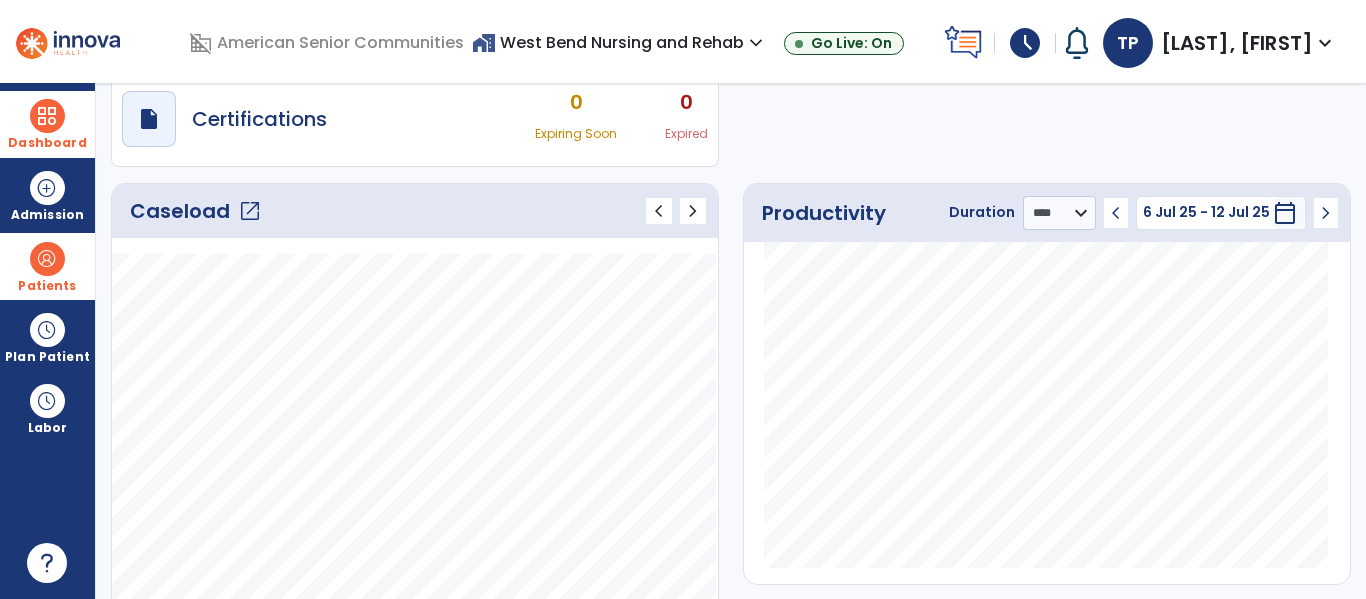 scroll, scrollTop: 182, scrollLeft: 0, axis: vertical 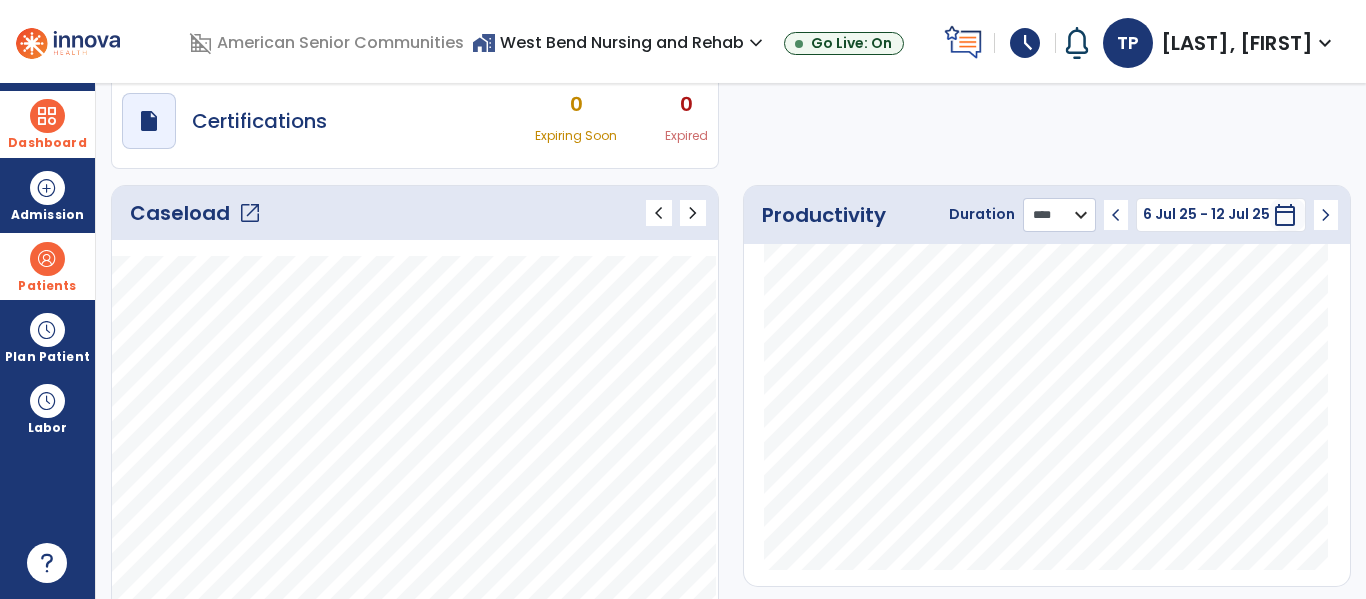 click on "******** **** ***" 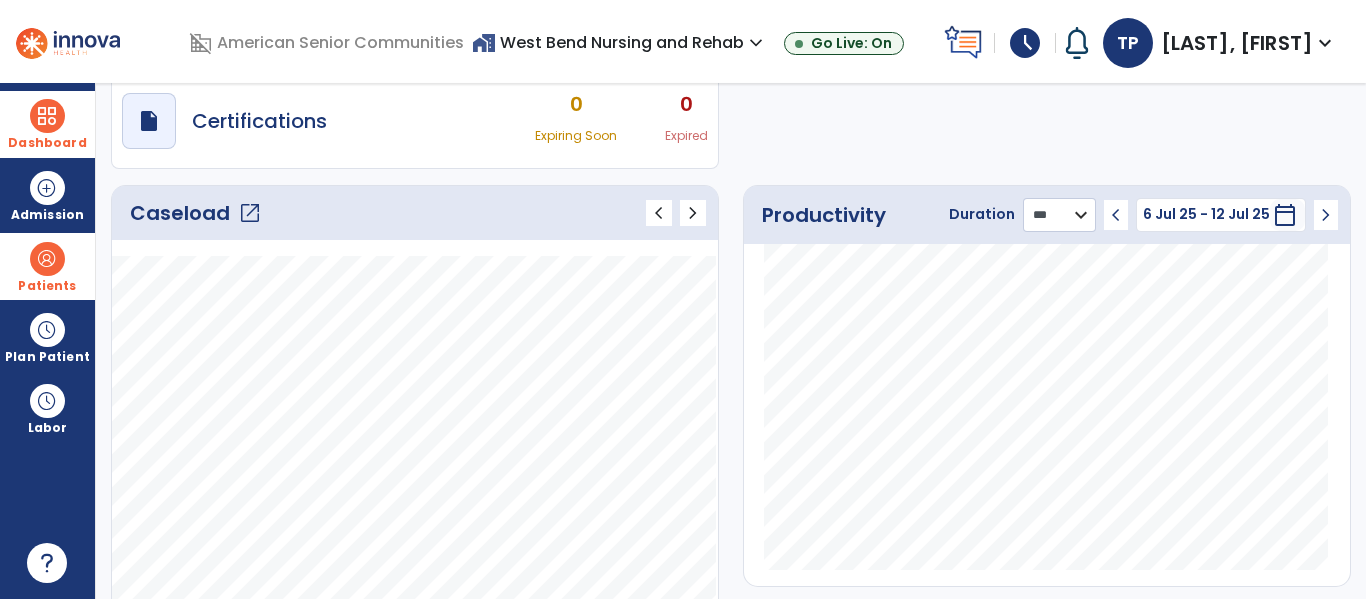 click on "******** **** ***" 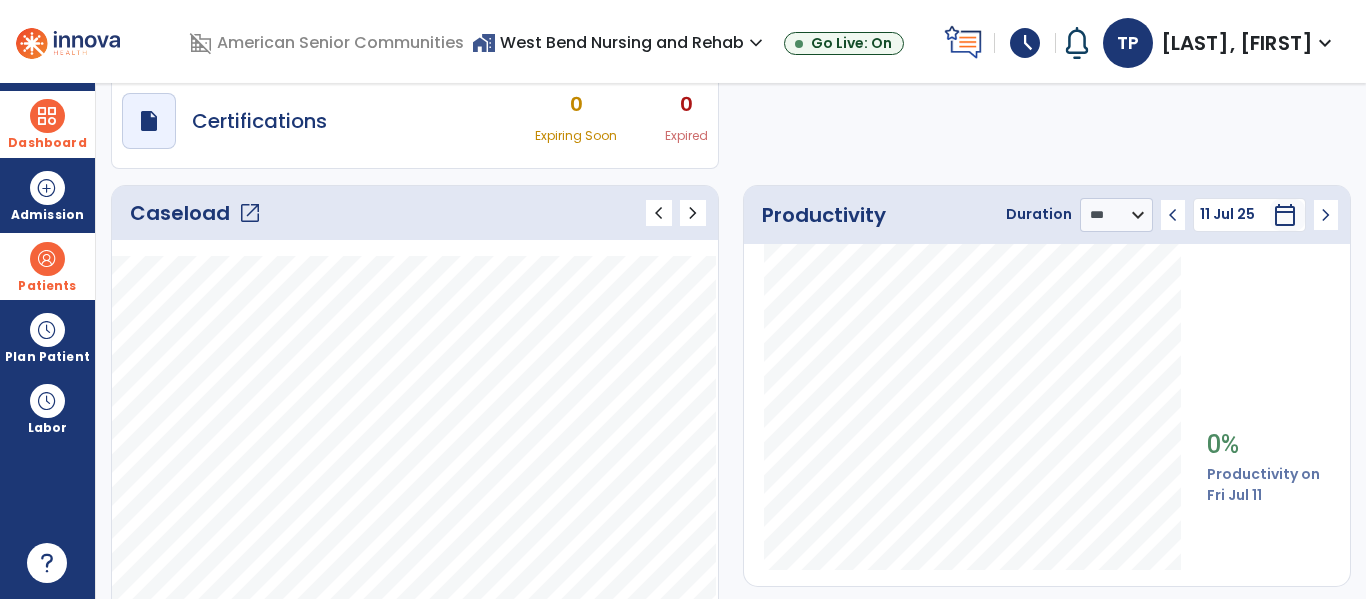 click on "chevron_left 11 Jul 25  *********  calendar_today  chevron_right" 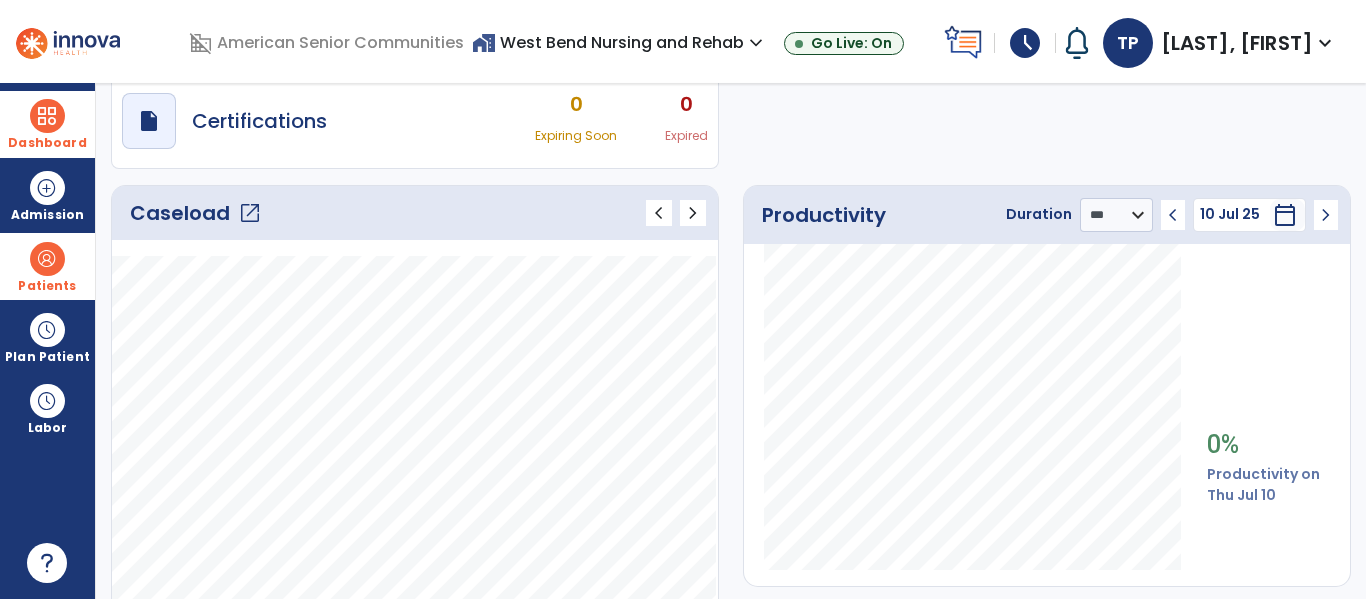 click on "chevron_left" 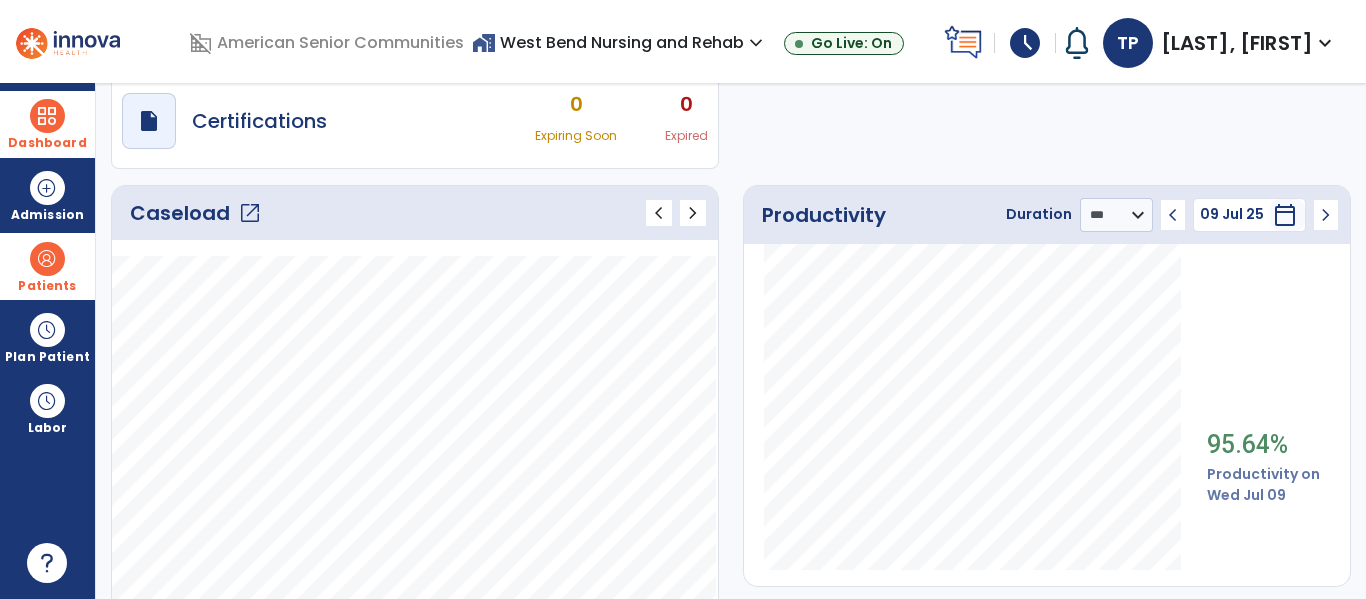 click on "chevron_left" 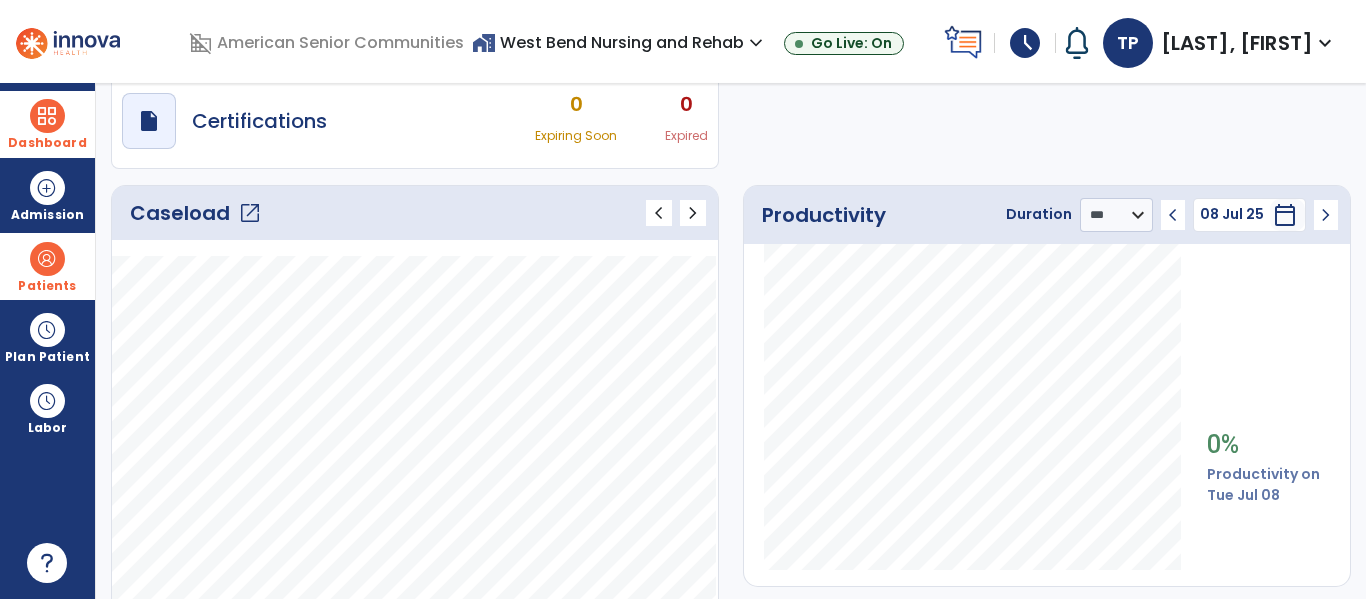 click on "chevron_left" 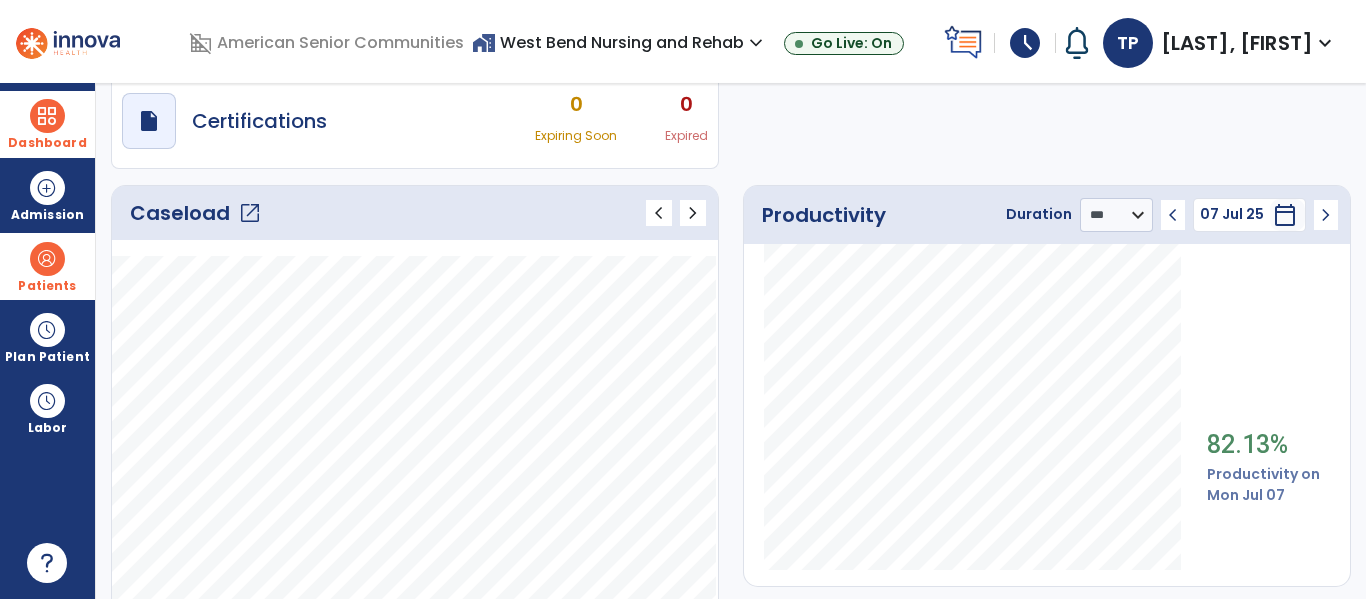 click on "draft   open_in_new  POC Physician Documents 0 Total 0 Outstanding  draft   open_in_new  Pending Documents 0 Total 0 Past Due  draft   open_in_new  Certifications 0 Expiring Soon 0 Expired" 